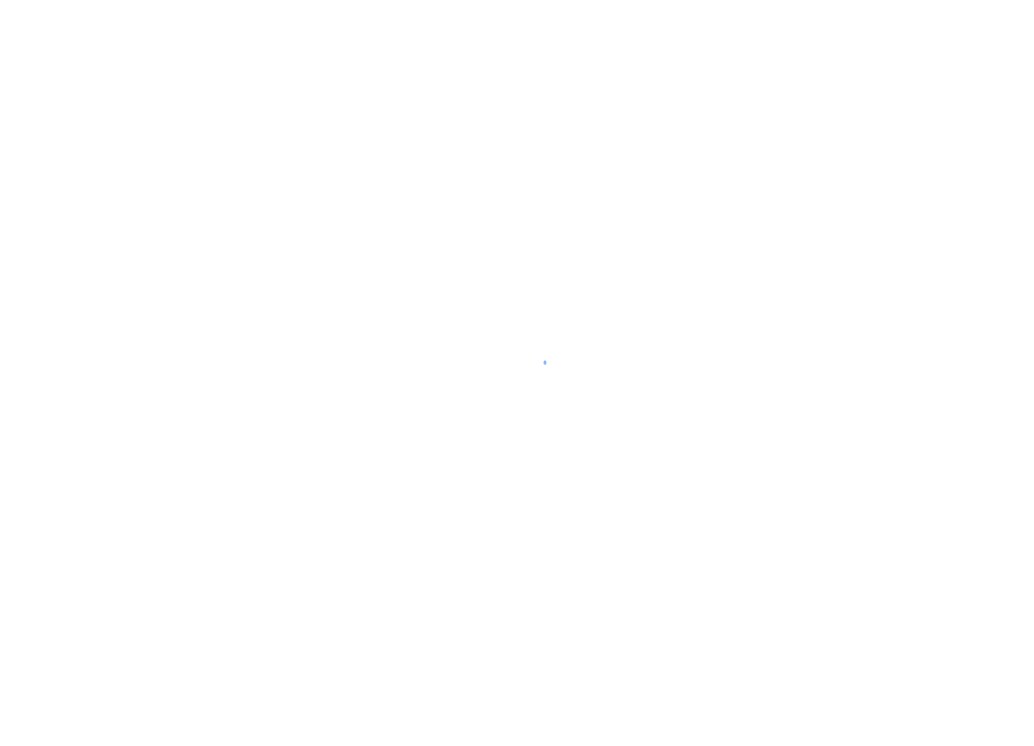 scroll, scrollTop: 0, scrollLeft: 0, axis: both 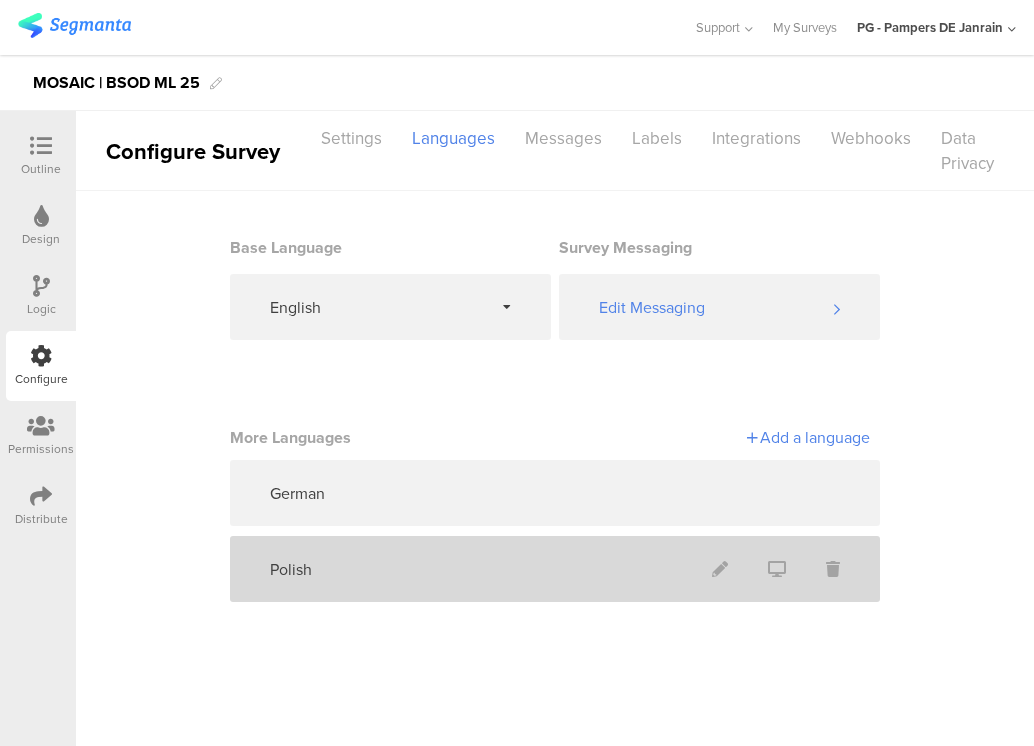 click on "Polish" at bounding box center [555, 569] 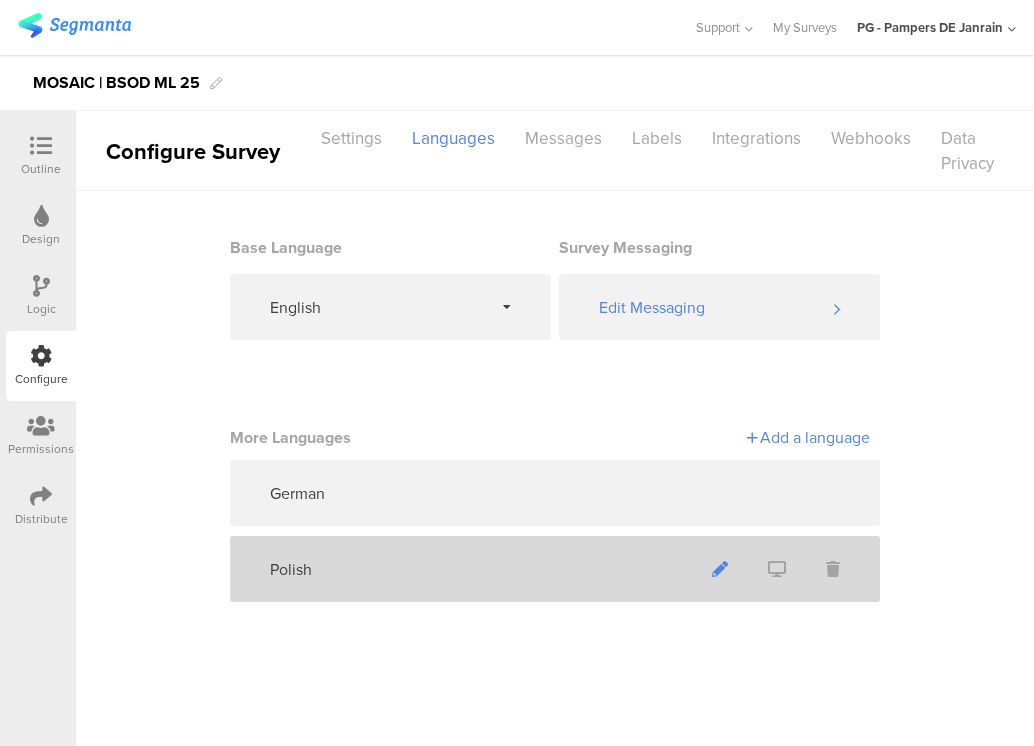 click at bounding box center (720, 569) 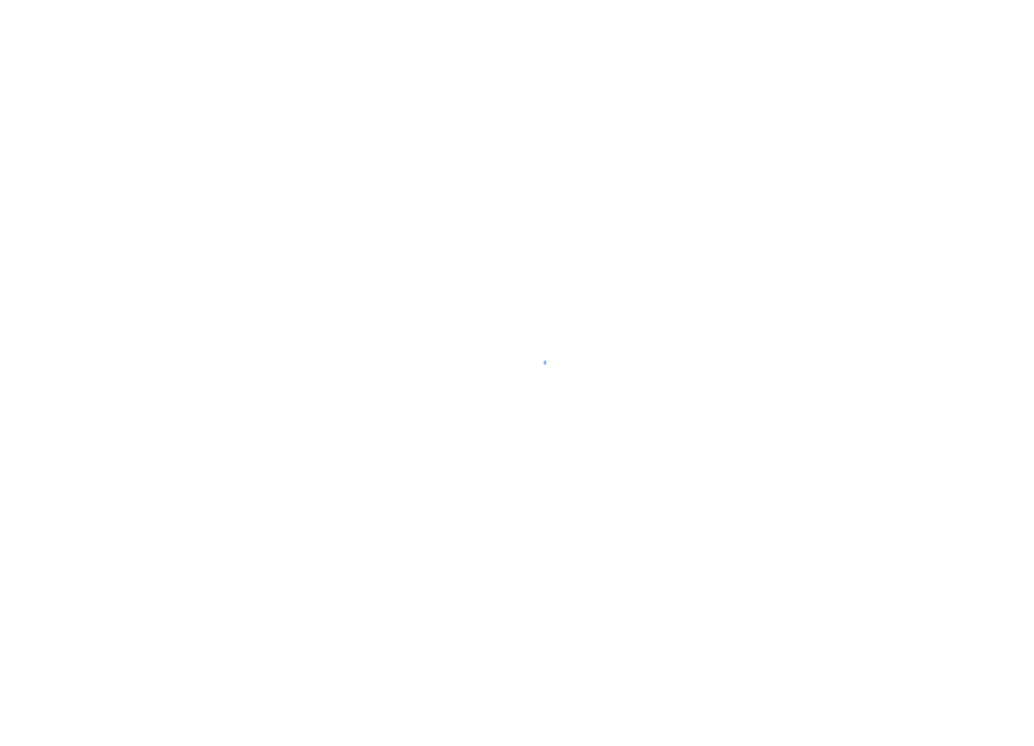 scroll, scrollTop: 0, scrollLeft: 0, axis: both 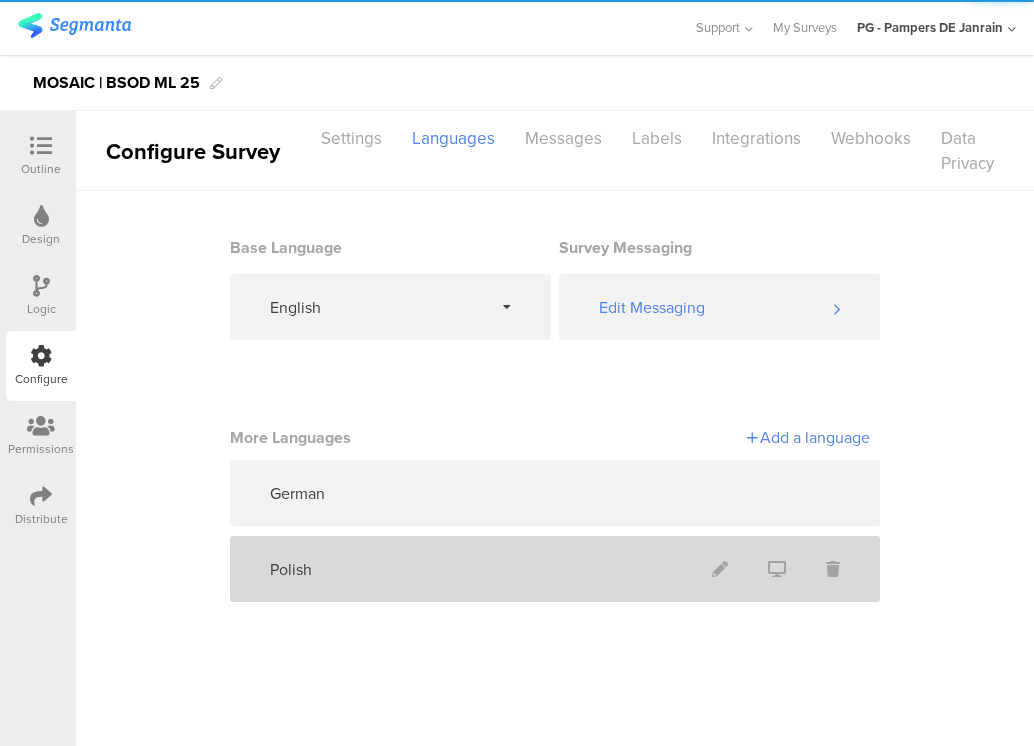 click on "Polish" at bounding box center [555, 569] 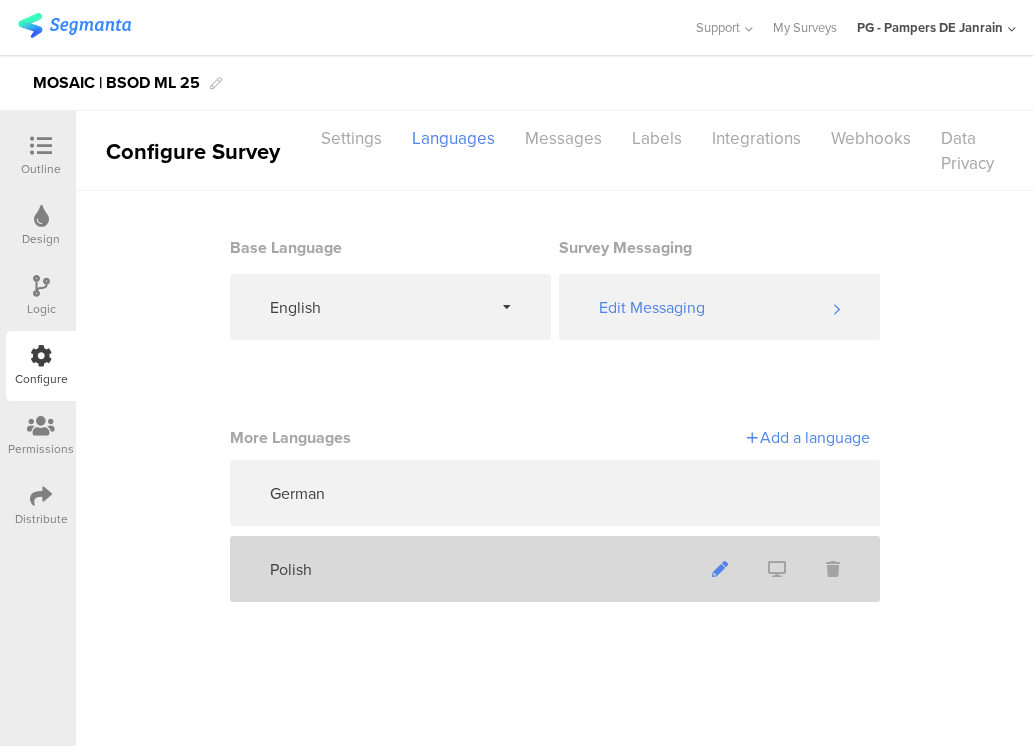 click at bounding box center (720, 569) 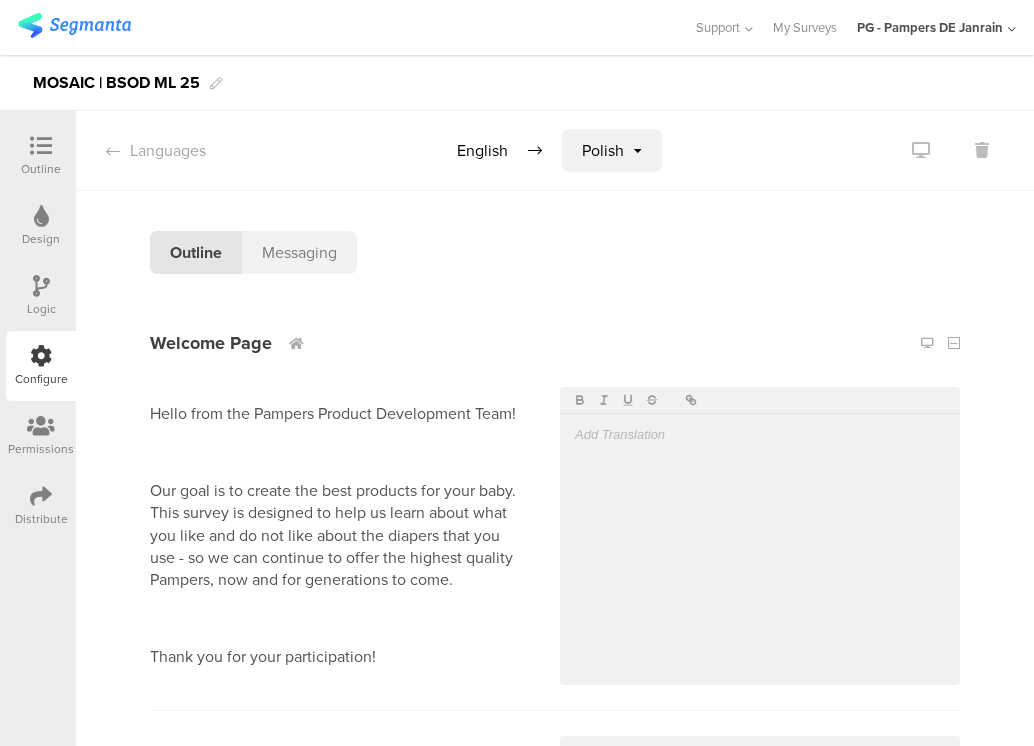 click at bounding box center (760, 435) 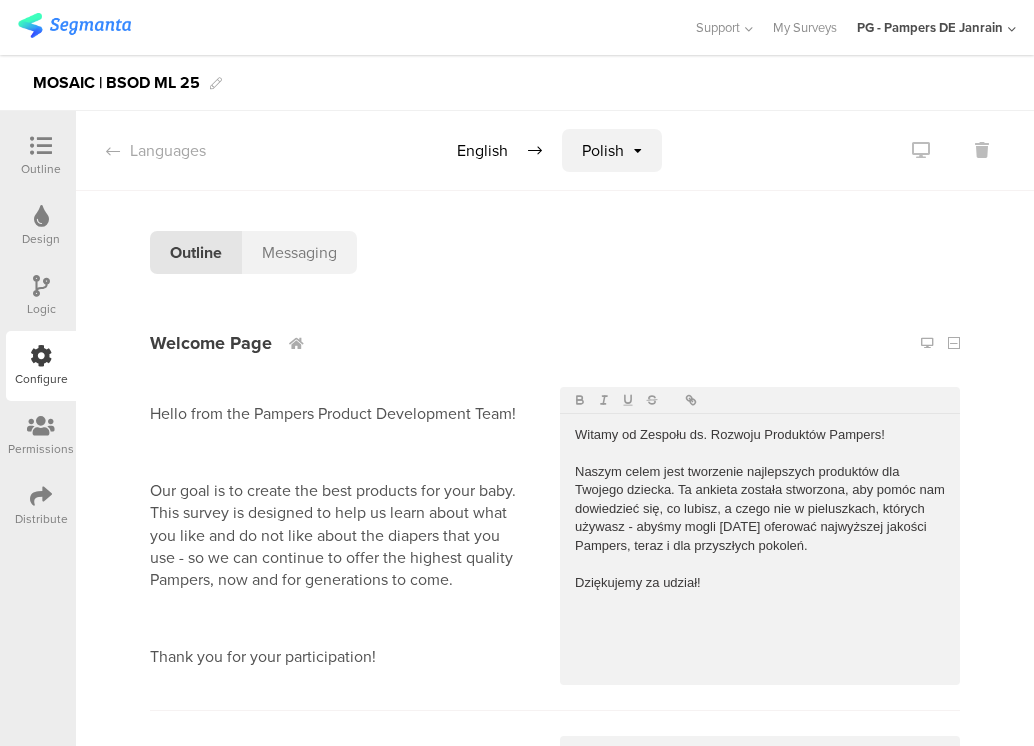 click at bounding box center (760, 757) 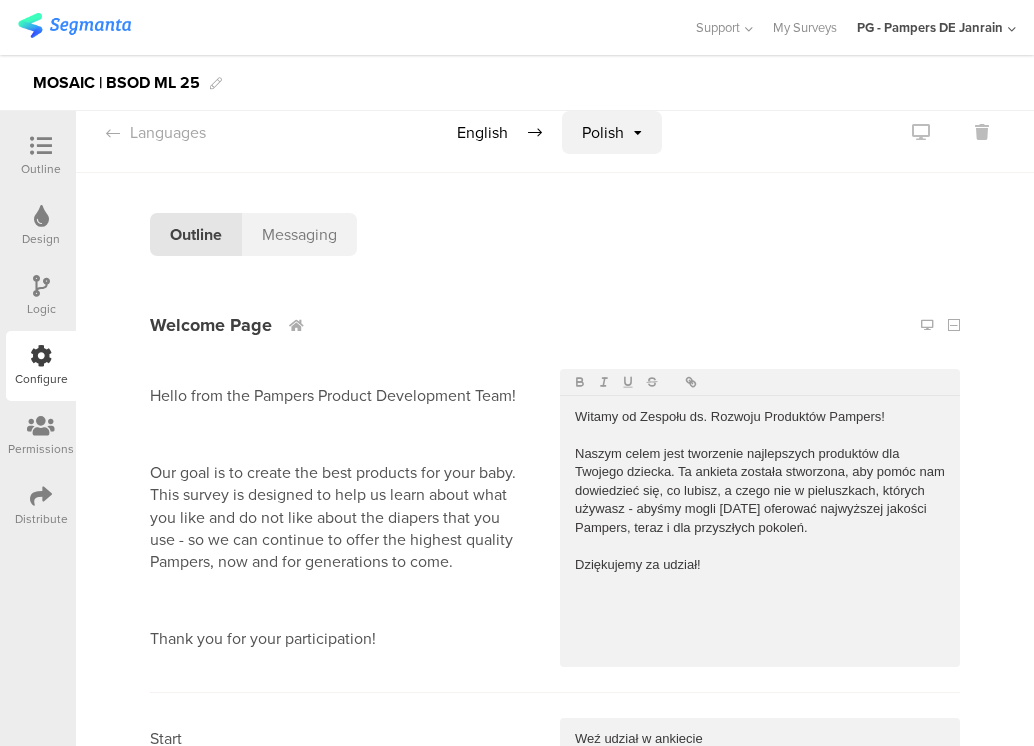 click at bounding box center (760, 927) 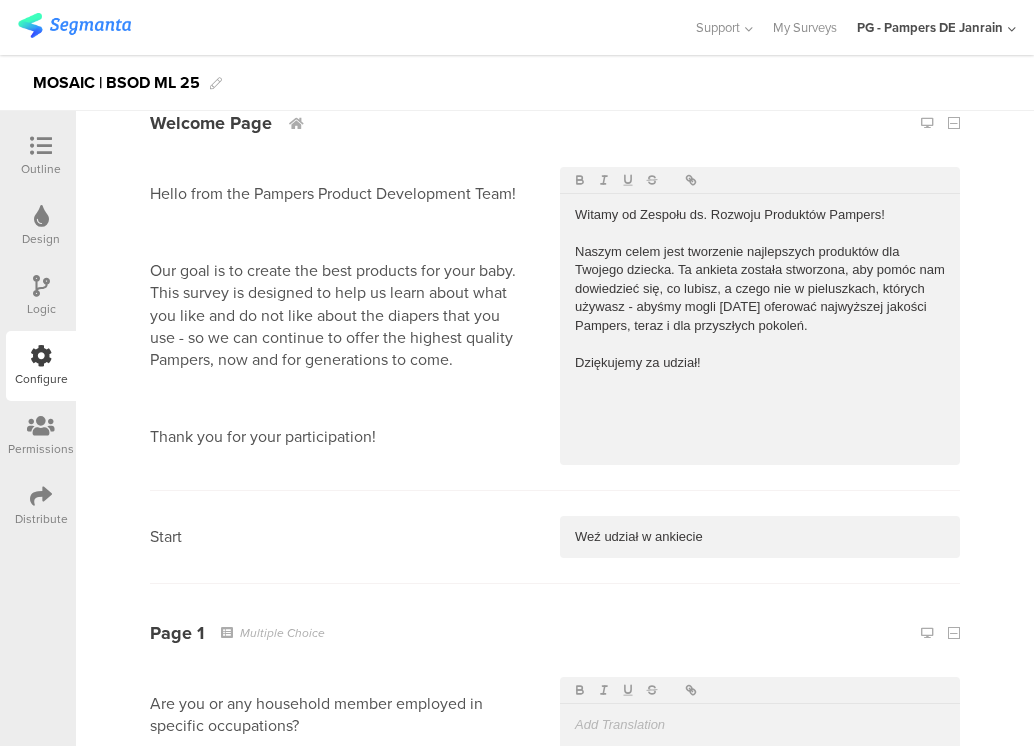 type 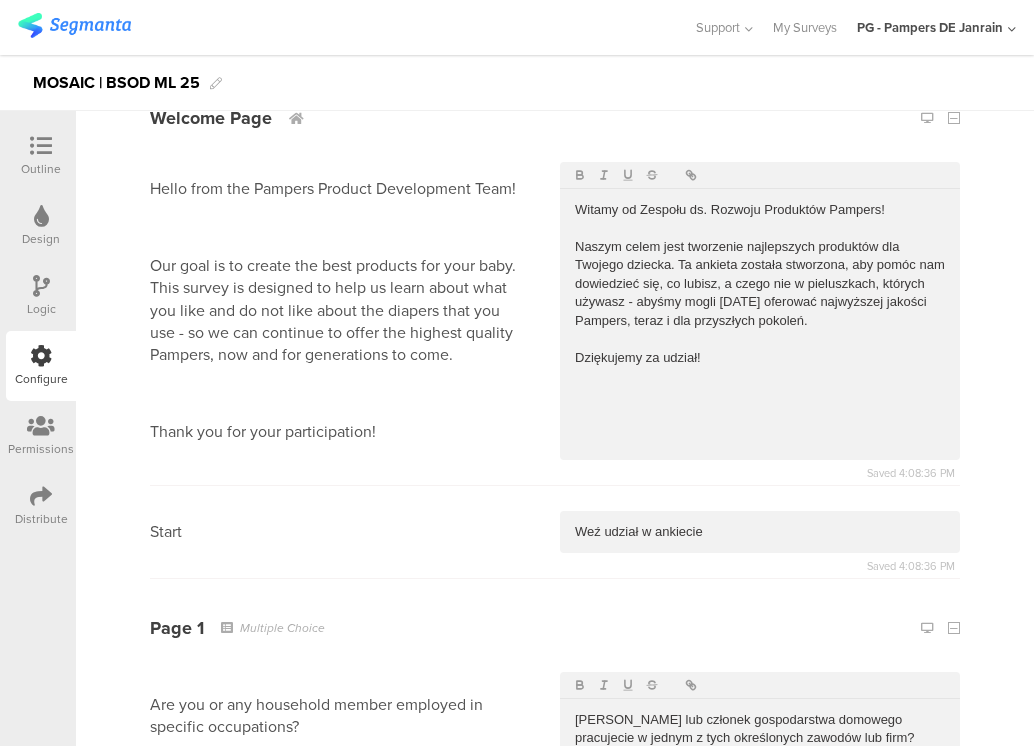 click at bounding box center (760, 832) 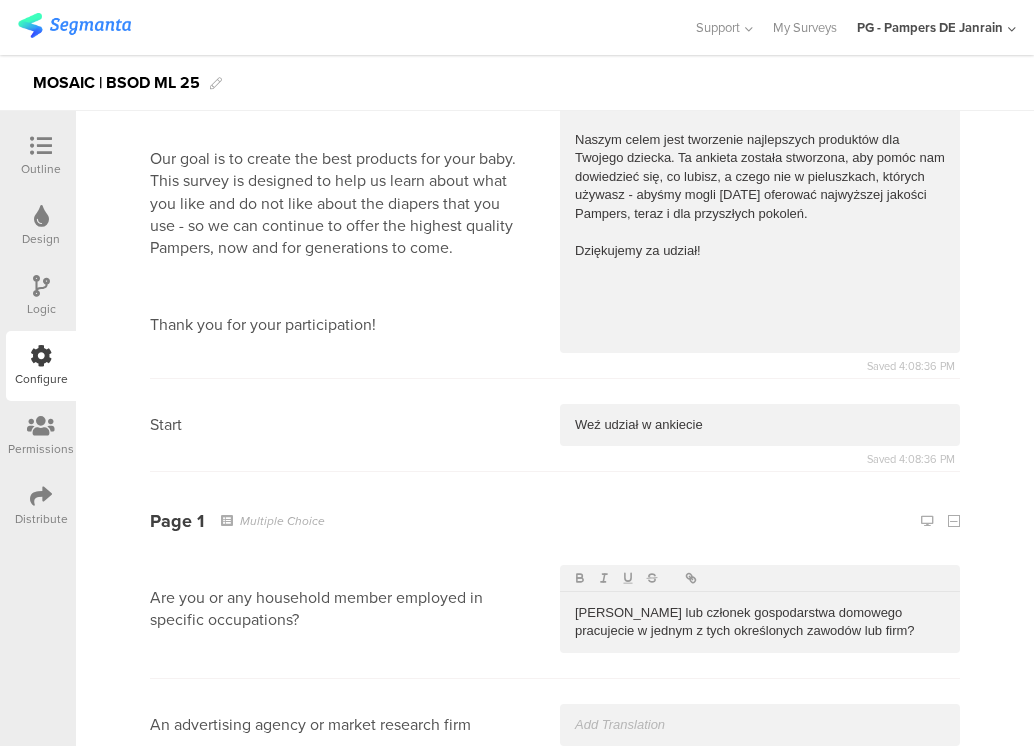 type 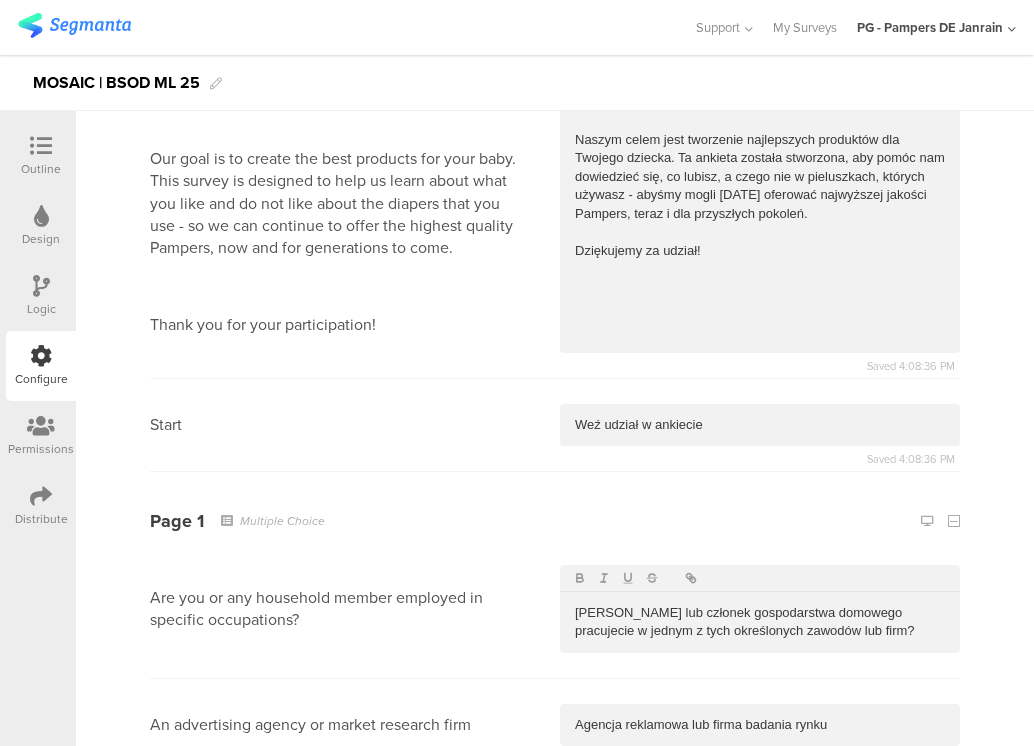 click at bounding box center (760, 818) 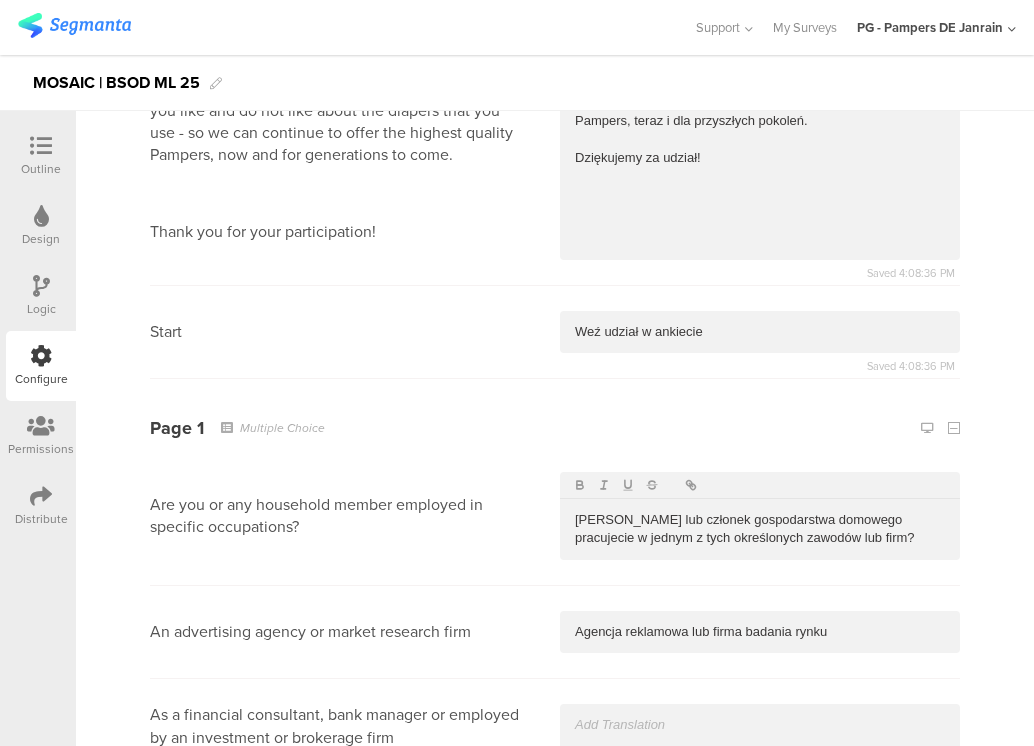 type 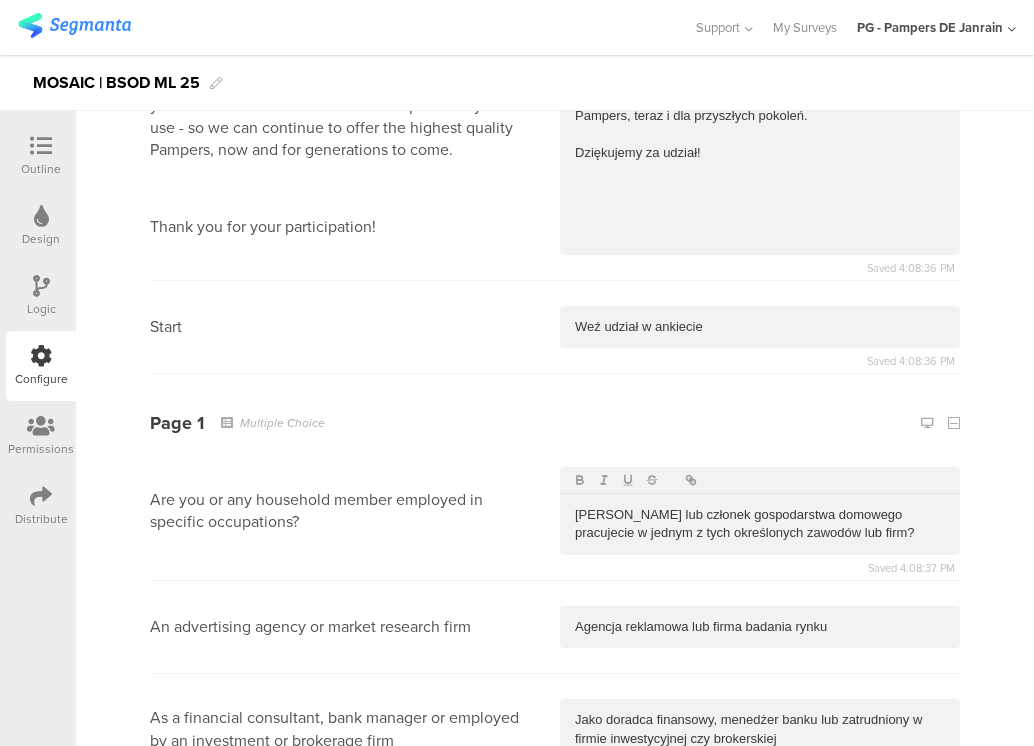 click at bounding box center [760, 832] 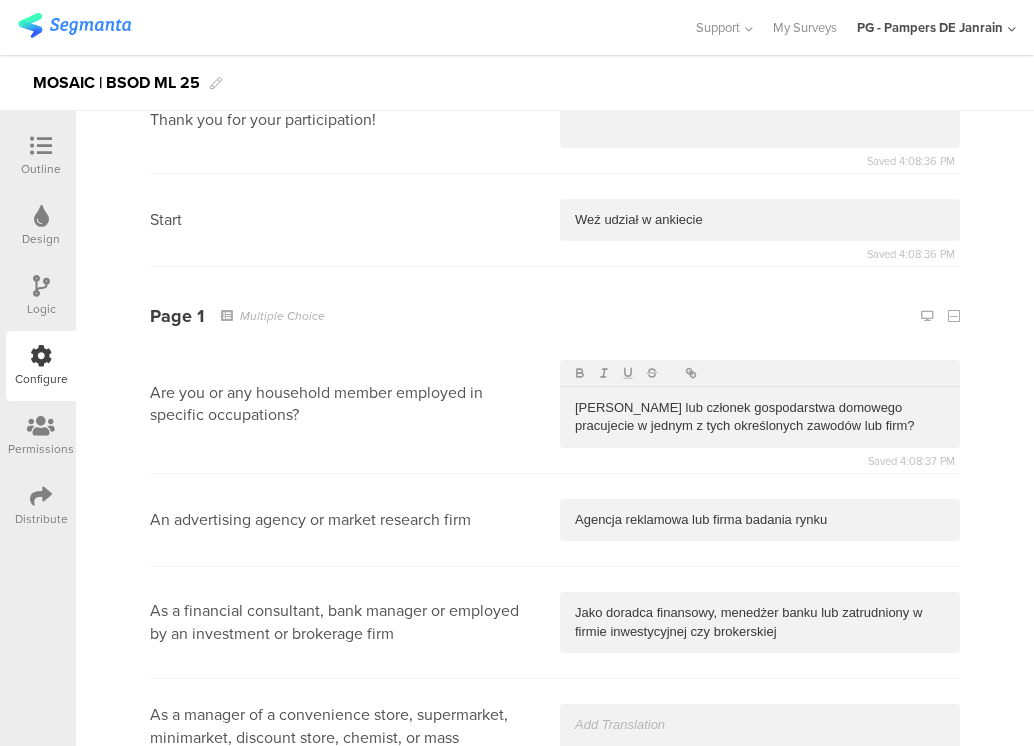 type 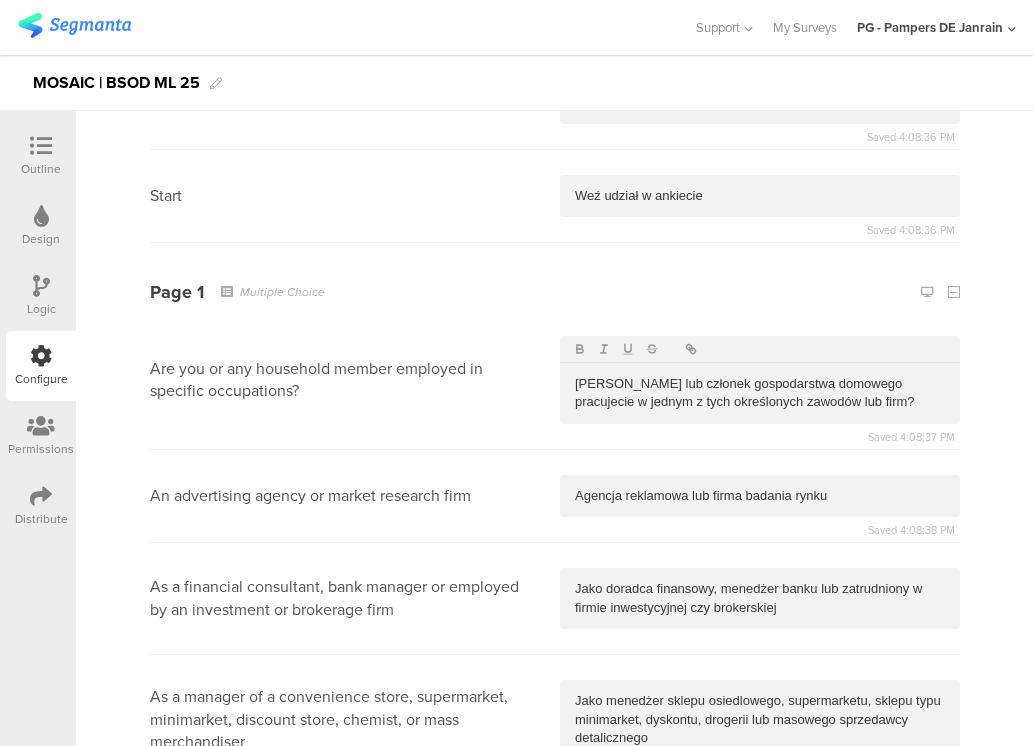click at bounding box center [760, 832] 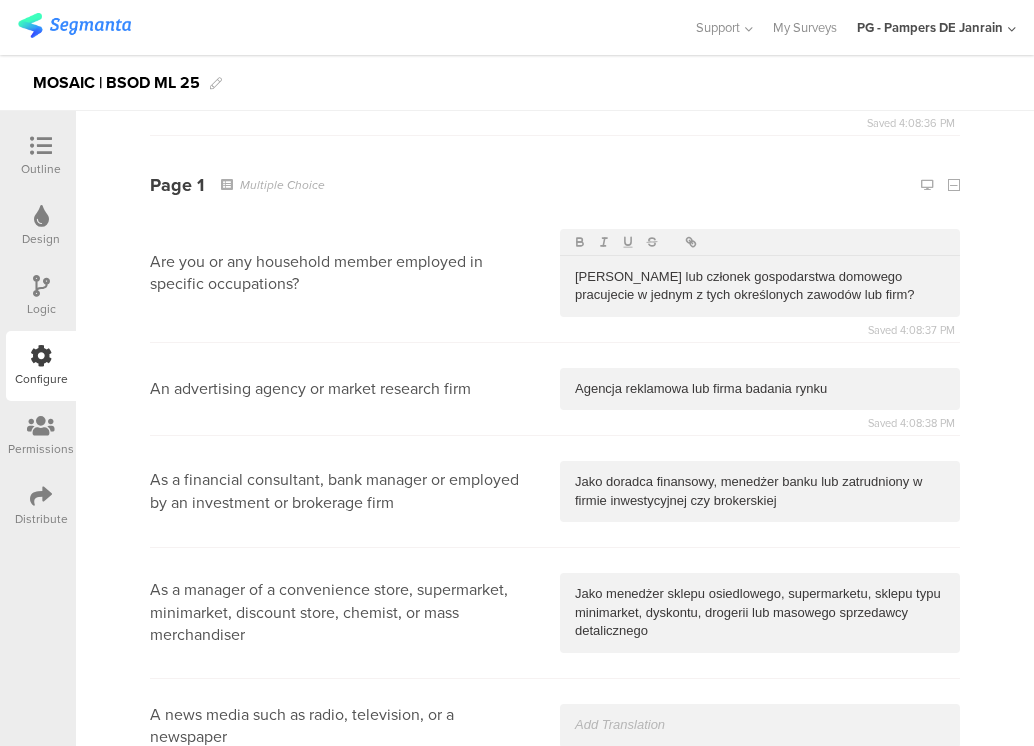 type 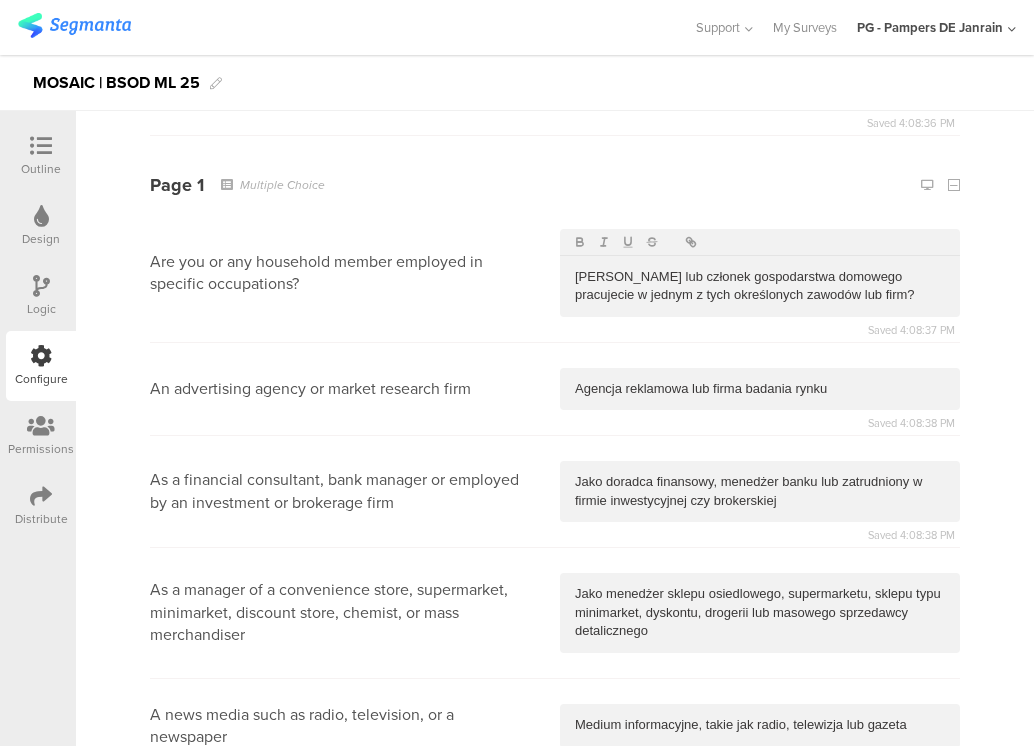 click at bounding box center [760, 820] 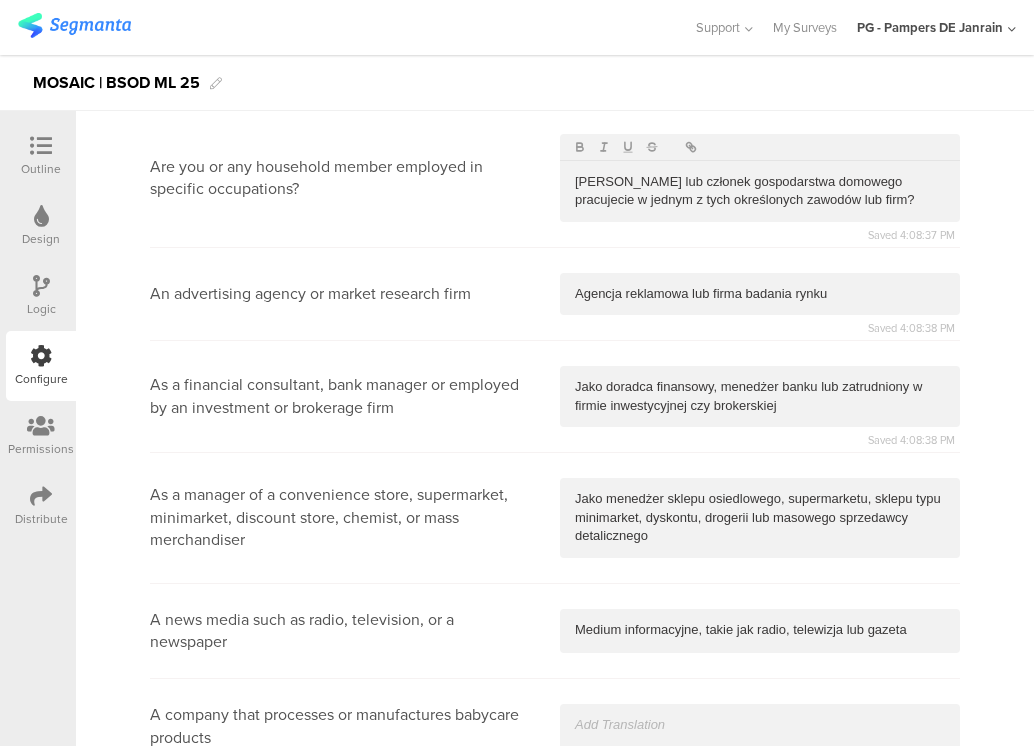 type 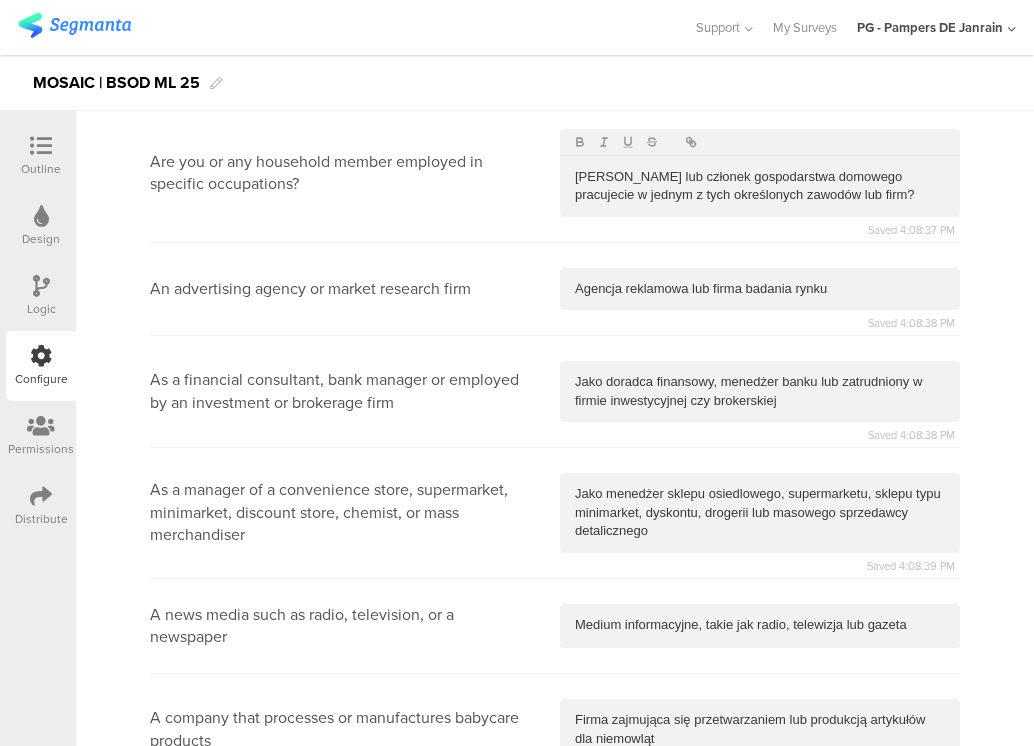 click at bounding box center [760, 832] 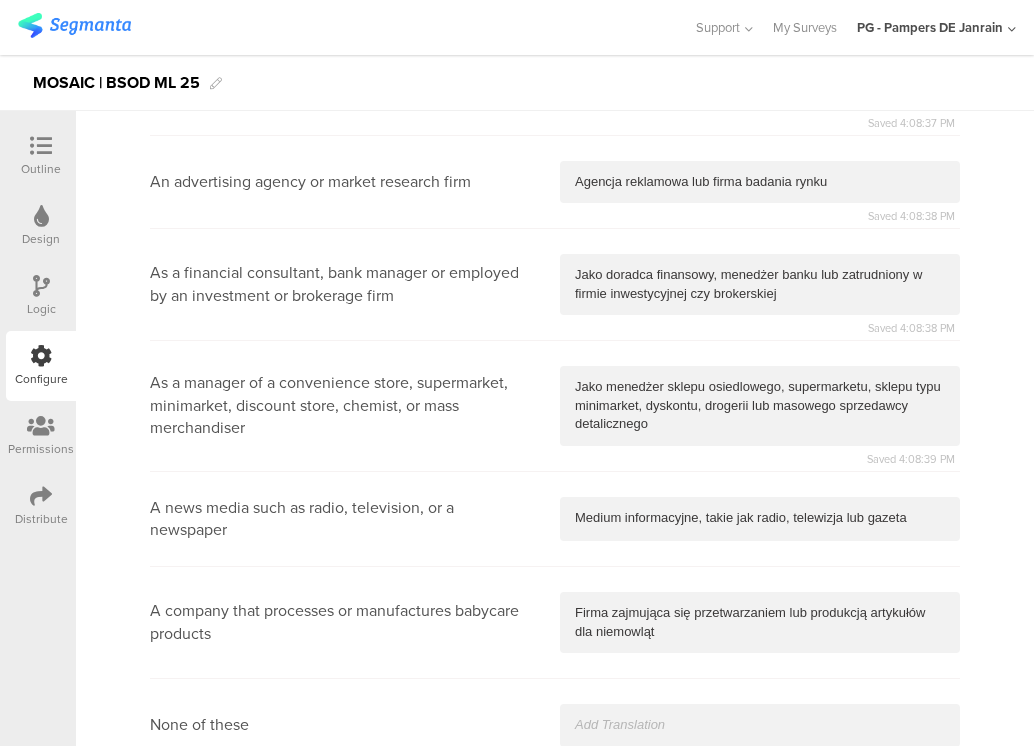 type 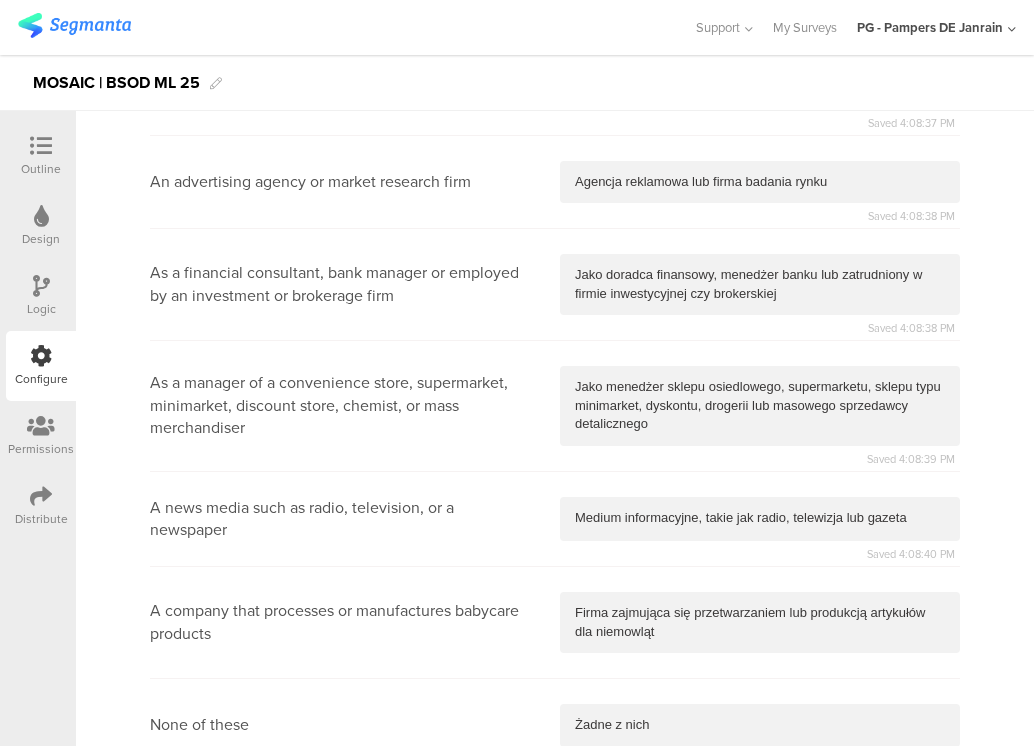 click at bounding box center [760, 914] 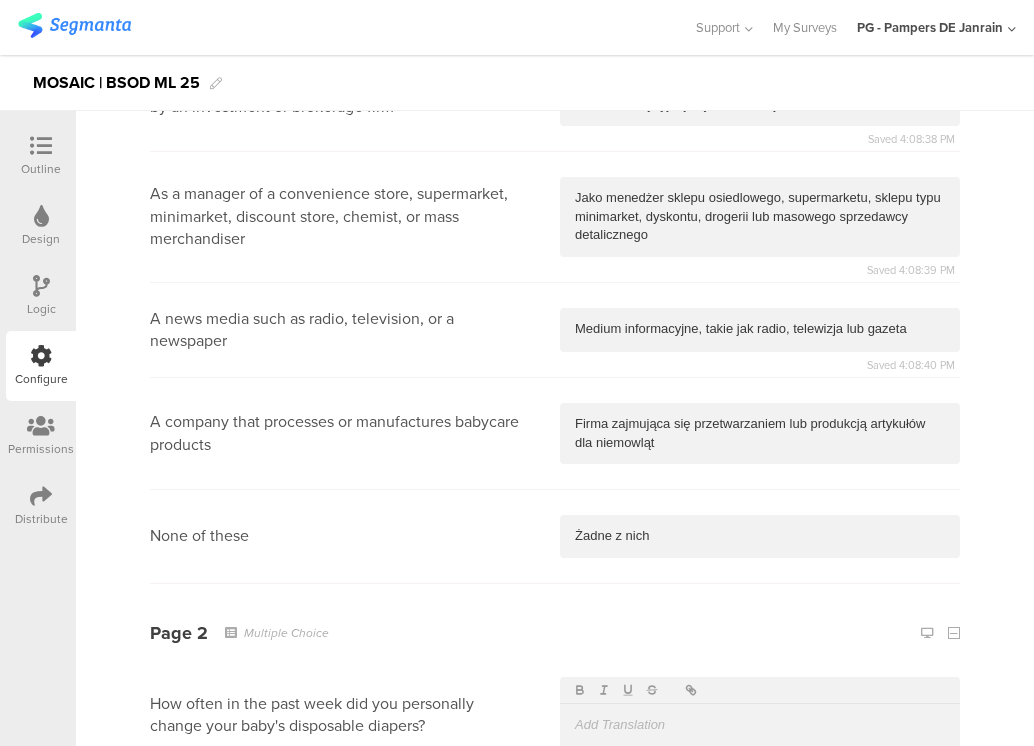 type 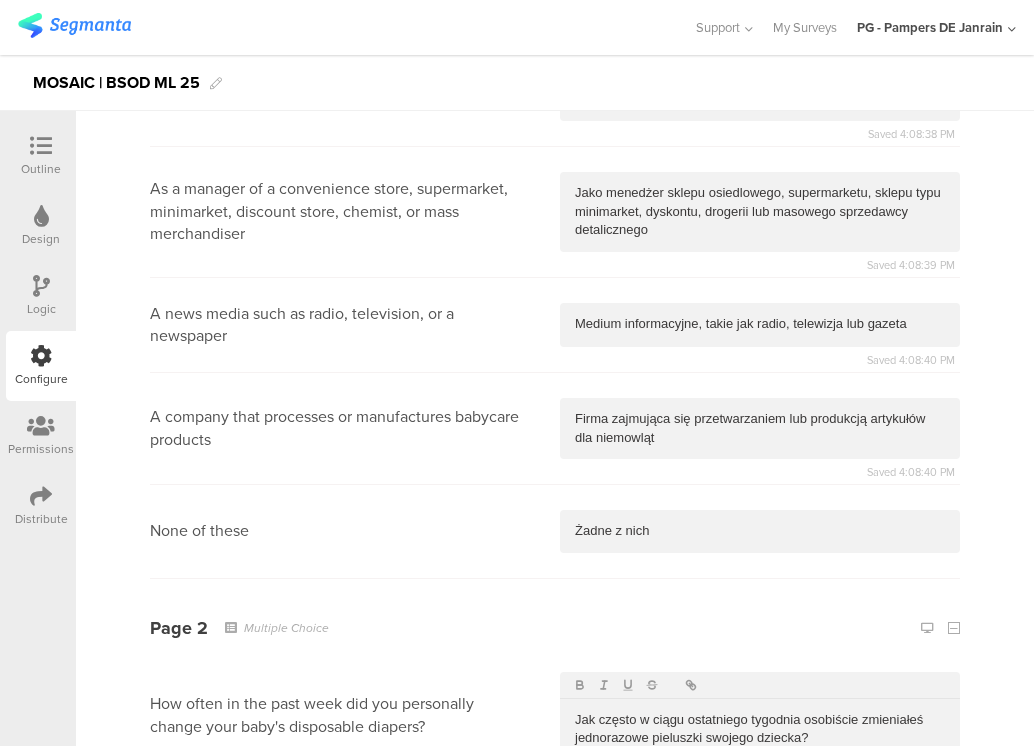click at bounding box center (760, 832) 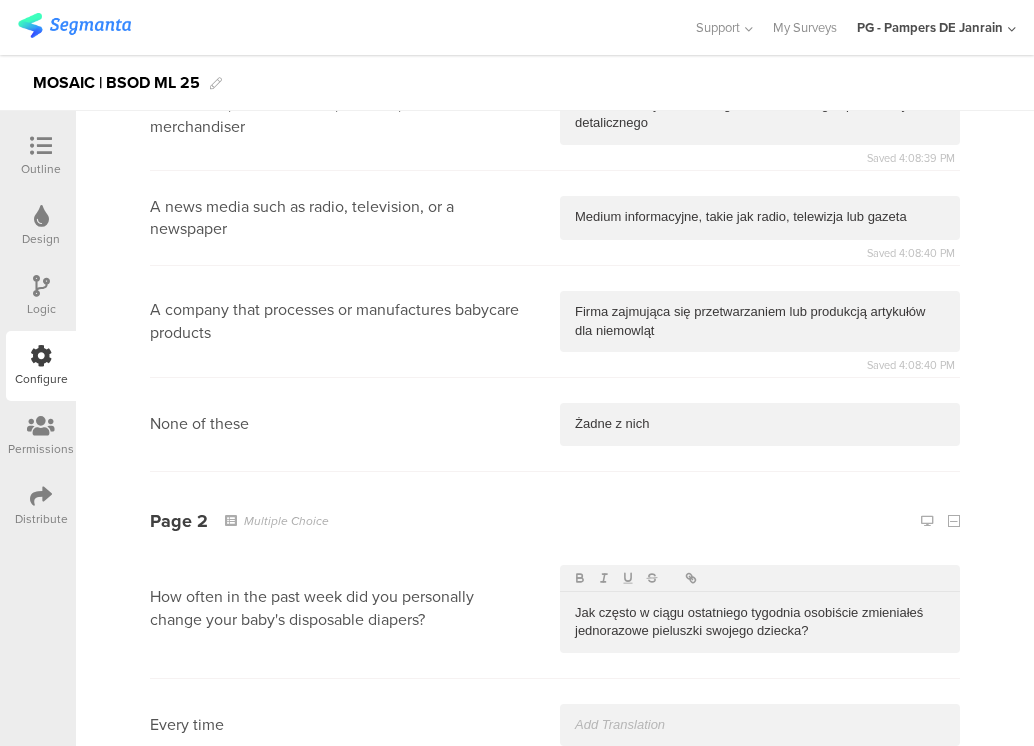 type 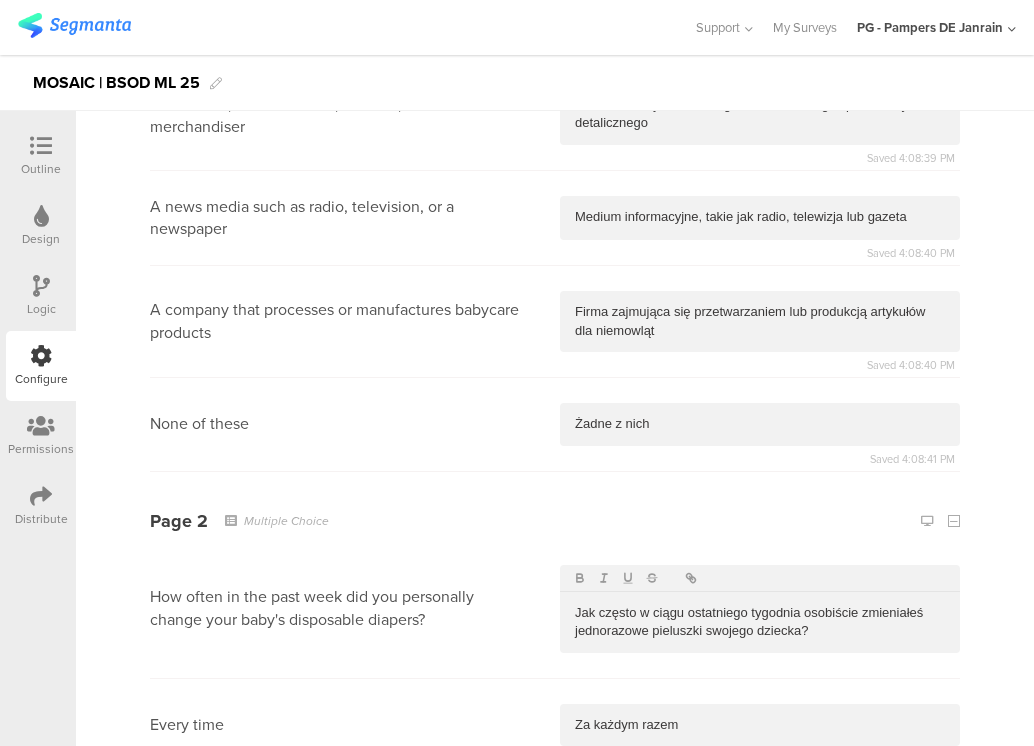 click at bounding box center (760, 818) 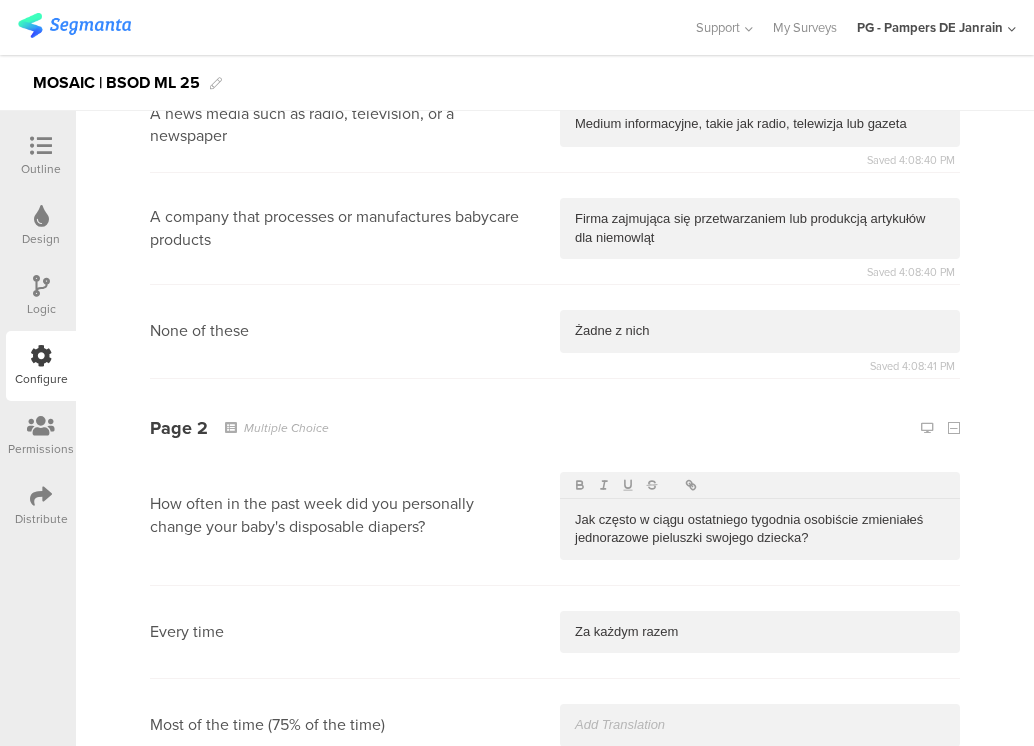 type 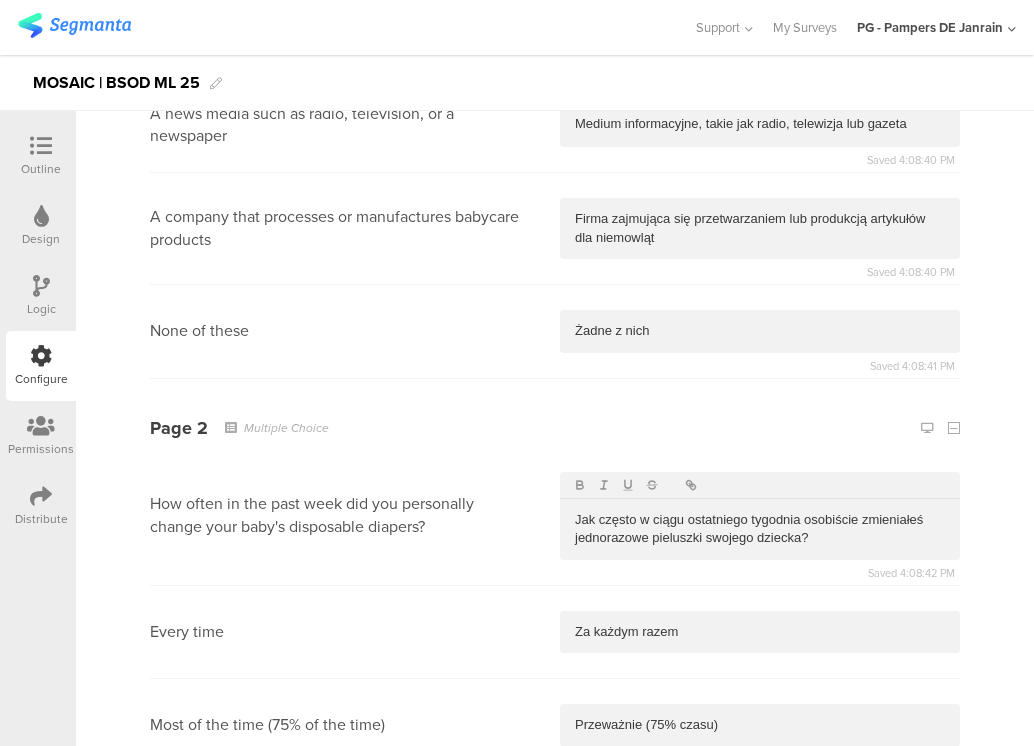 click at bounding box center (760, 819) 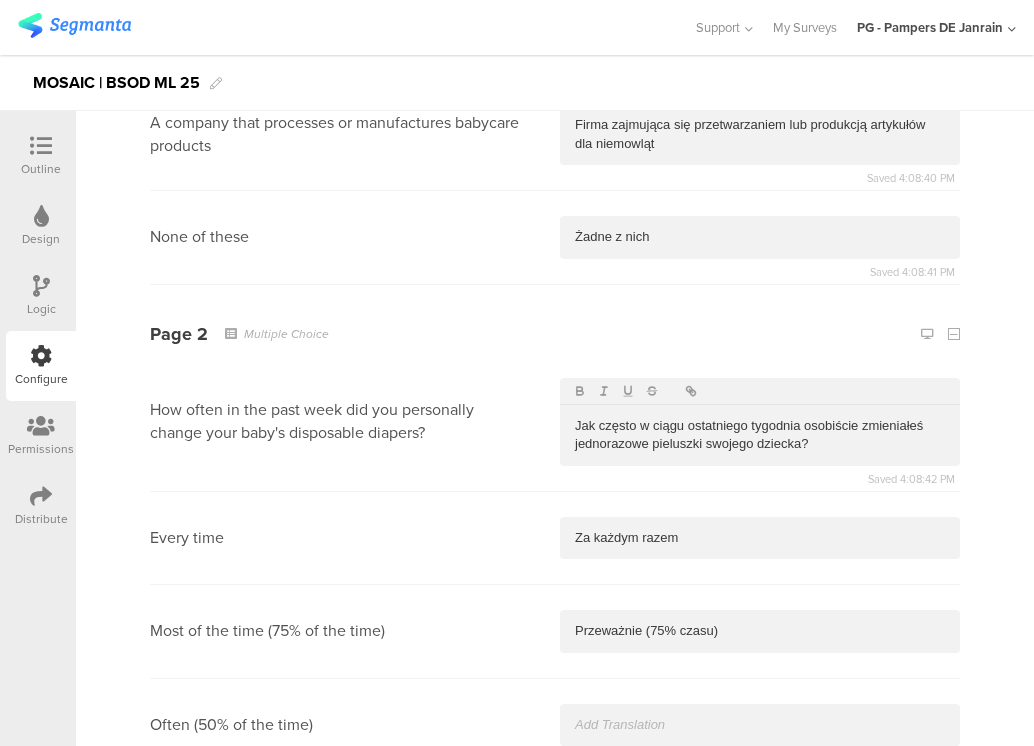 type 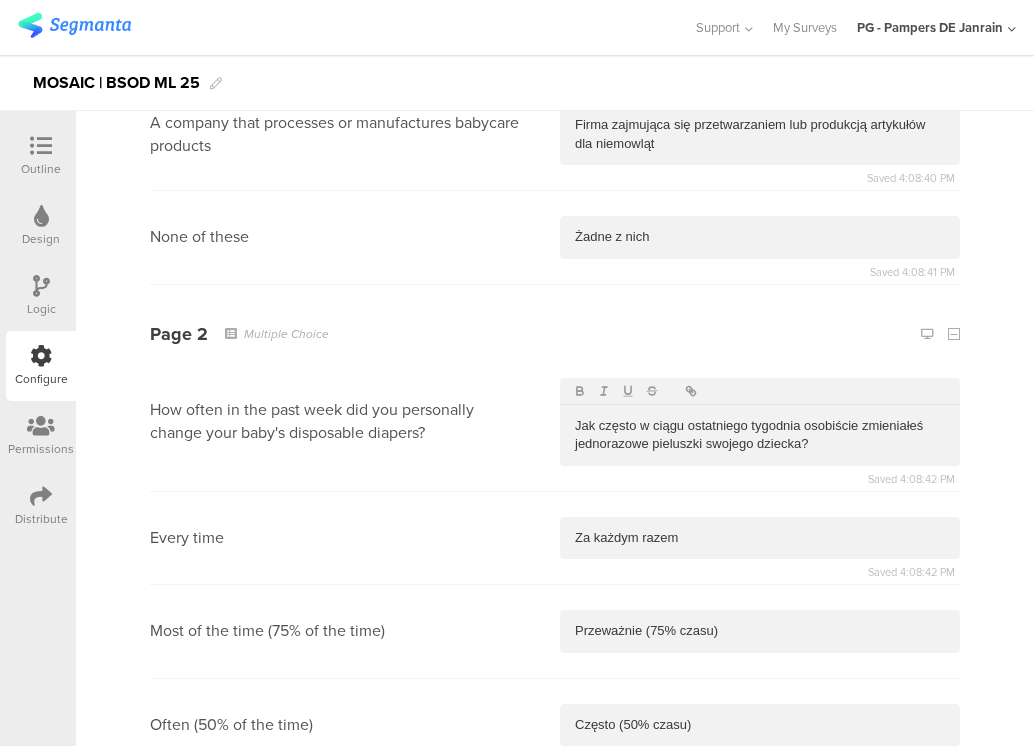 click at bounding box center [760, 818] 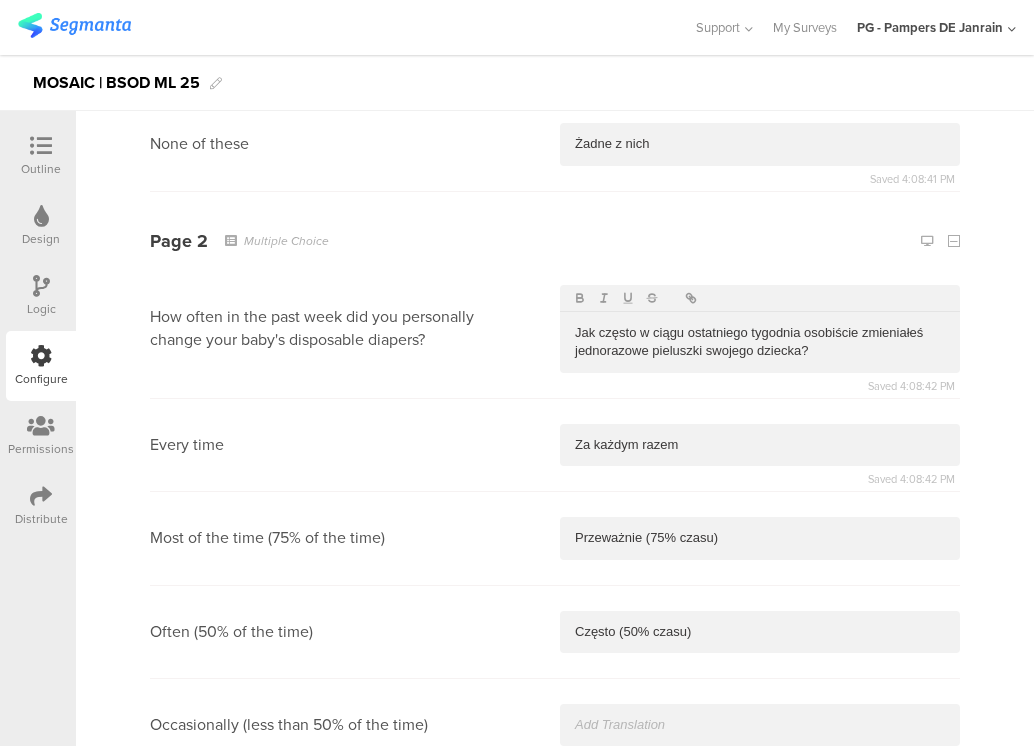 type 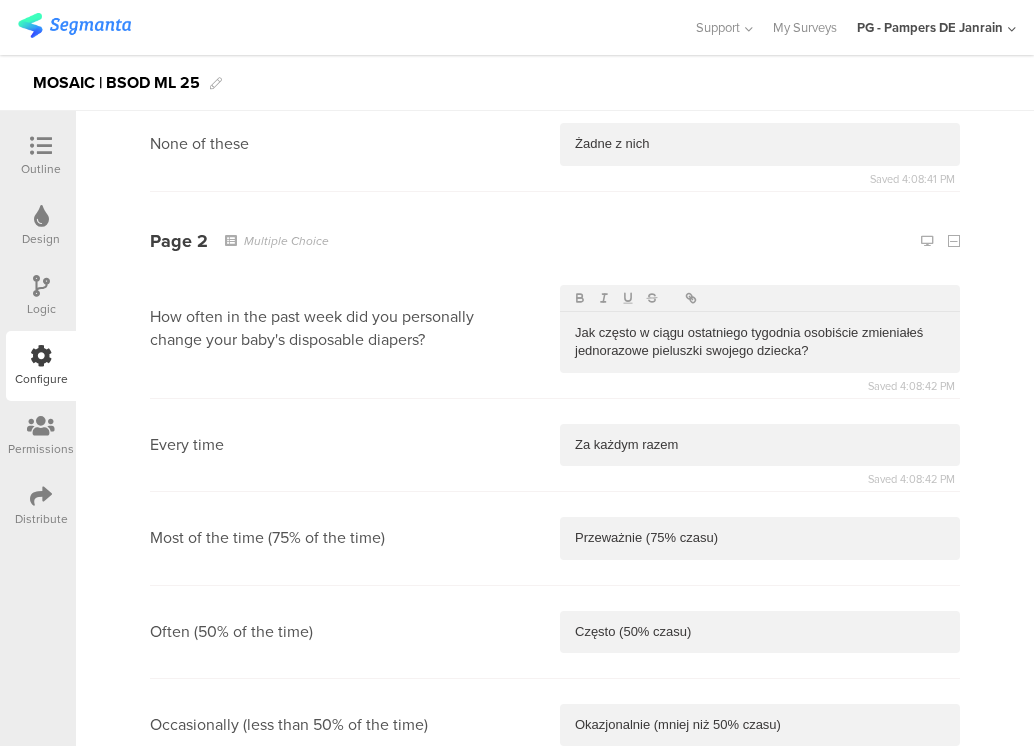 click at bounding box center (760, 818) 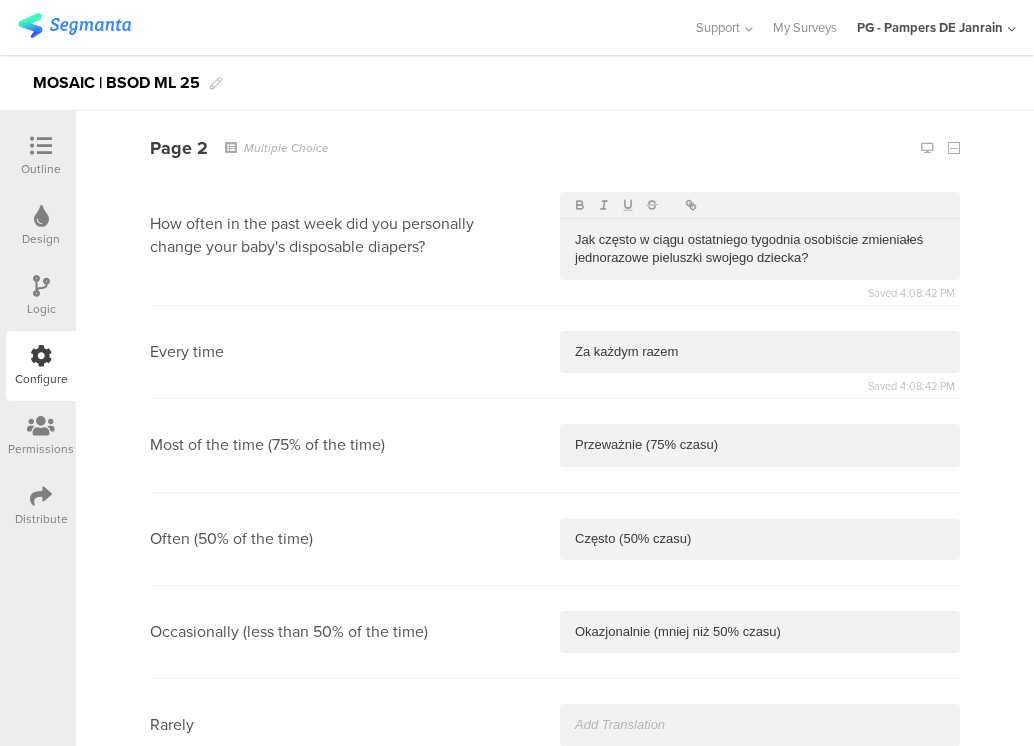 type 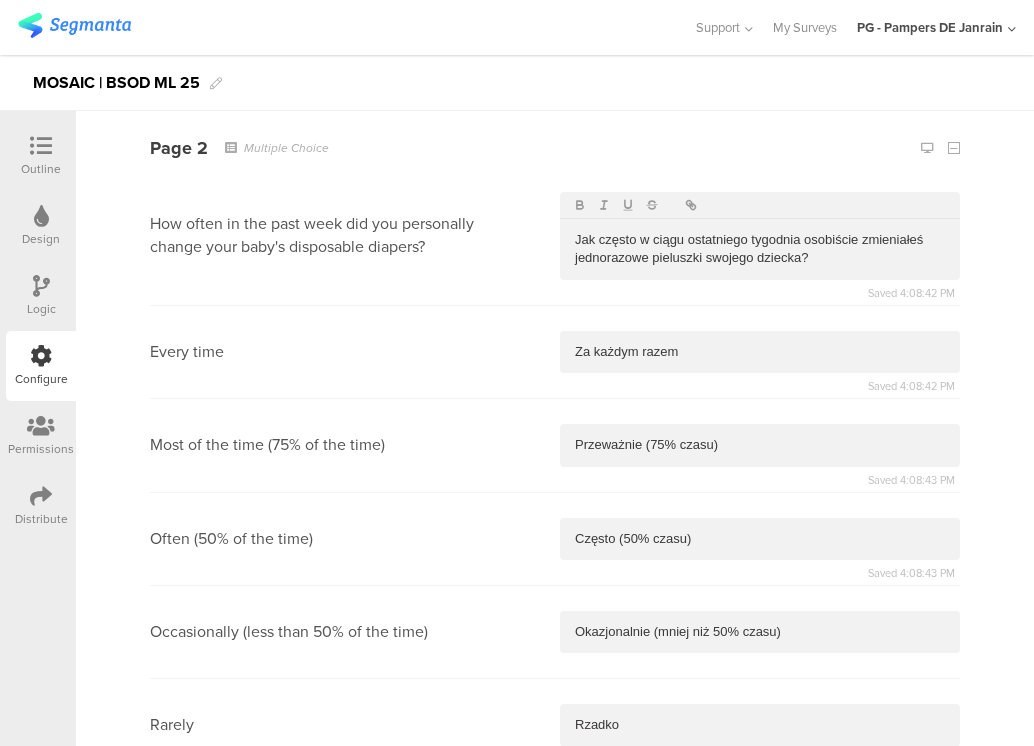 click at bounding box center (760, 819) 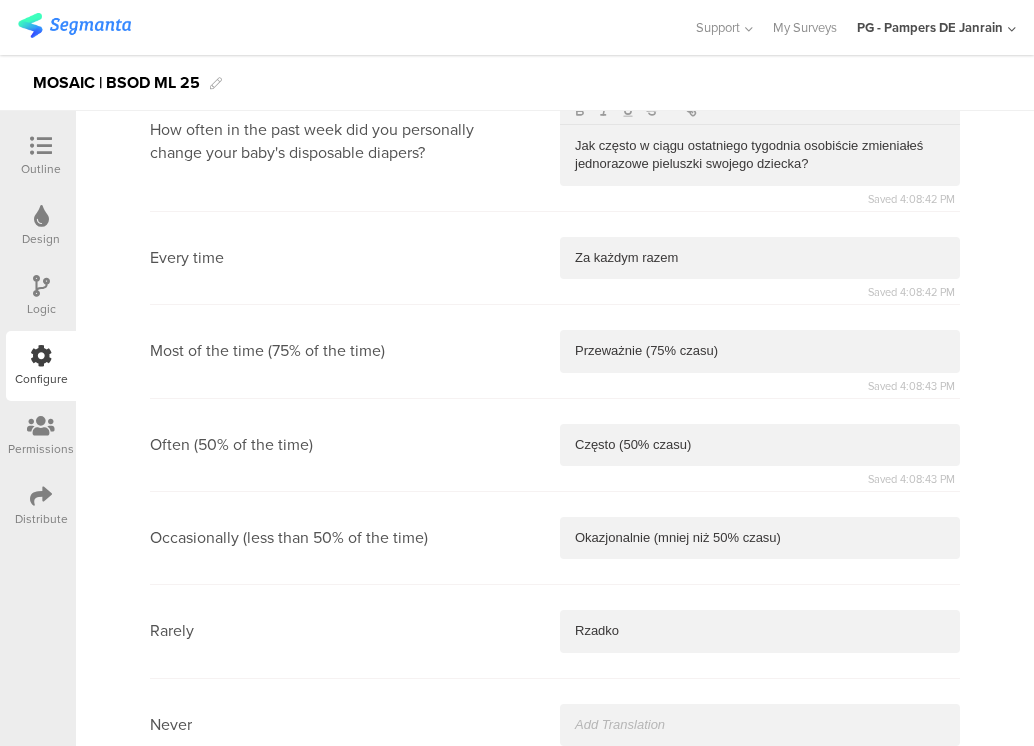 type 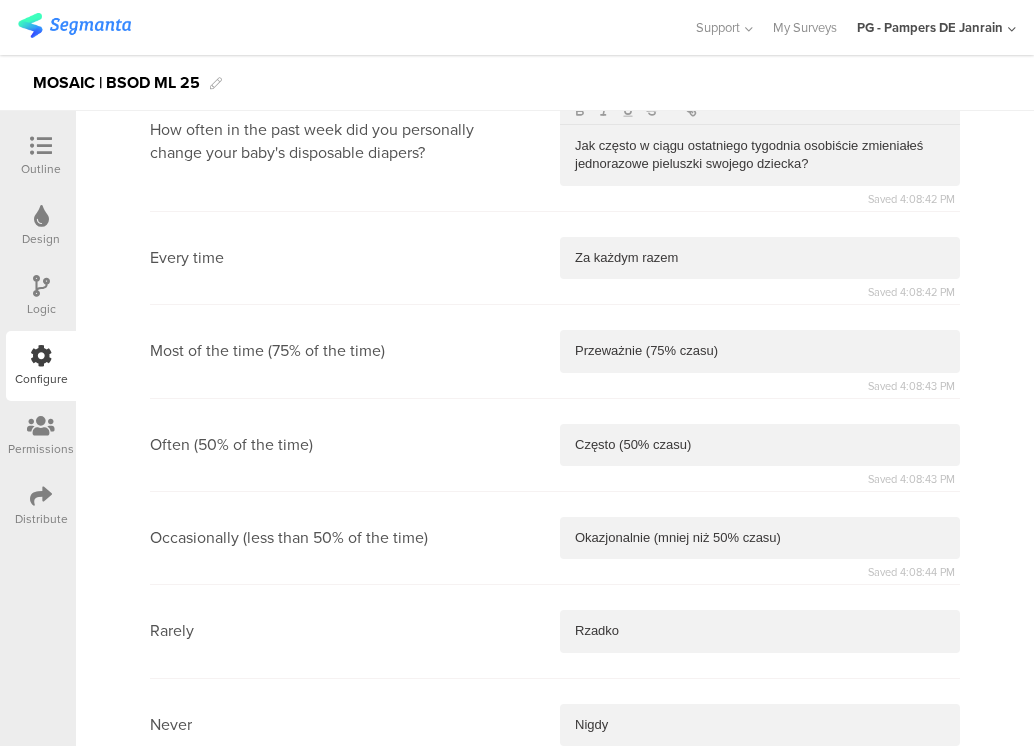 click at bounding box center (760, 913) 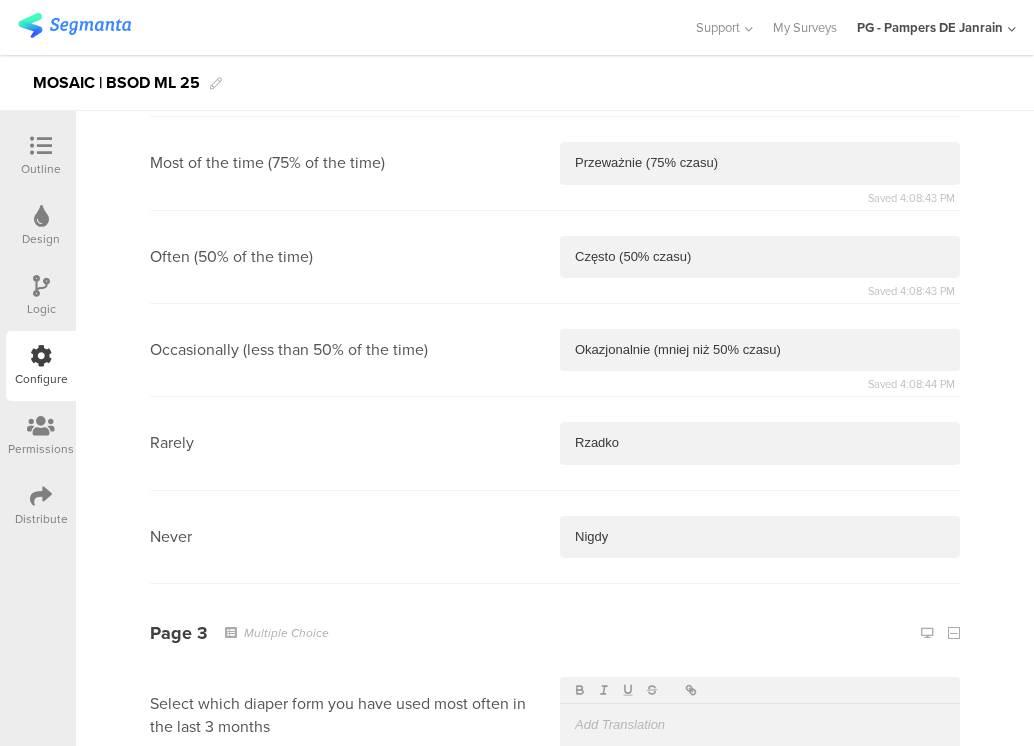 type 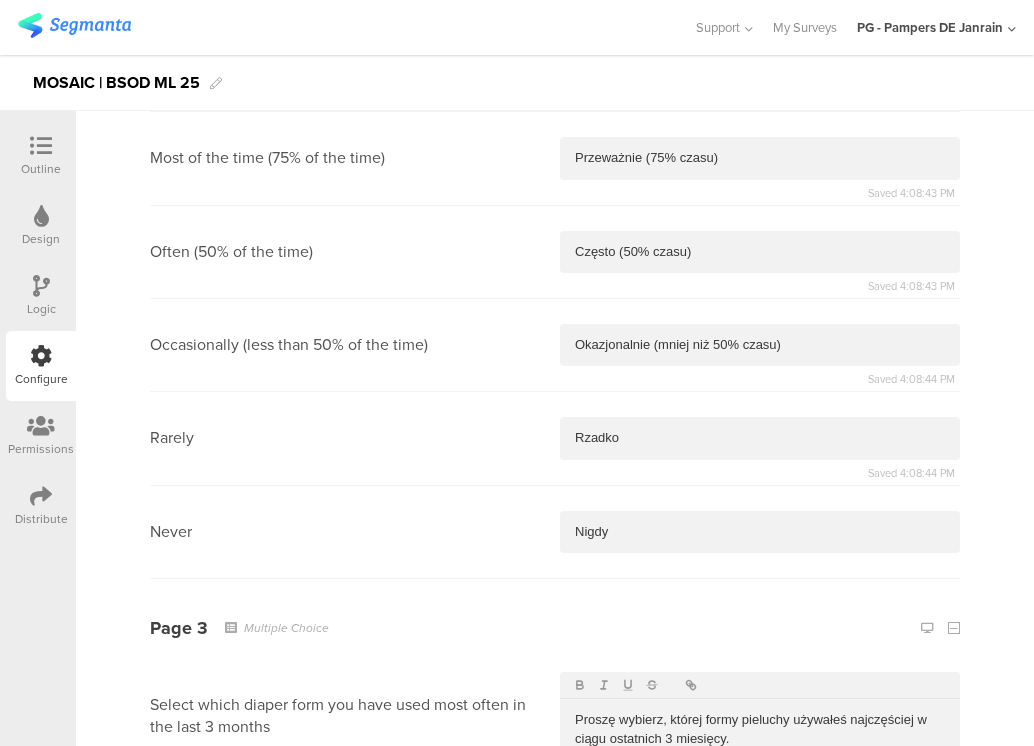 click at bounding box center [760, 832] 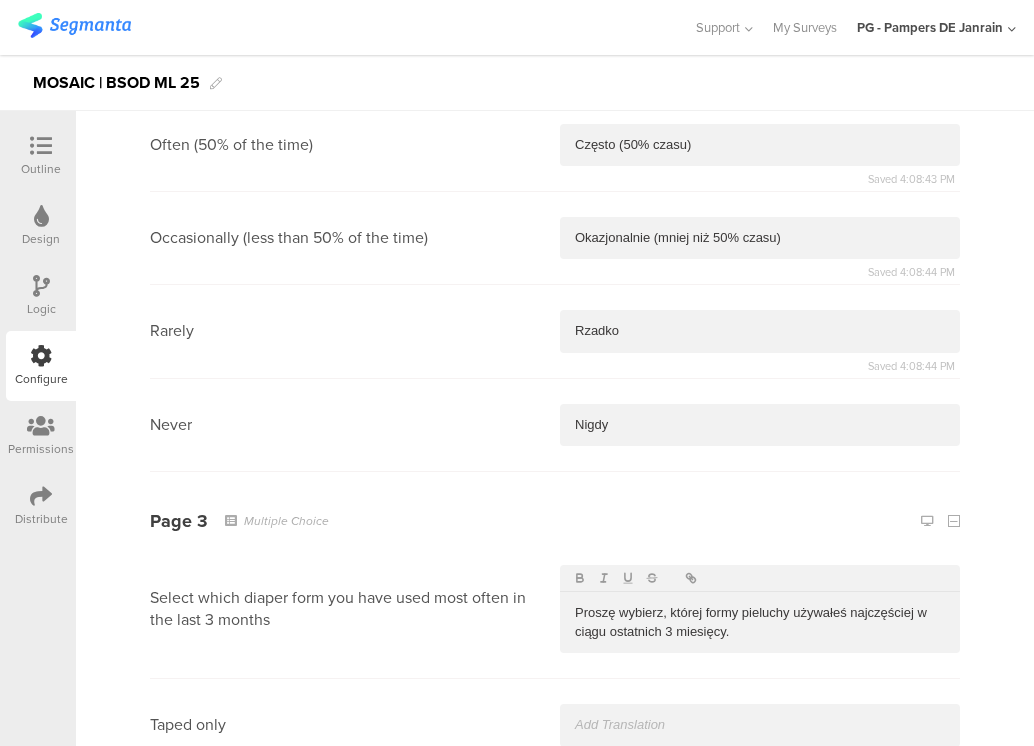 type 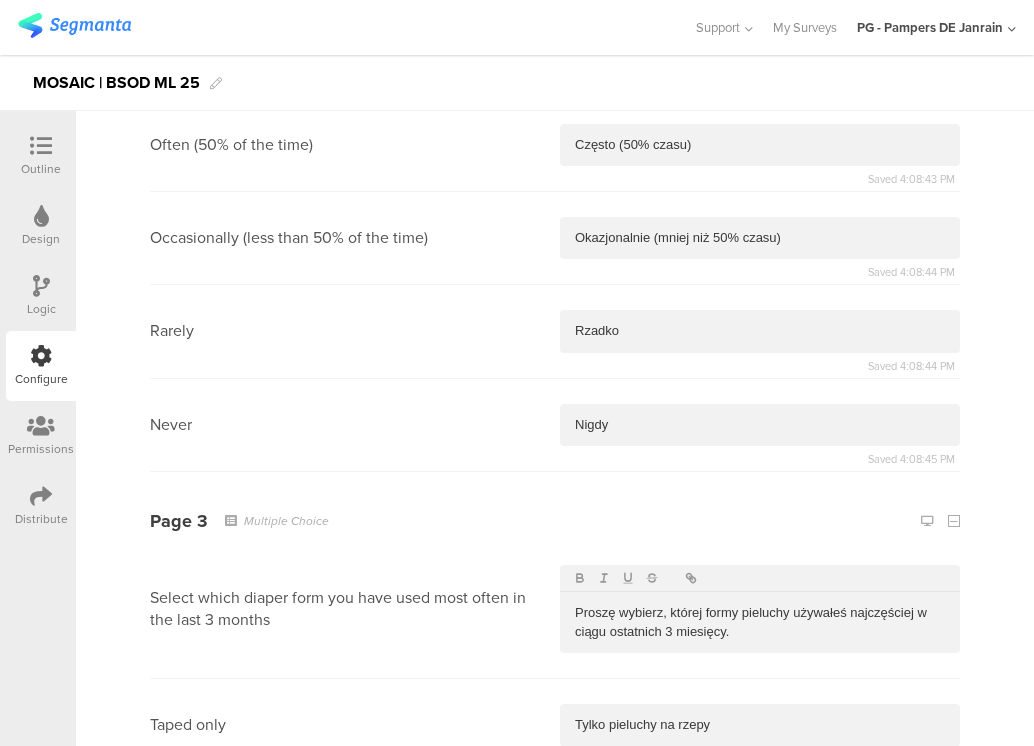 click at bounding box center [760, 819] 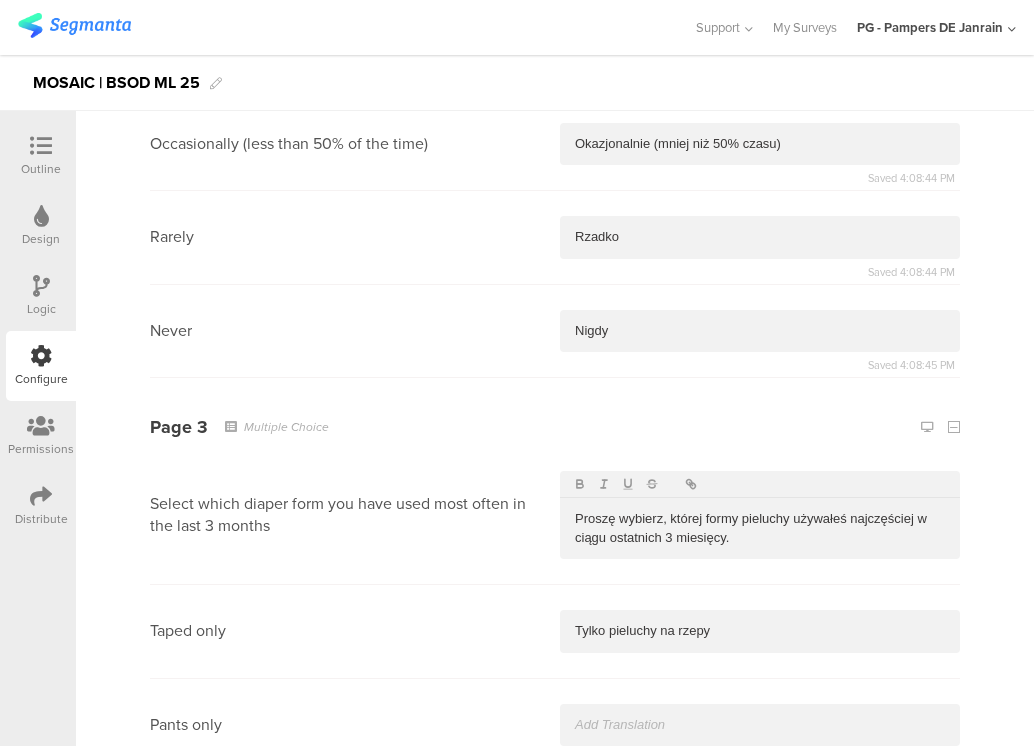 type 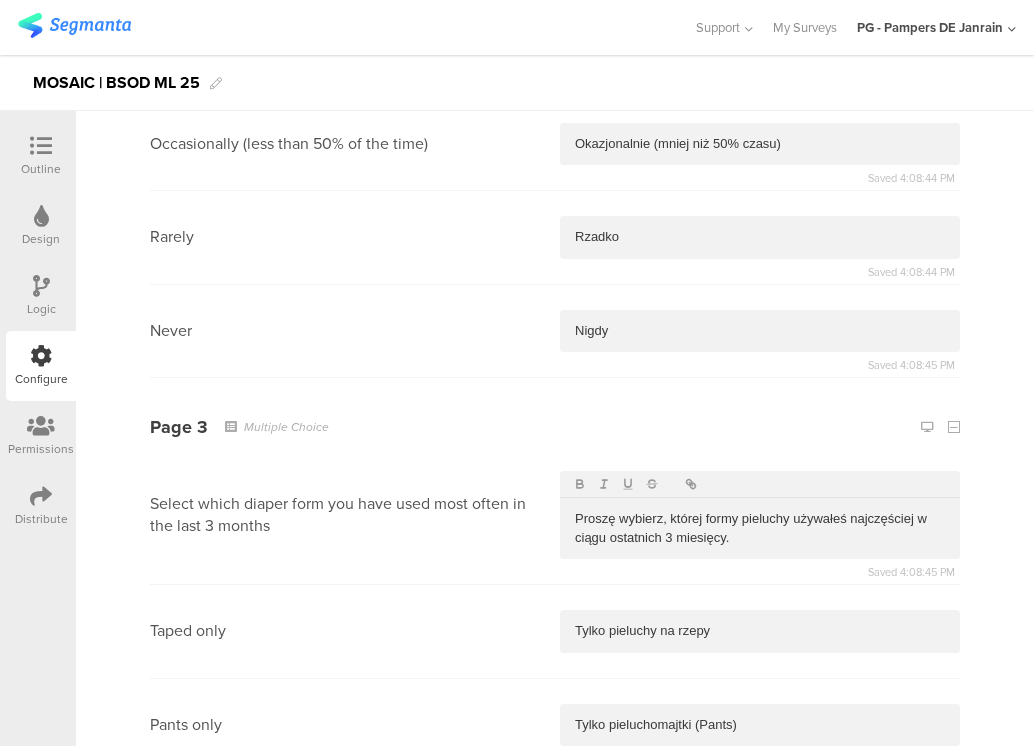 click at bounding box center [760, 818] 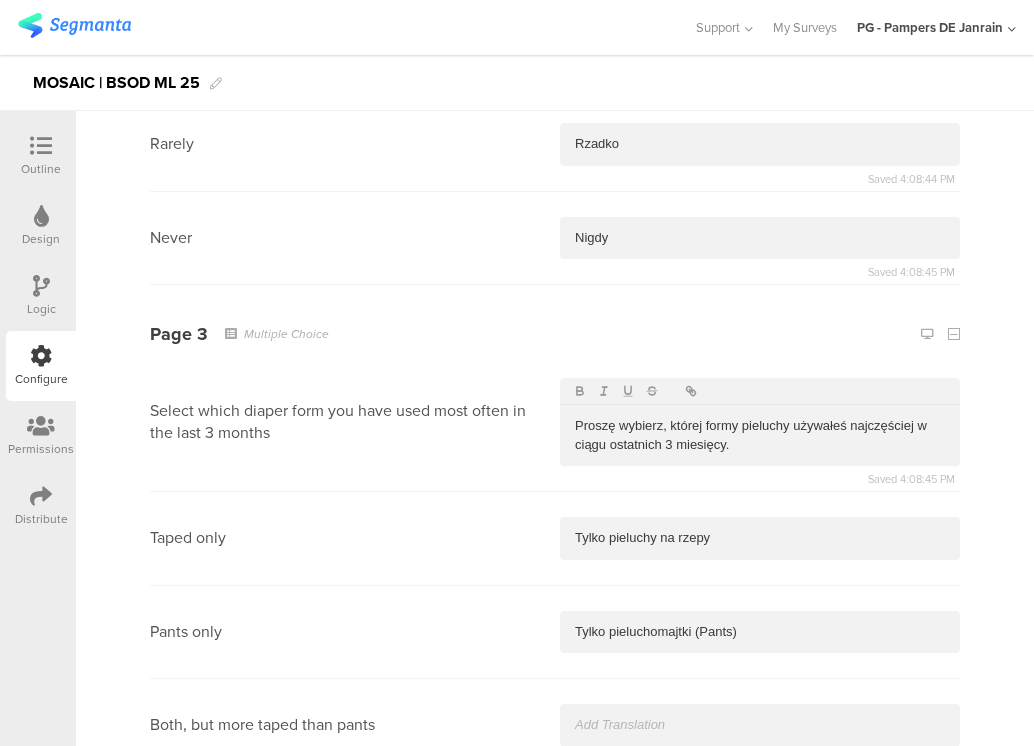 type 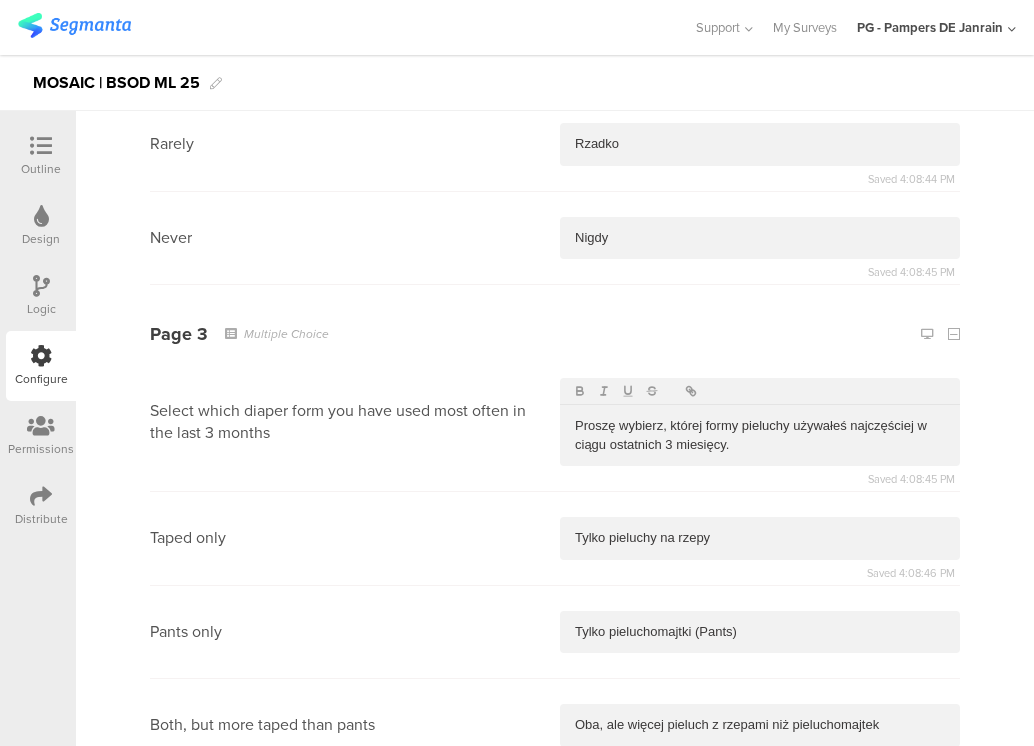 click at bounding box center [760, 819] 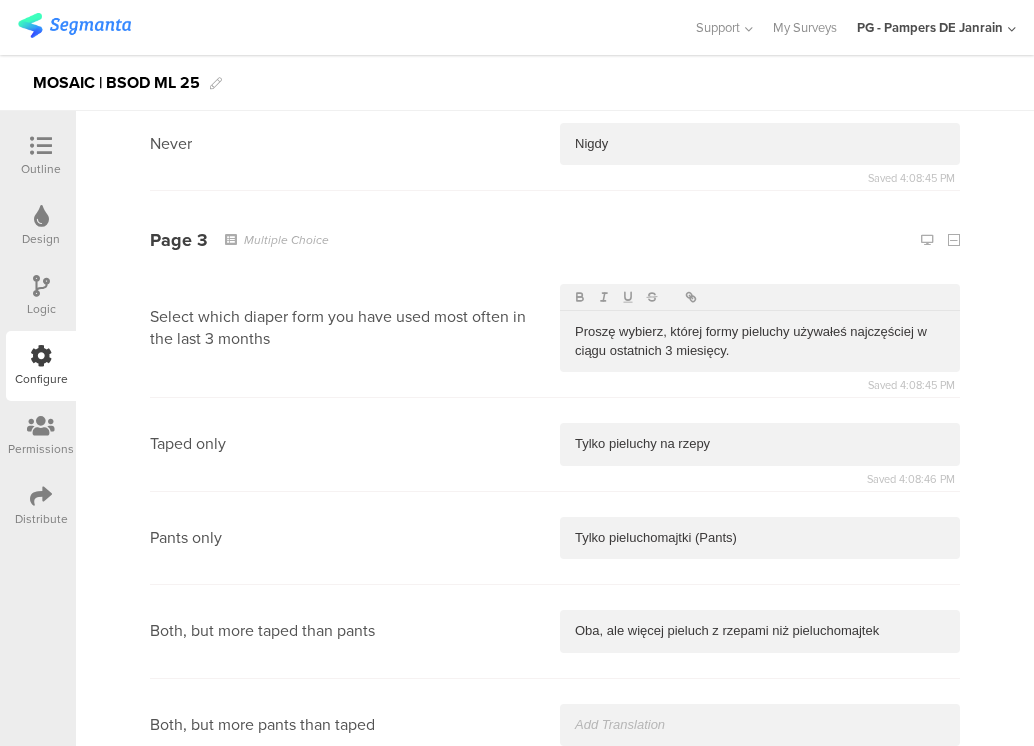 type 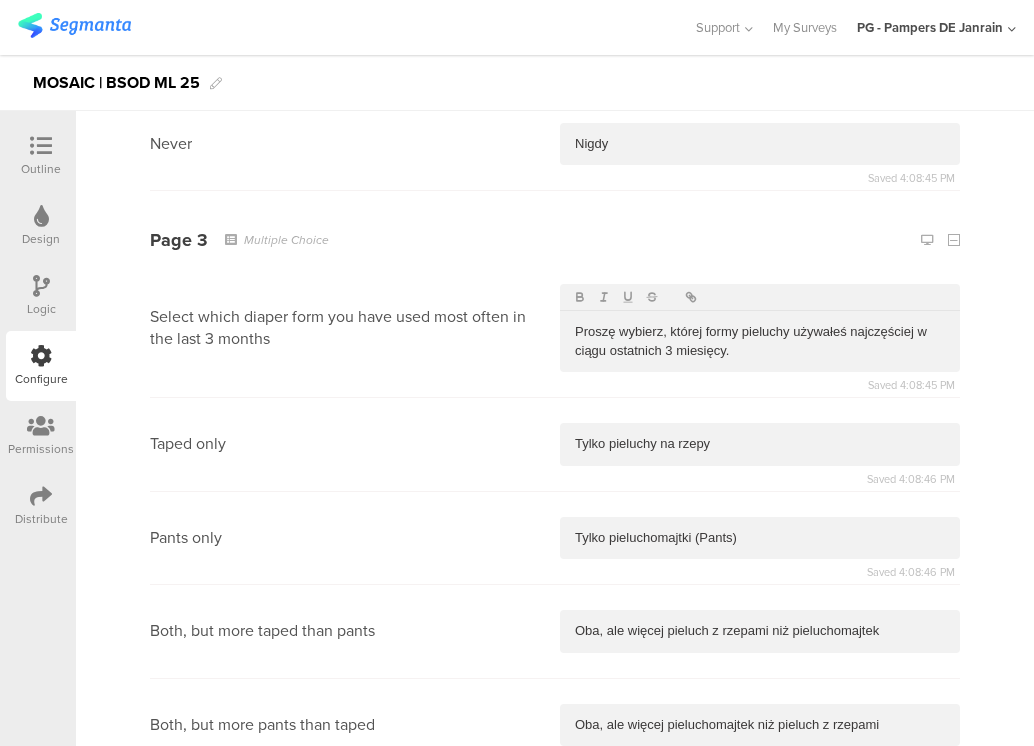 click at bounding box center [760, 913] 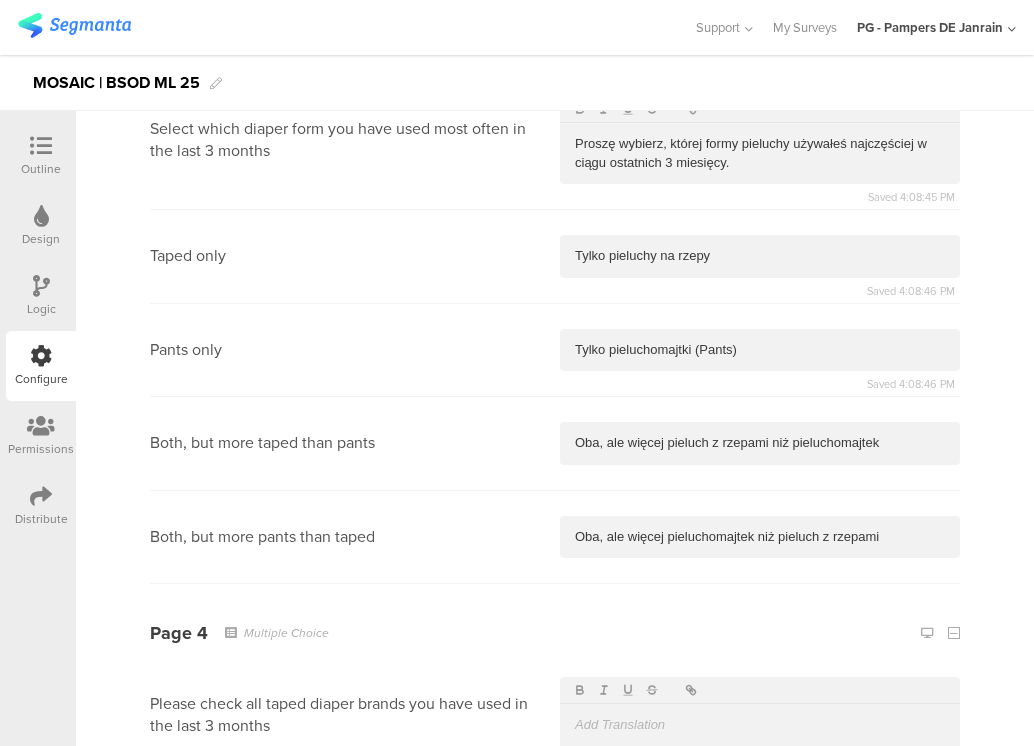 type 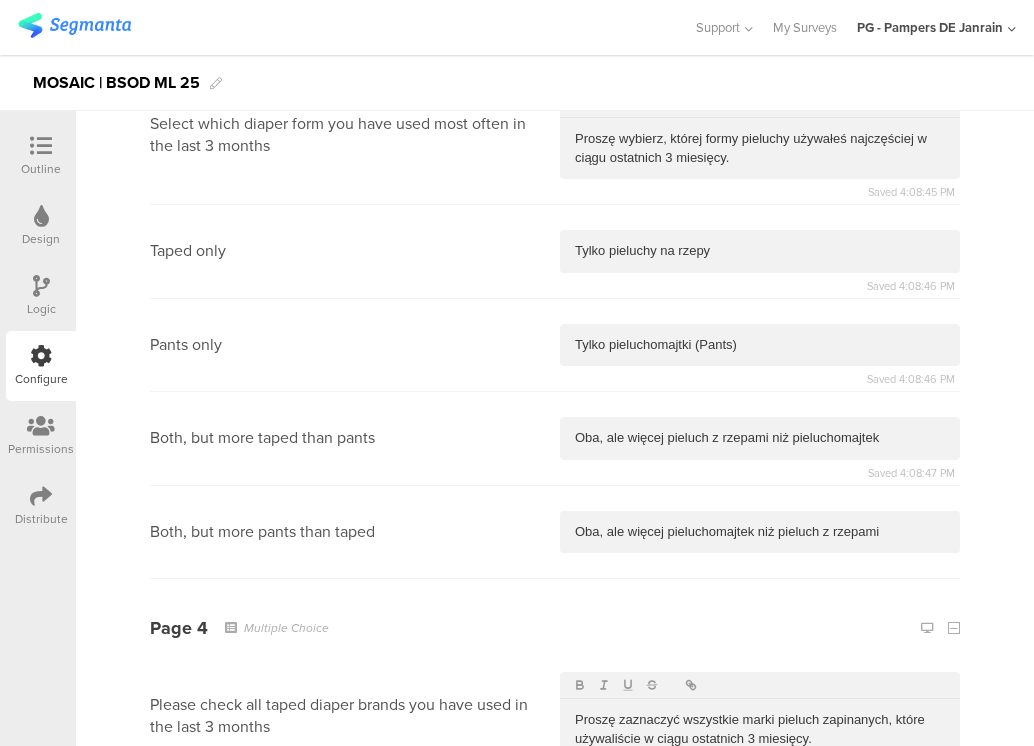 click at bounding box center [760, 832] 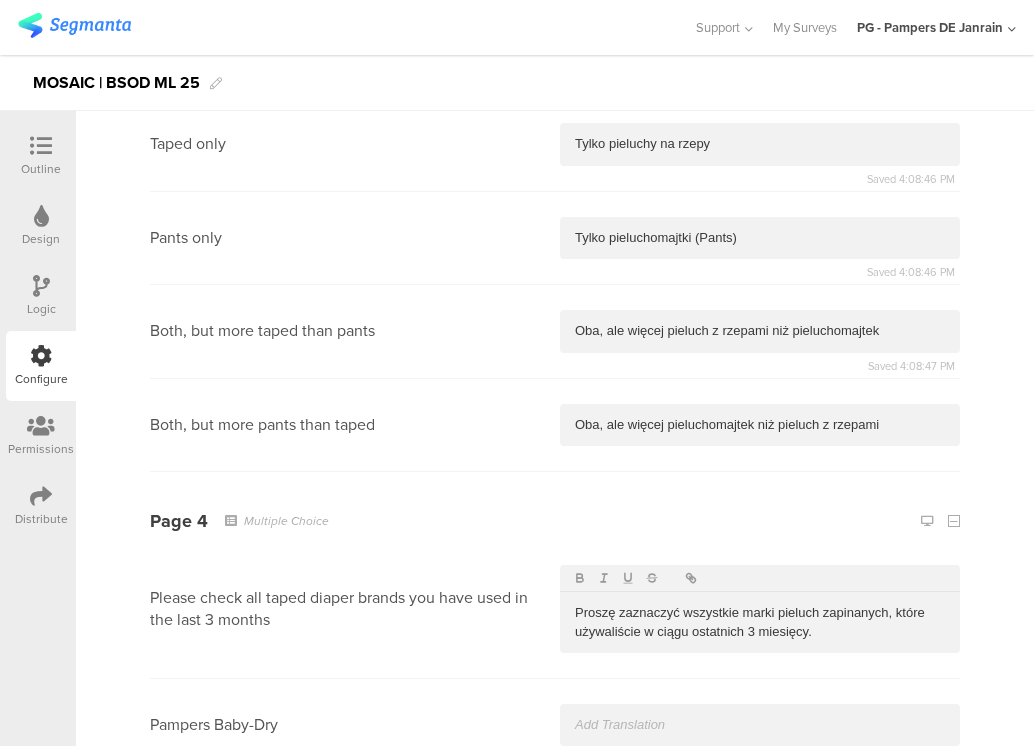 type 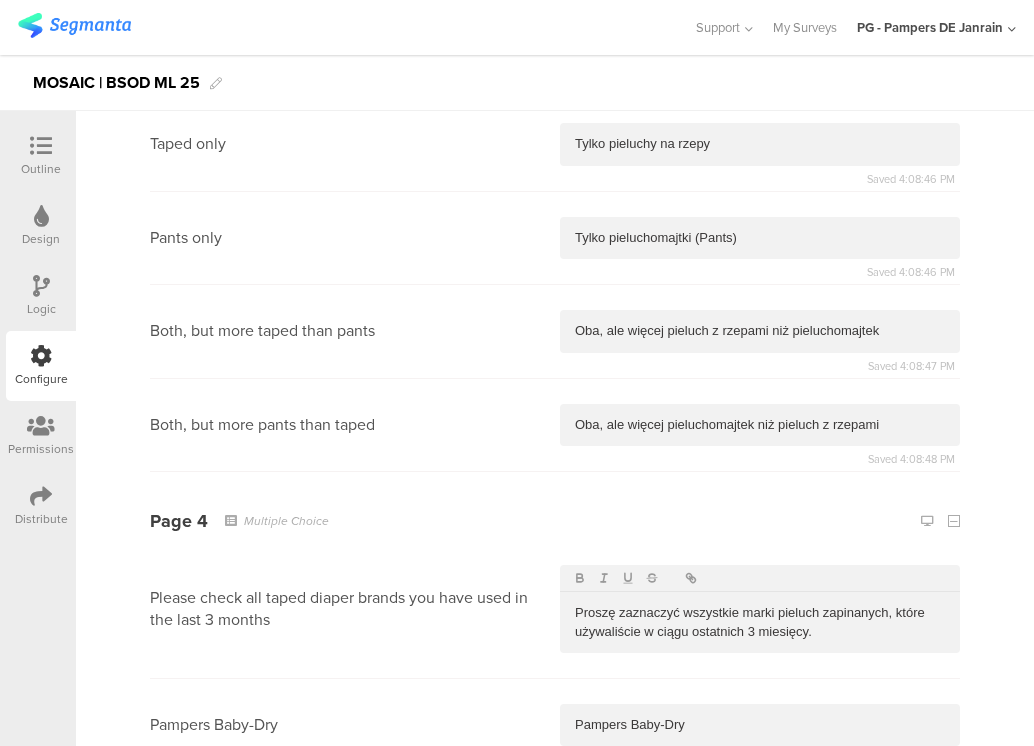 click at bounding box center [760, 818] 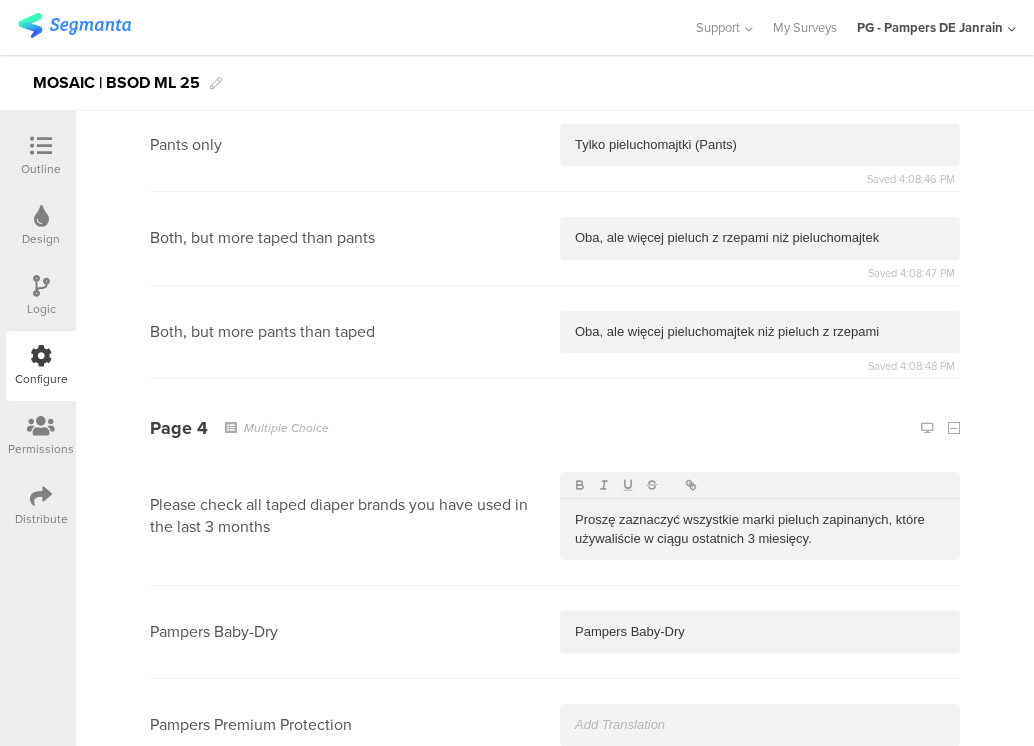 type 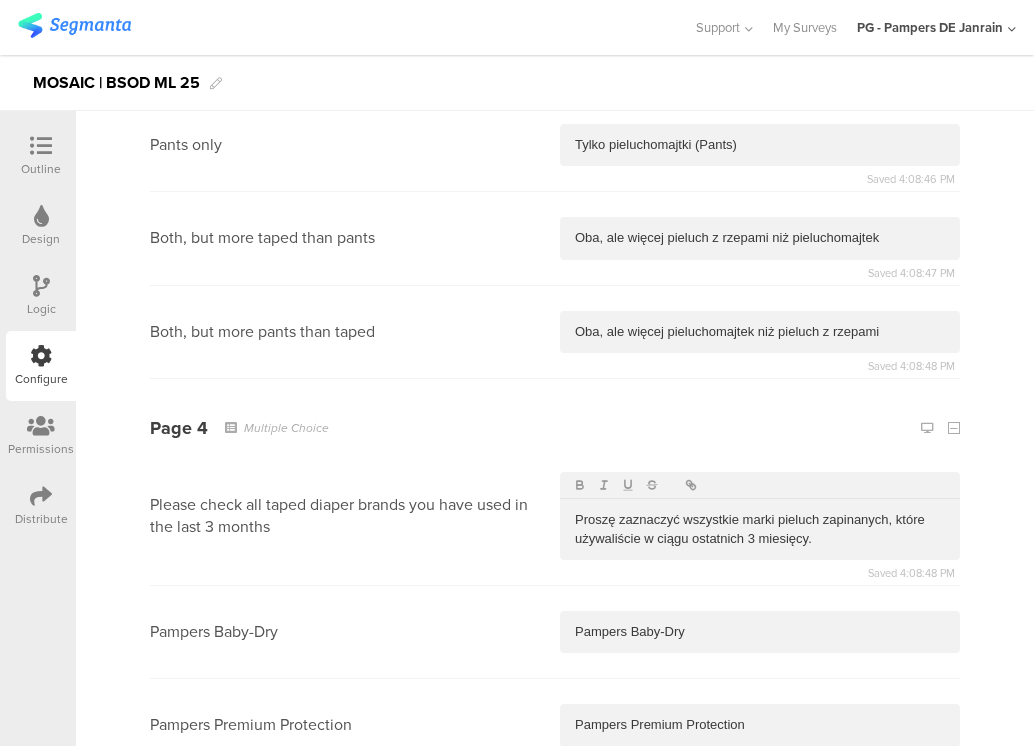click at bounding box center (760, 819) 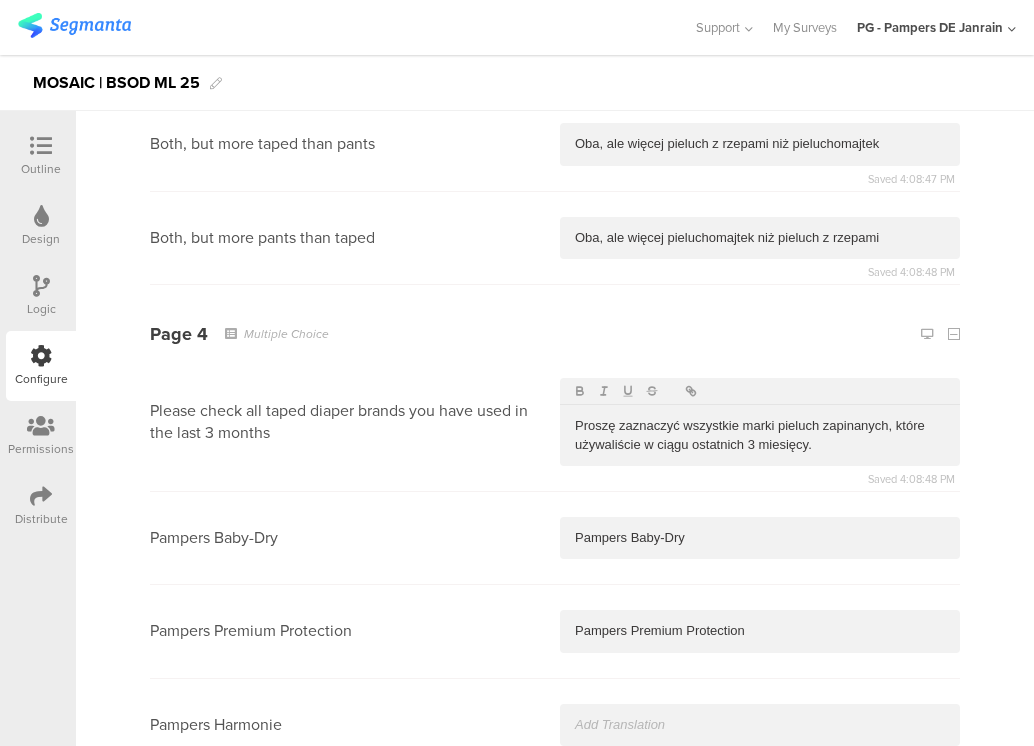 type 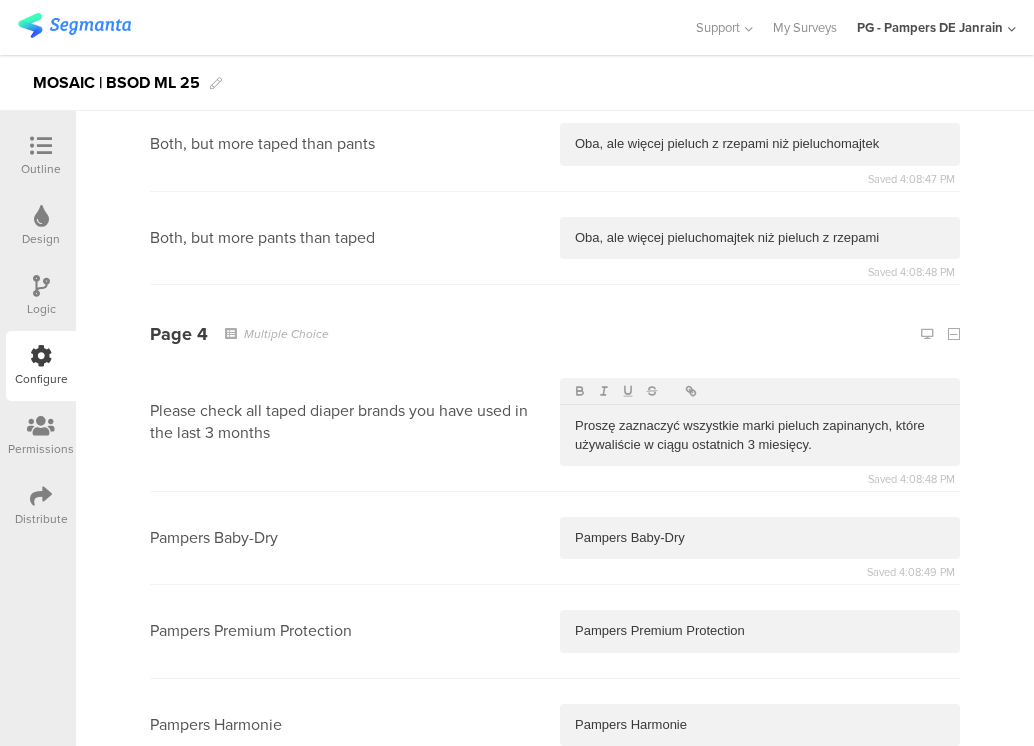 click at bounding box center [760, 818] 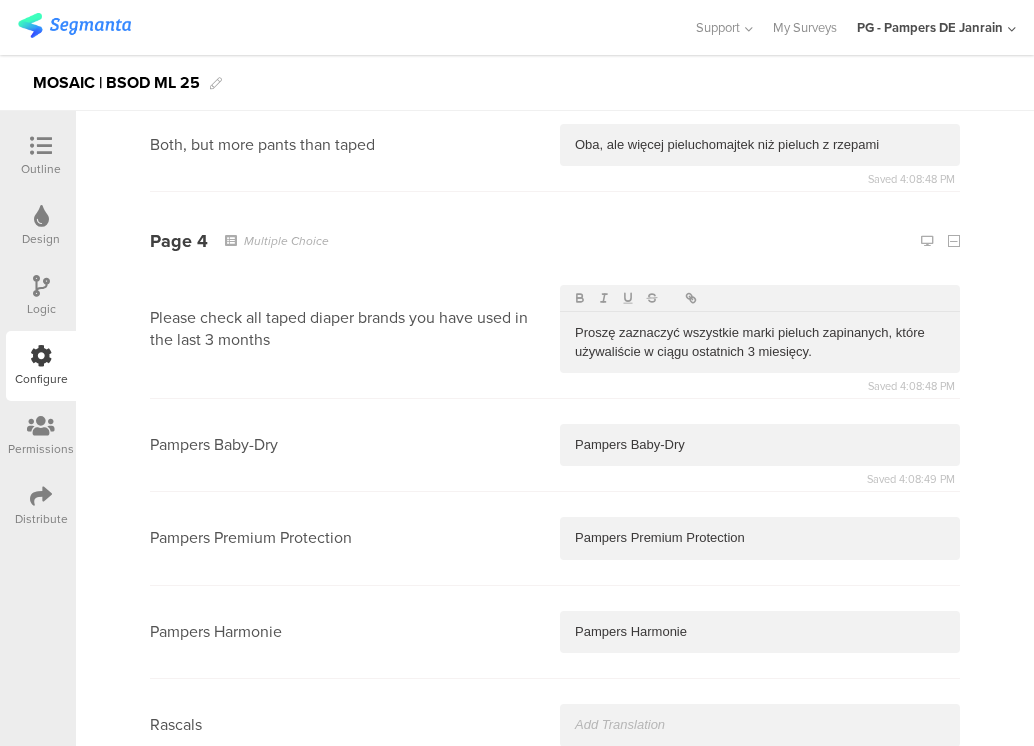 type 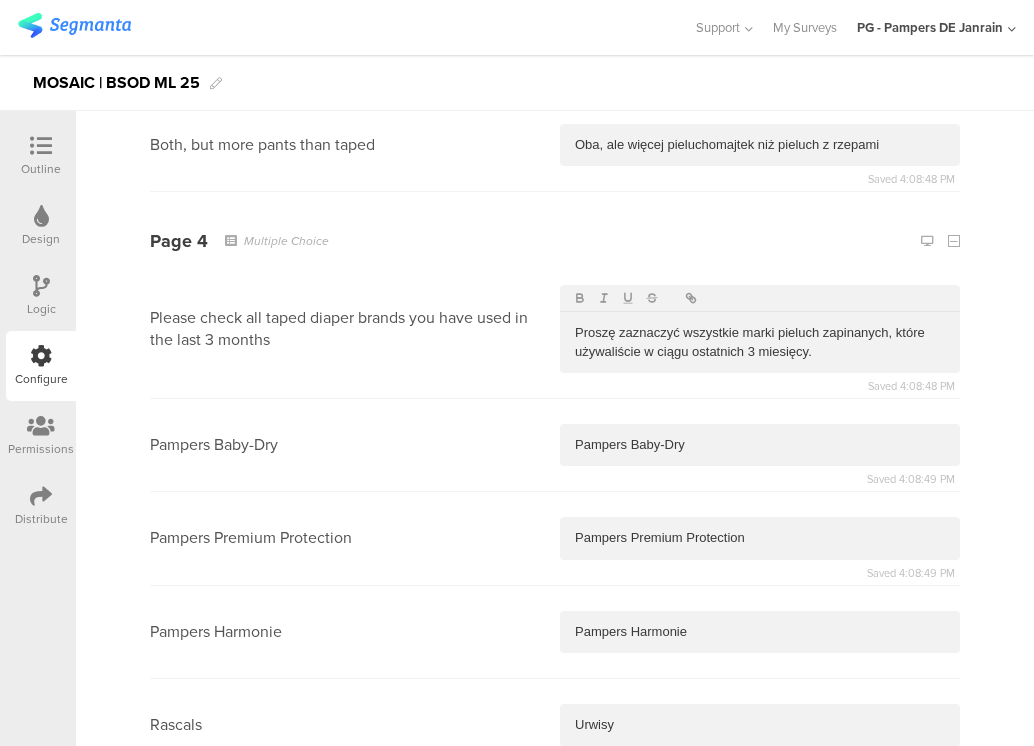 click at bounding box center [760, 819] 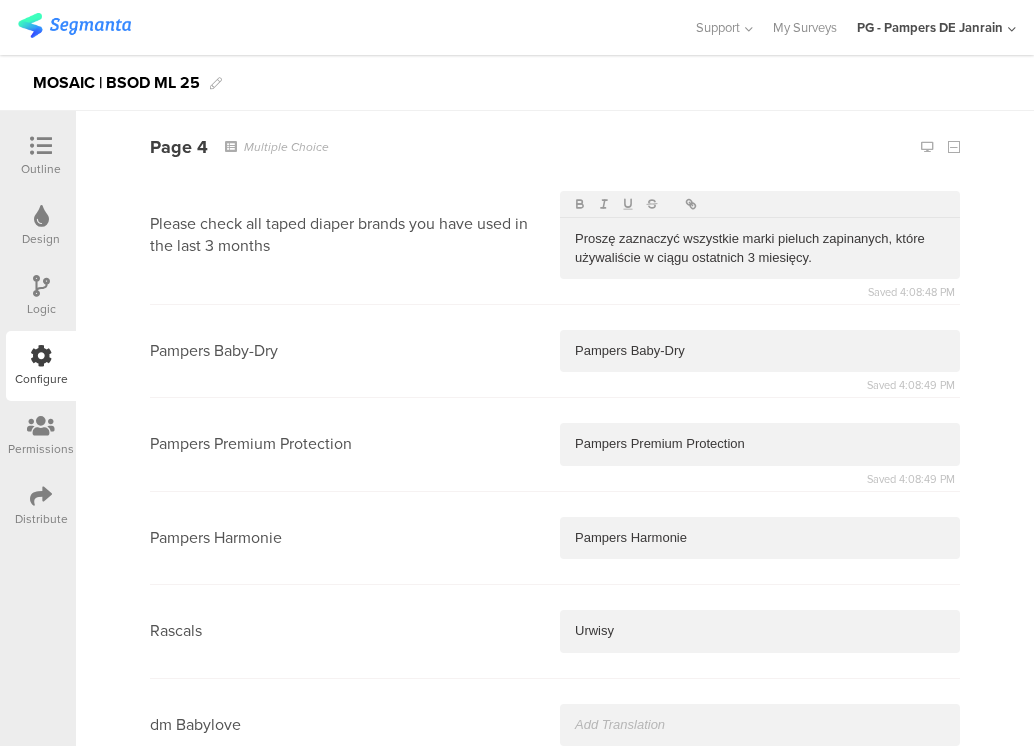 type 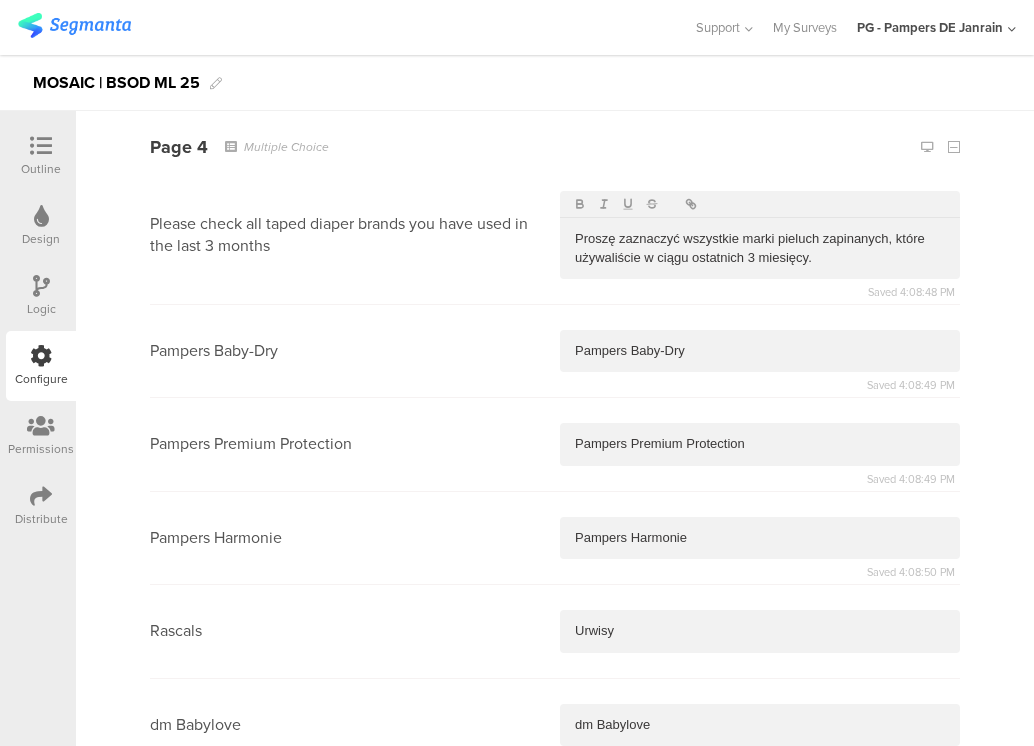 click at bounding box center [760, 818] 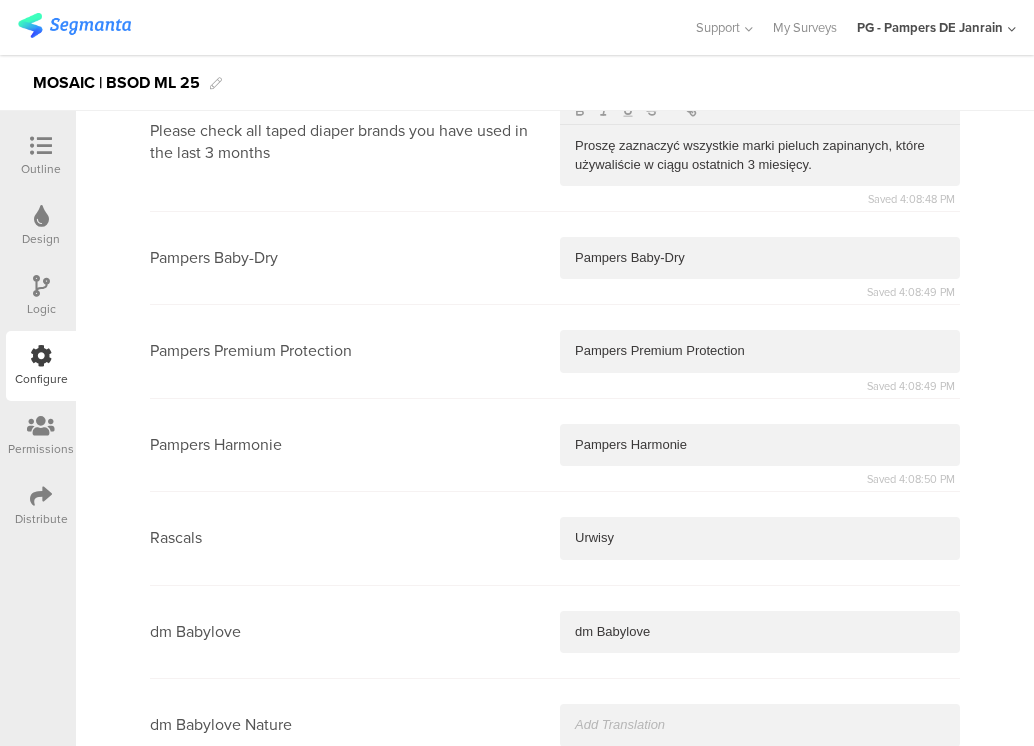 type 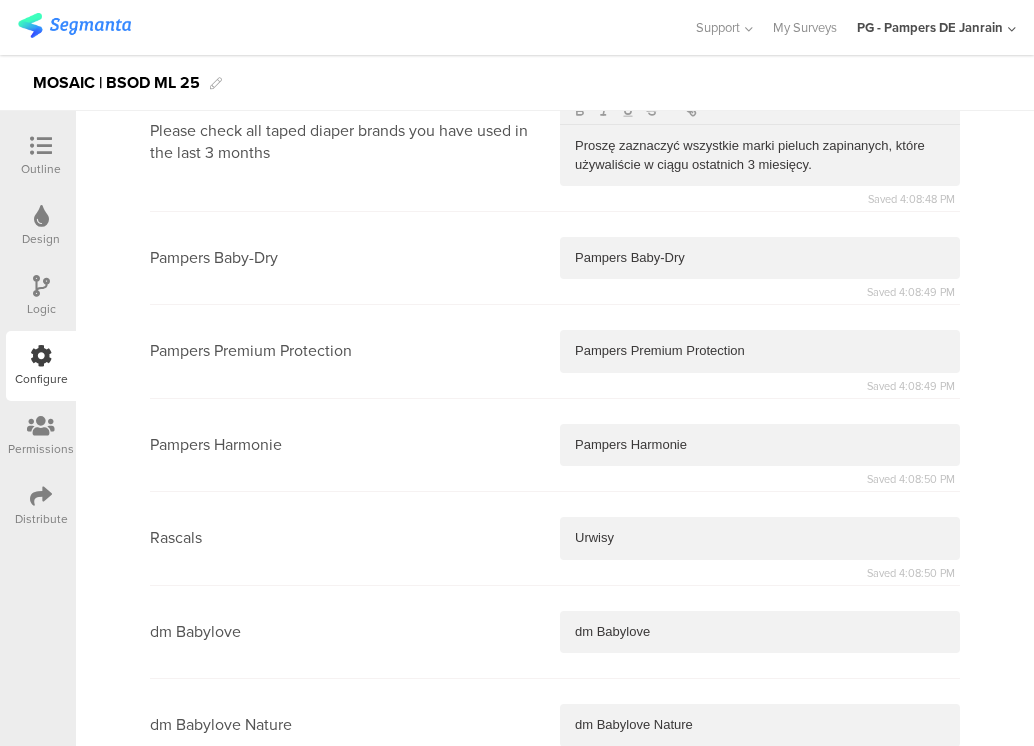 click at bounding box center [760, 819] 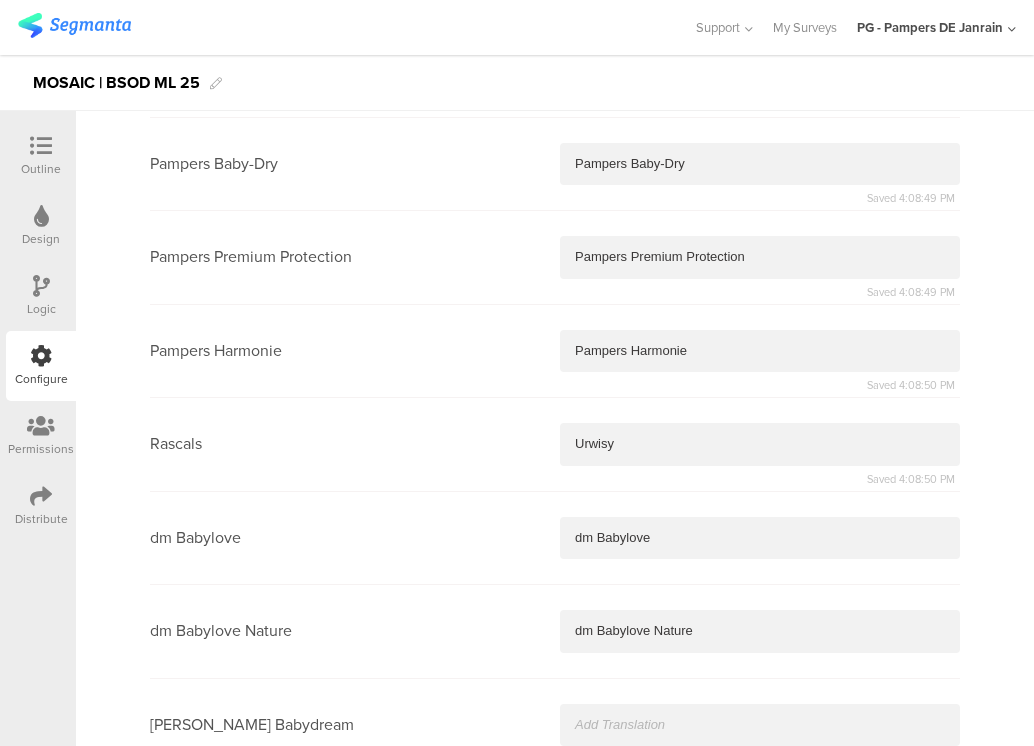 type 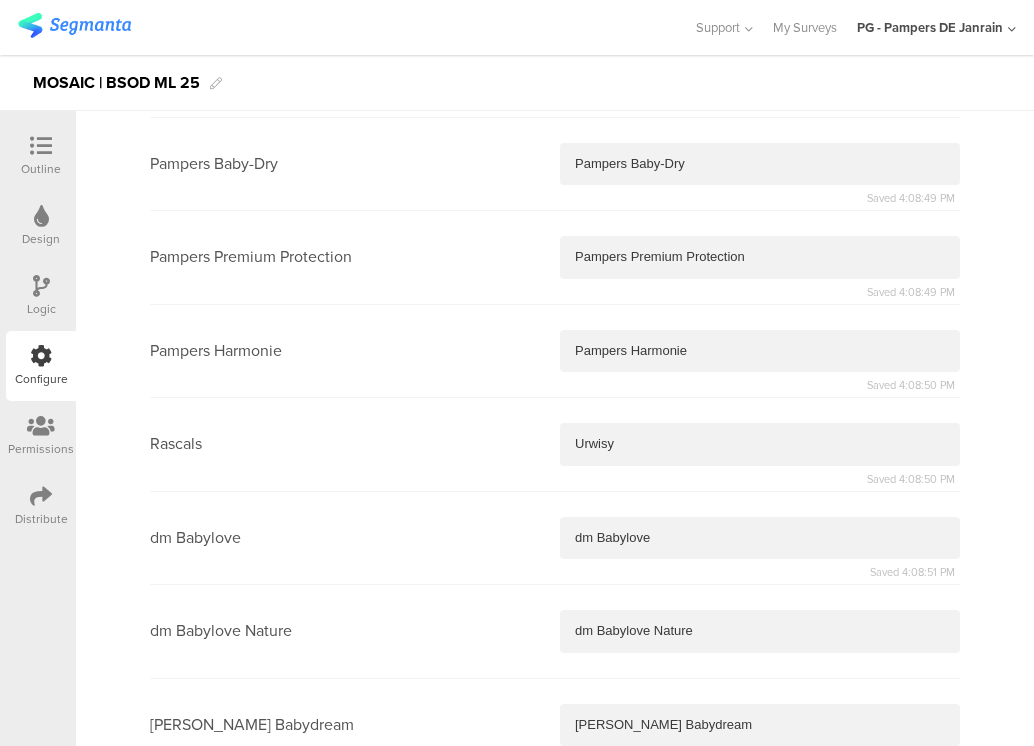 click at bounding box center (760, 818) 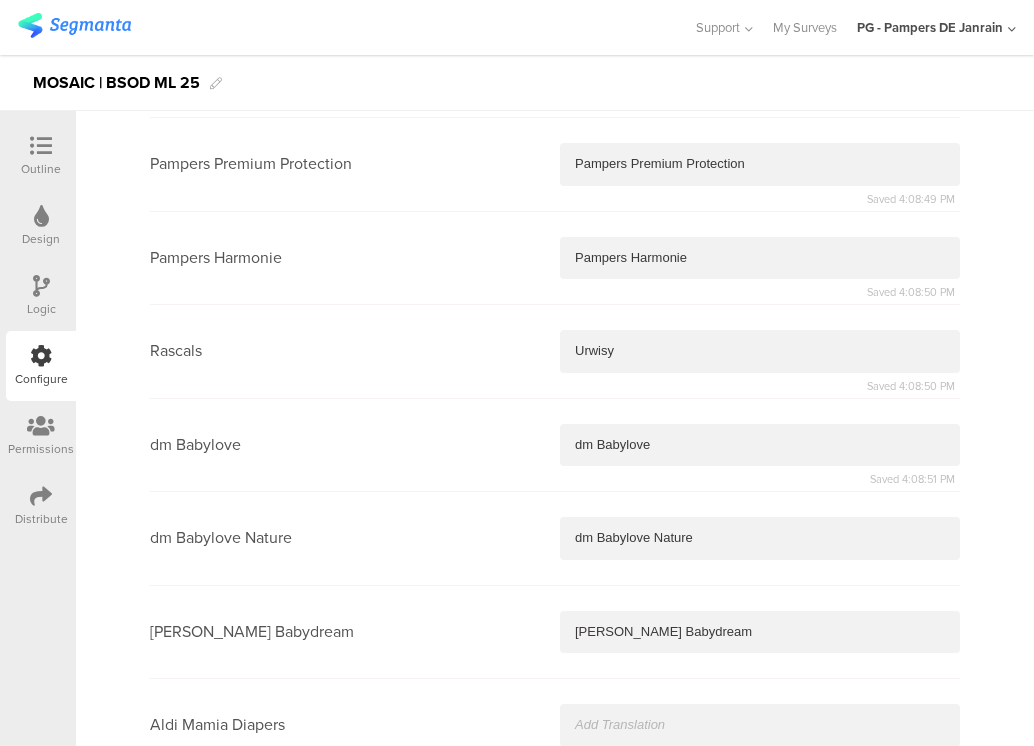 type 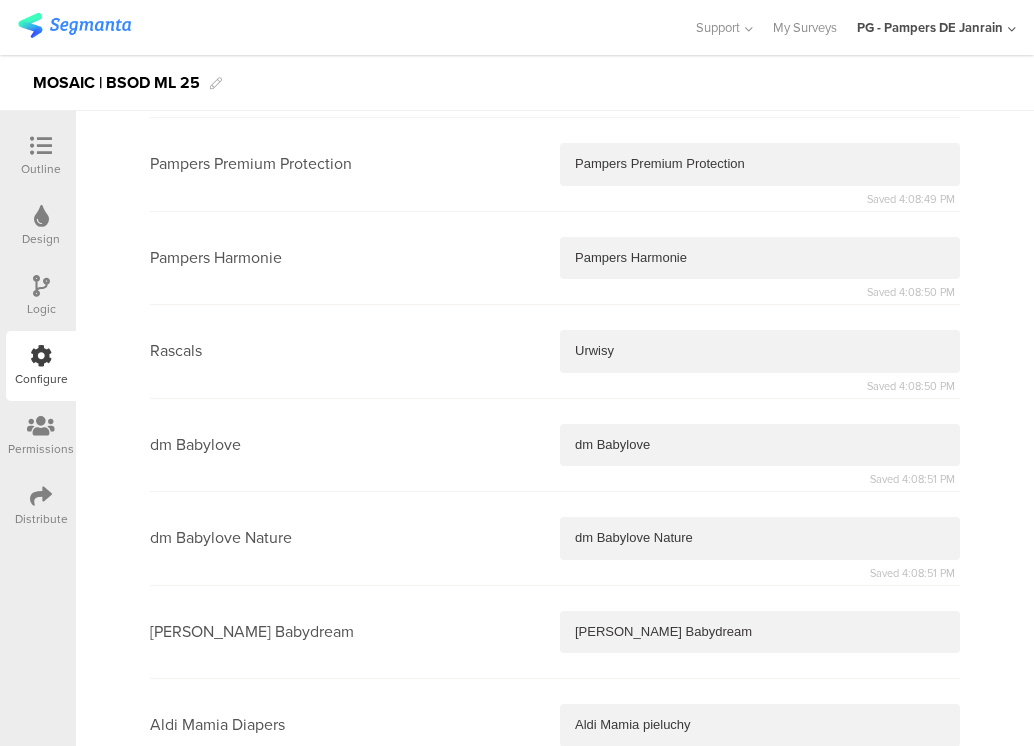 click at bounding box center [760, 819] 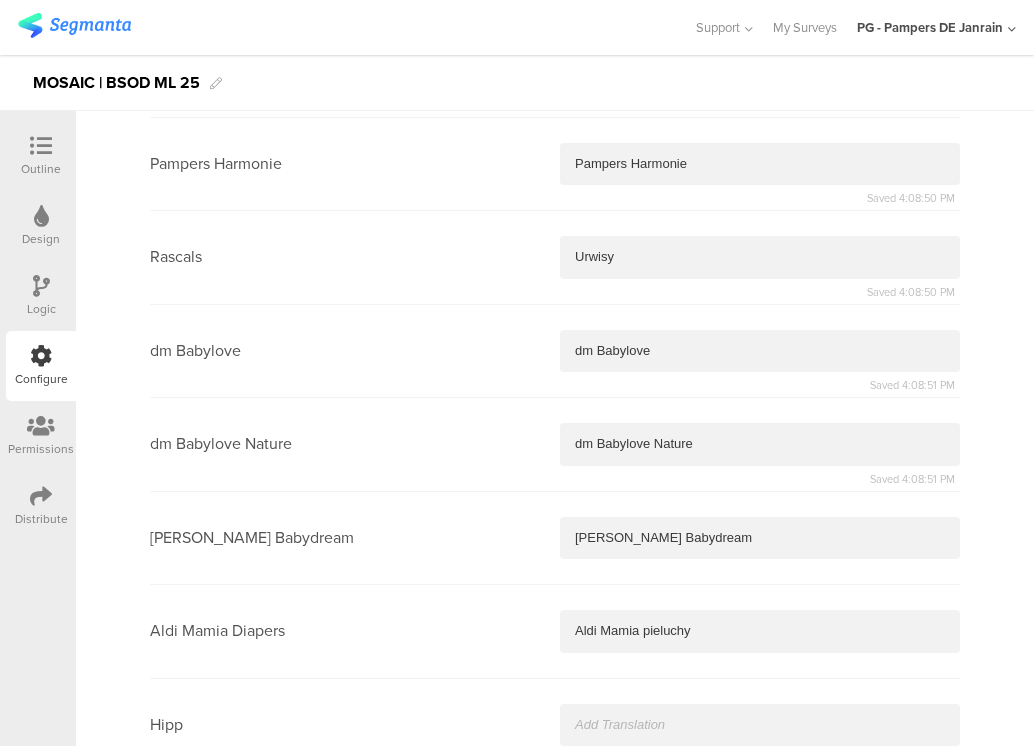 type 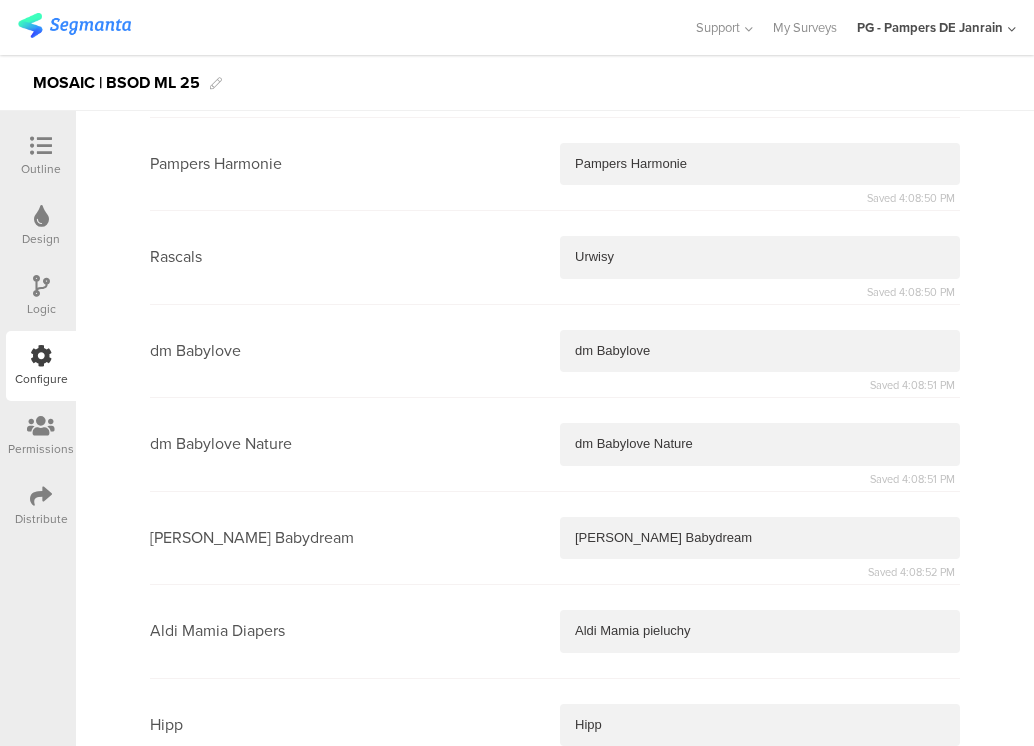 click at bounding box center [760, 818] 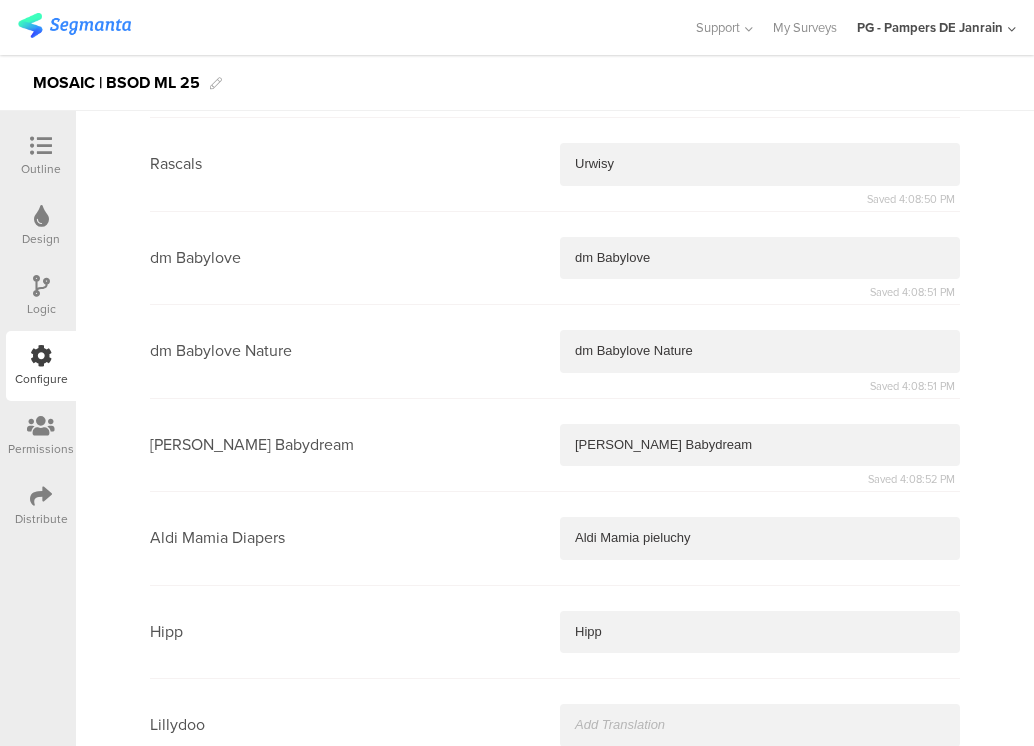 type 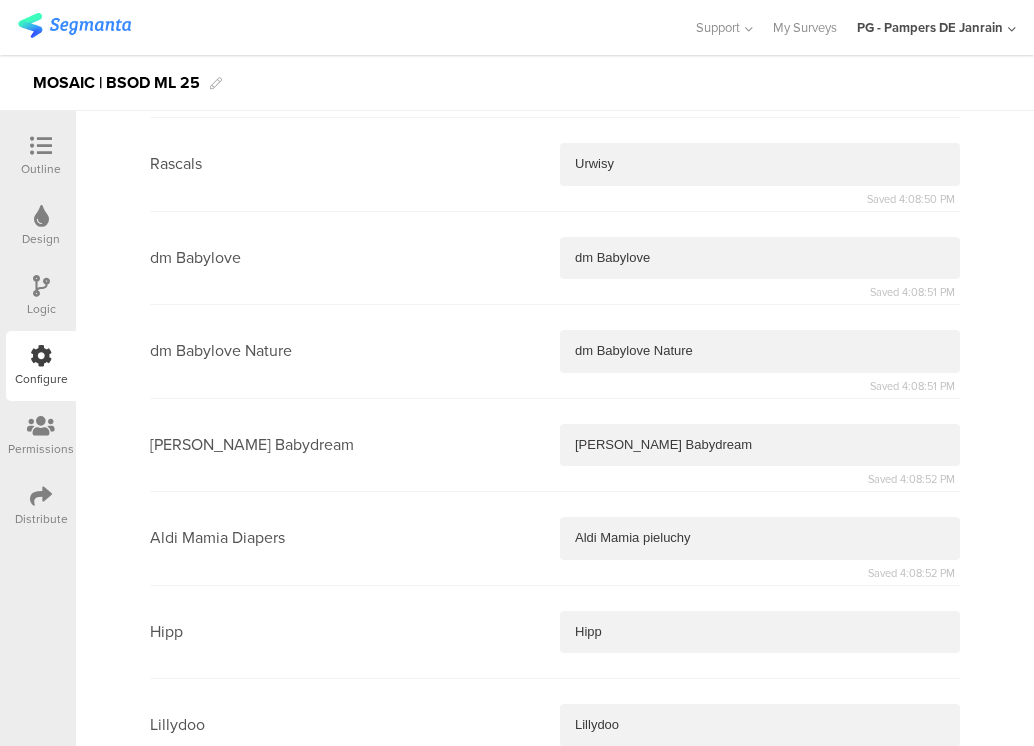 click at bounding box center (760, 819) 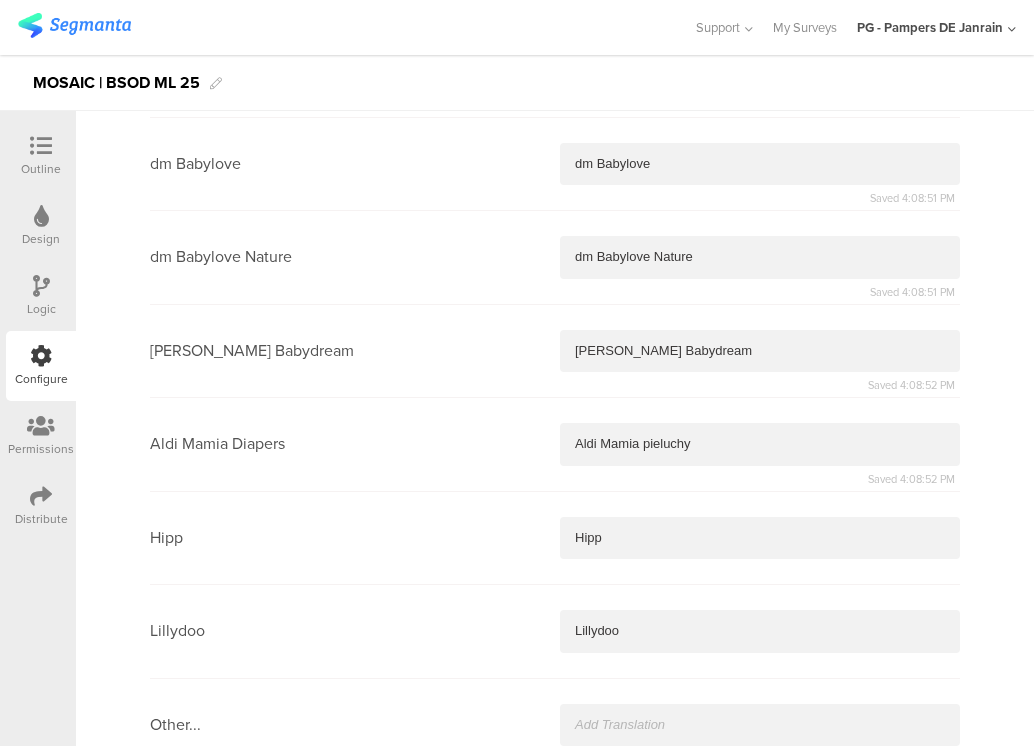 type 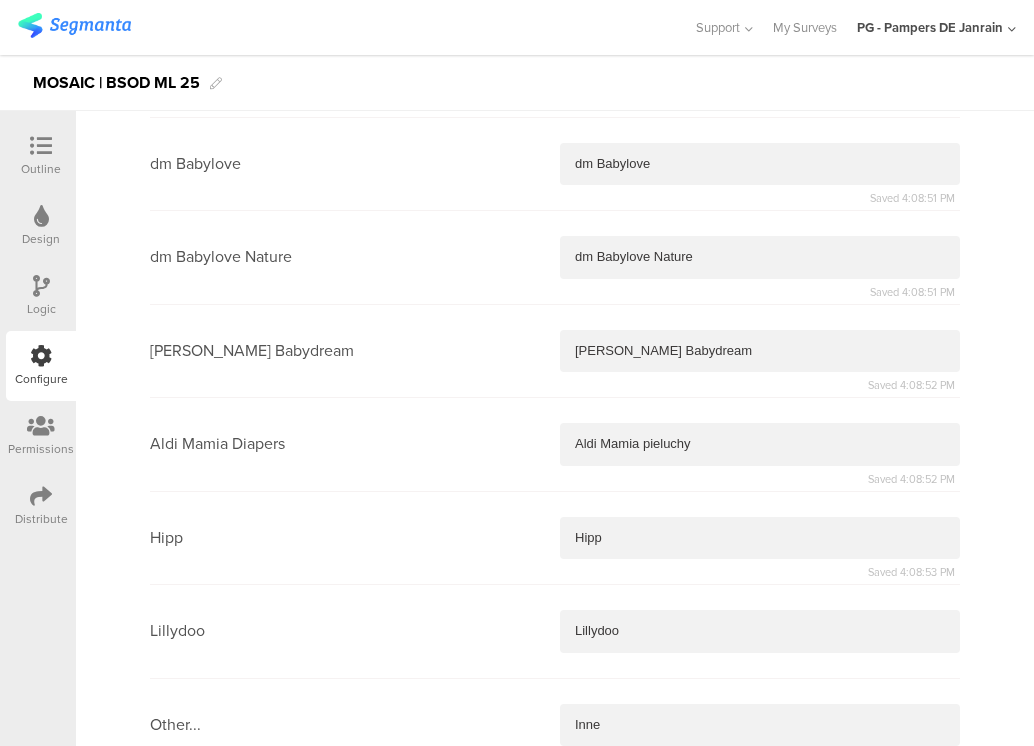 click at bounding box center [760, 1006] 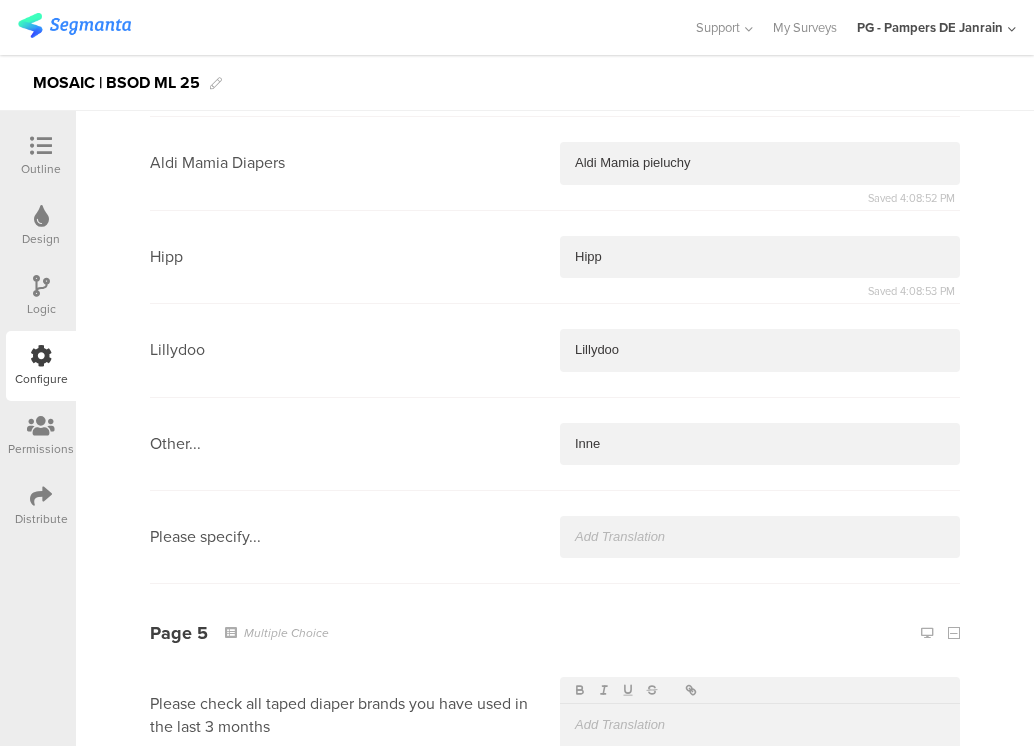 type 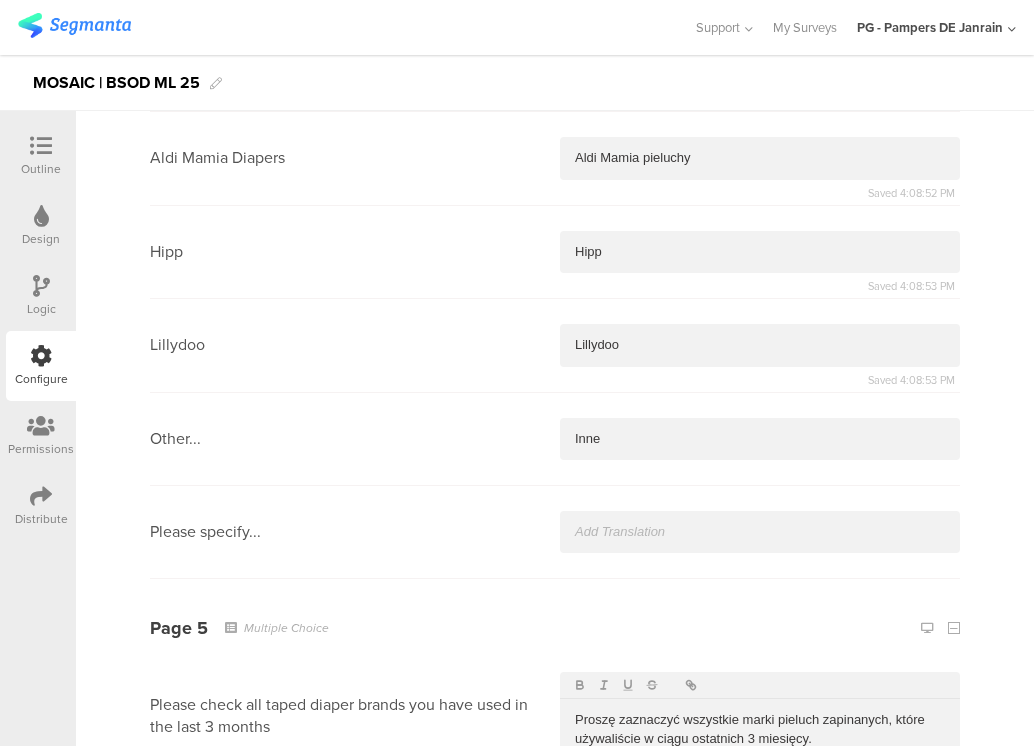 click at bounding box center (760, 832) 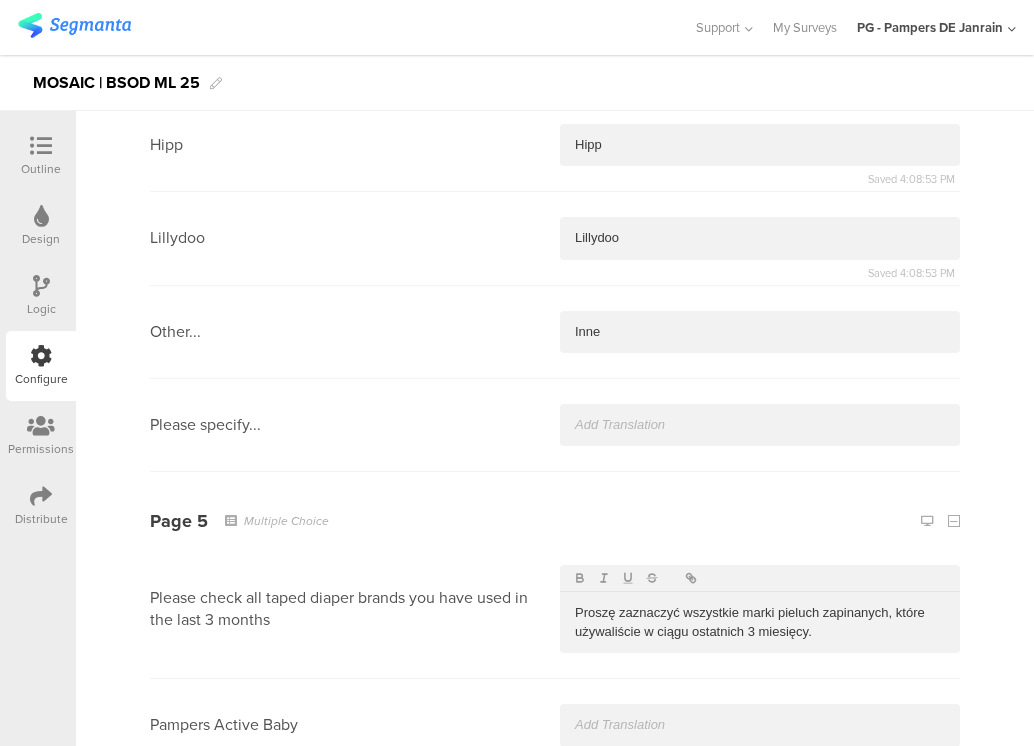 type 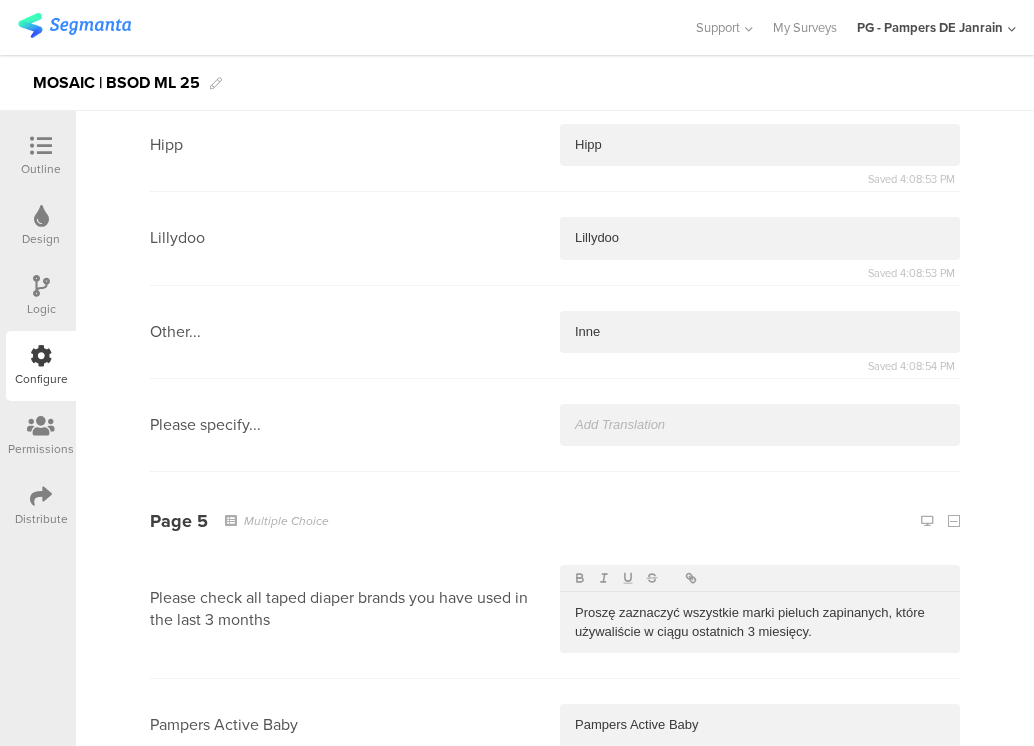 click at bounding box center [760, 819] 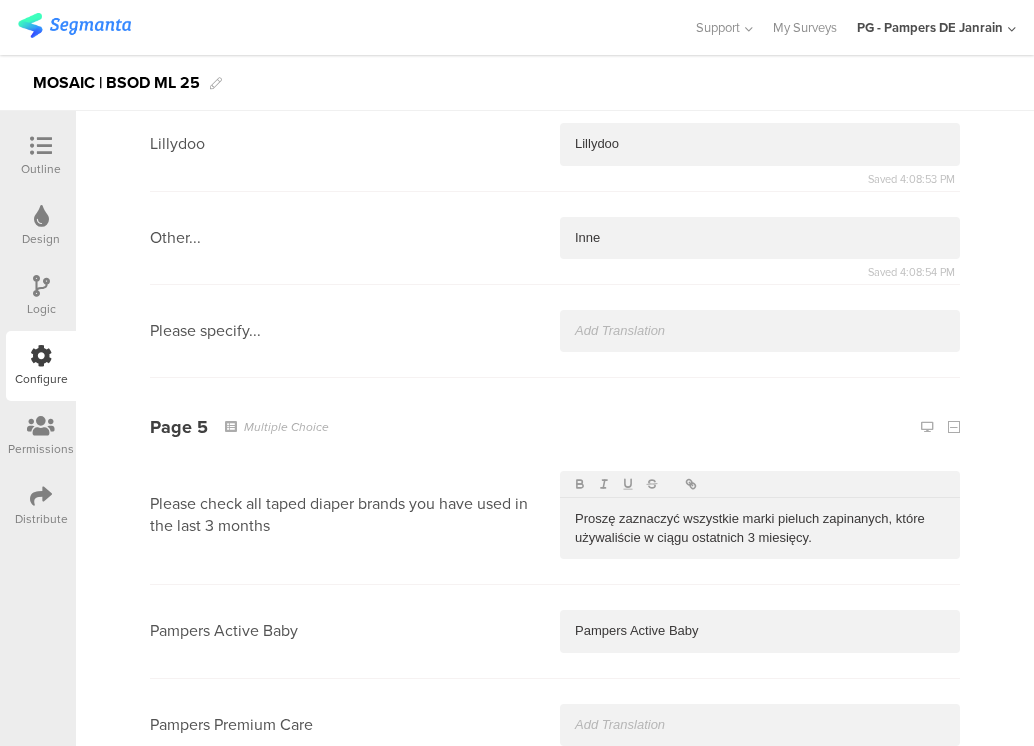 type 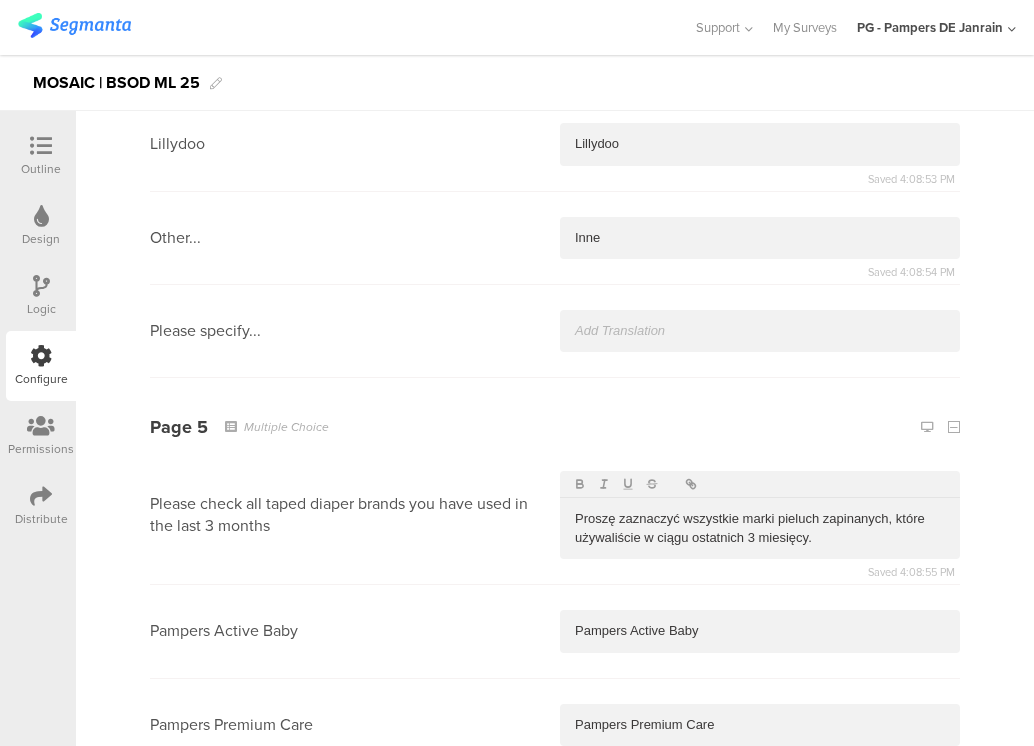 click at bounding box center (760, 818) 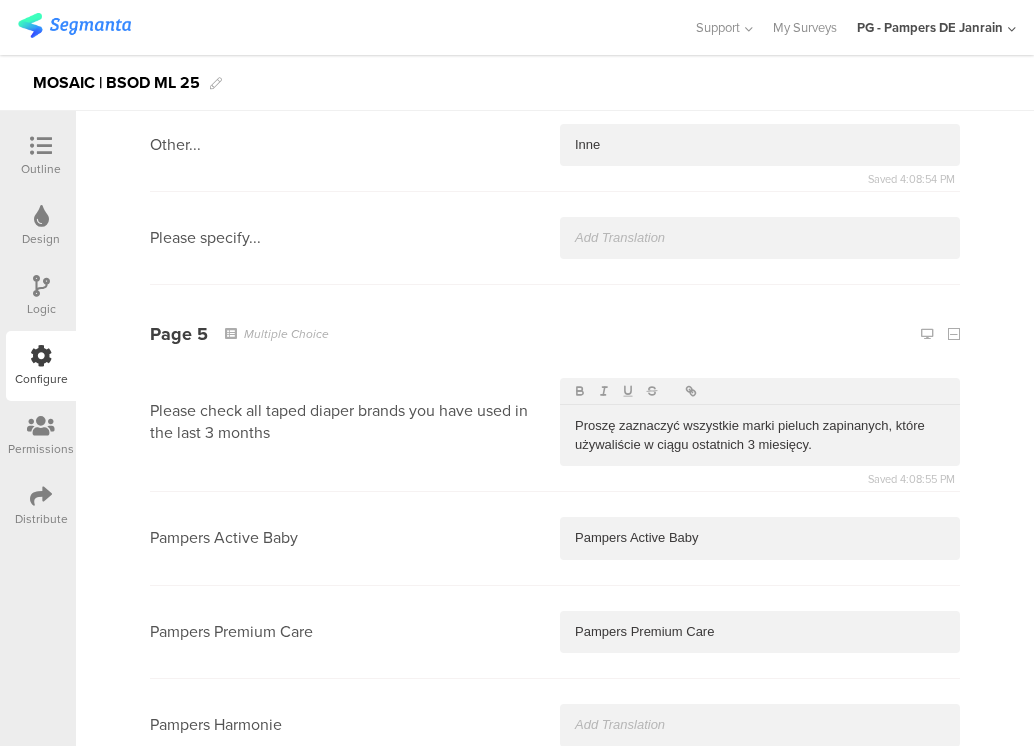 type 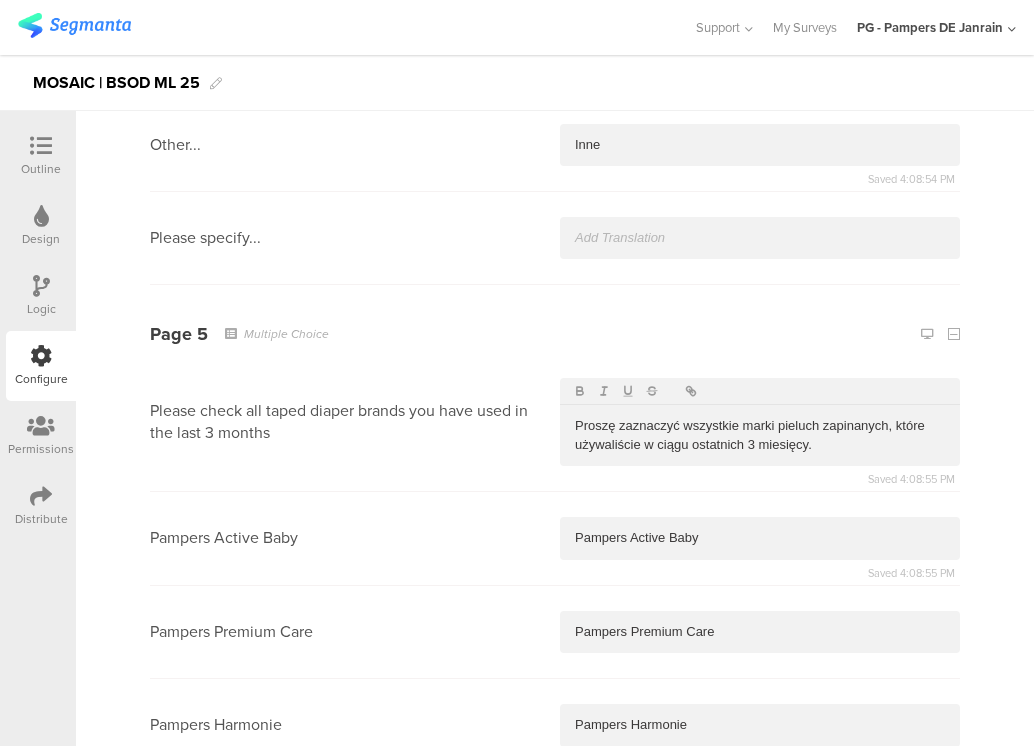 click at bounding box center (760, 819) 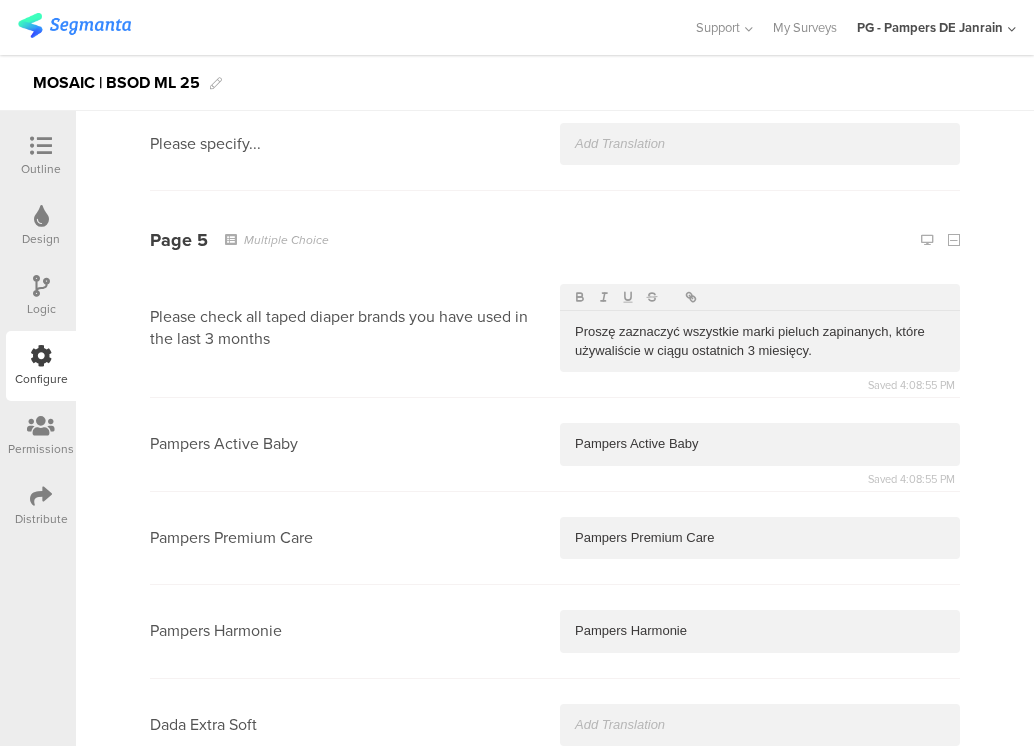 type 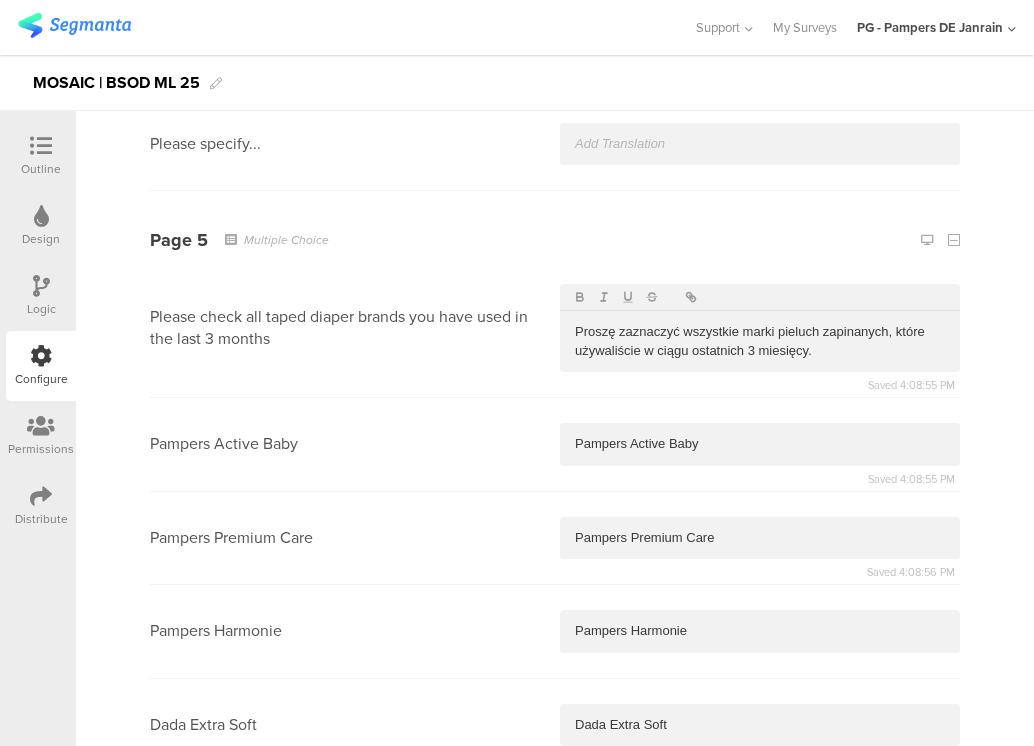 click at bounding box center [760, 818] 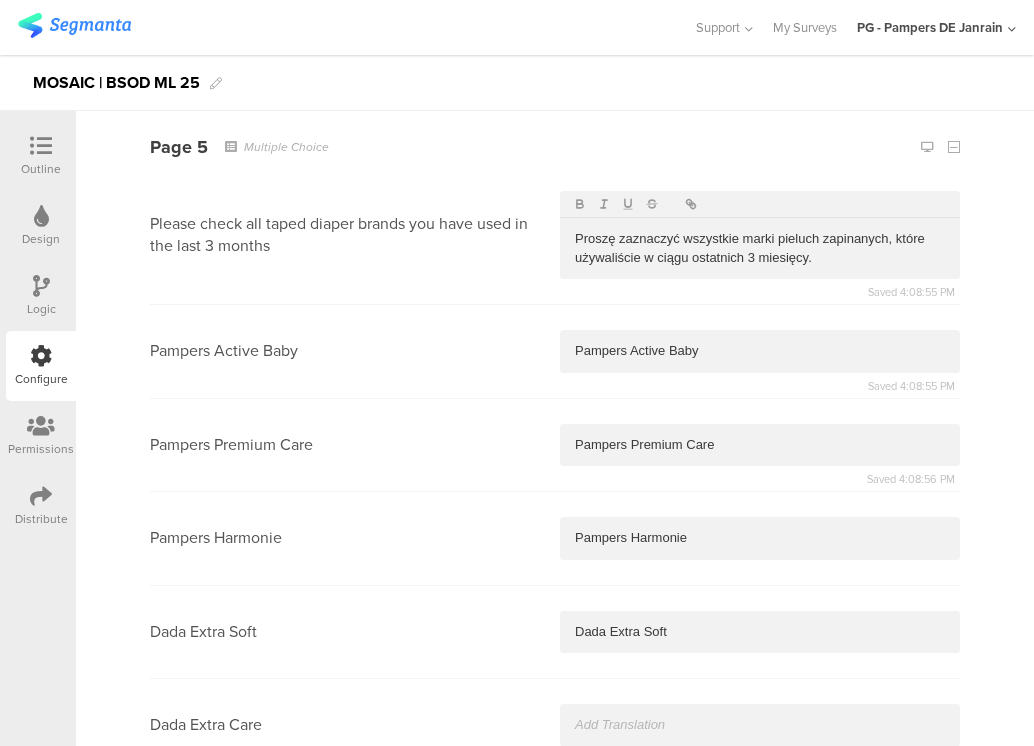 type 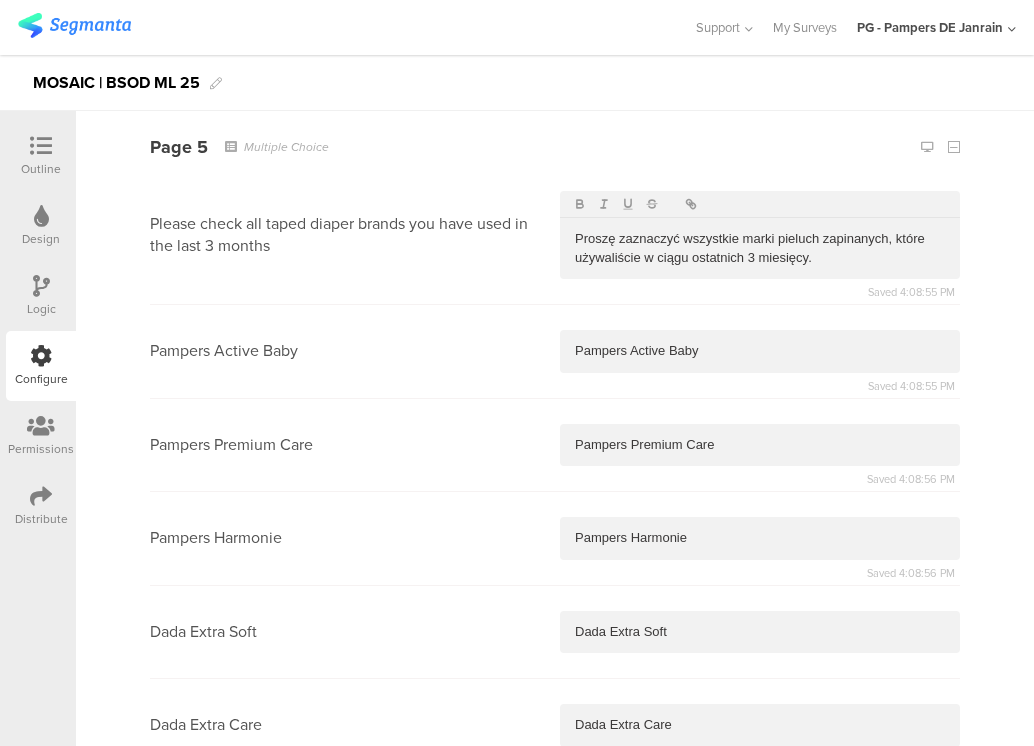 click at bounding box center (760, 819) 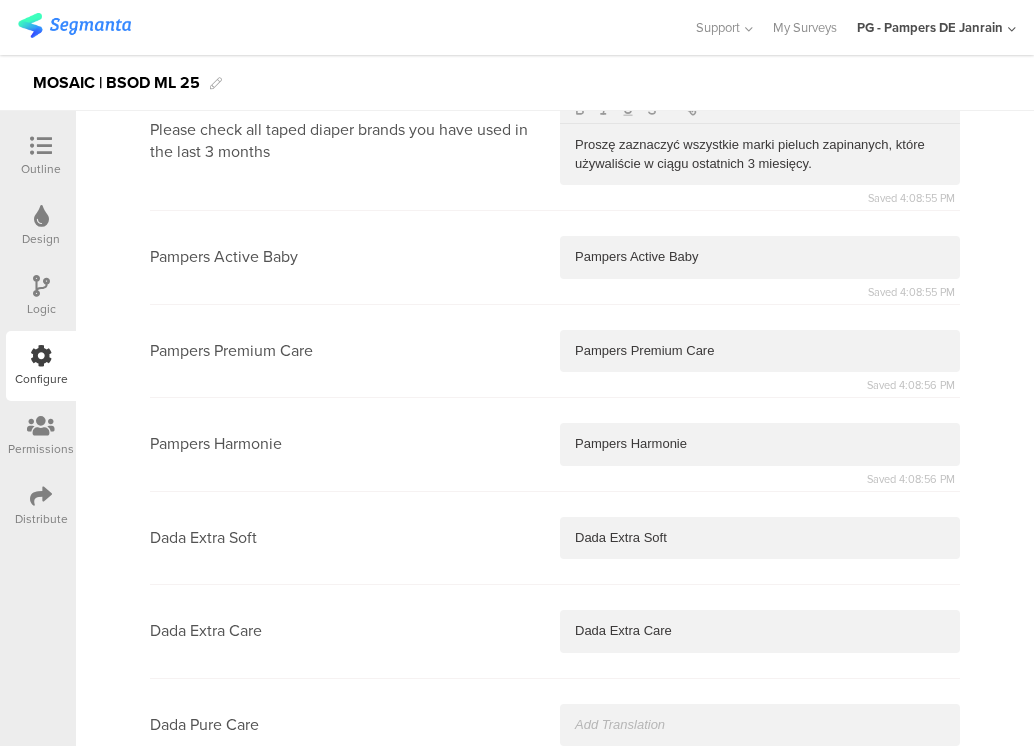 type 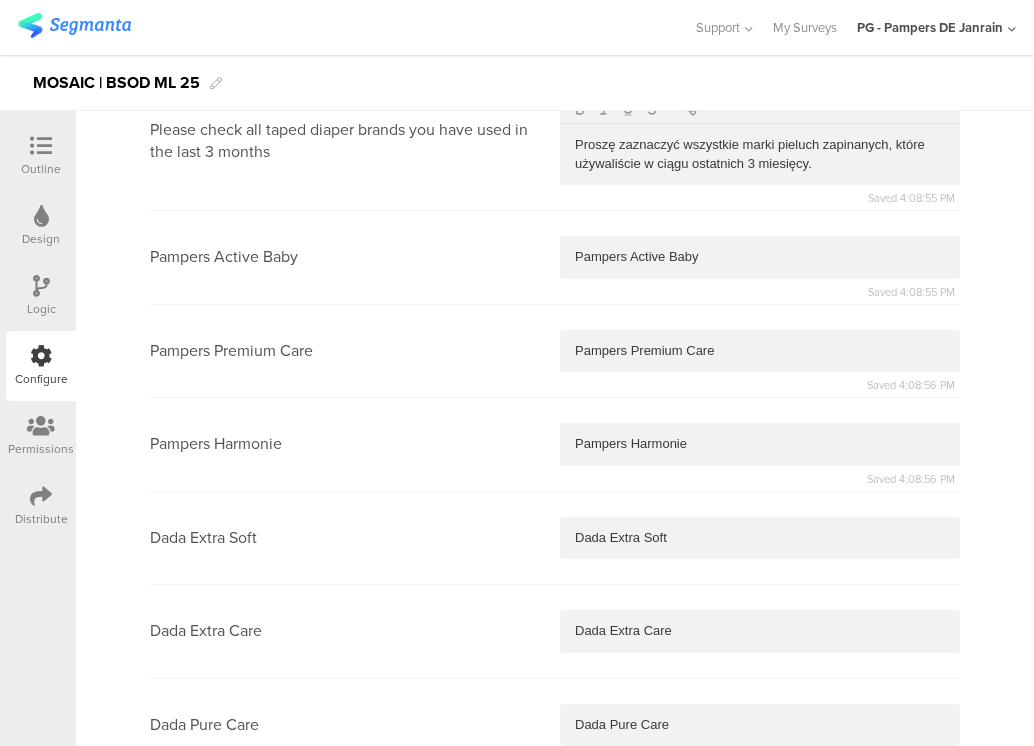 click at bounding box center [760, 818] 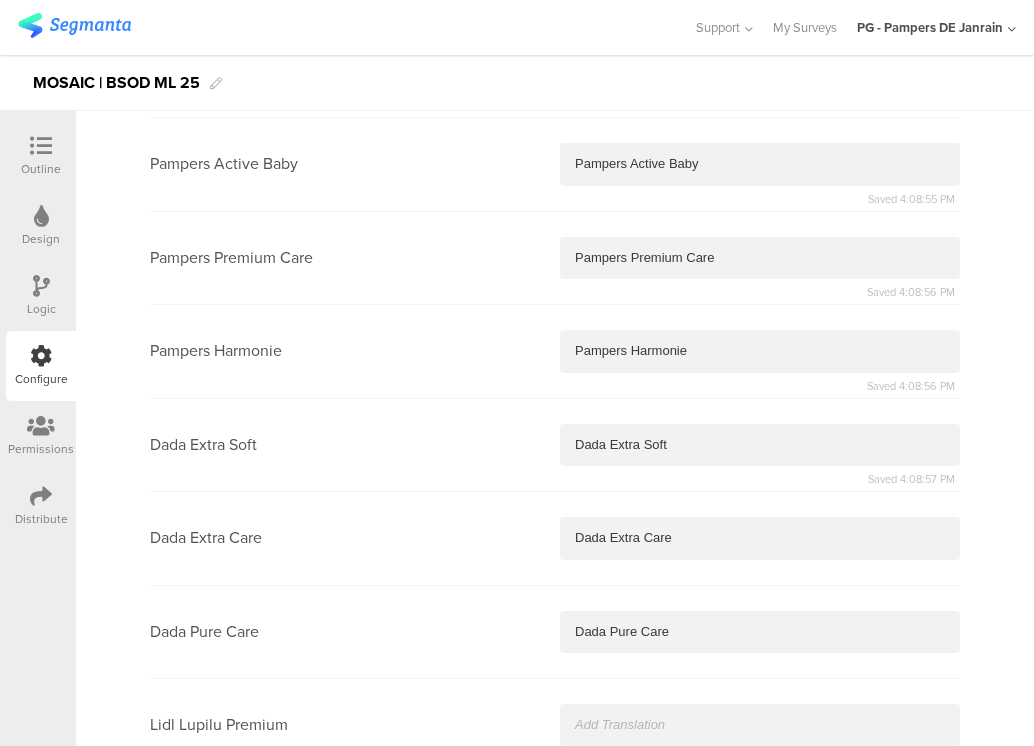 type 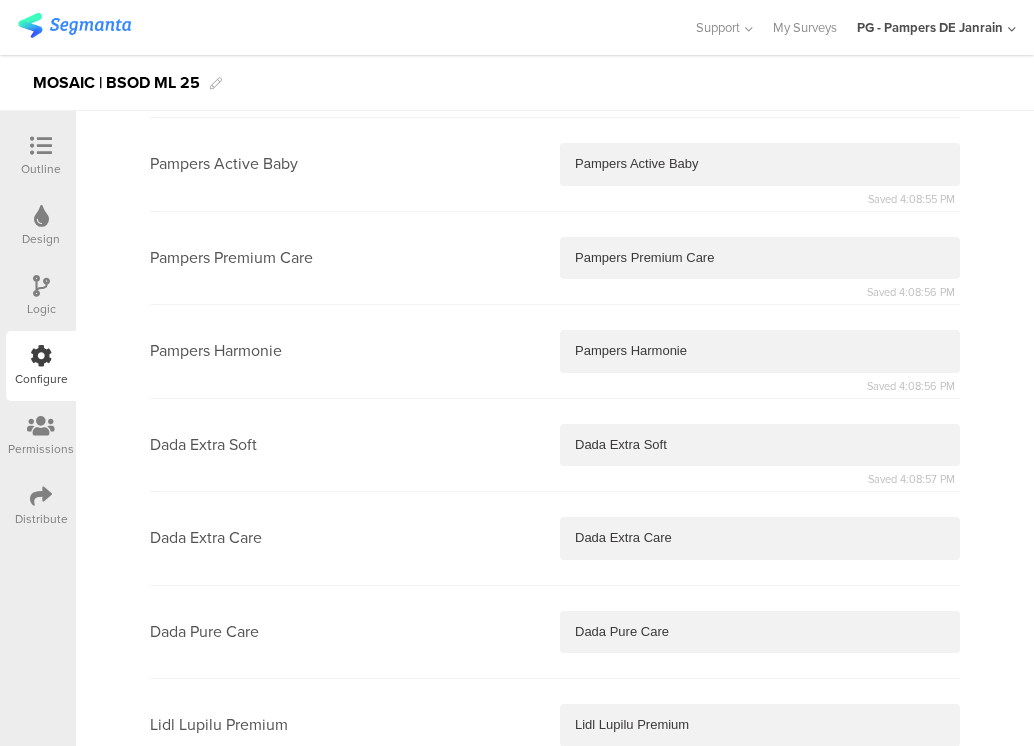 click at bounding box center (760, 819) 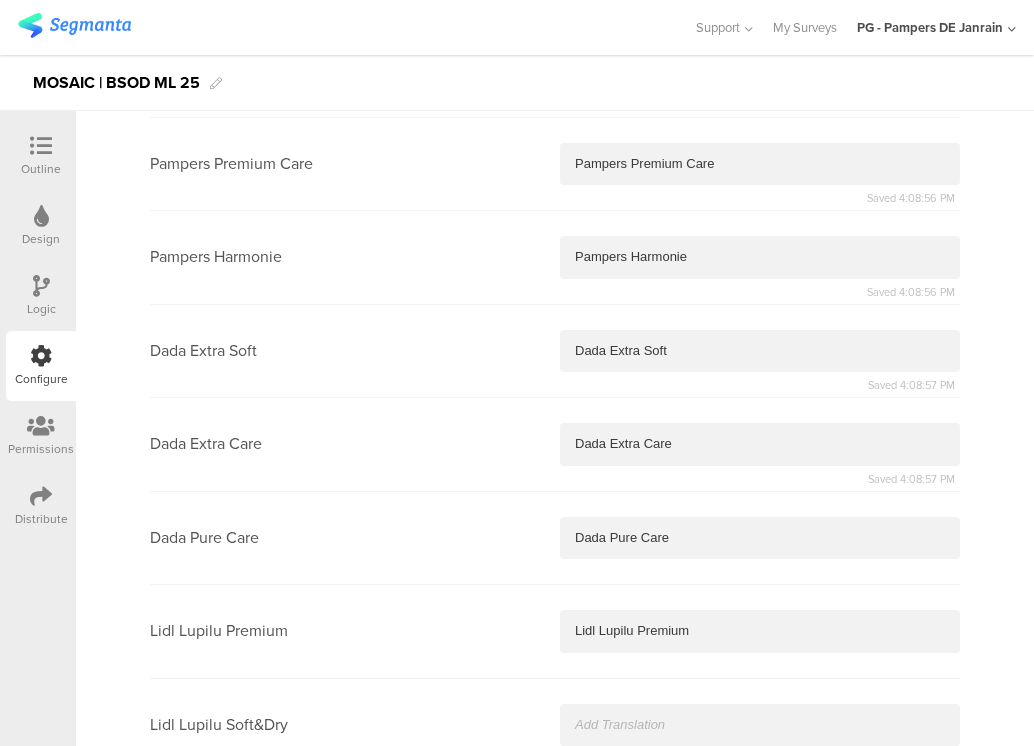 type 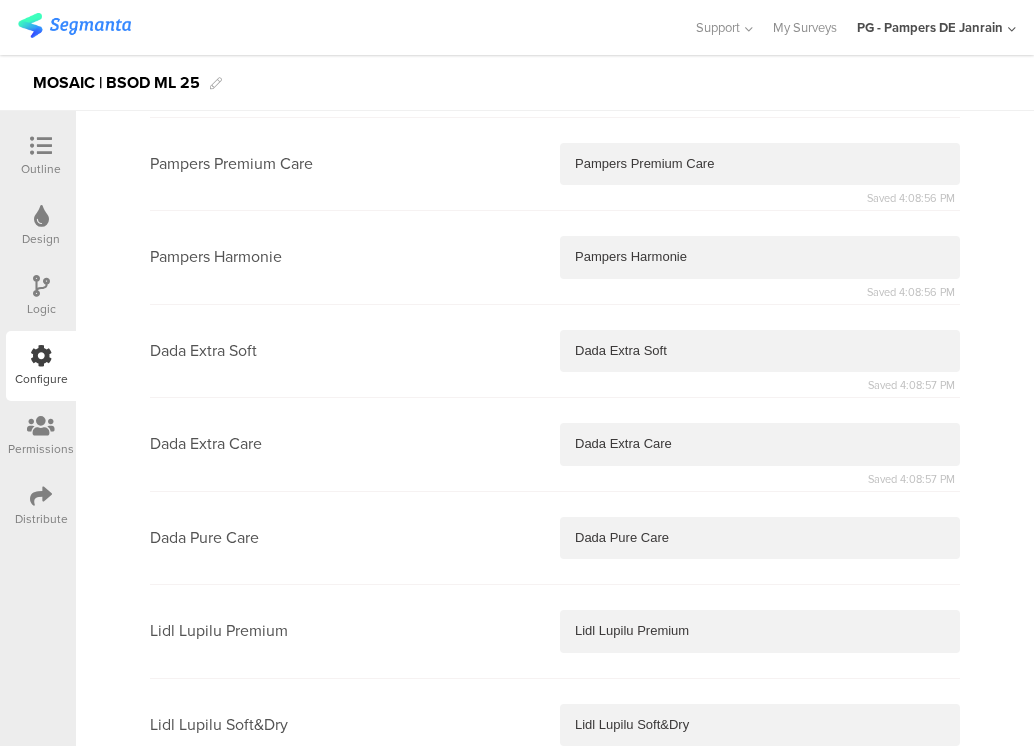 click at bounding box center (760, 818) 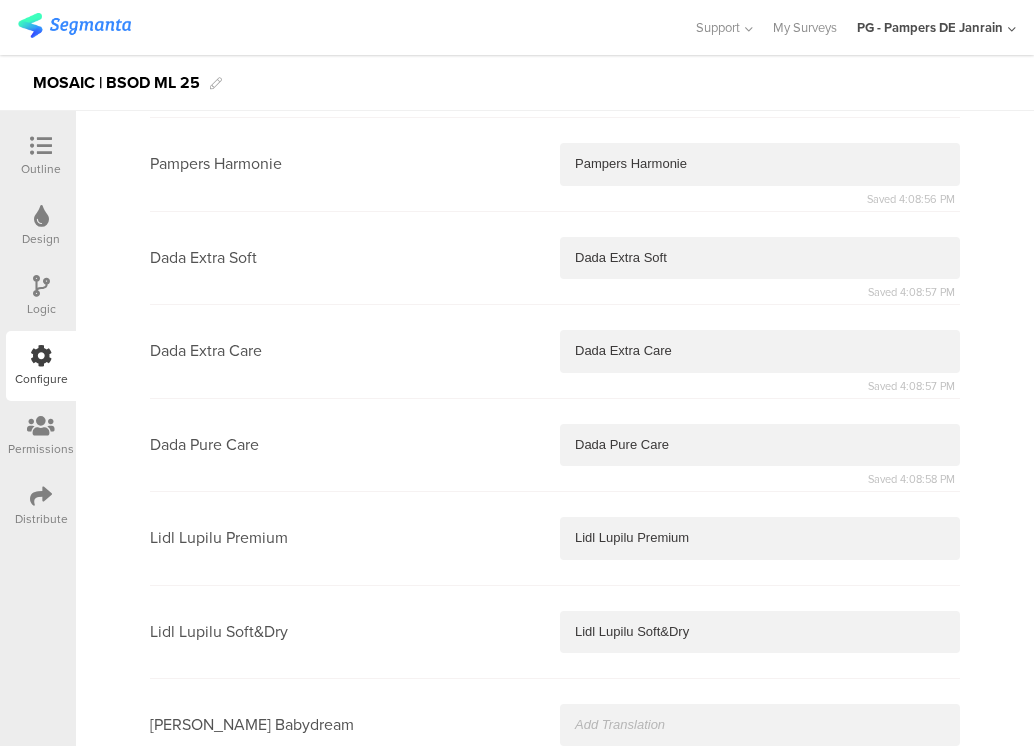 type 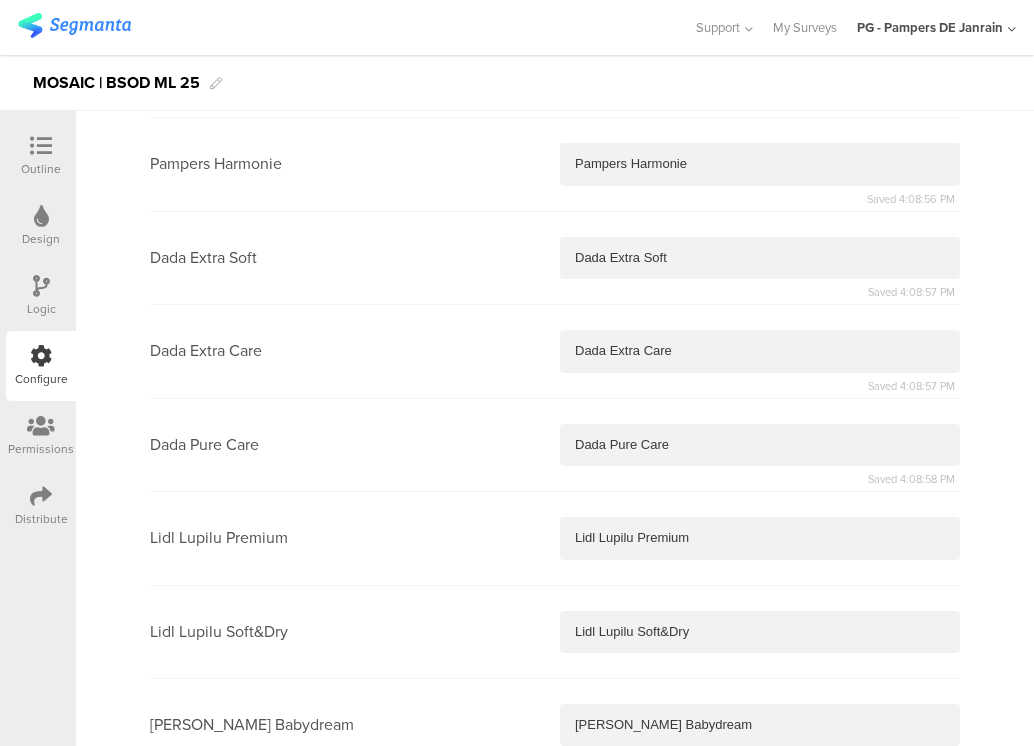 click at bounding box center [760, 818] 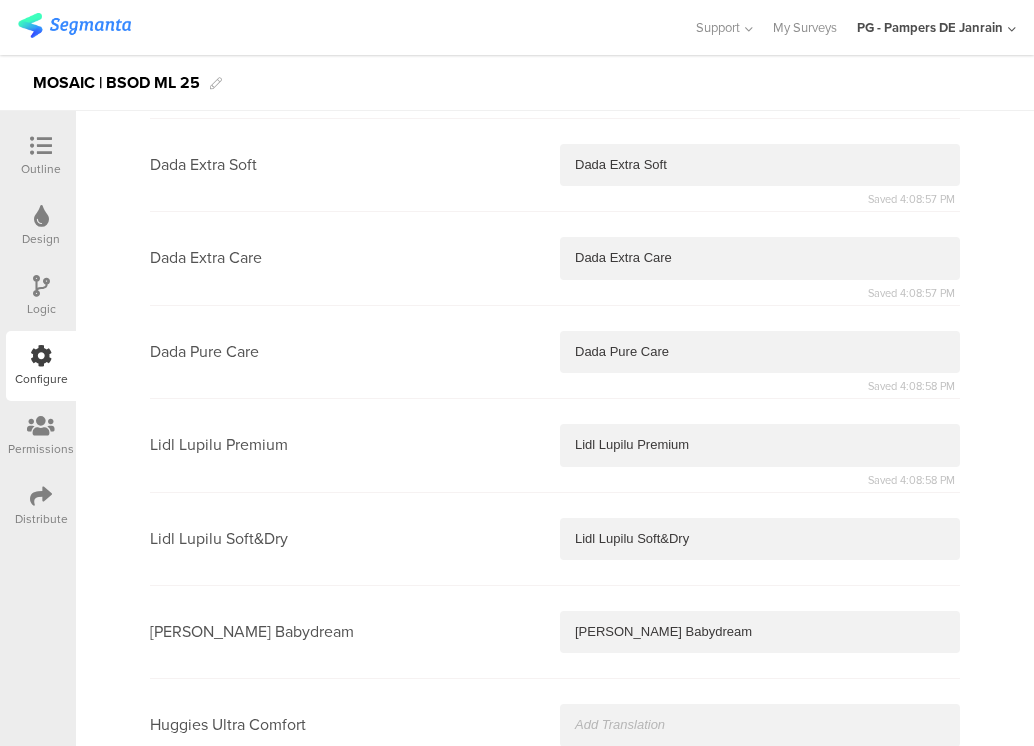 type 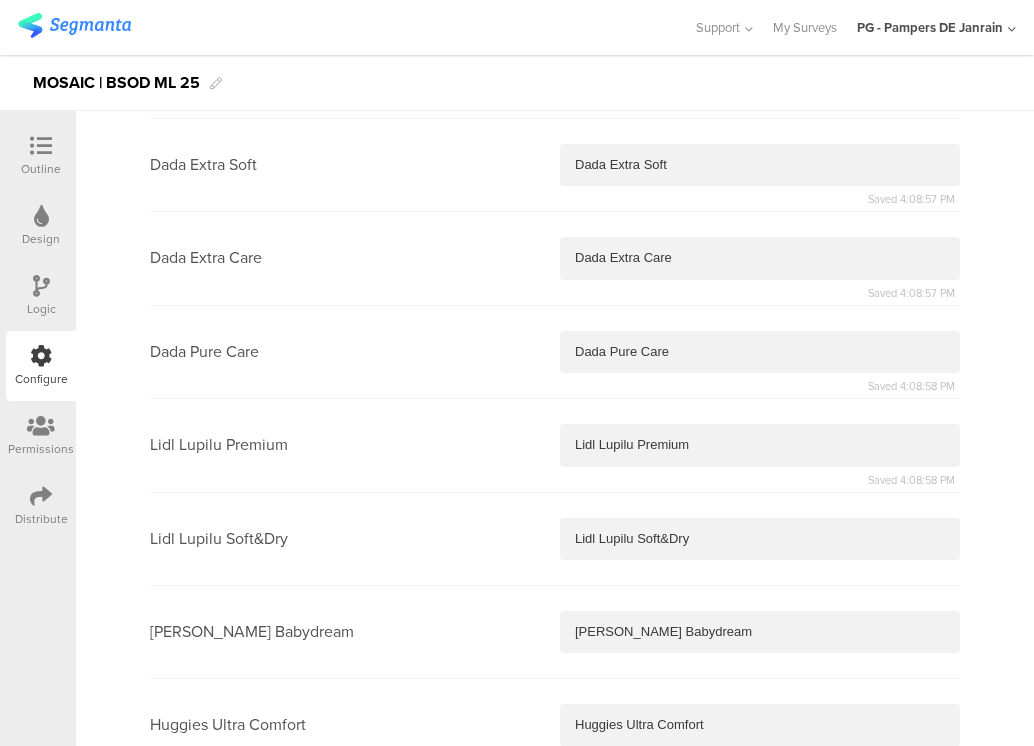 click at bounding box center [760, 819] 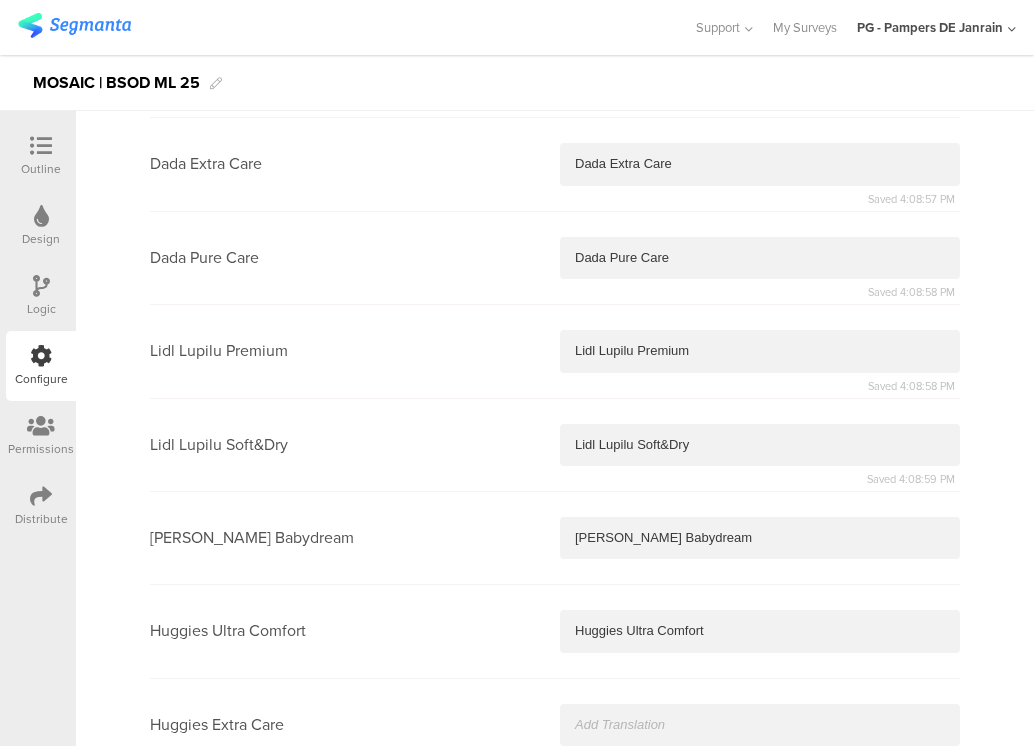 type 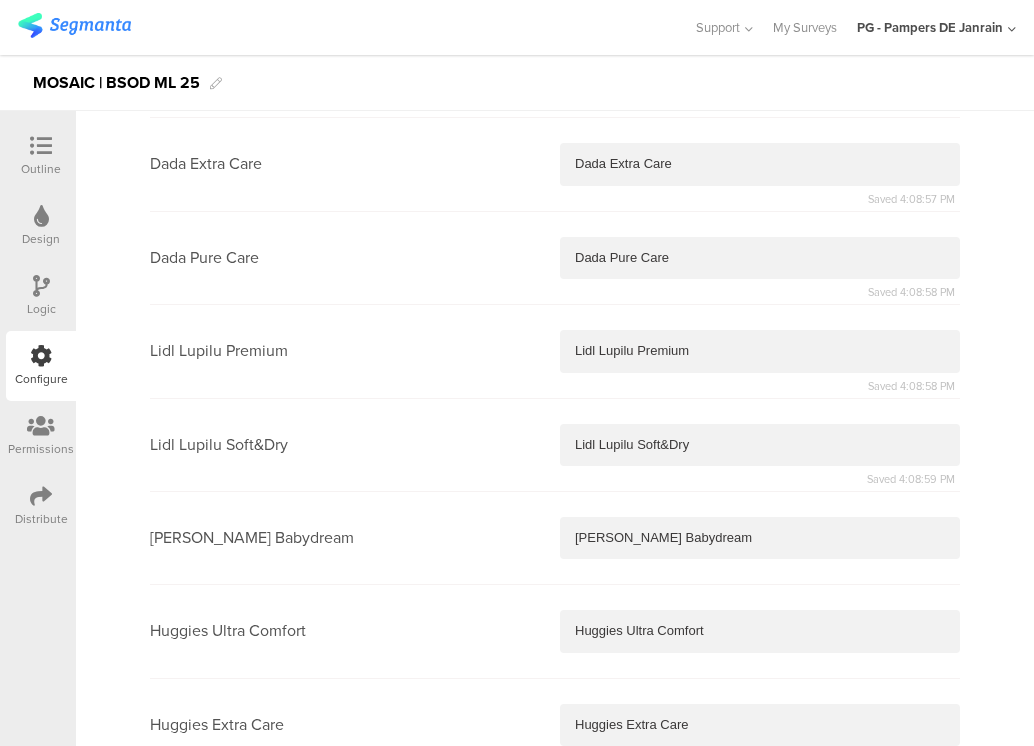click at bounding box center (760, 818) 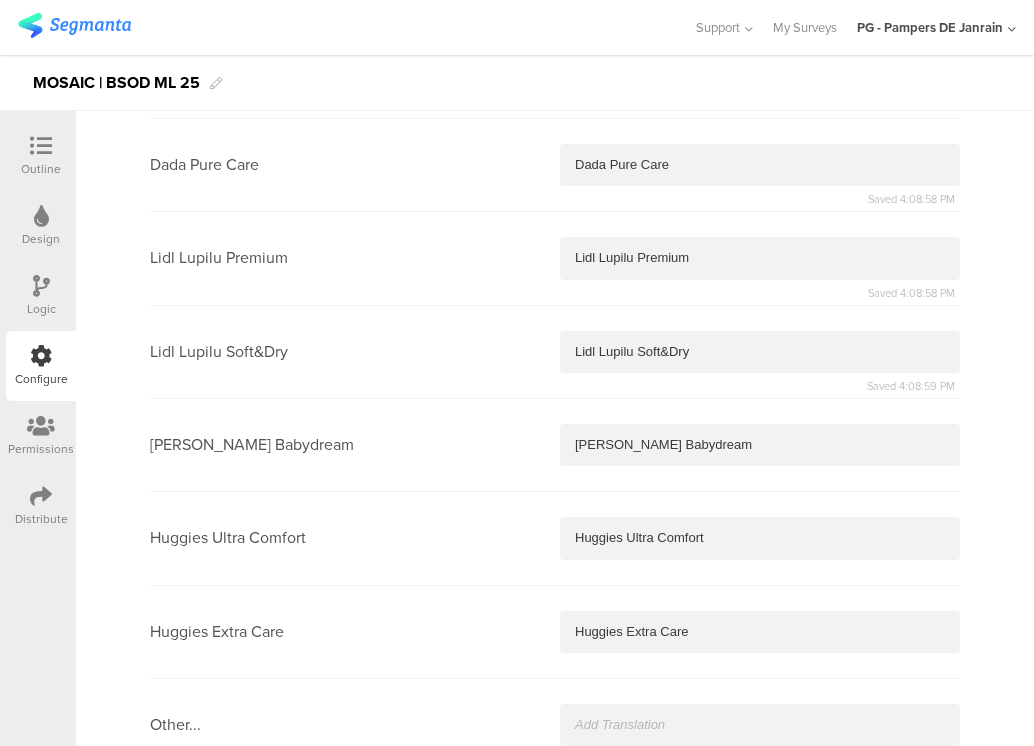 type 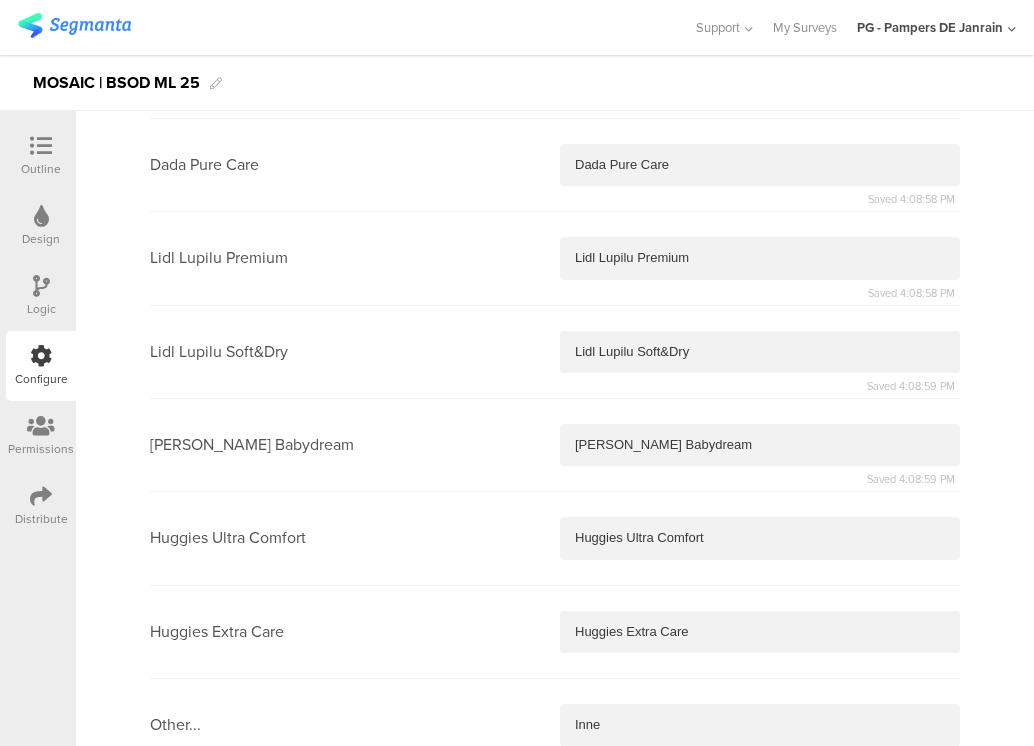 click at bounding box center [760, 1007] 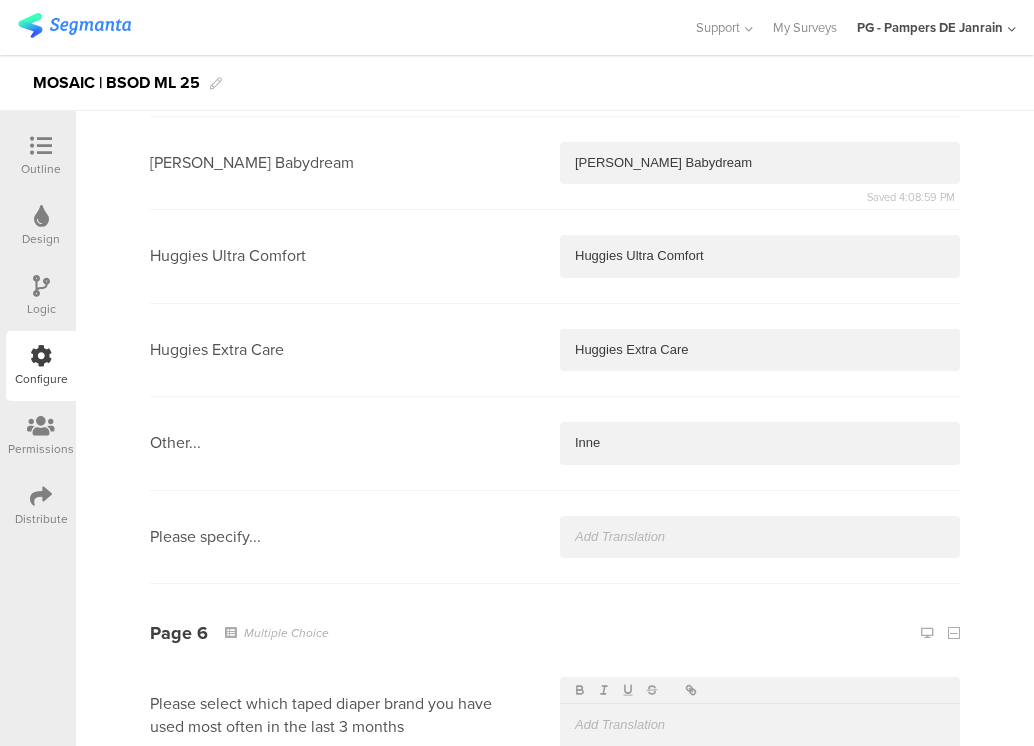type 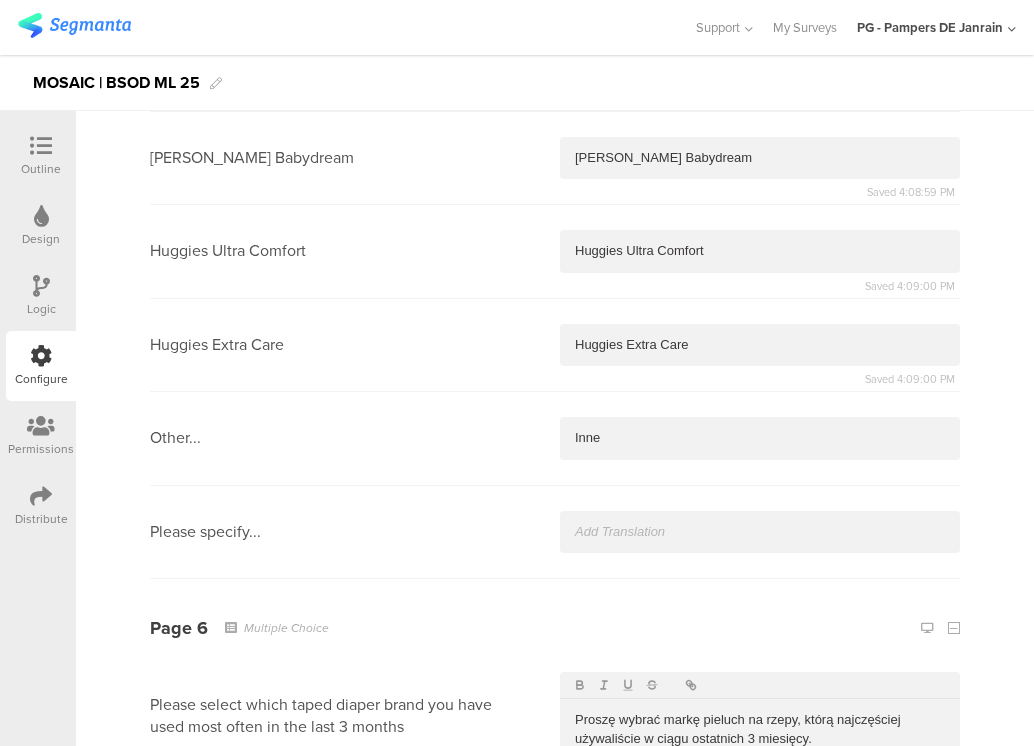 click at bounding box center (760, 927) 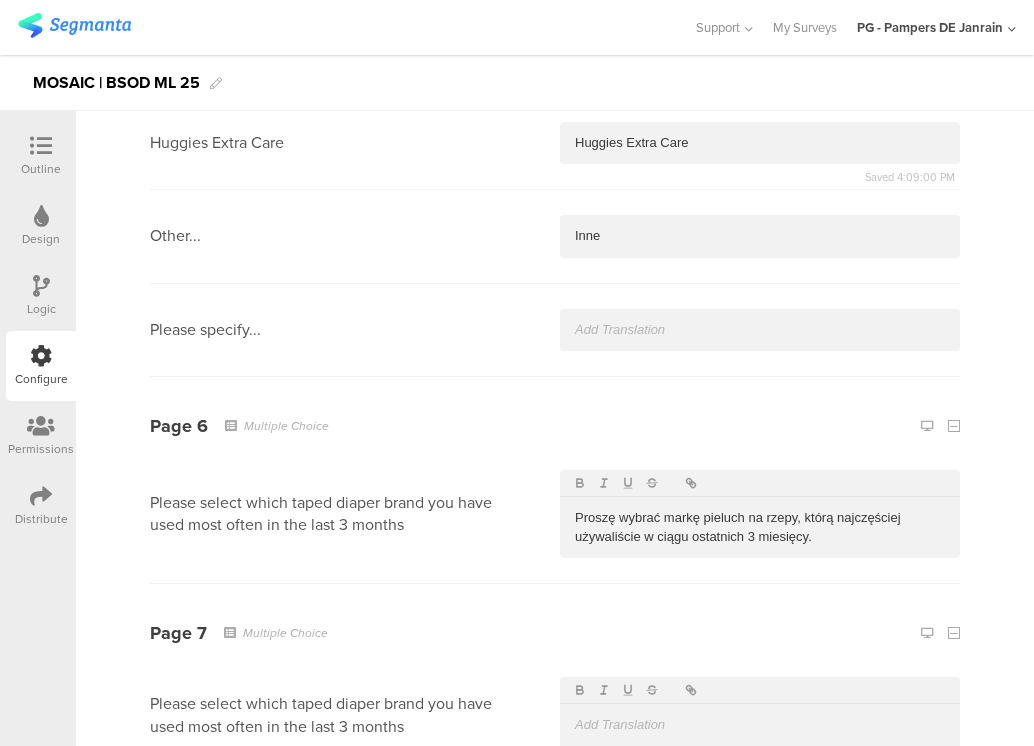 type 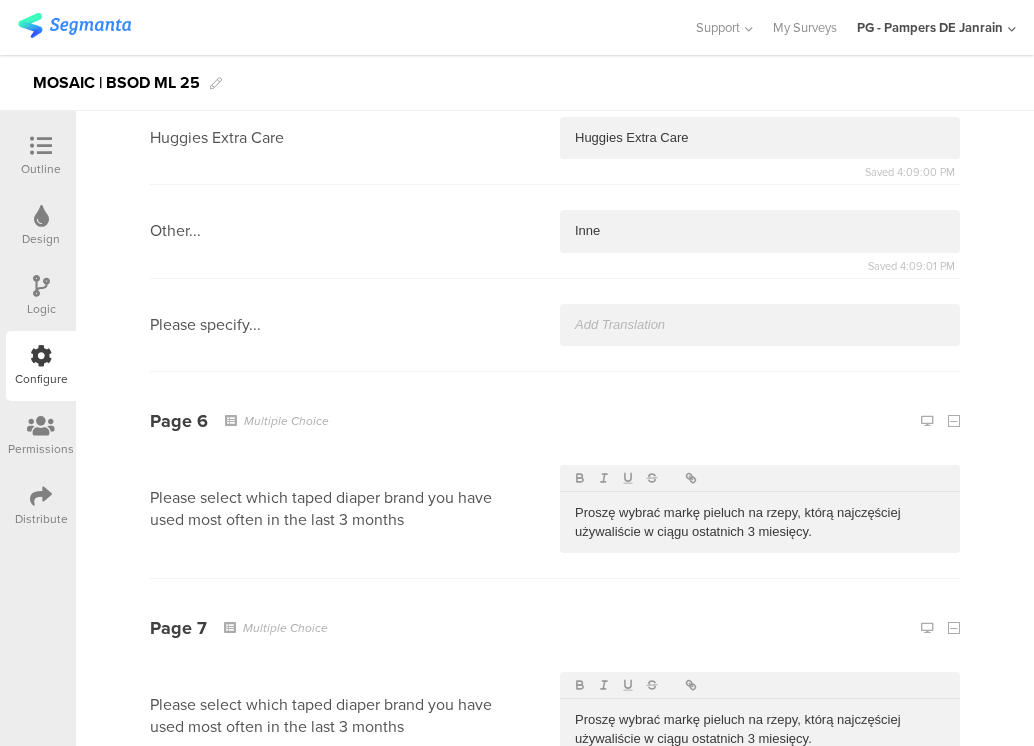 click at bounding box center (760, 927) 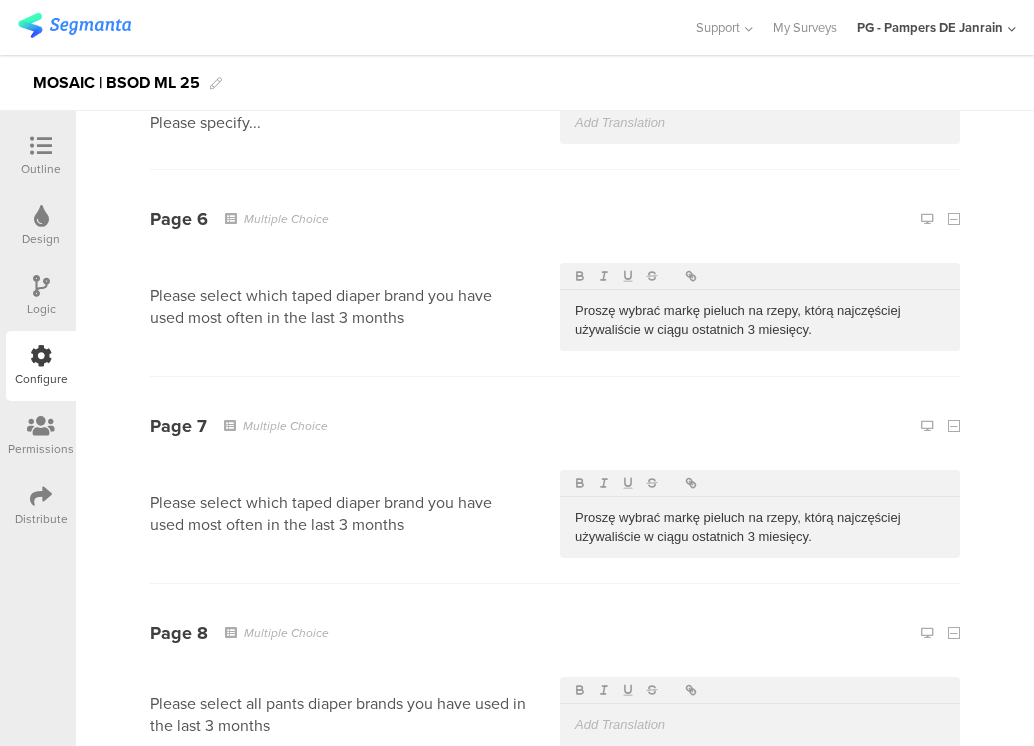 type 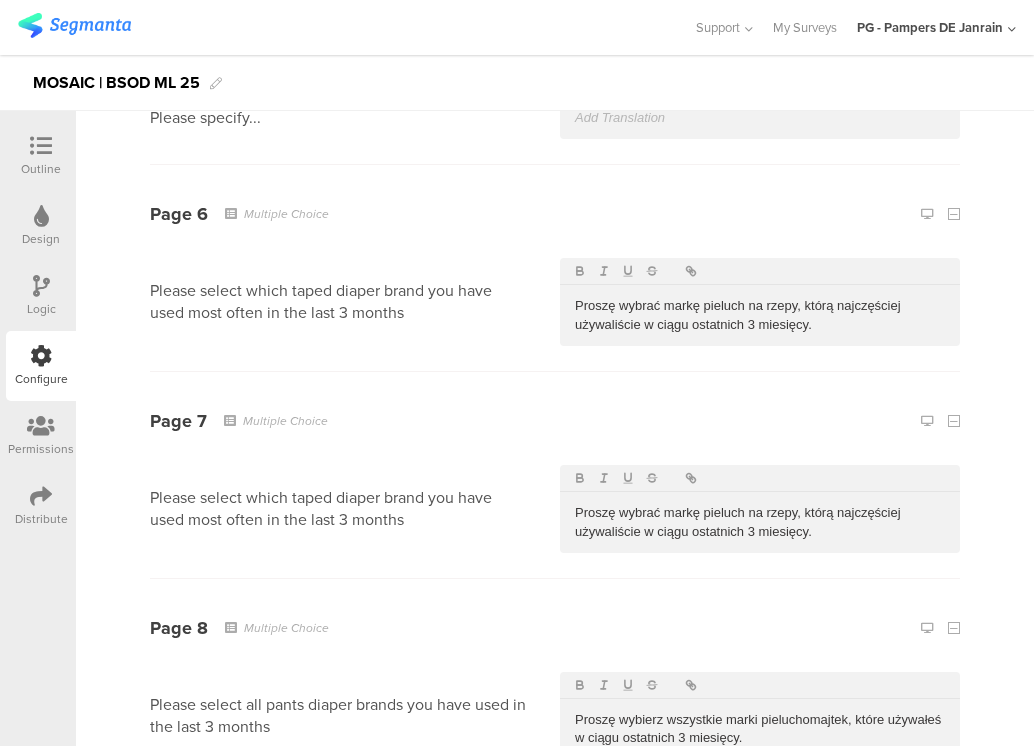 click at bounding box center [760, 832] 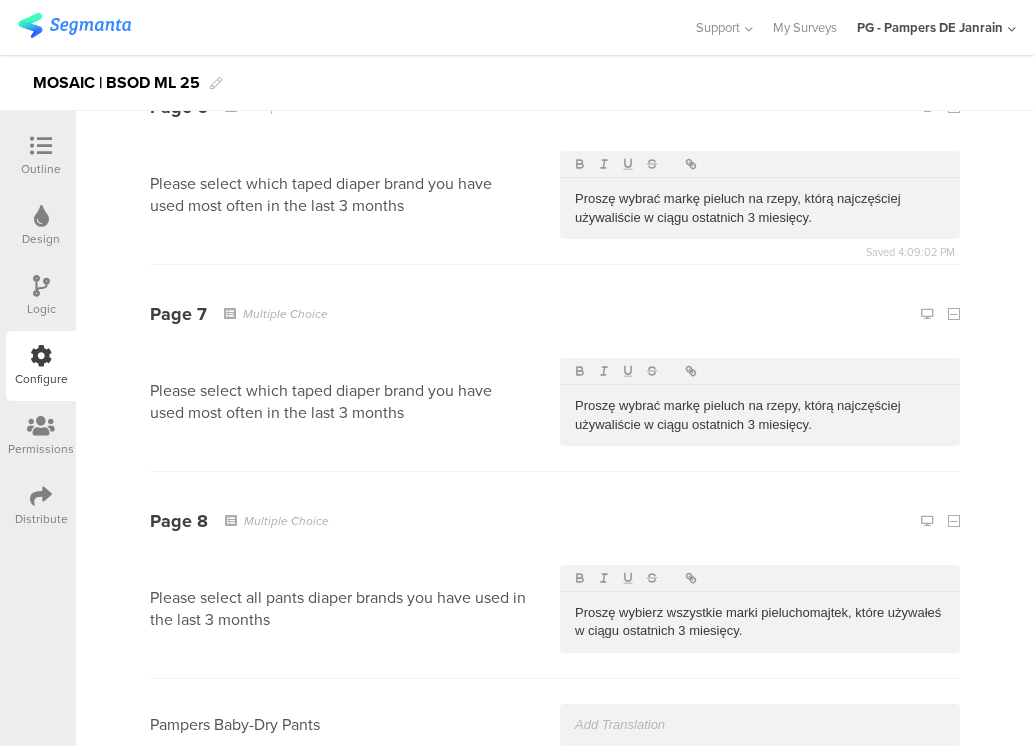 type 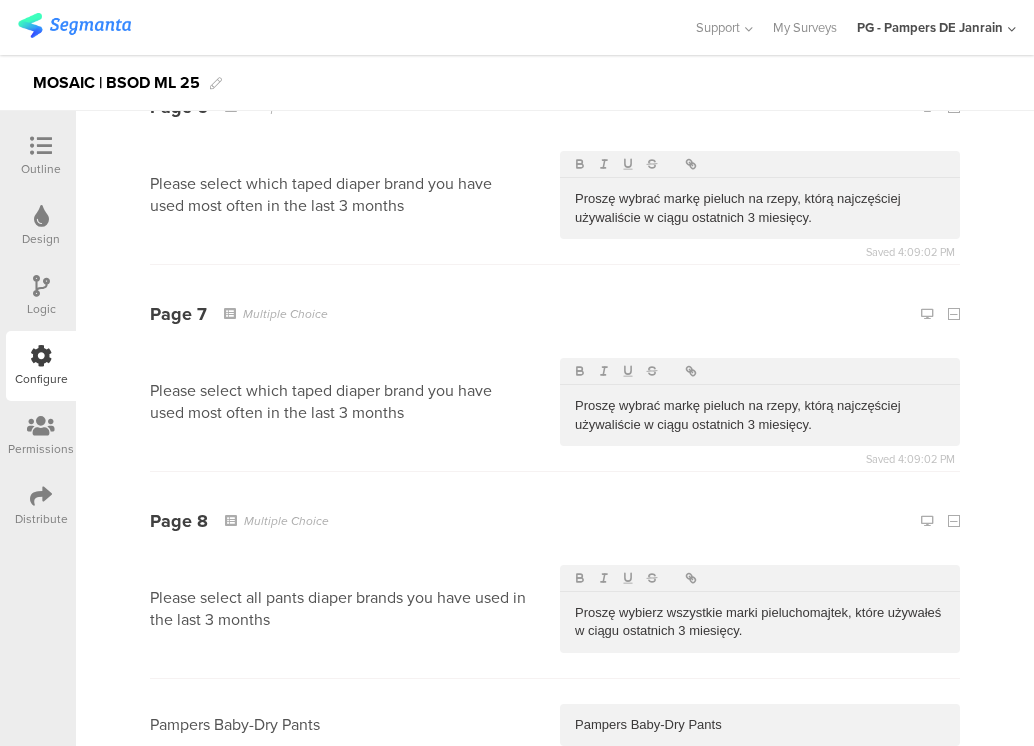 click at bounding box center [760, 818] 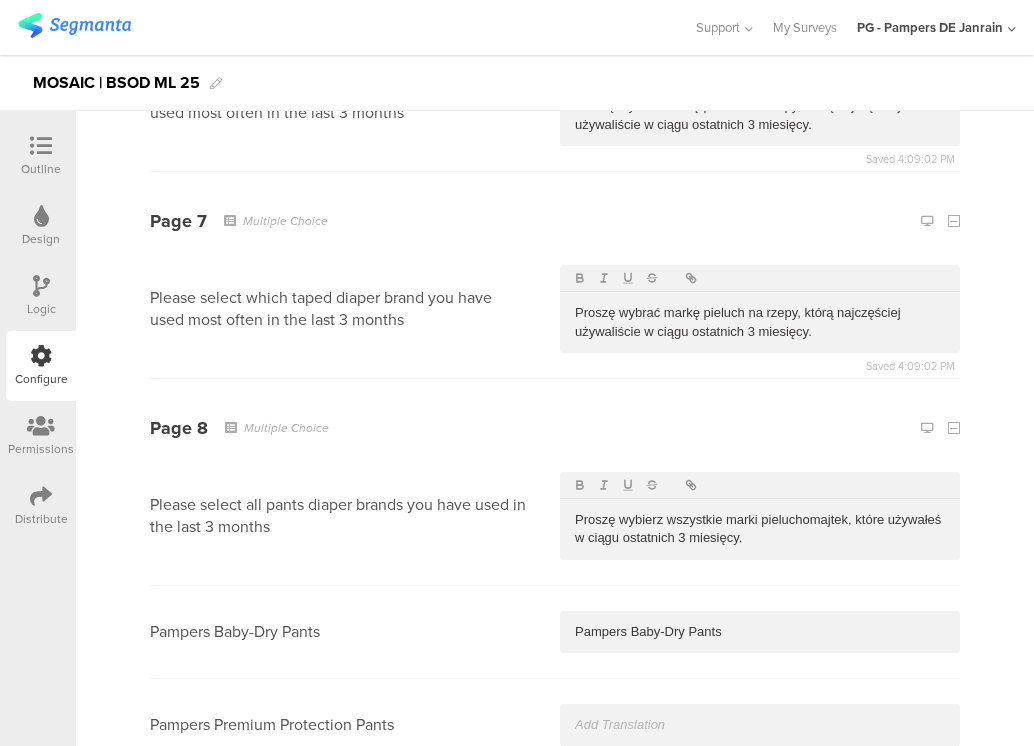 type 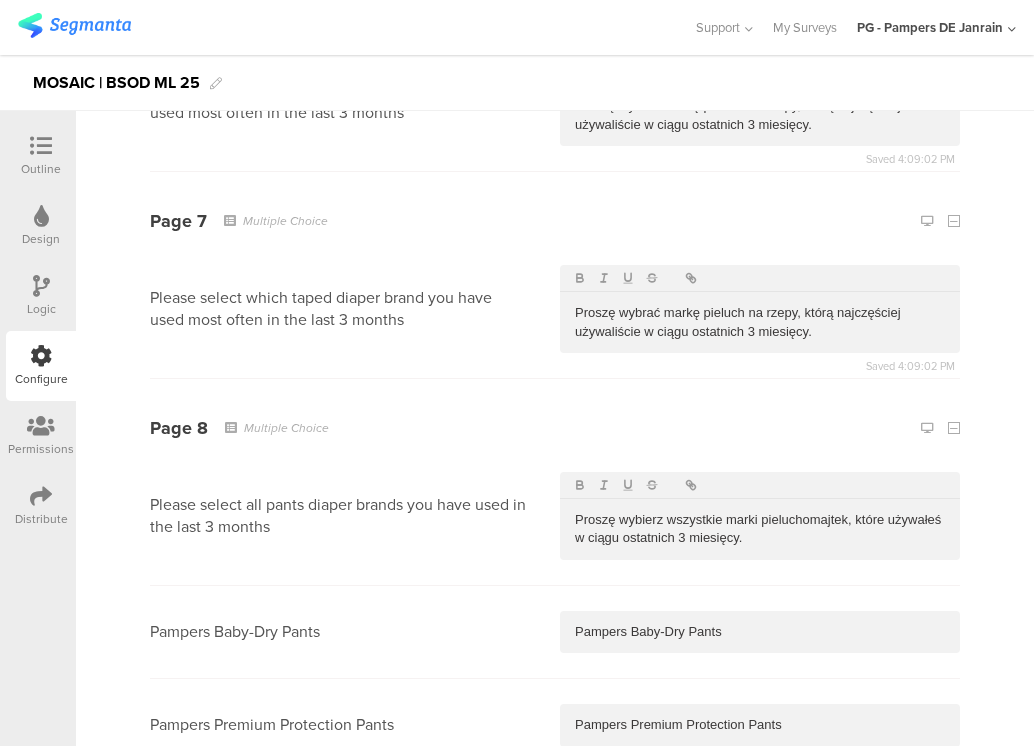 click at bounding box center [760, 819] 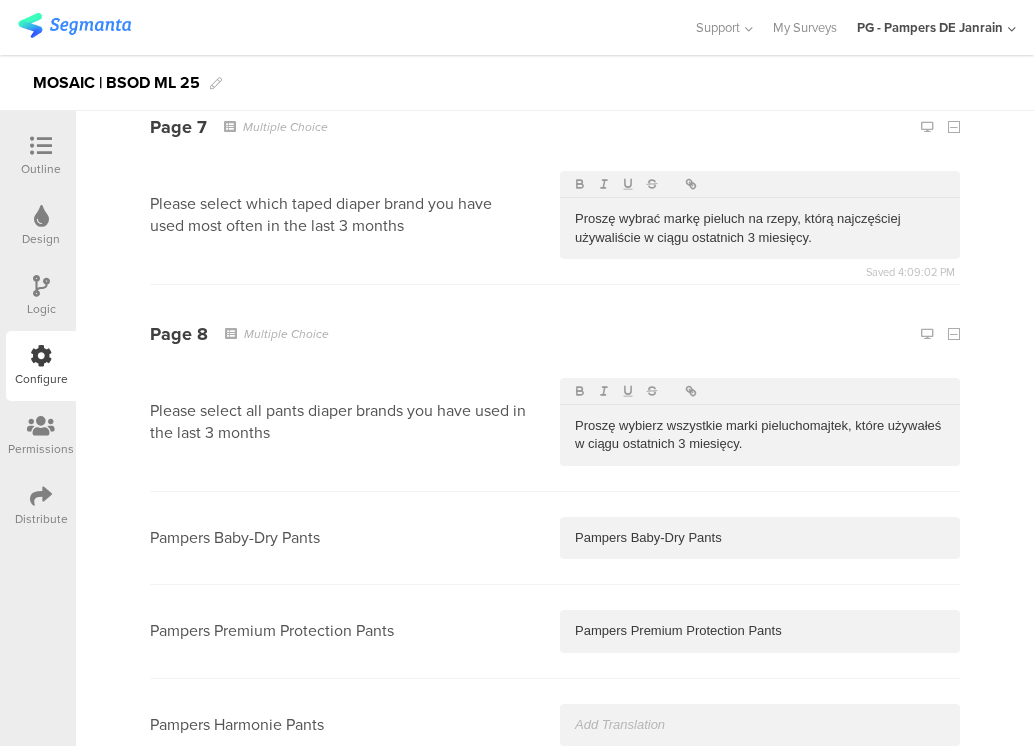 type 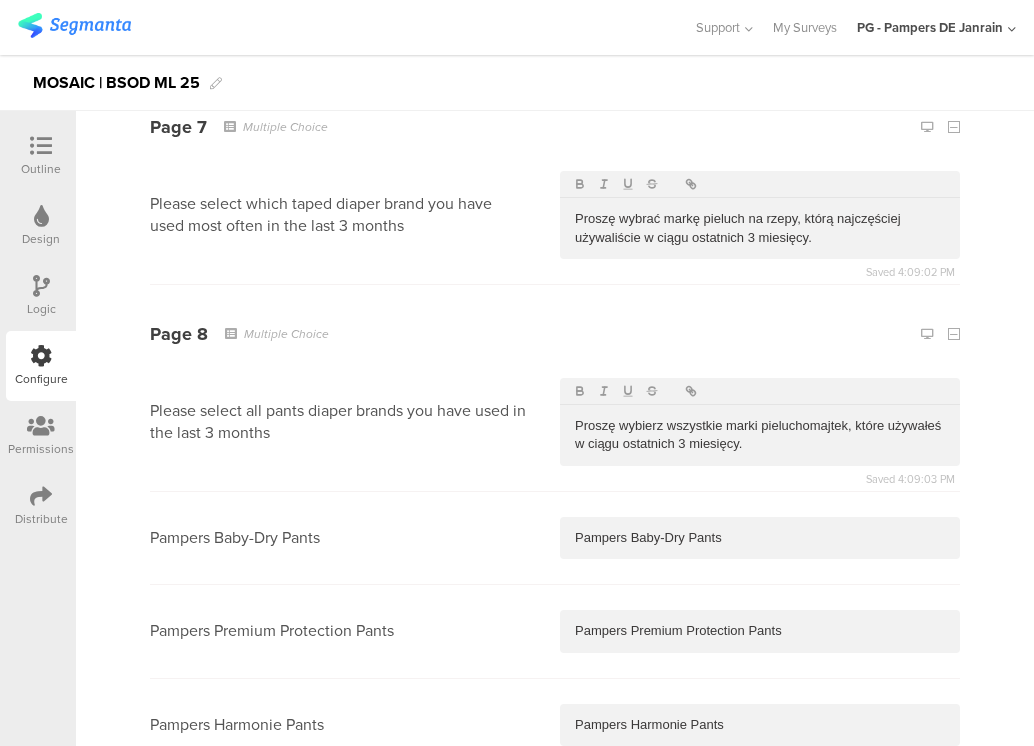 click at bounding box center (760, 818) 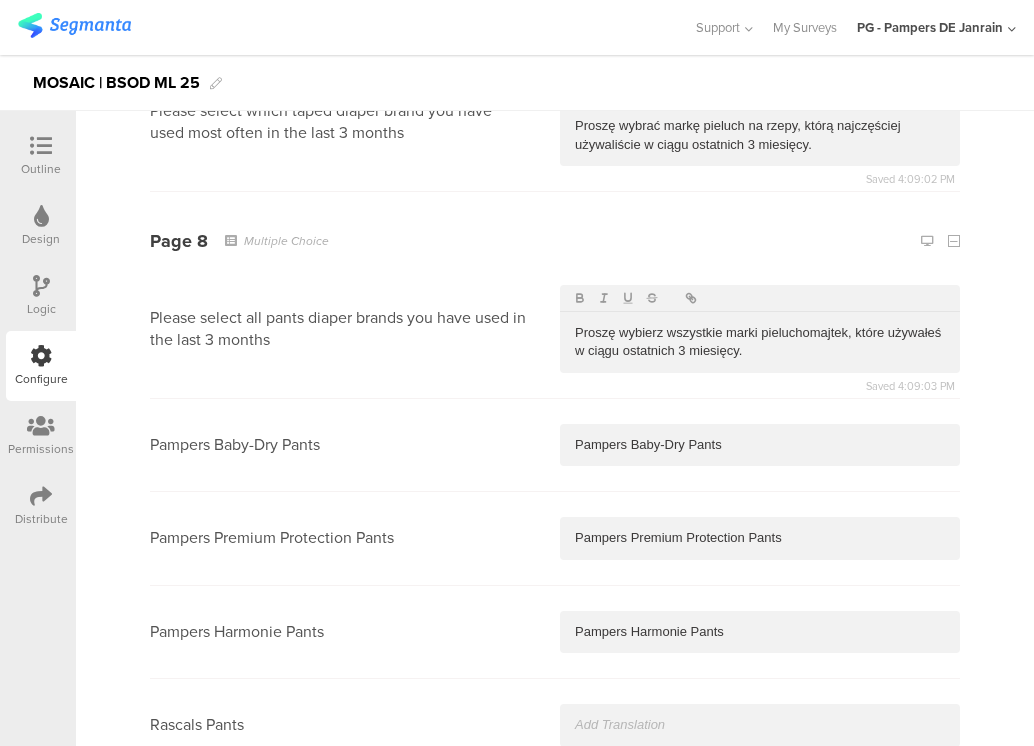 type 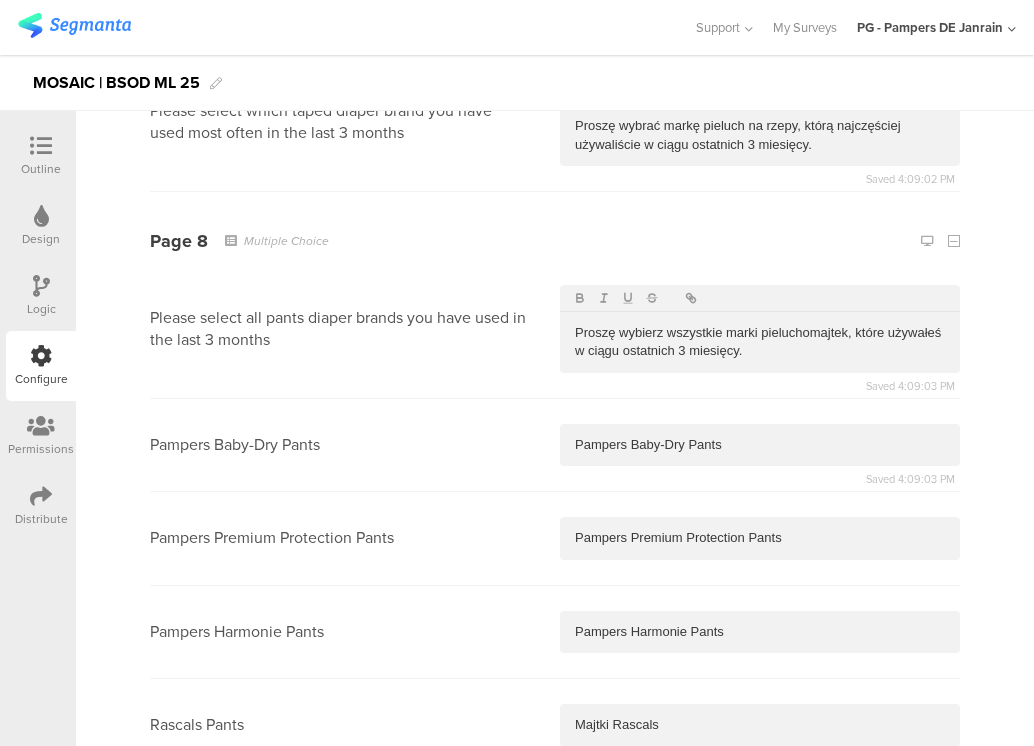 click at bounding box center [760, 819] 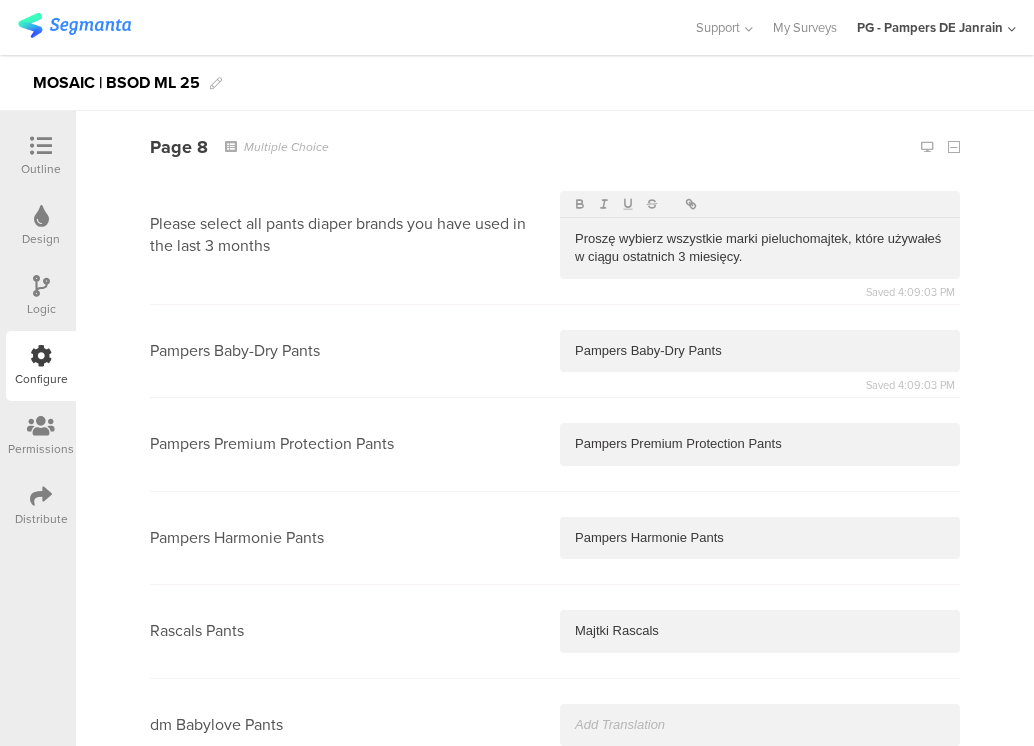 type 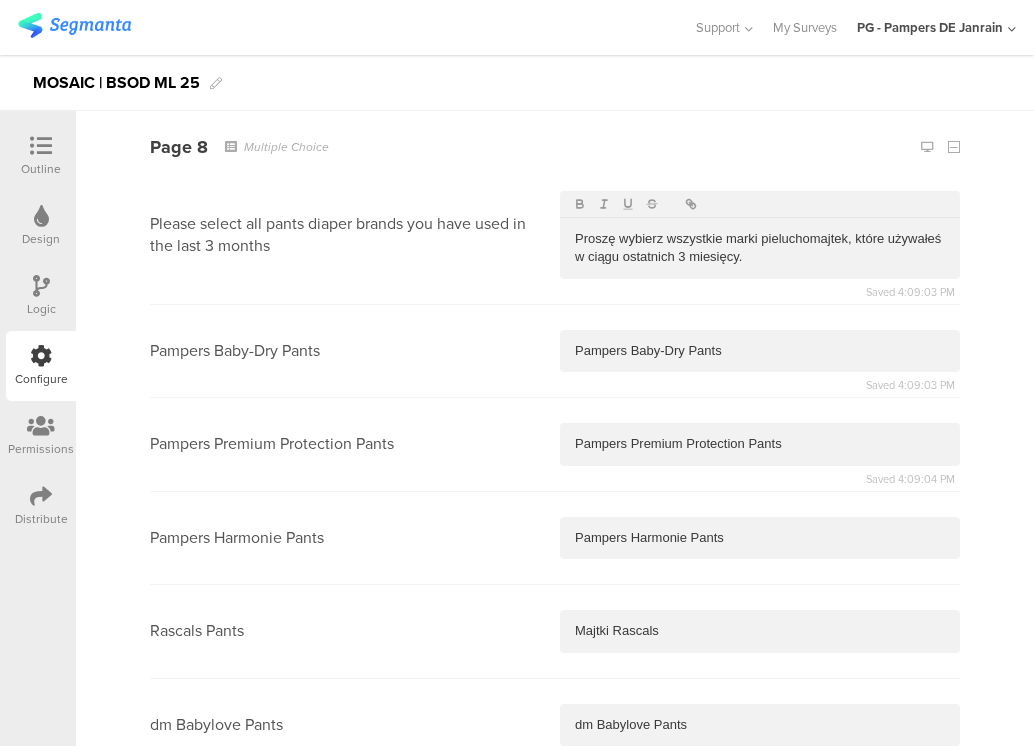 click at bounding box center (760, 818) 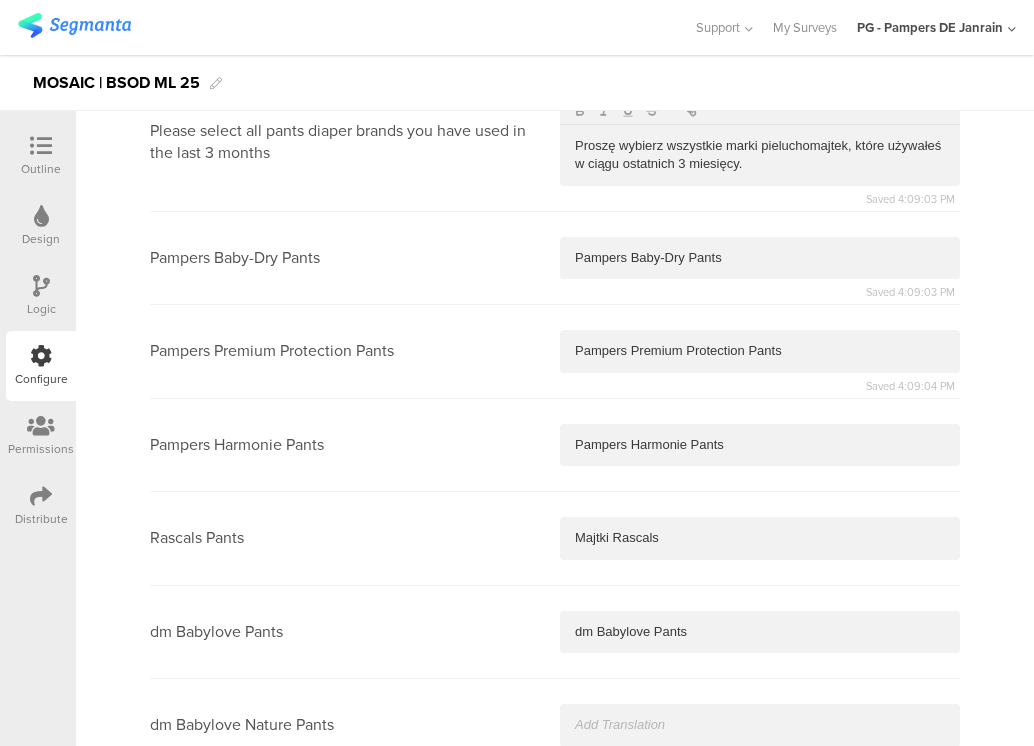 type 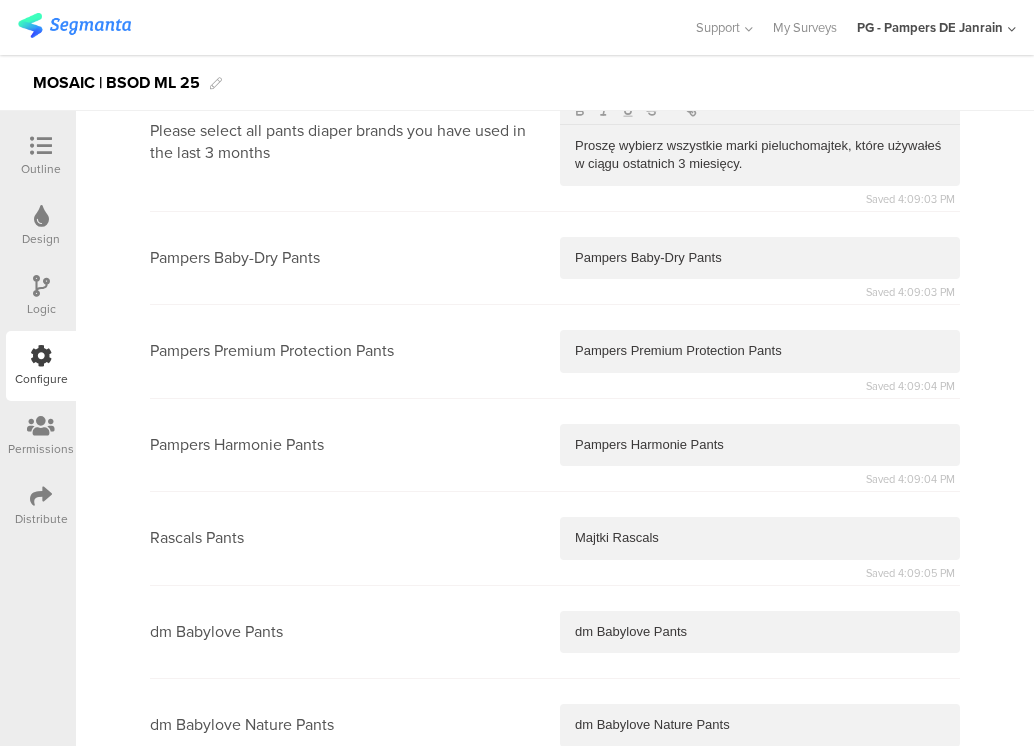 click at bounding box center [760, 819] 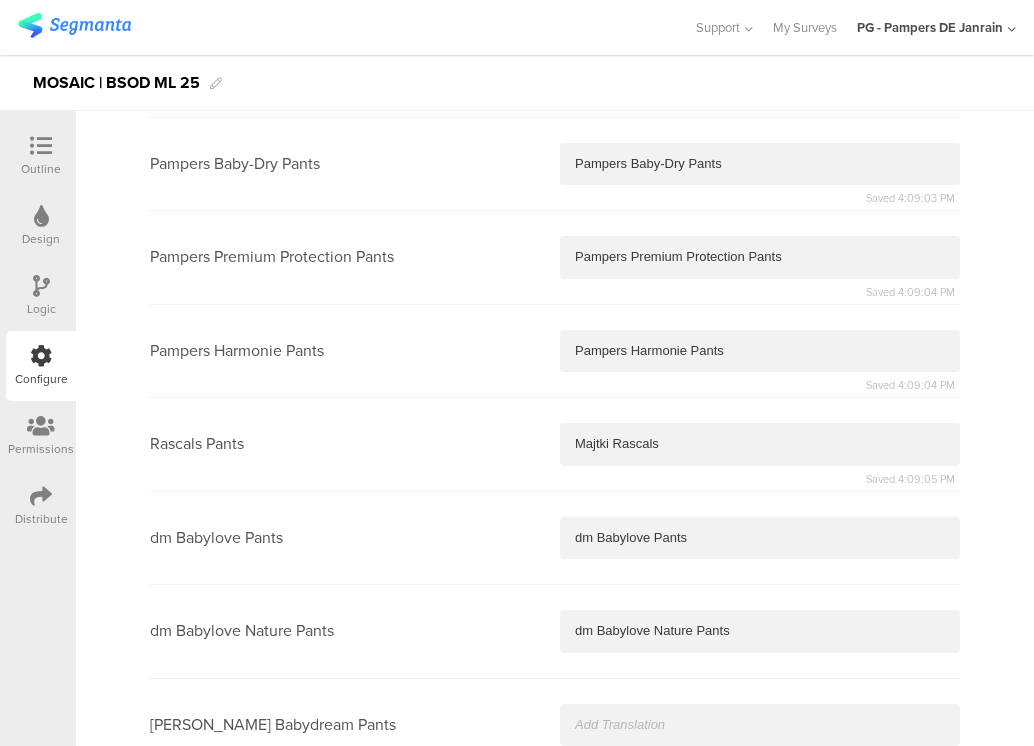 type 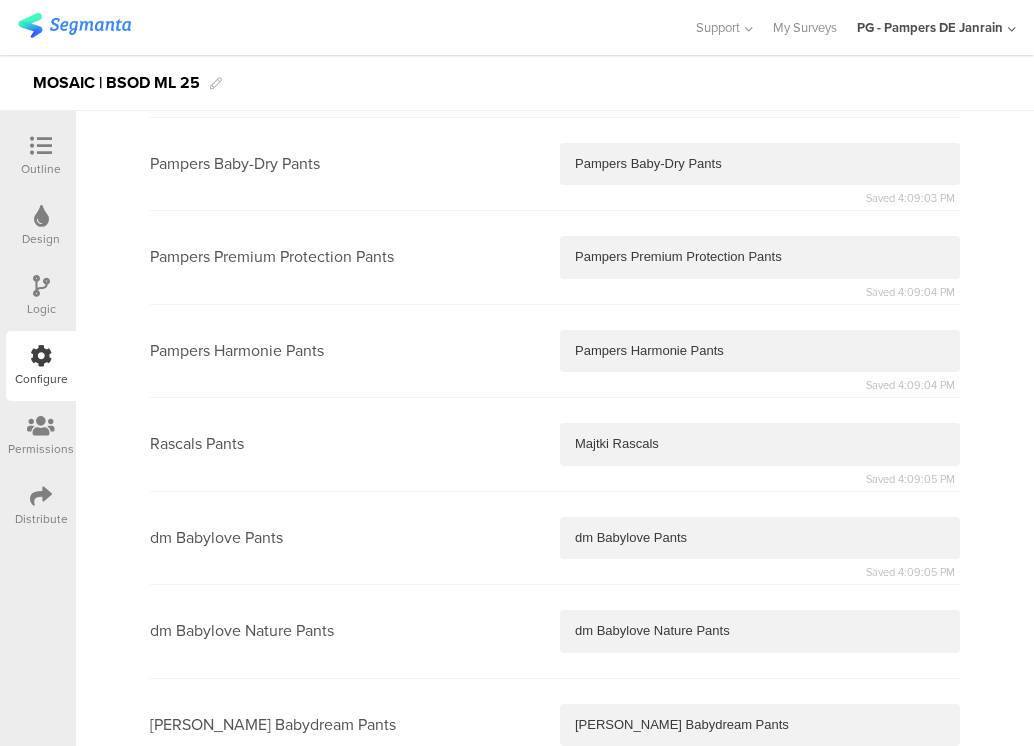 click at bounding box center [760, 818] 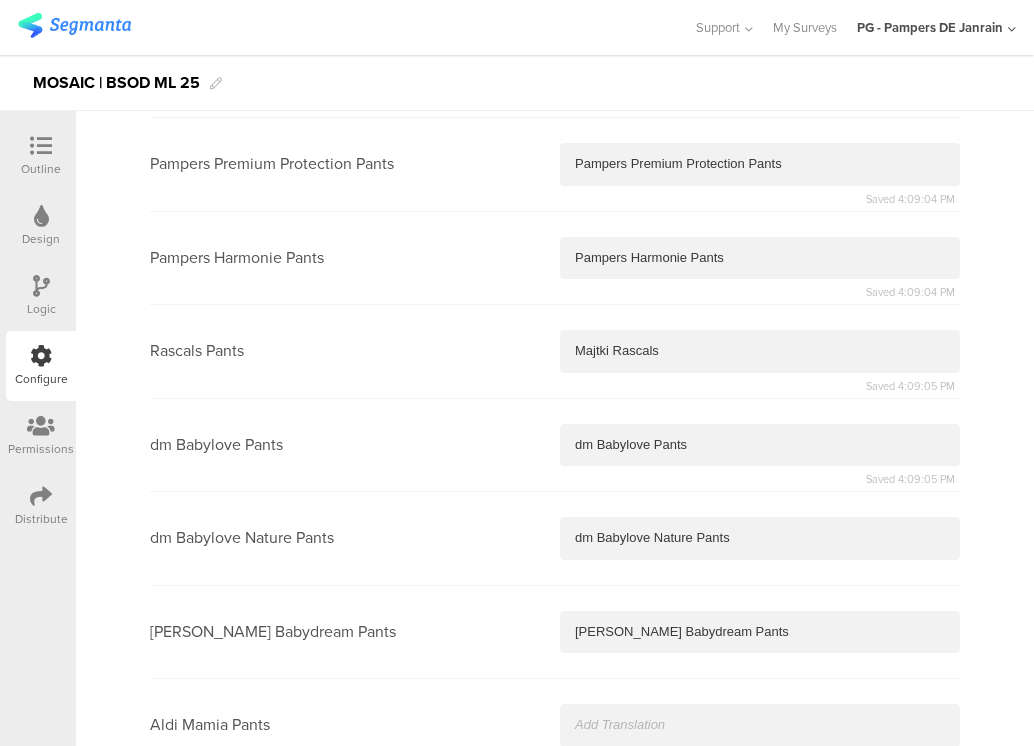 type 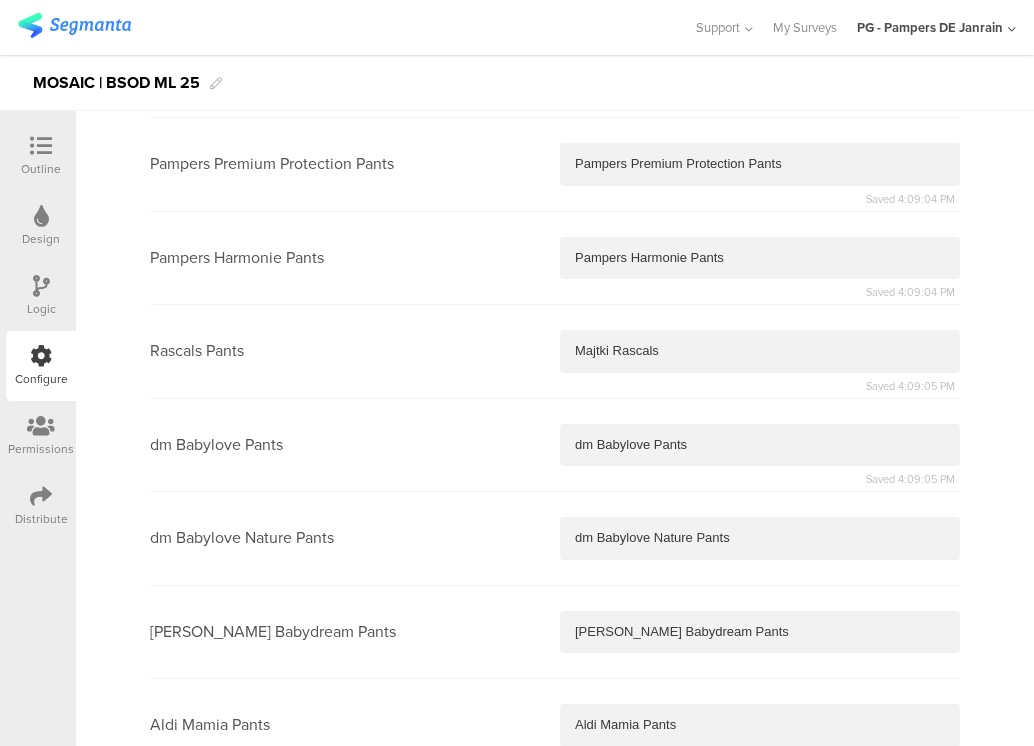 click at bounding box center [760, 819] 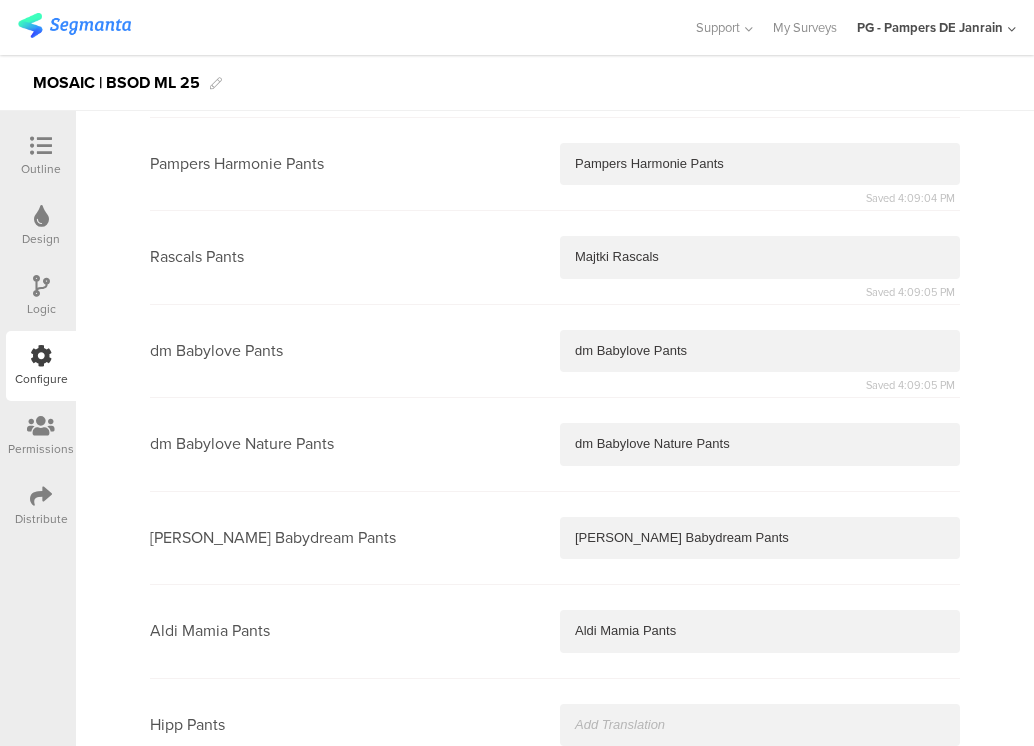 type 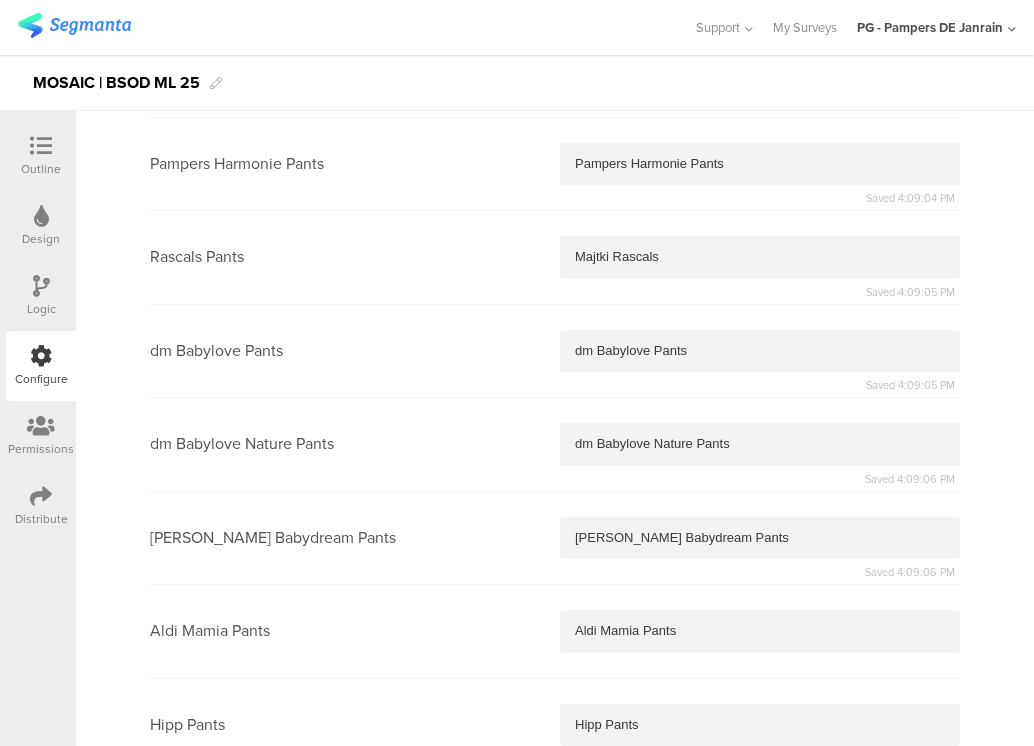 click at bounding box center [760, 818] 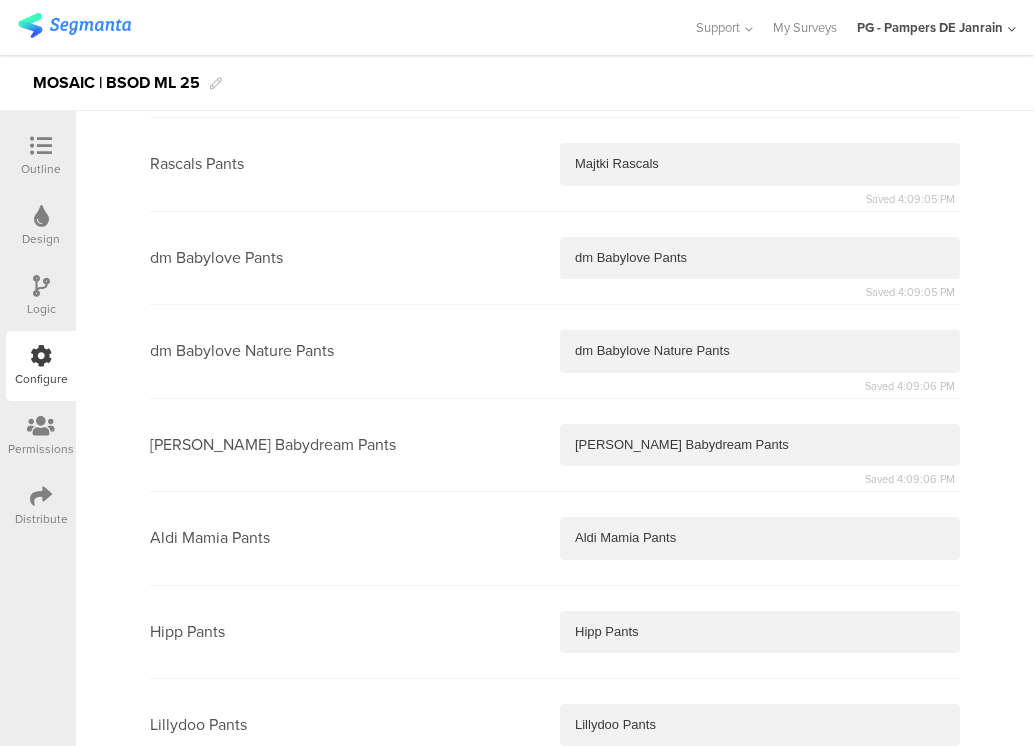 click at bounding box center (760, 818) 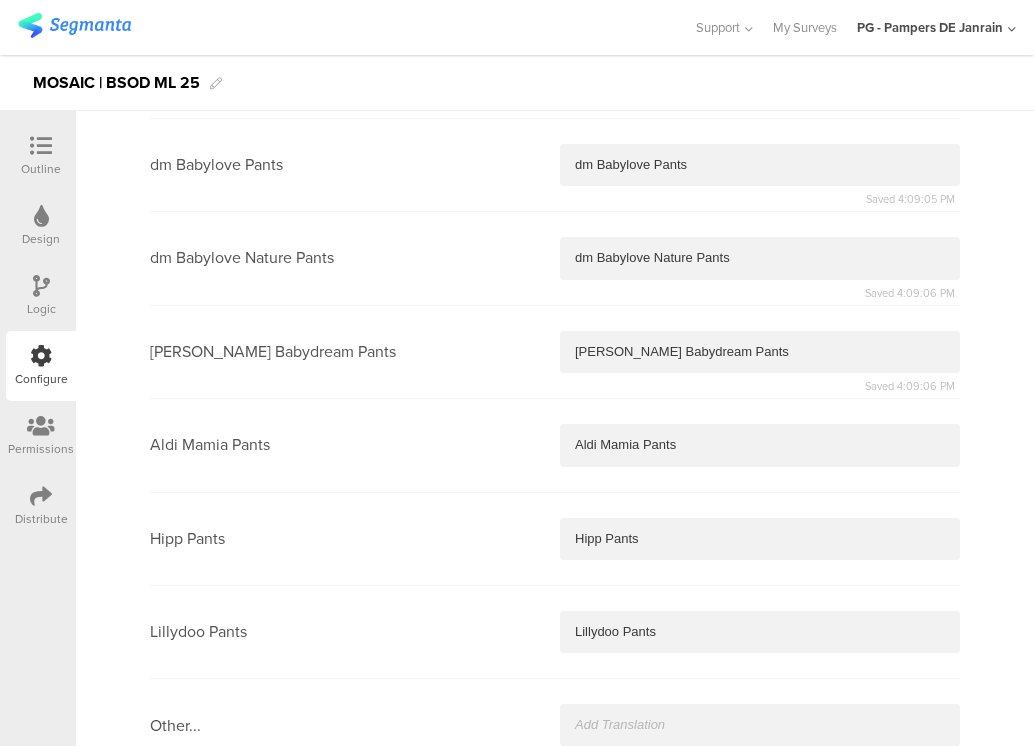 type 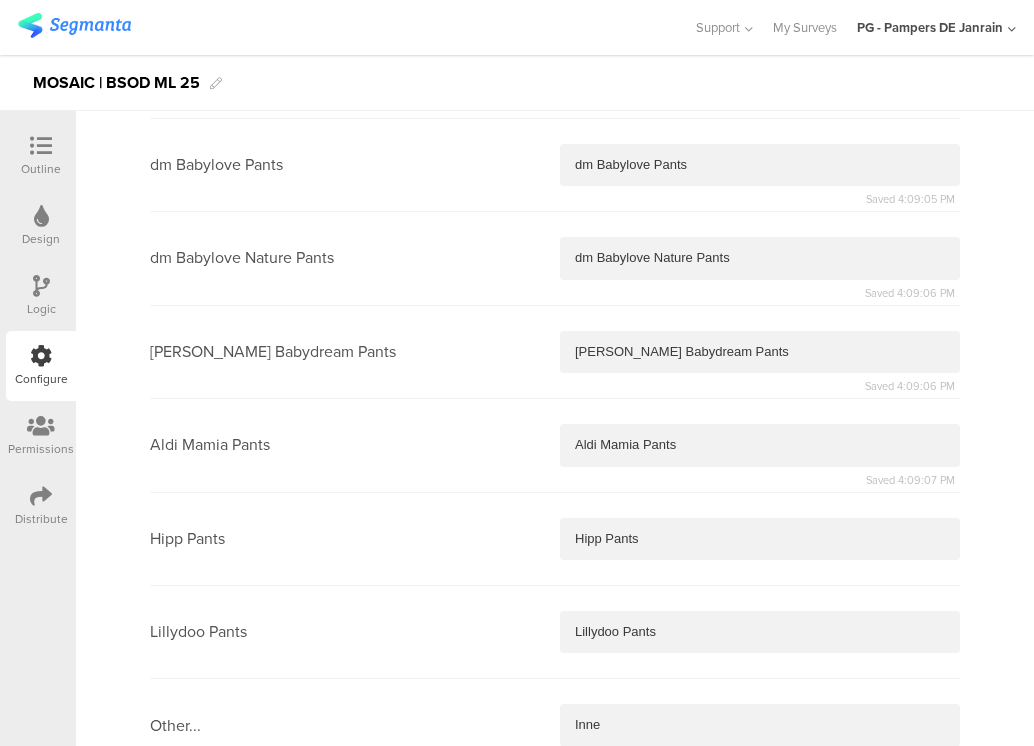 click at bounding box center (760, 1007) 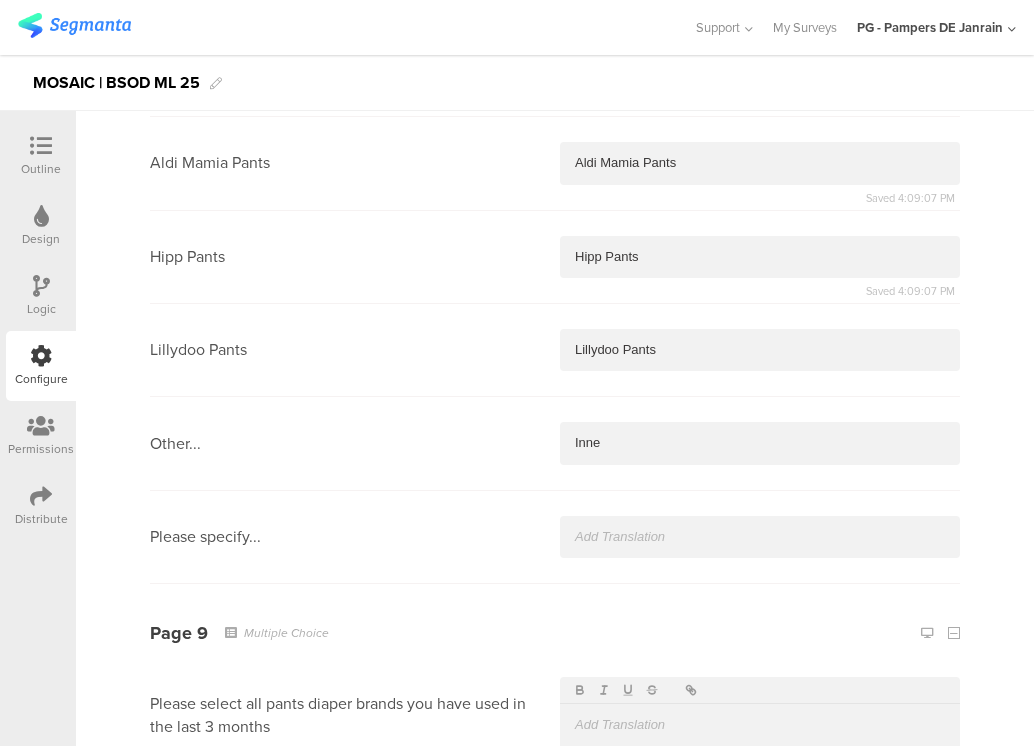 type 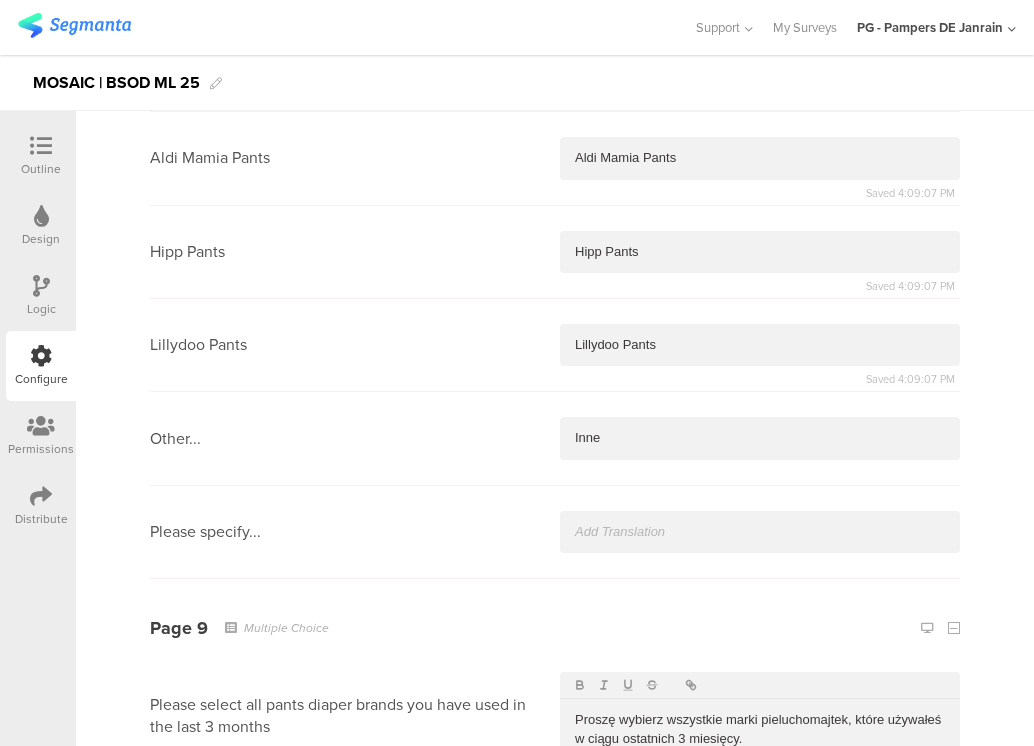 click at bounding box center (760, 832) 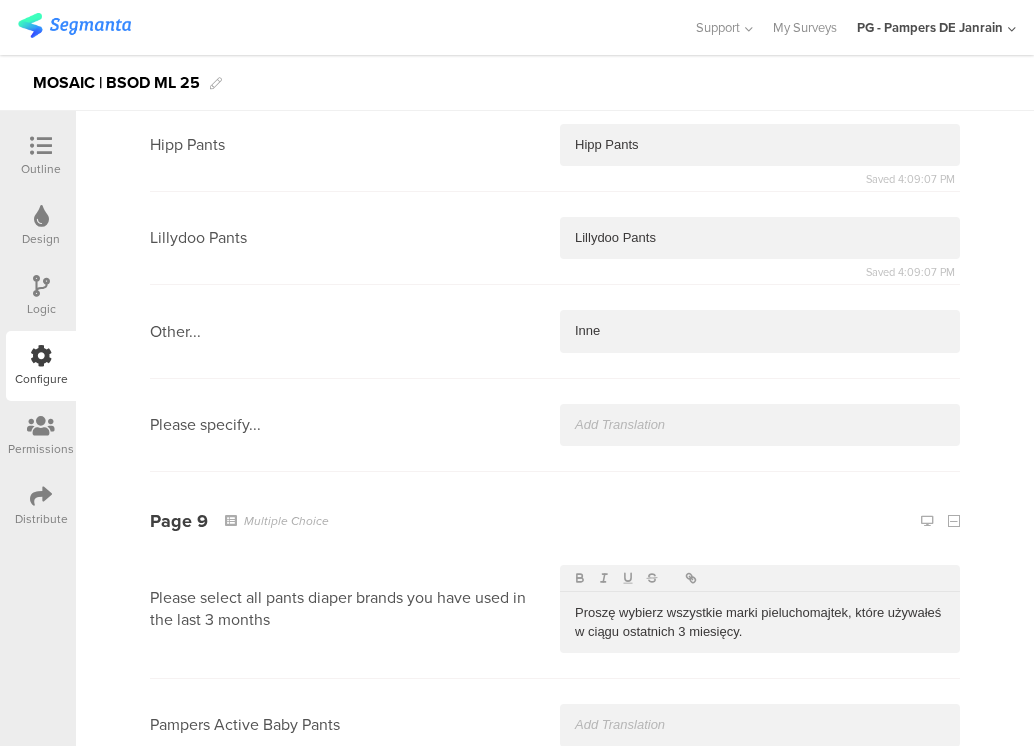 type 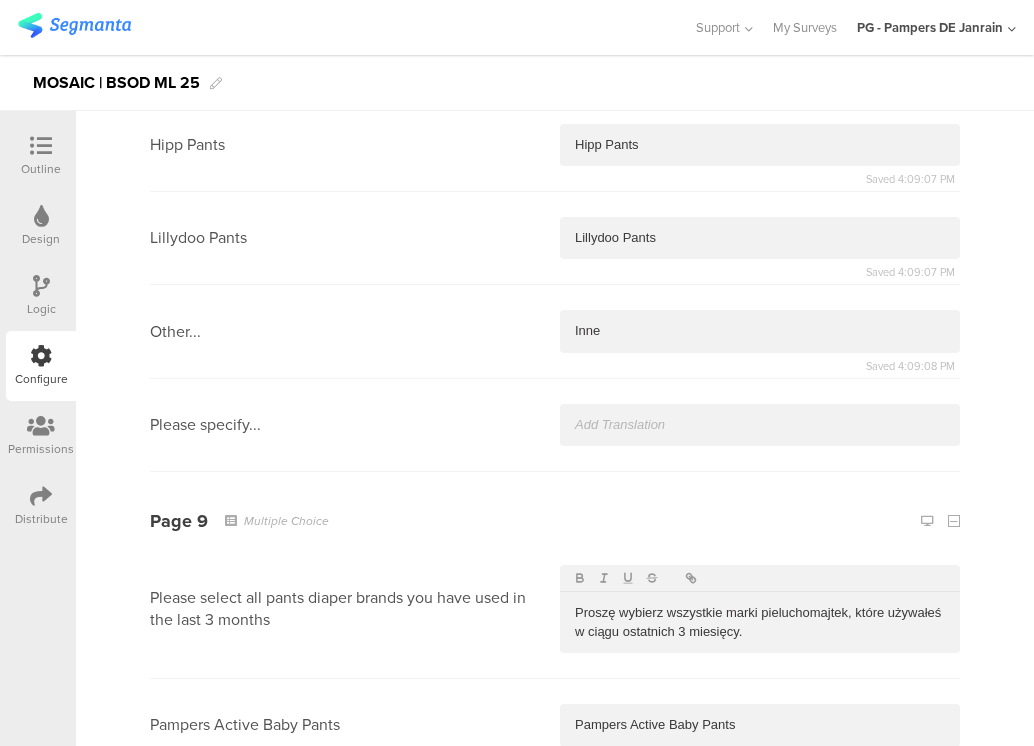 click at bounding box center [760, 819] 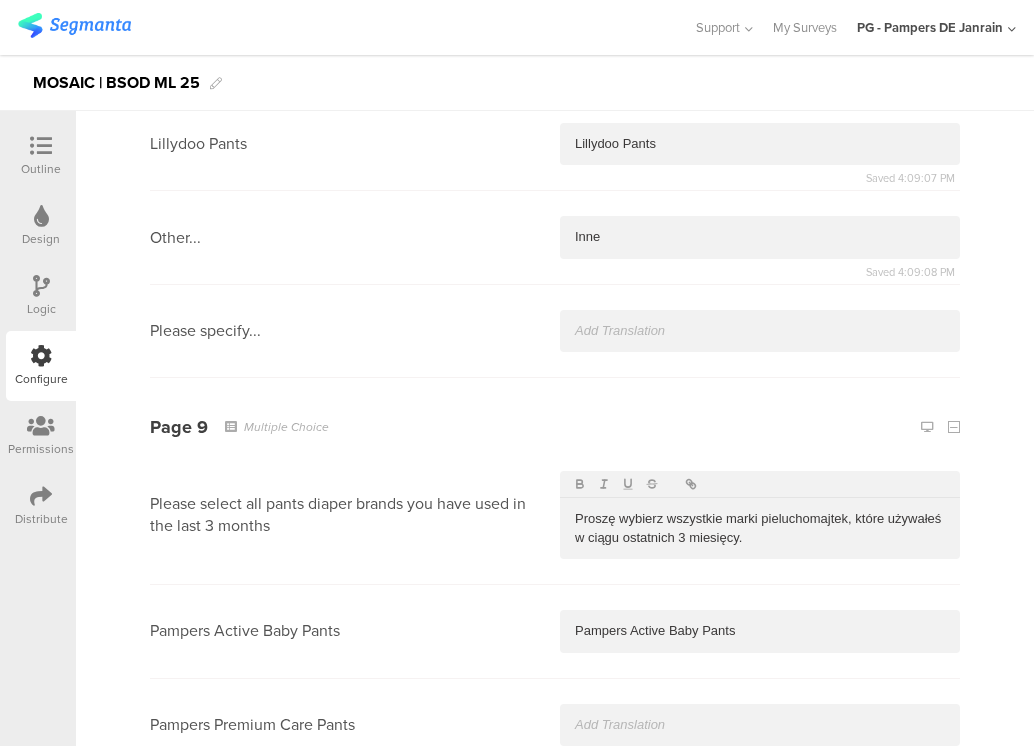 type 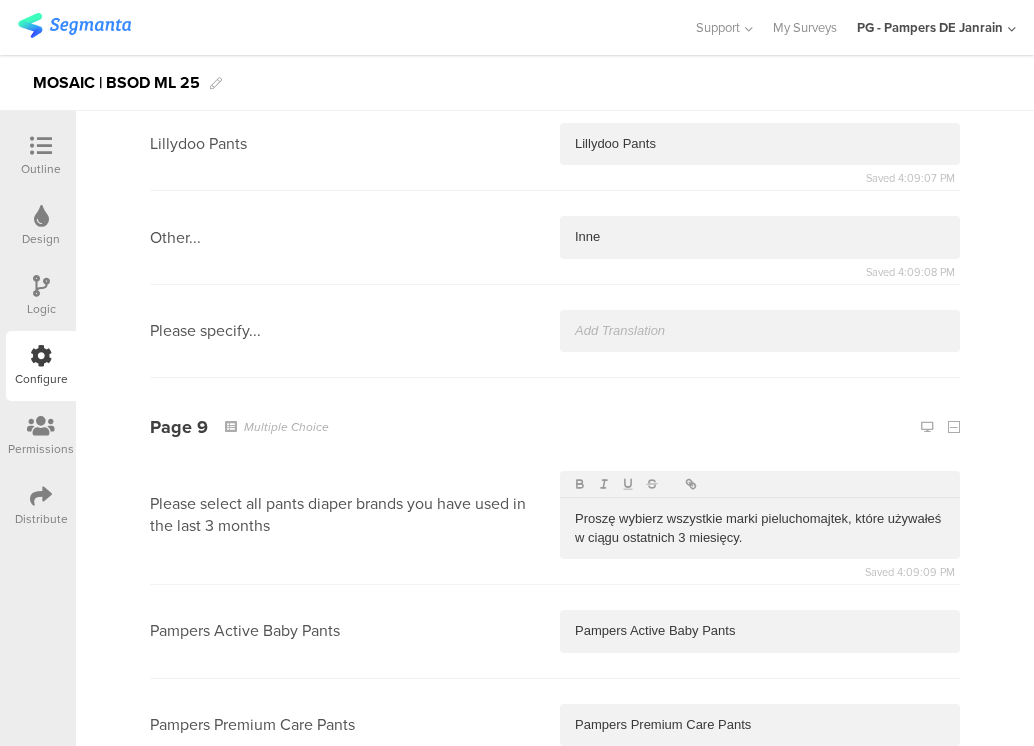 click at bounding box center (760, 818) 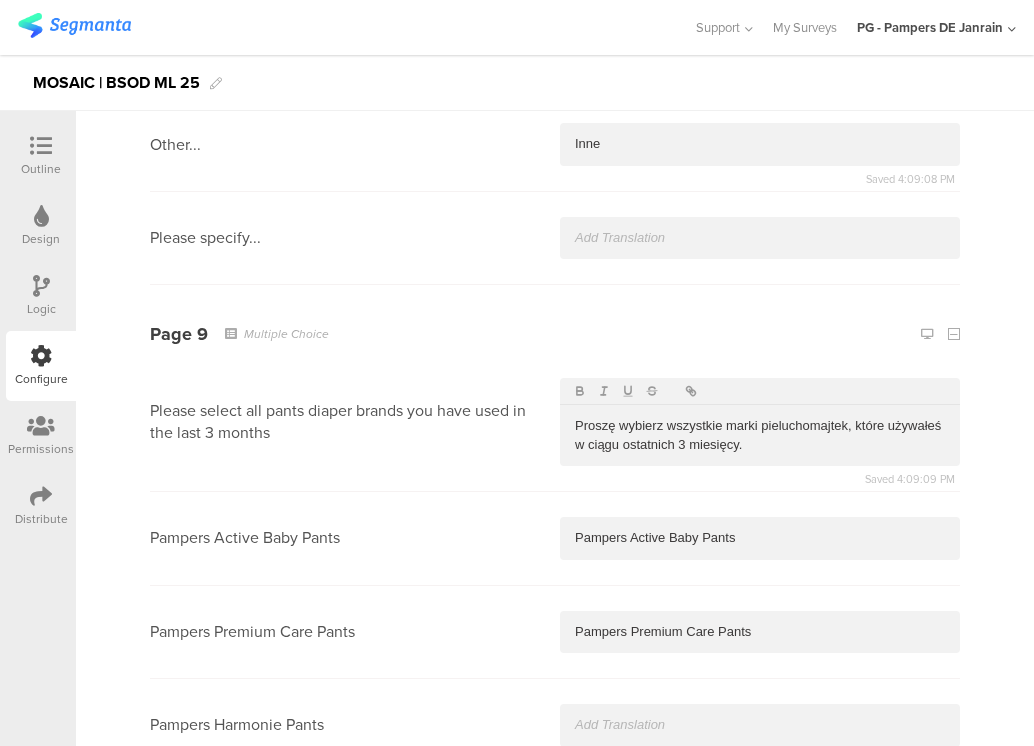 type 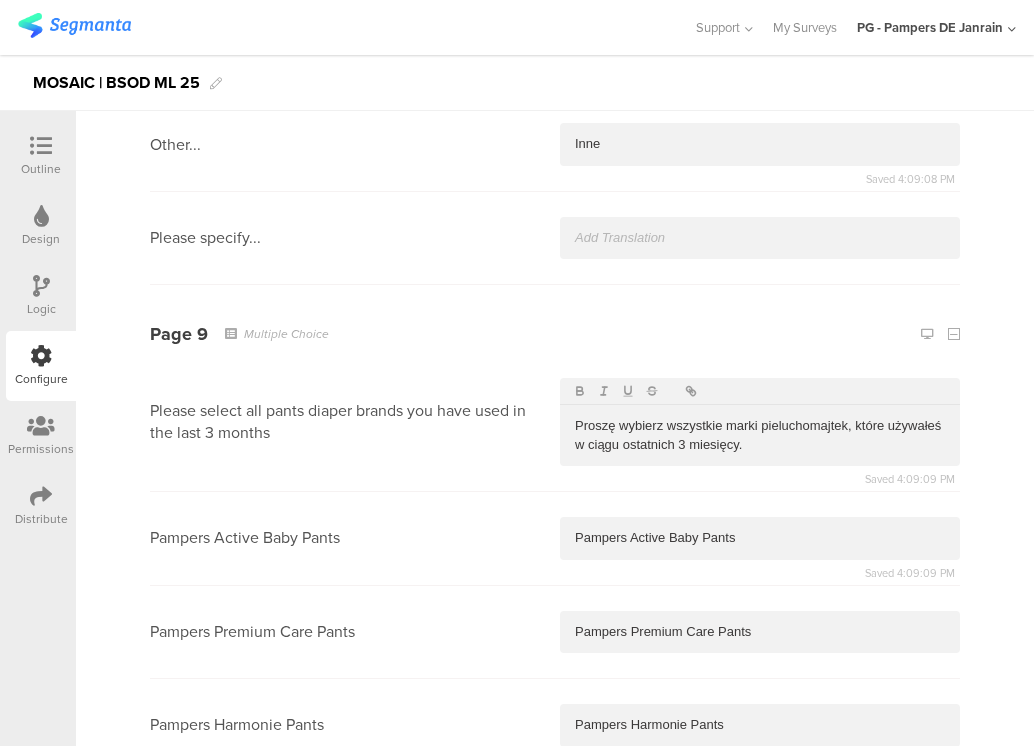 click at bounding box center (760, 819) 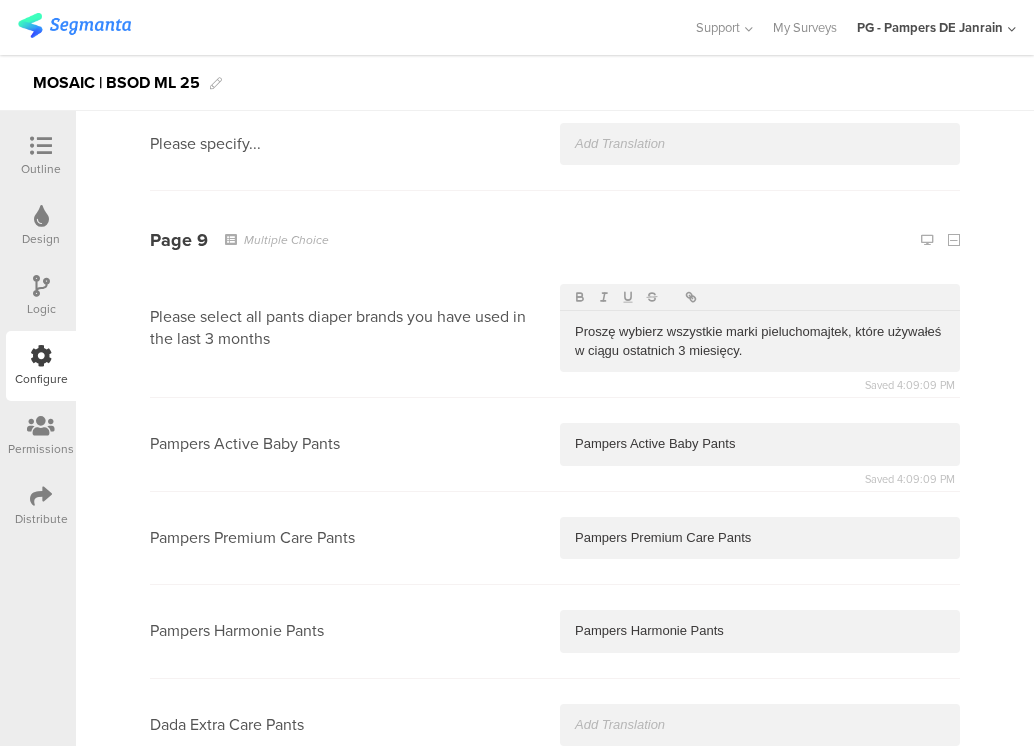 type 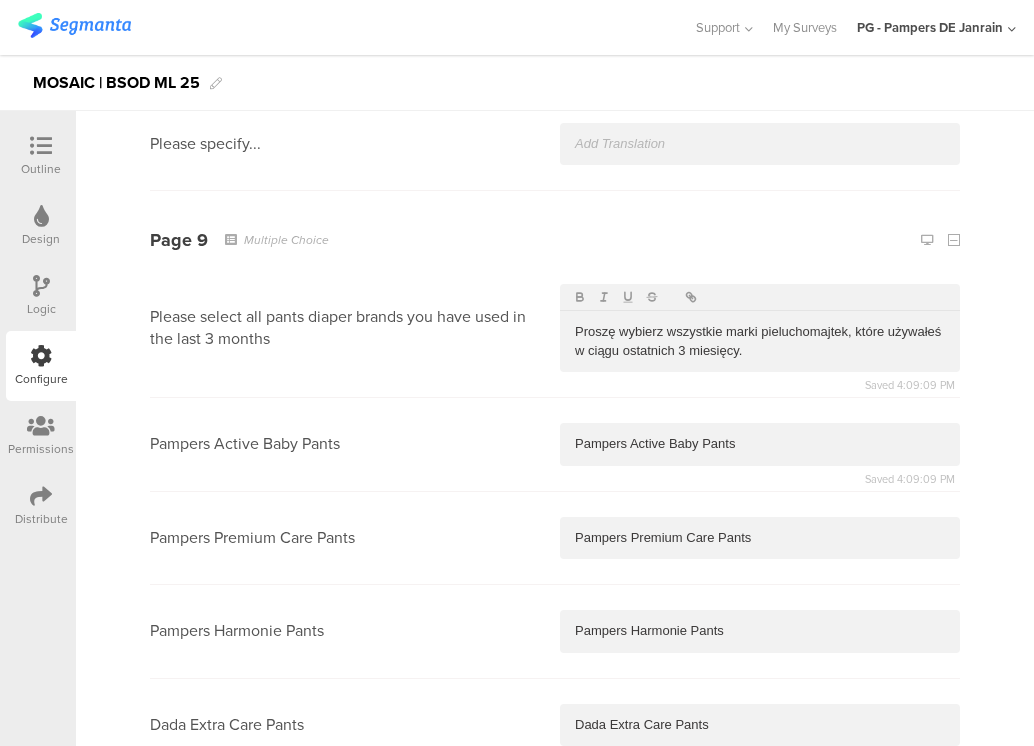 click at bounding box center [760, 818] 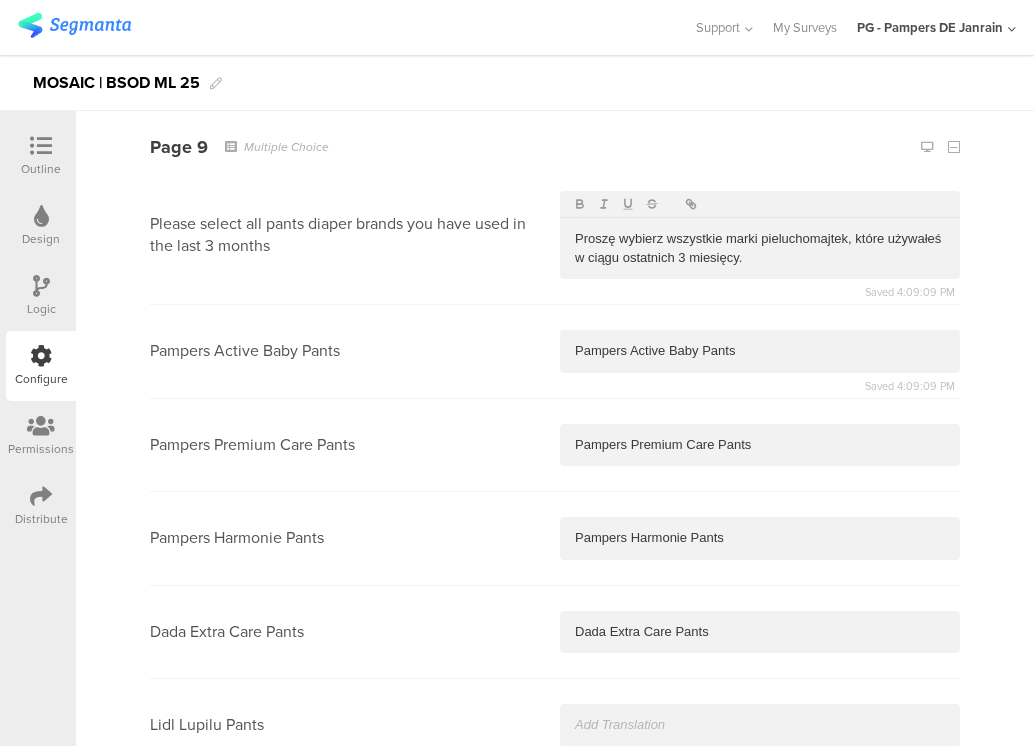 type 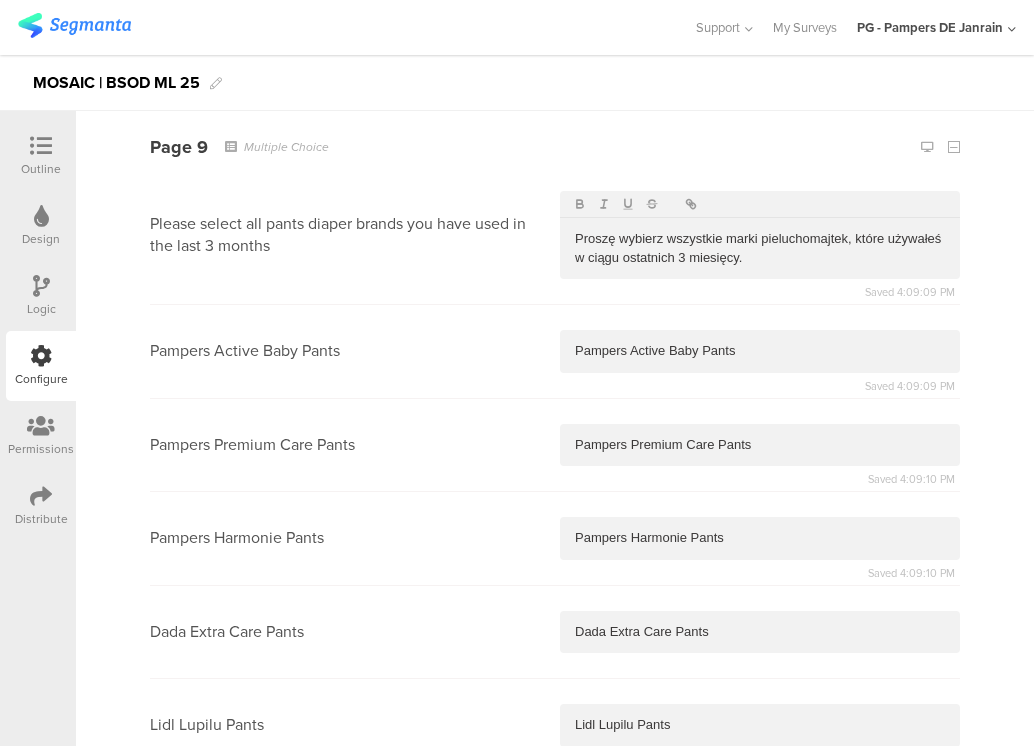 click at bounding box center [760, 819] 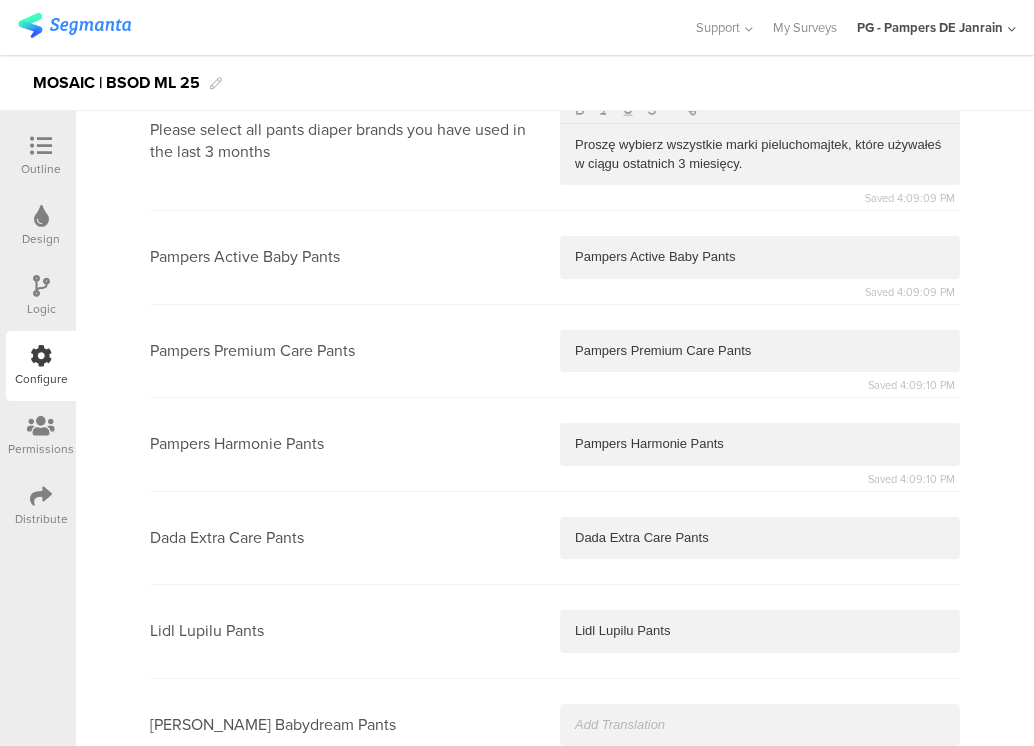 type 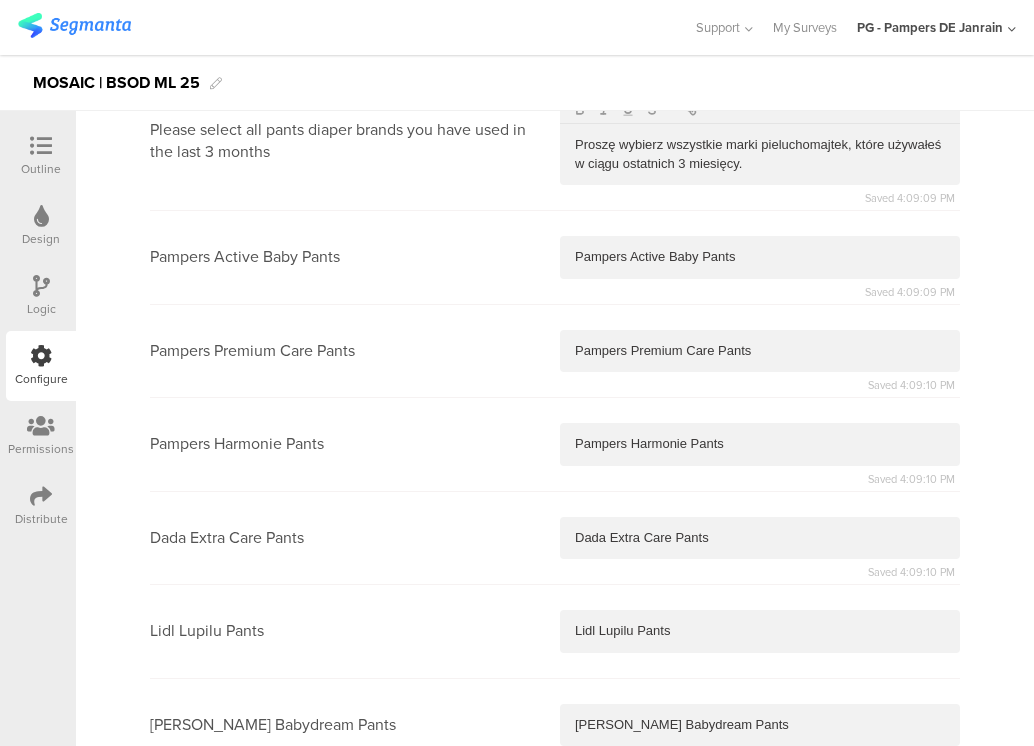 click at bounding box center [760, 818] 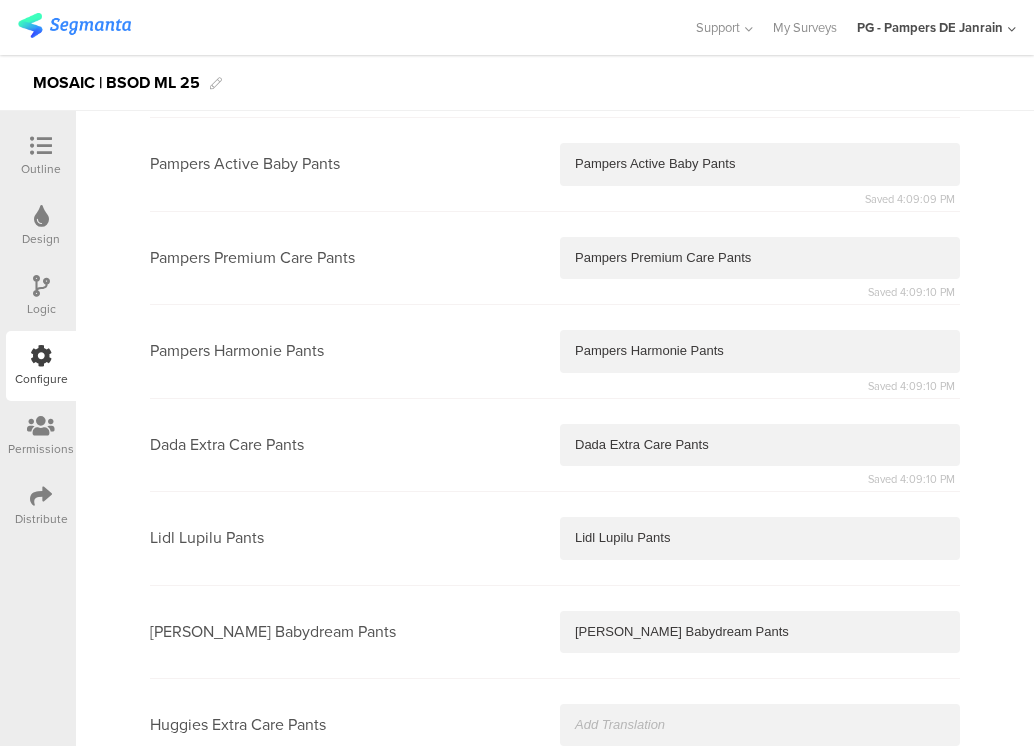 type 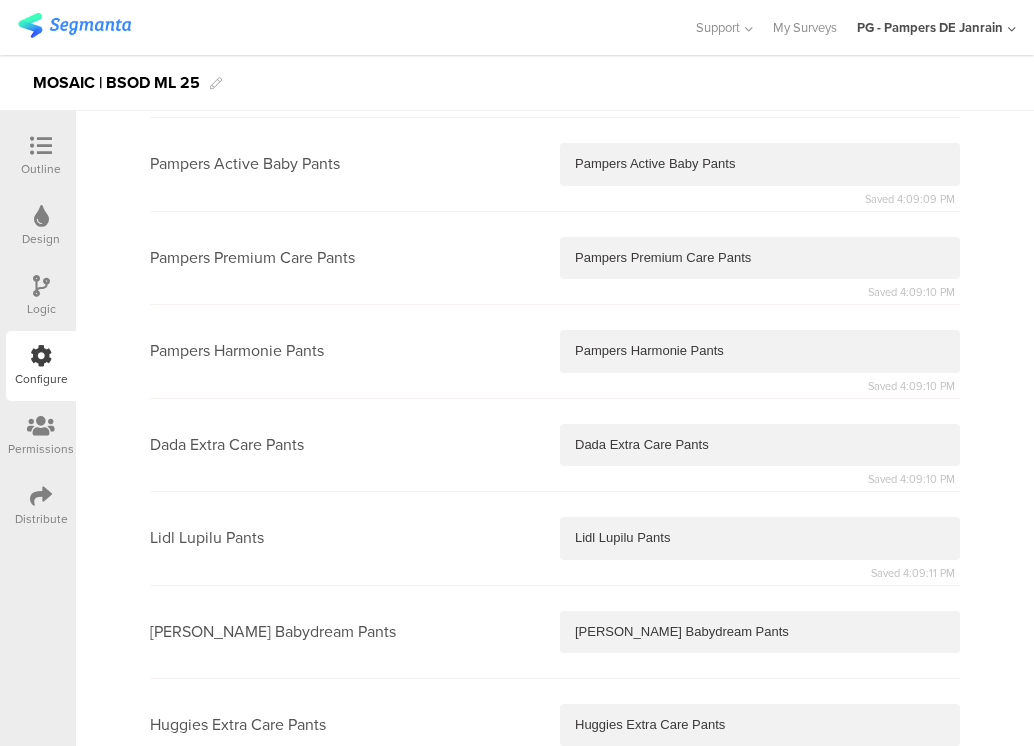 click at bounding box center [760, 818] 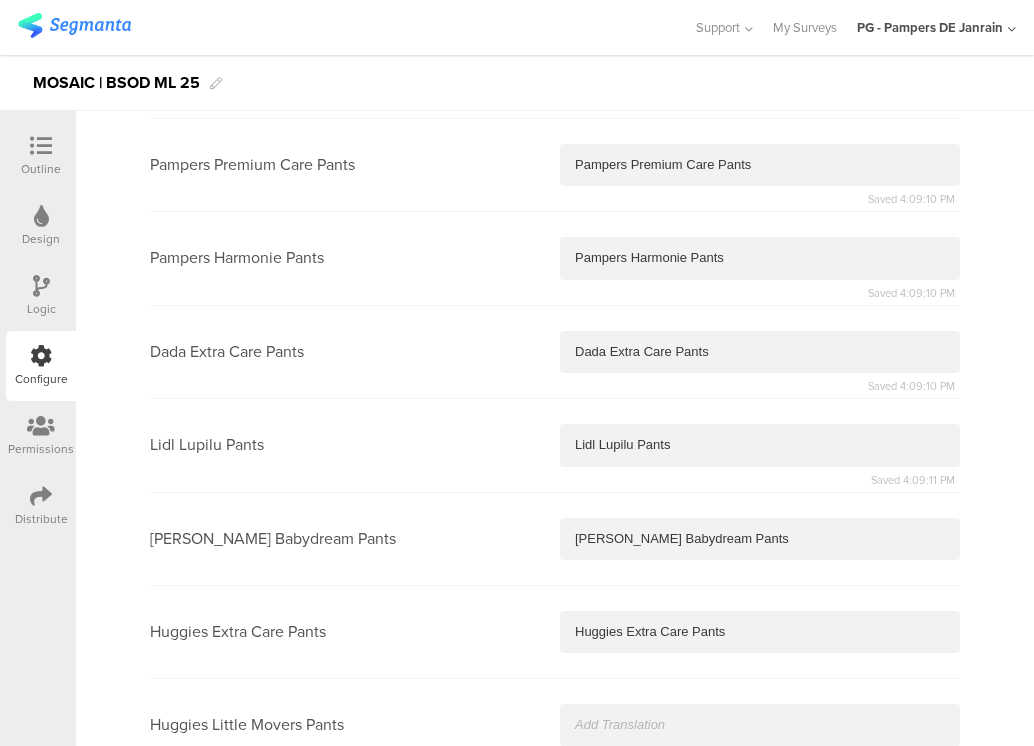 type 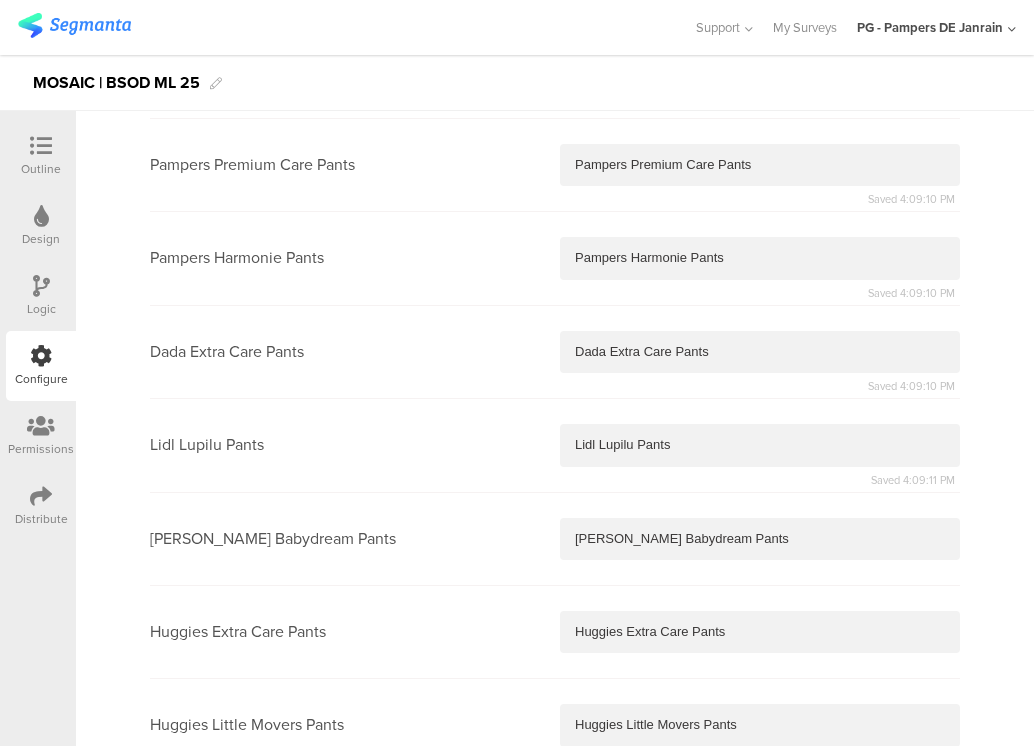 click at bounding box center (760, 819) 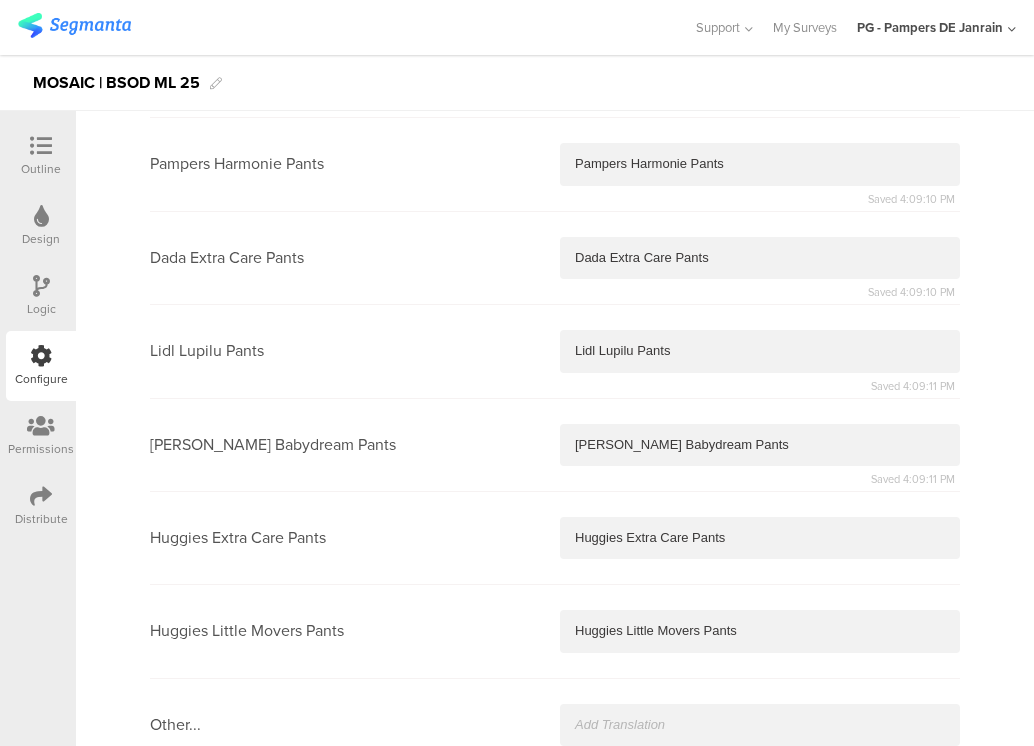 type 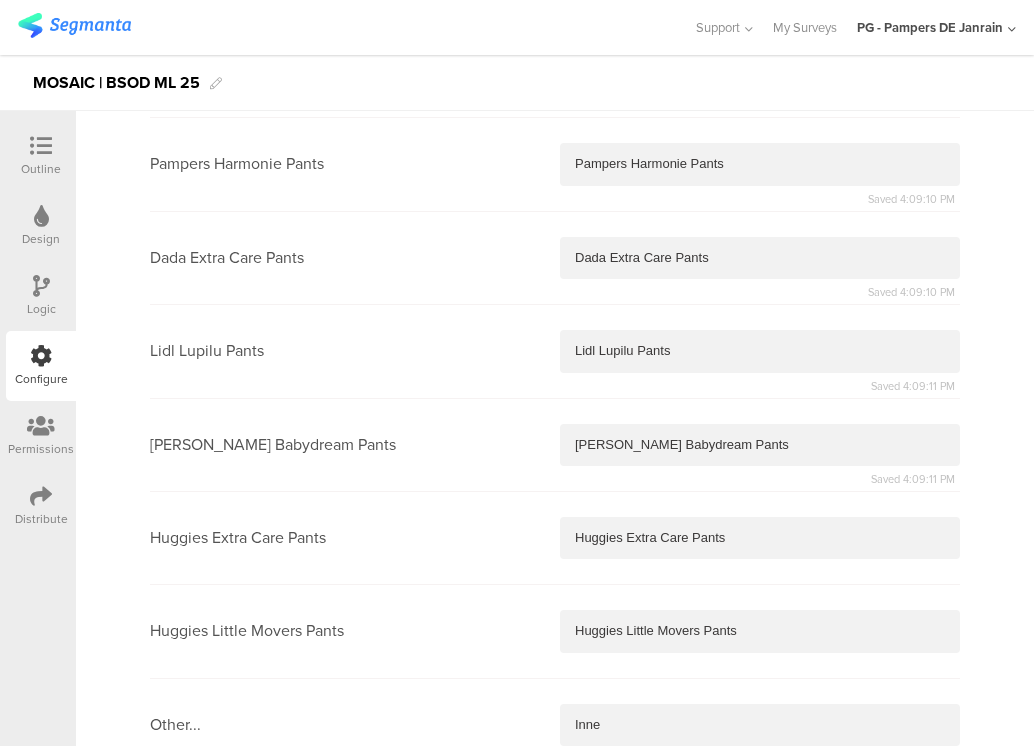 click at bounding box center (760, 1007) 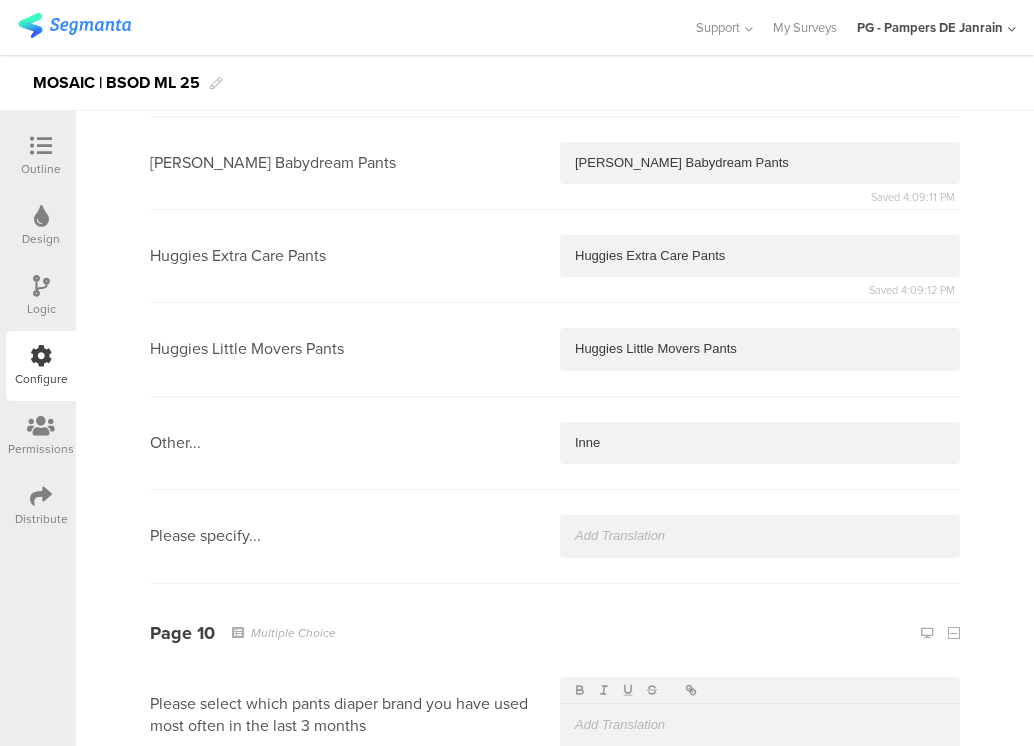 type 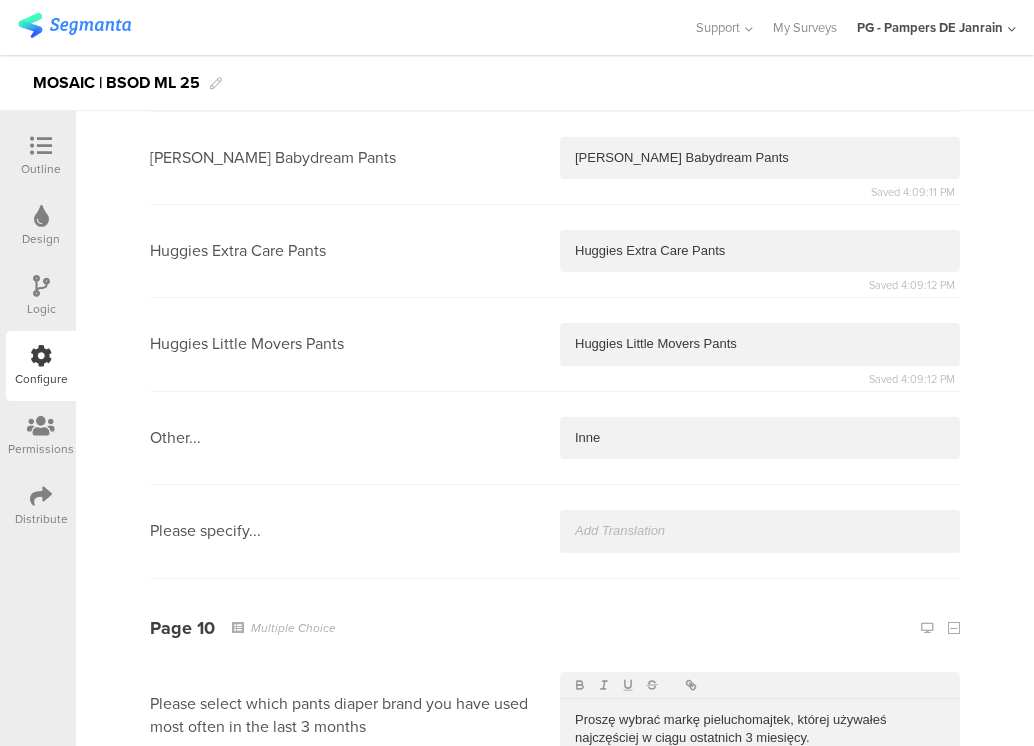 click at bounding box center (760, 927) 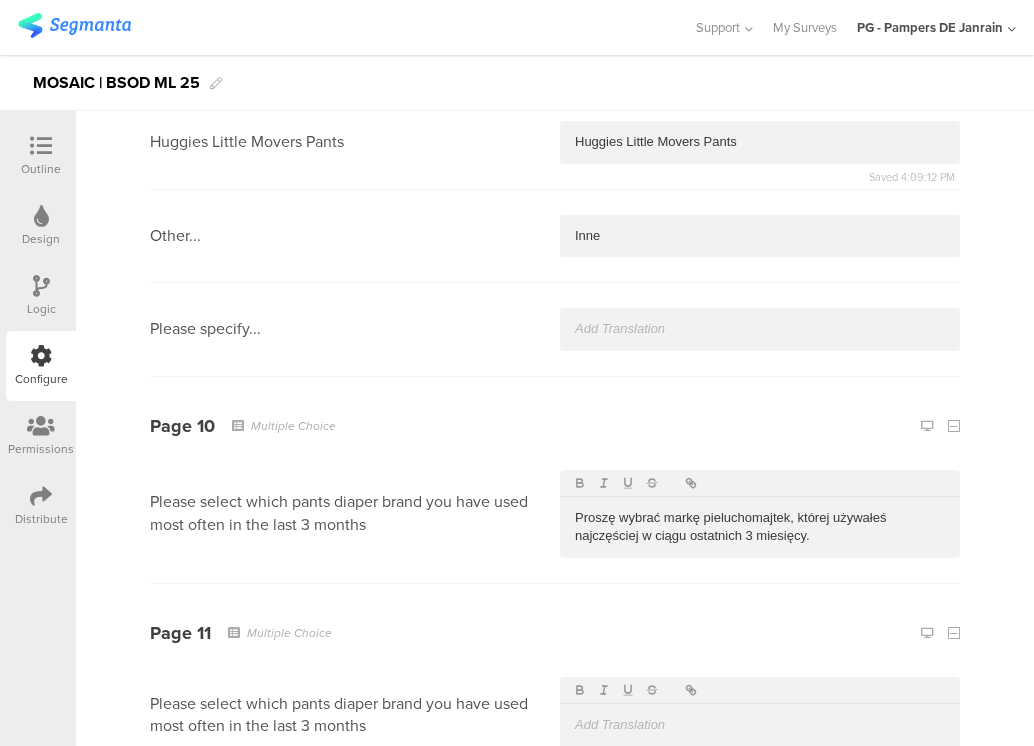 type 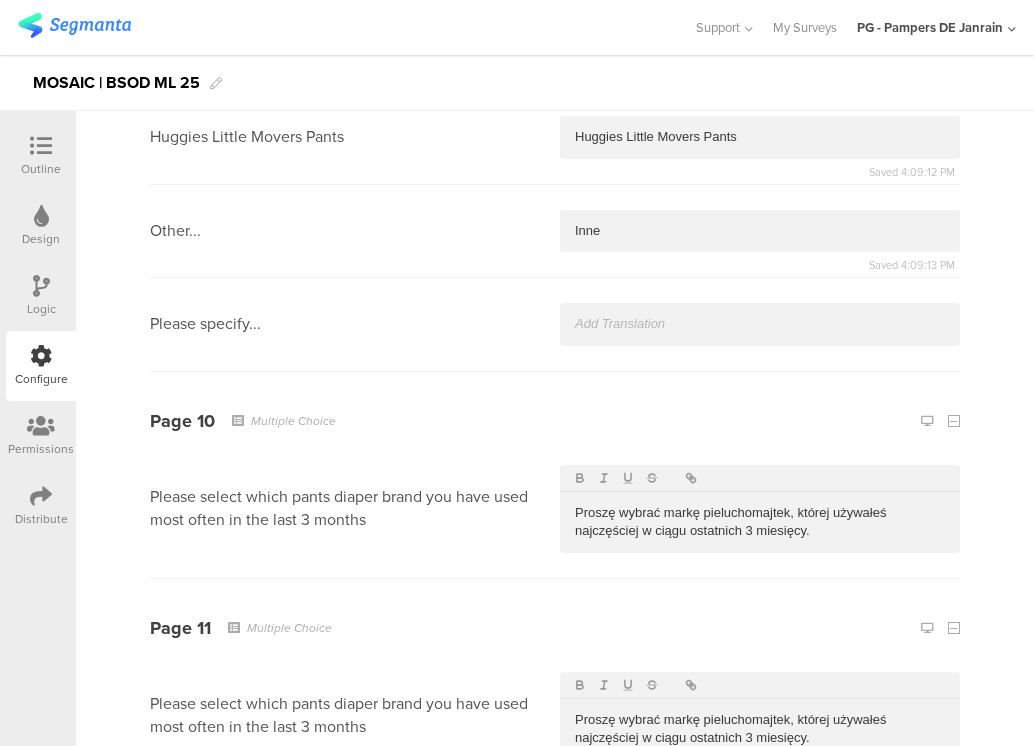 click at bounding box center [760, 927] 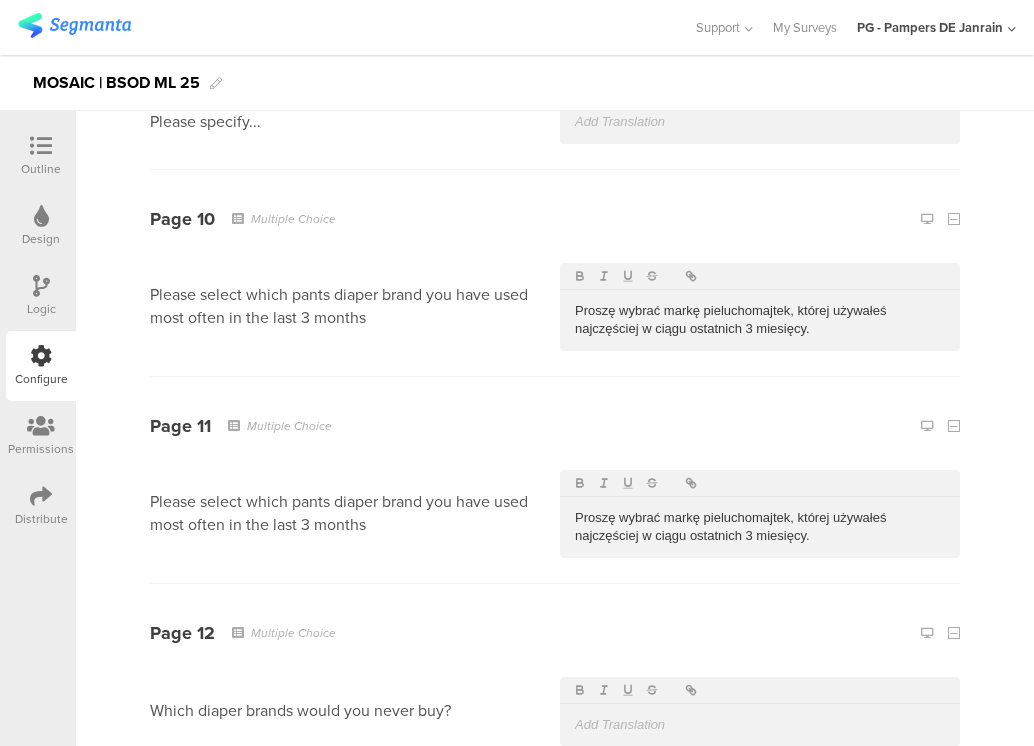 type 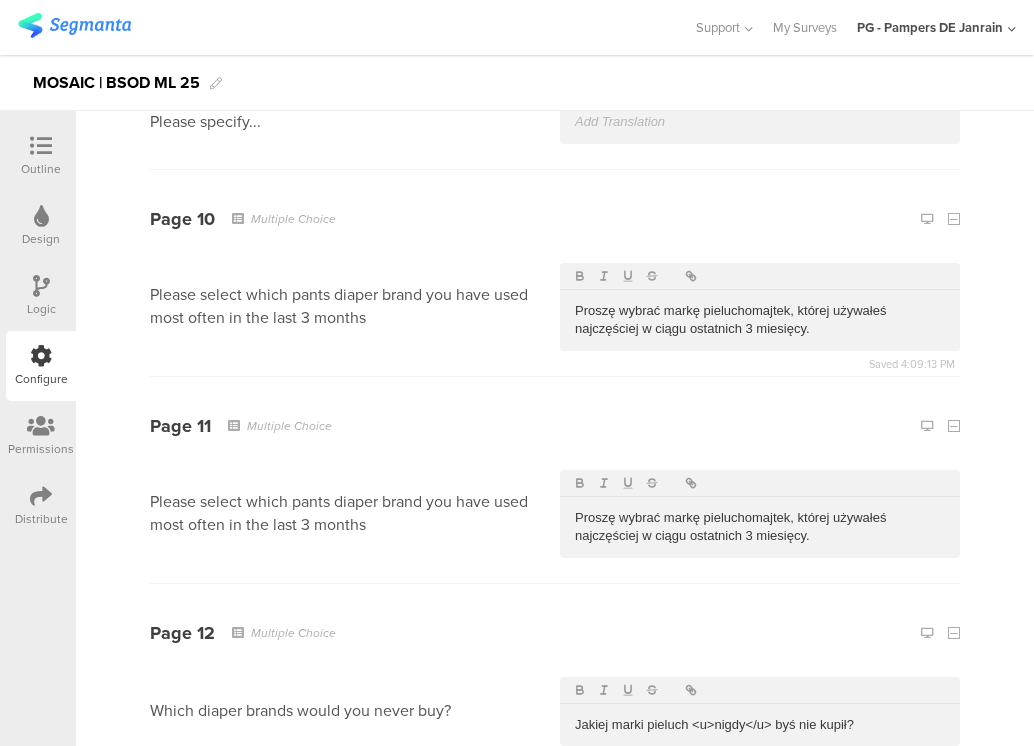 click at bounding box center (760, 818) 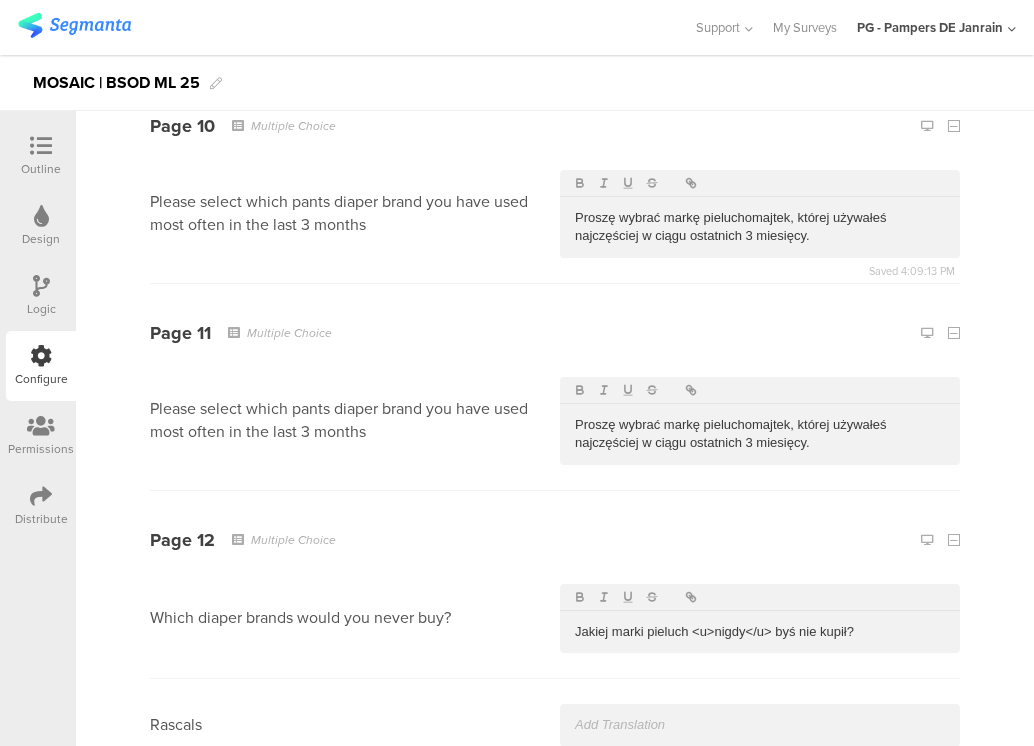 type 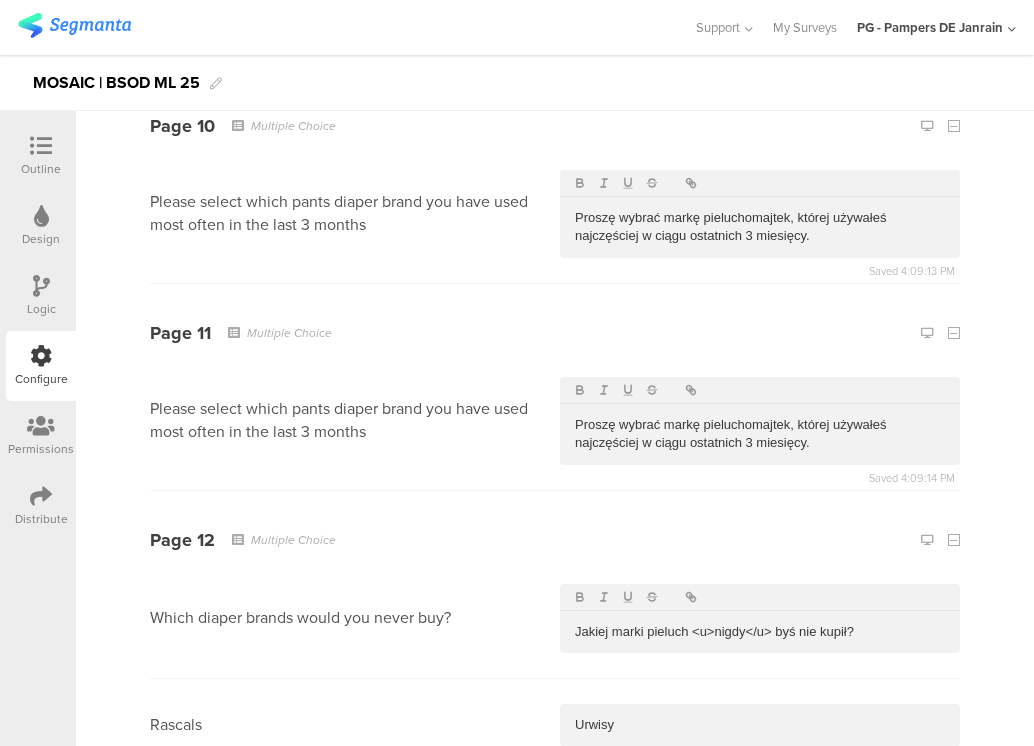 click at bounding box center (760, 819) 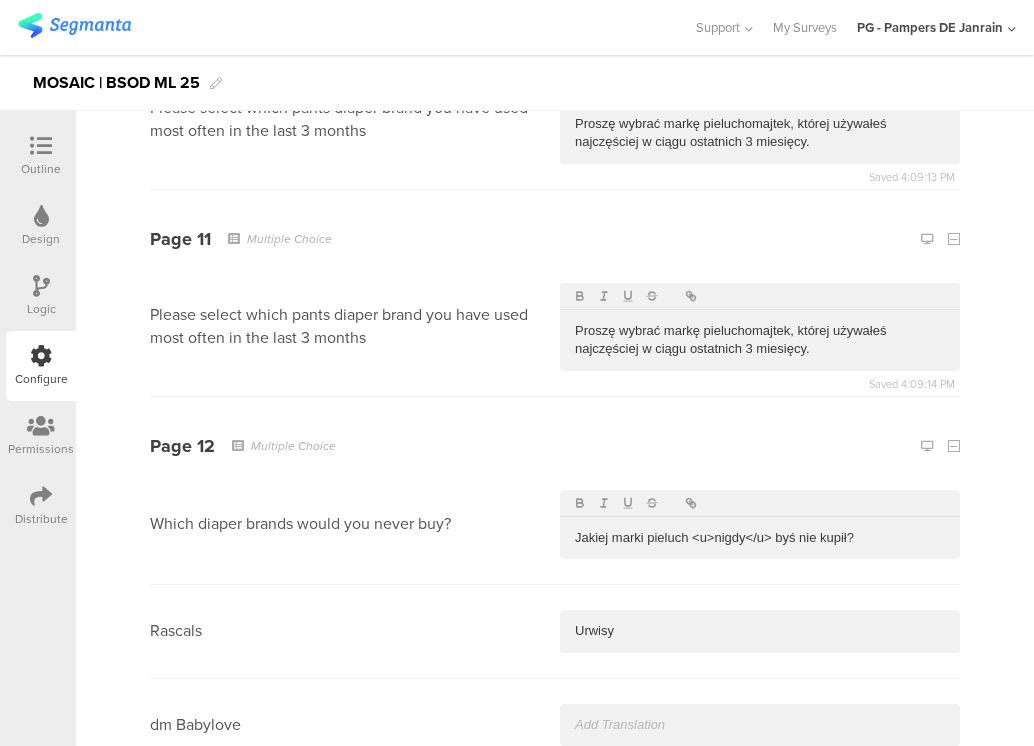 type 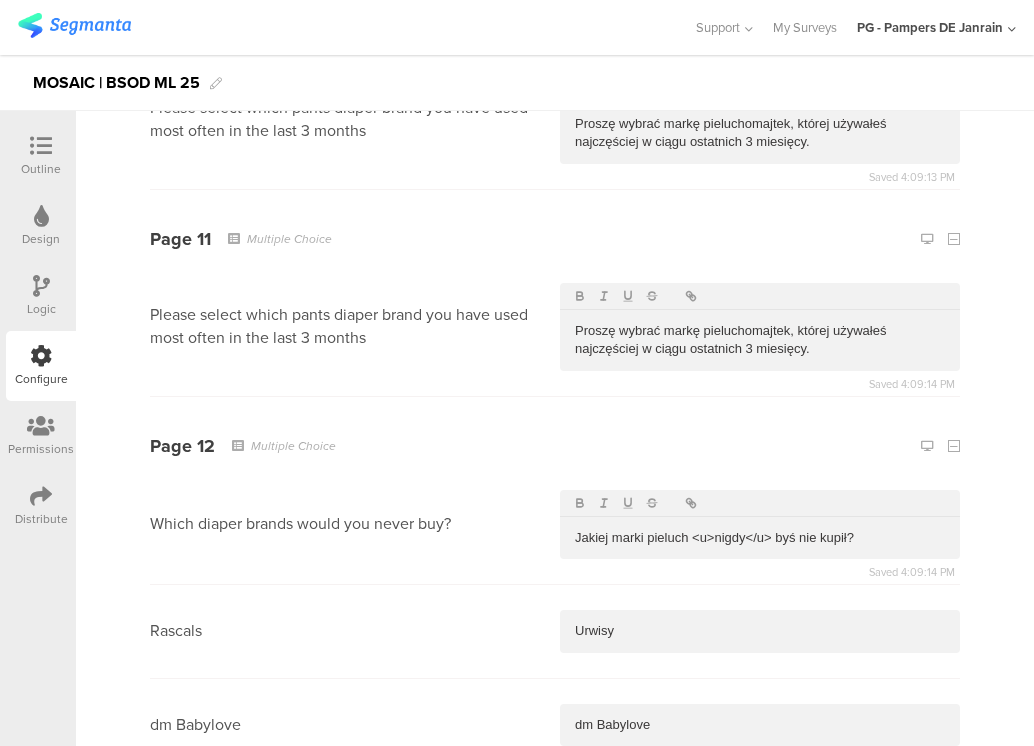 click at bounding box center (760, 818) 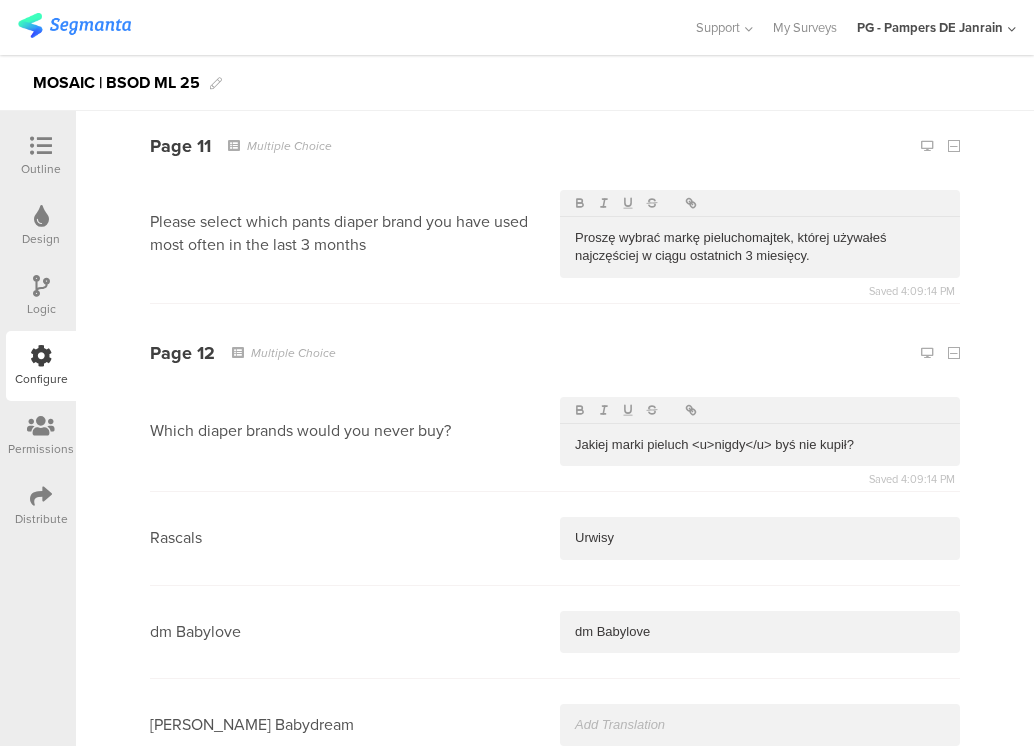 type 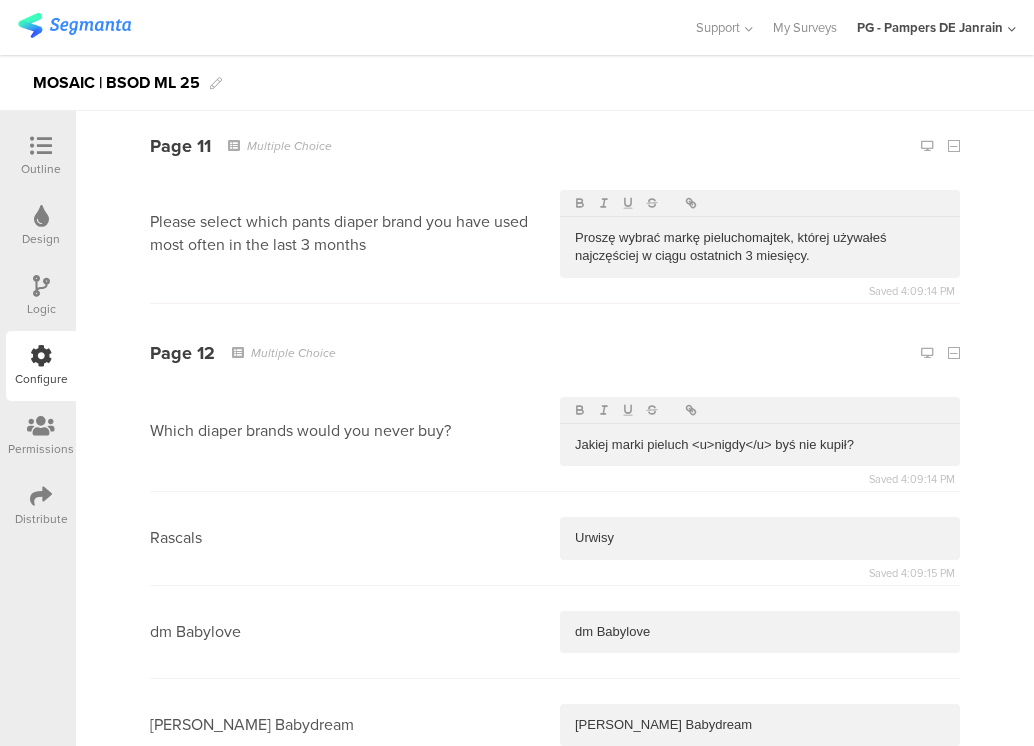 click at bounding box center (760, 818) 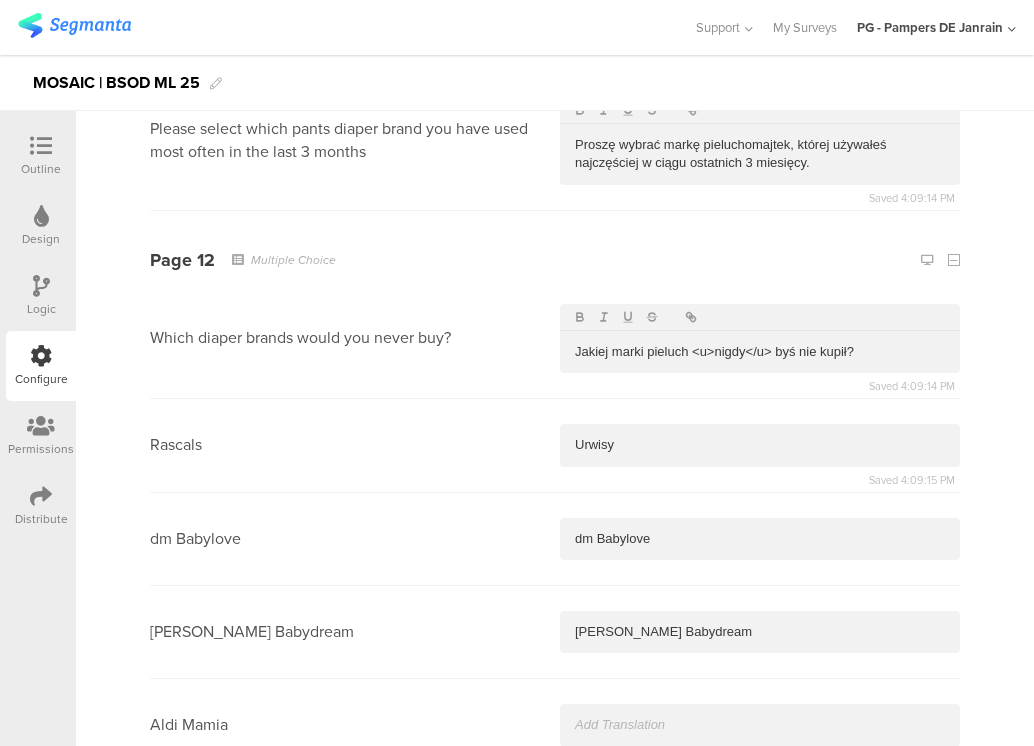 type 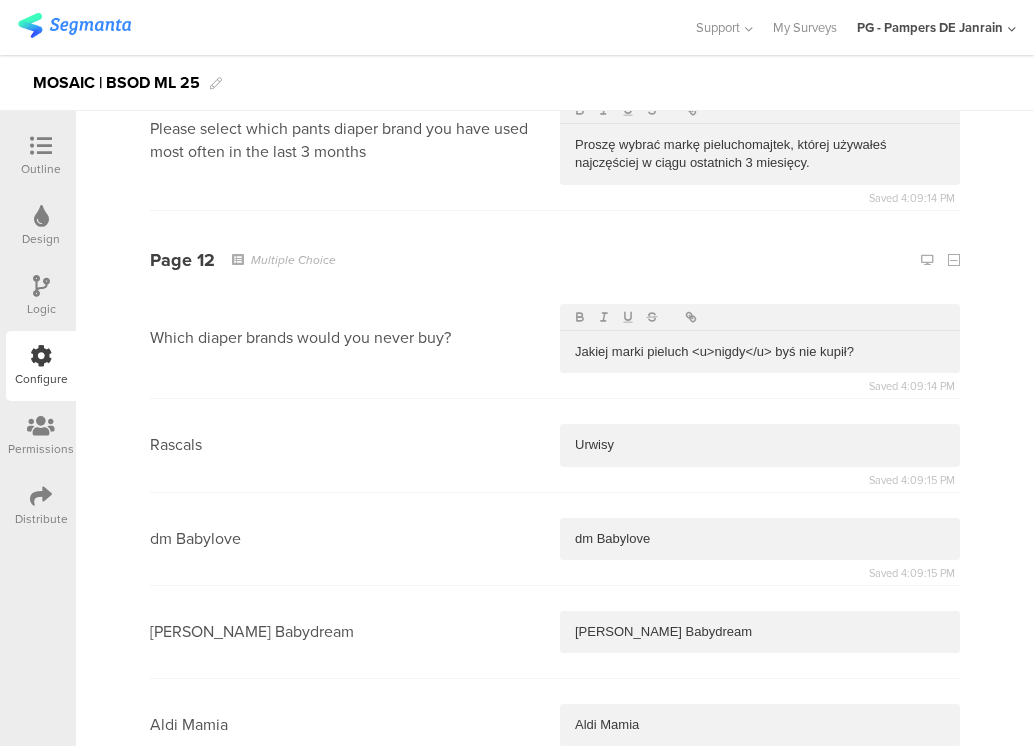 click at bounding box center (760, 819) 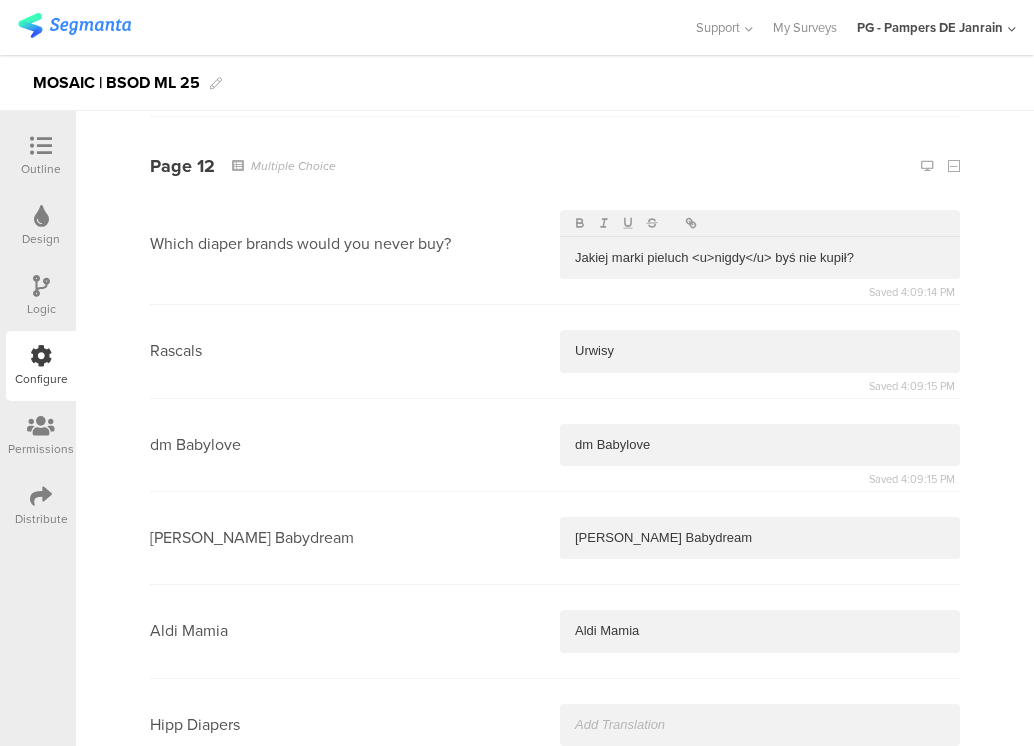 type 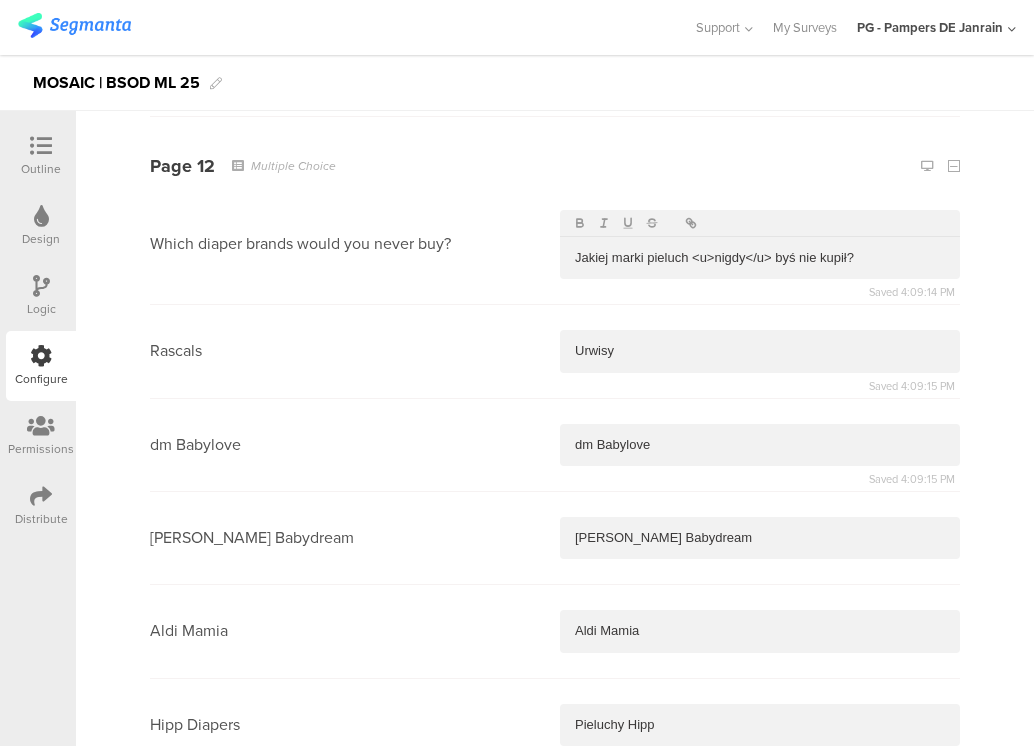click at bounding box center (760, 818) 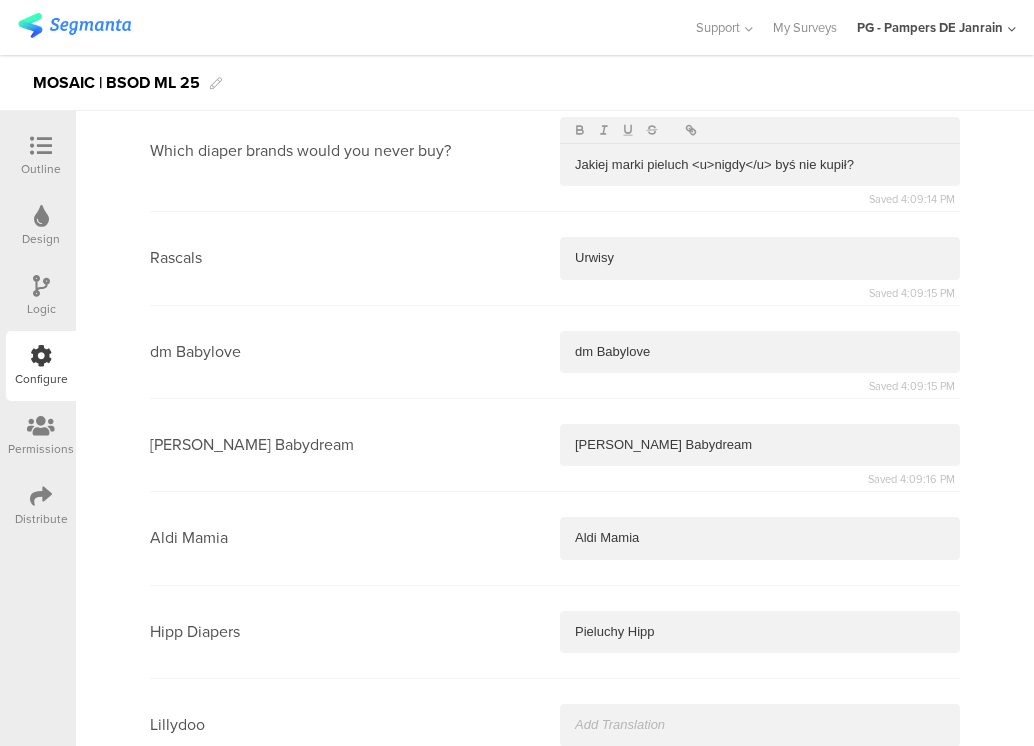 type 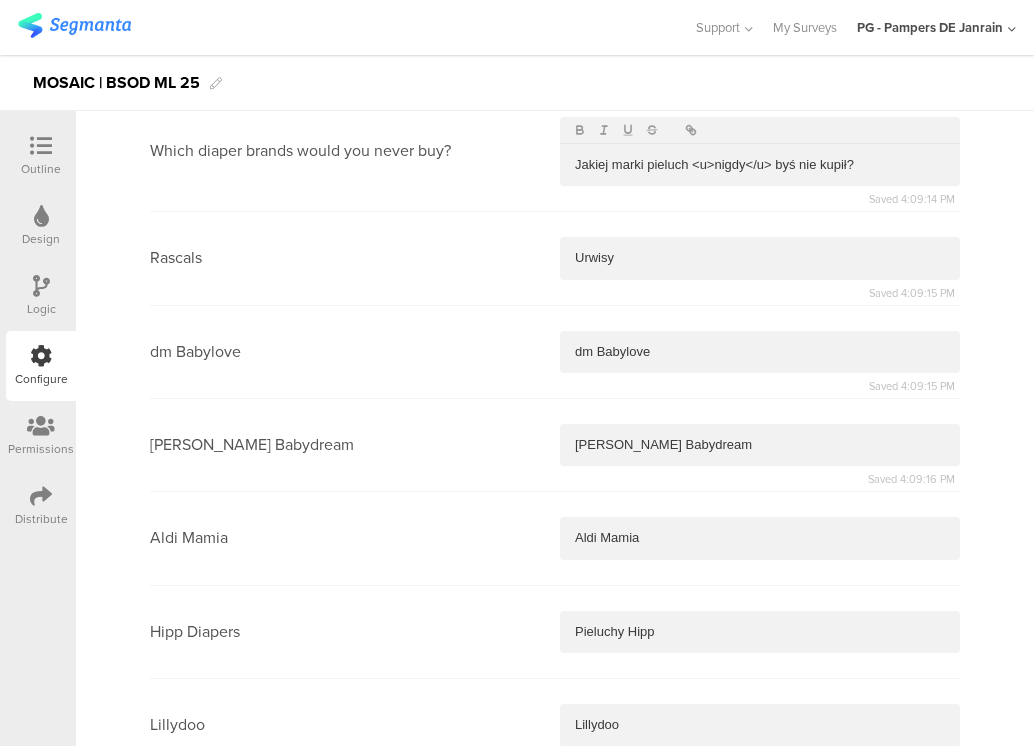 click at bounding box center (760, 819) 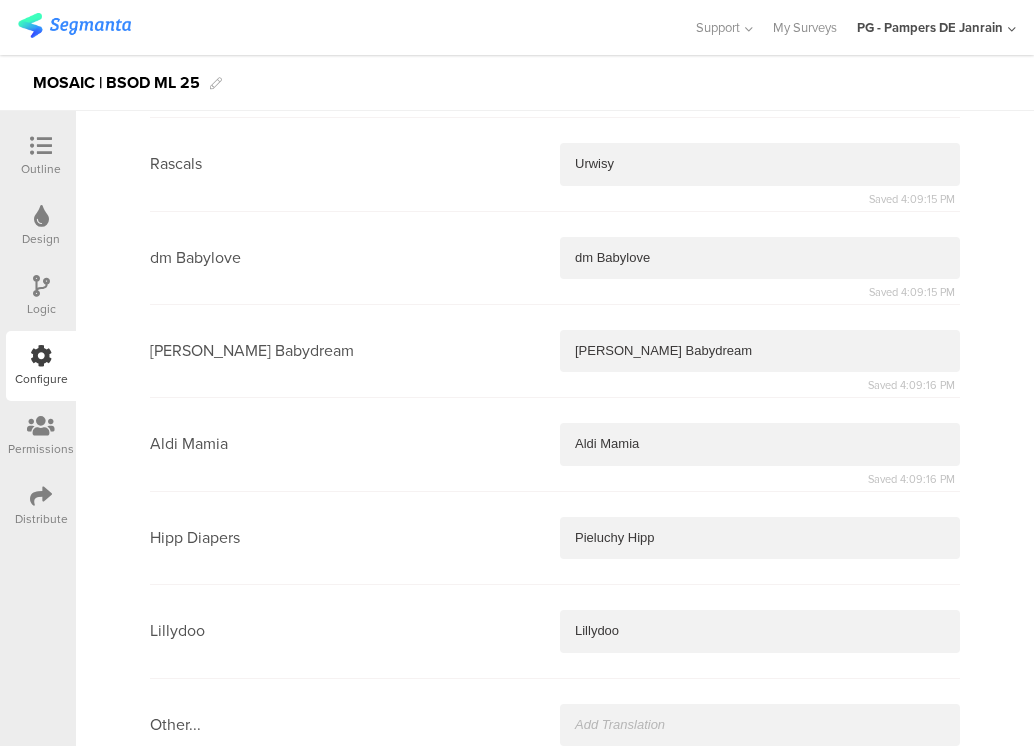 type 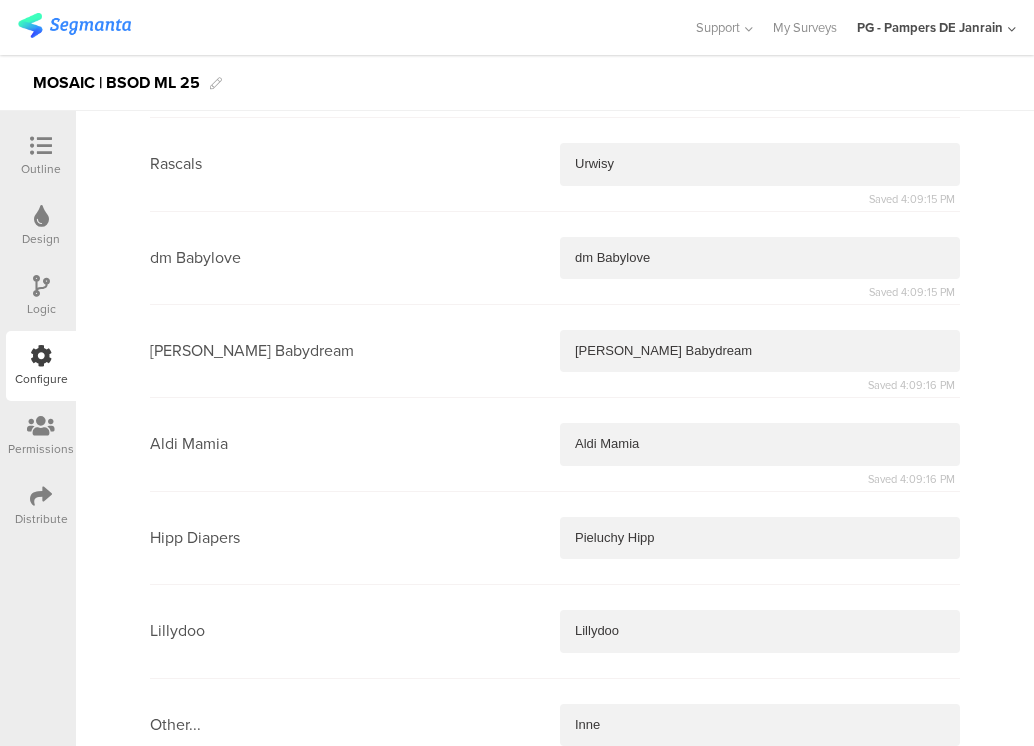 click at bounding box center (760, 912) 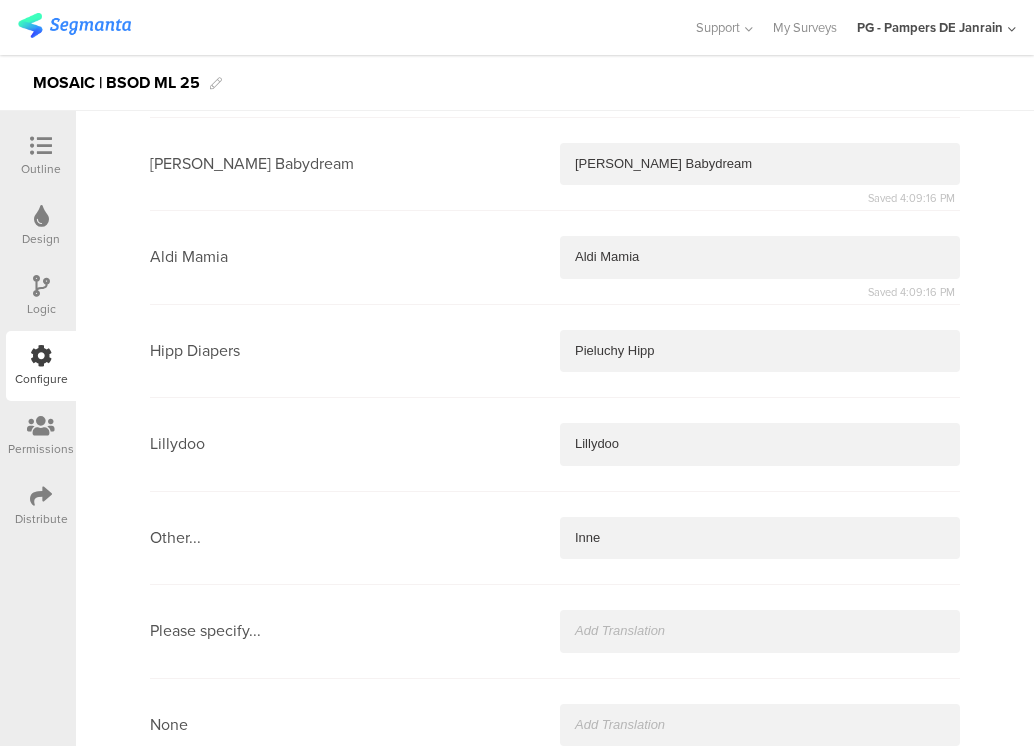 type 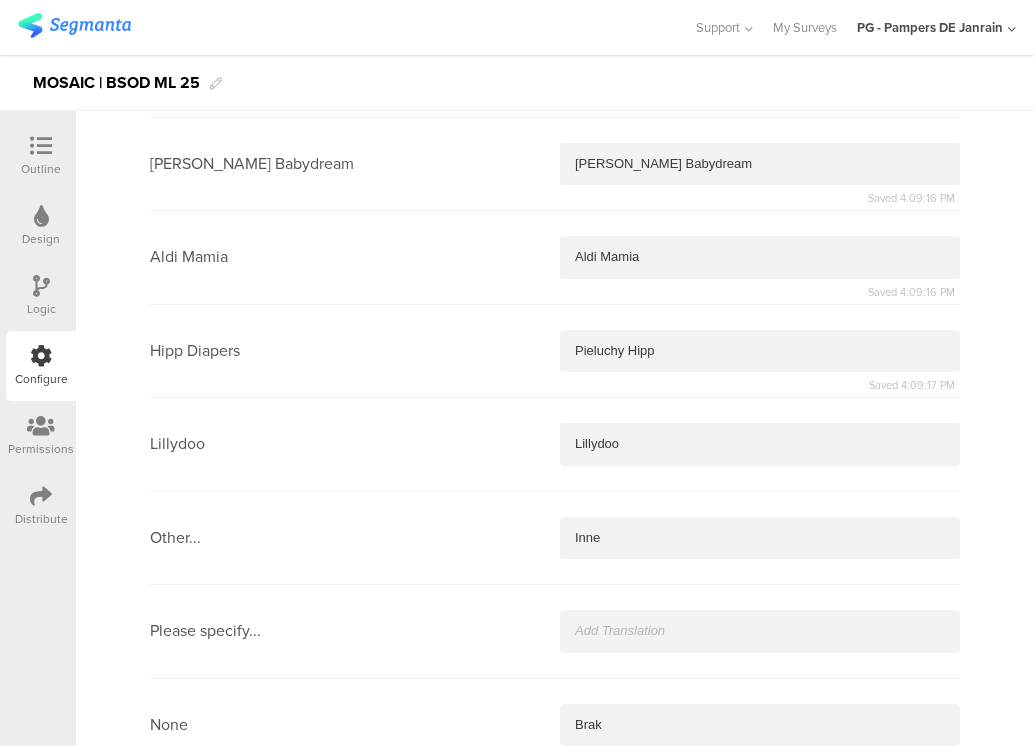 click at bounding box center (760, 913) 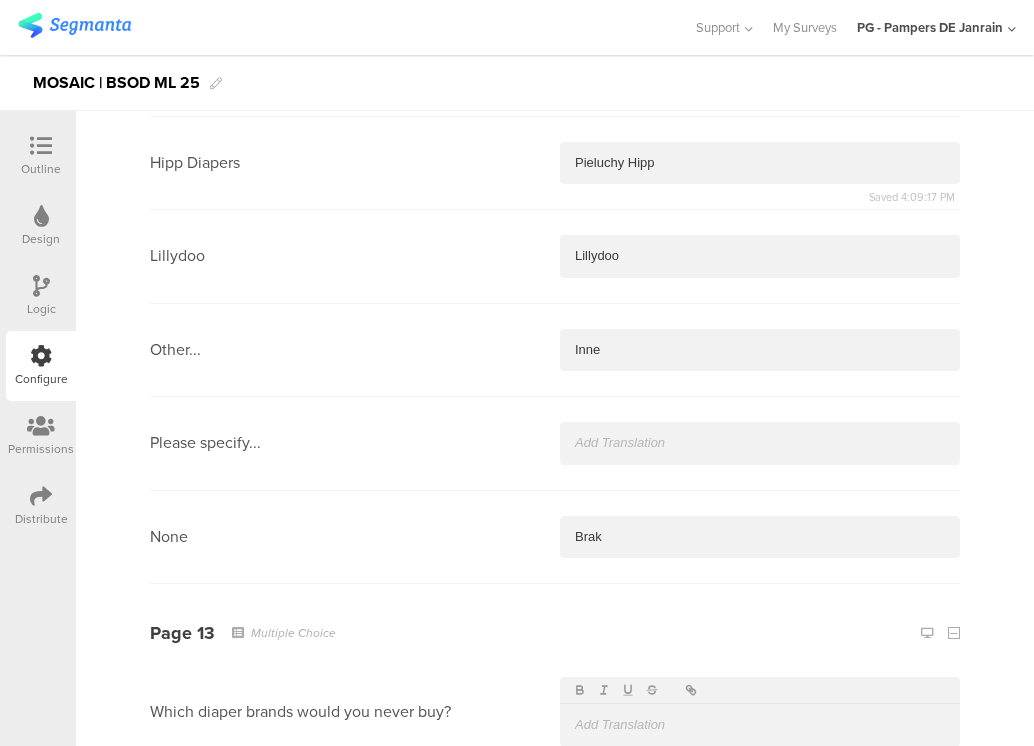 type 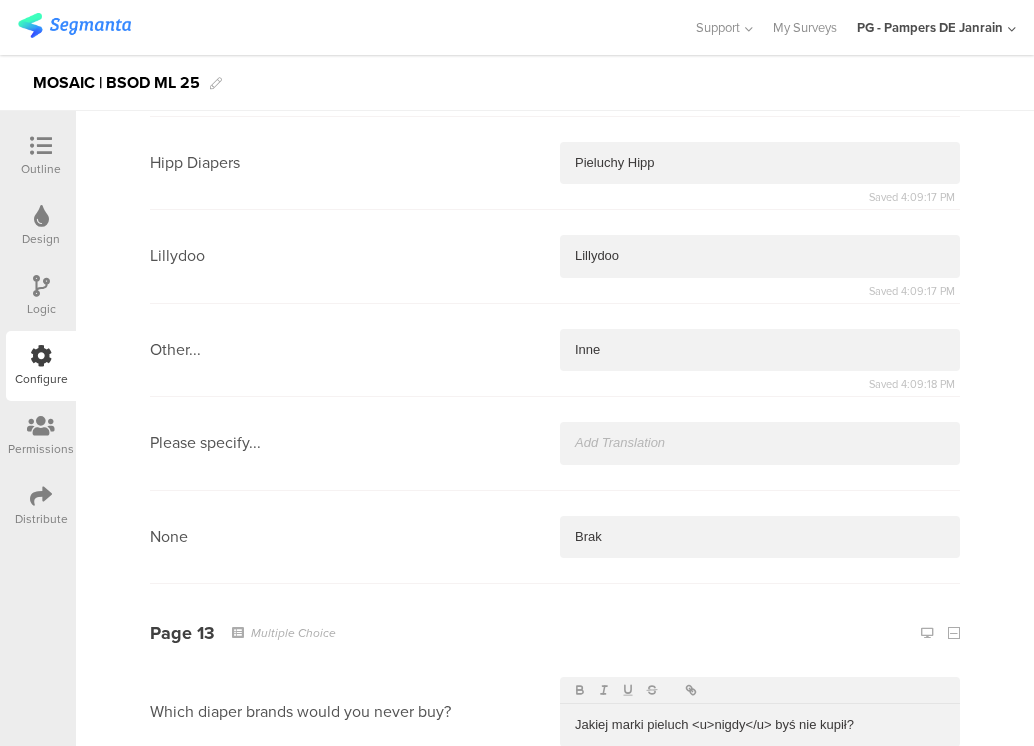 click at bounding box center (760, 819) 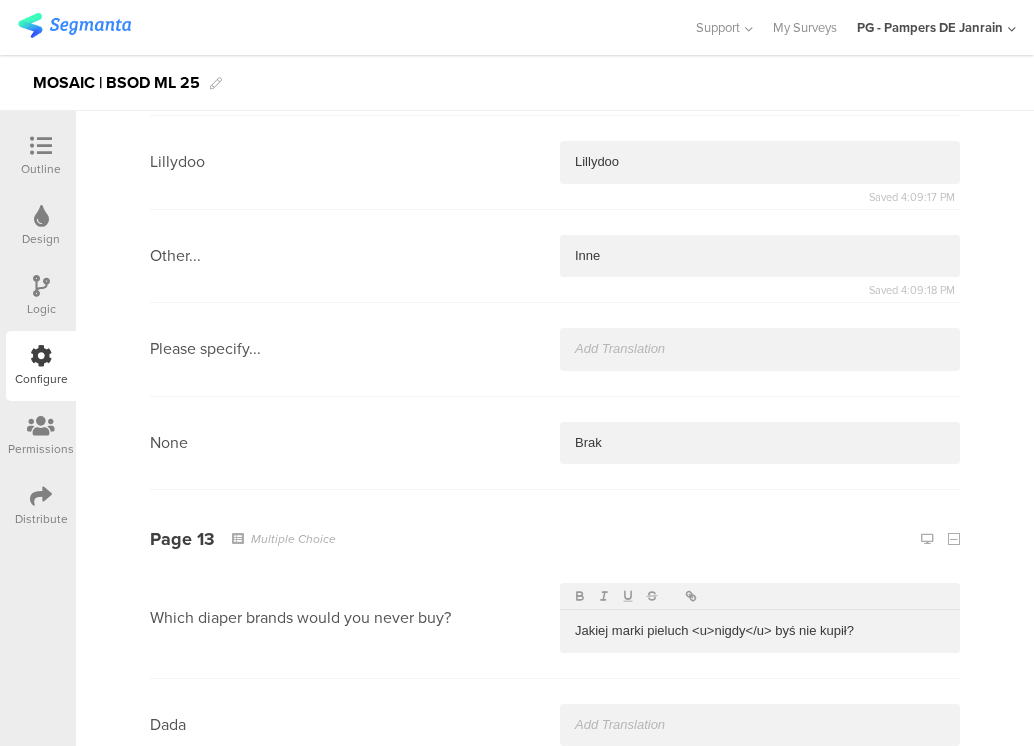 type 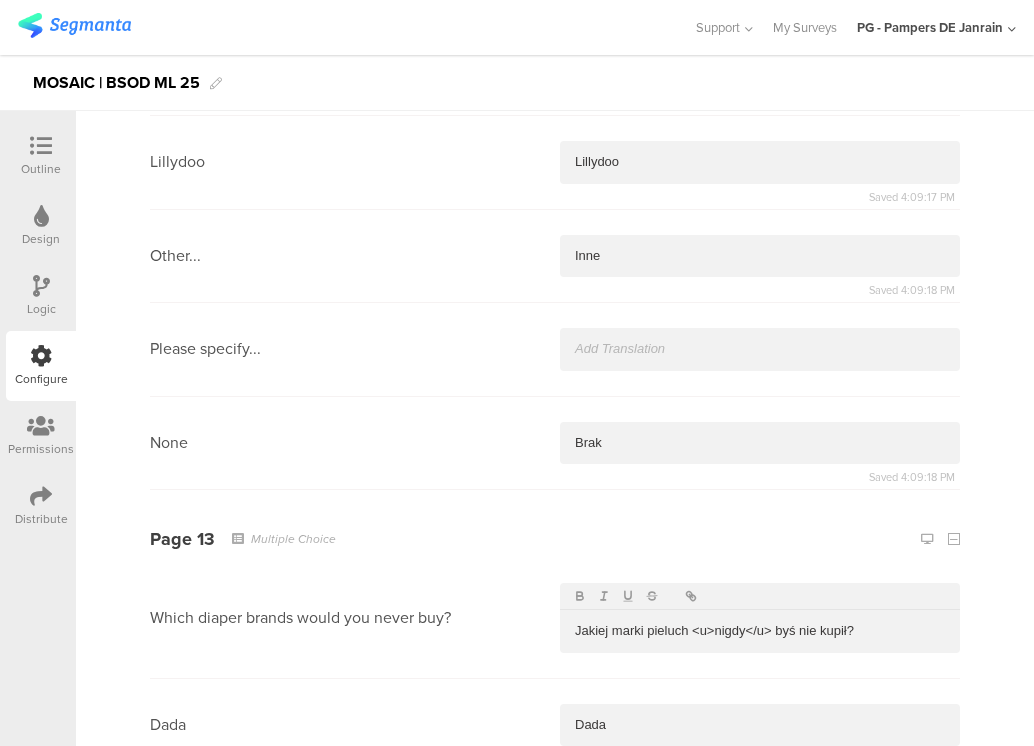 click at bounding box center (760, 818) 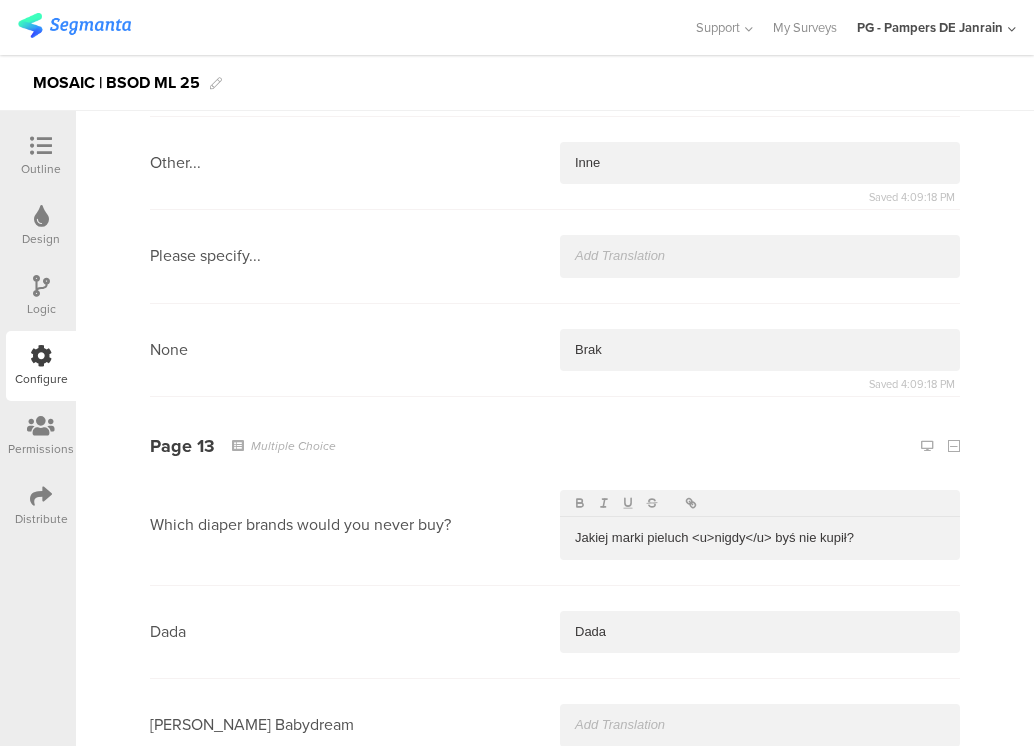 type 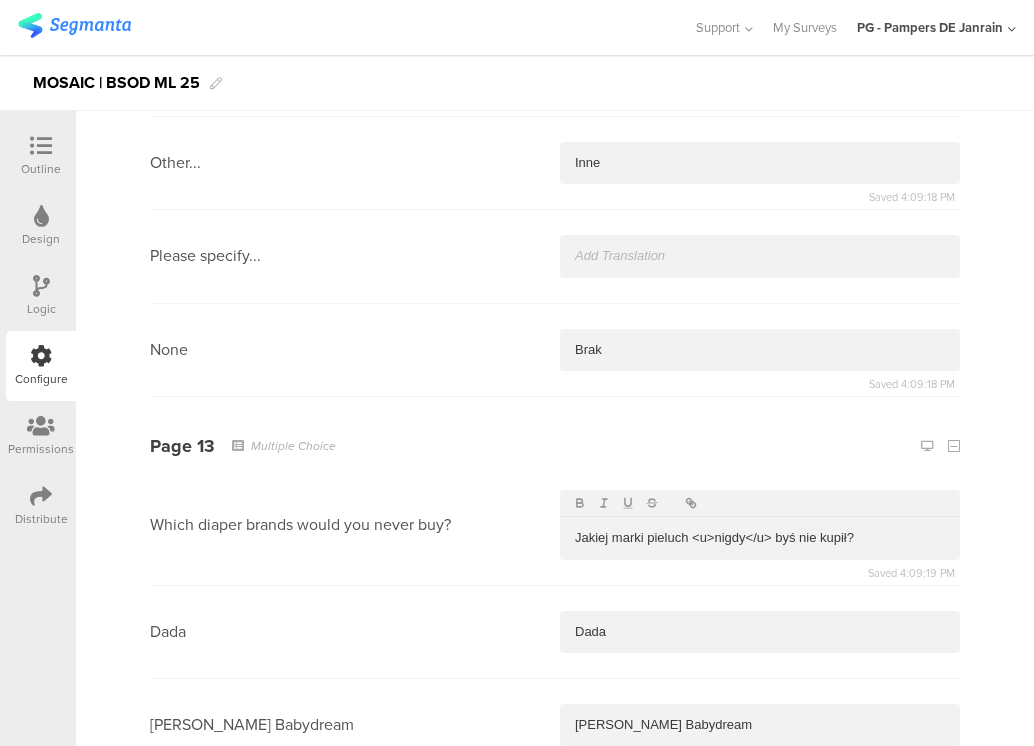 click at bounding box center [760, 819] 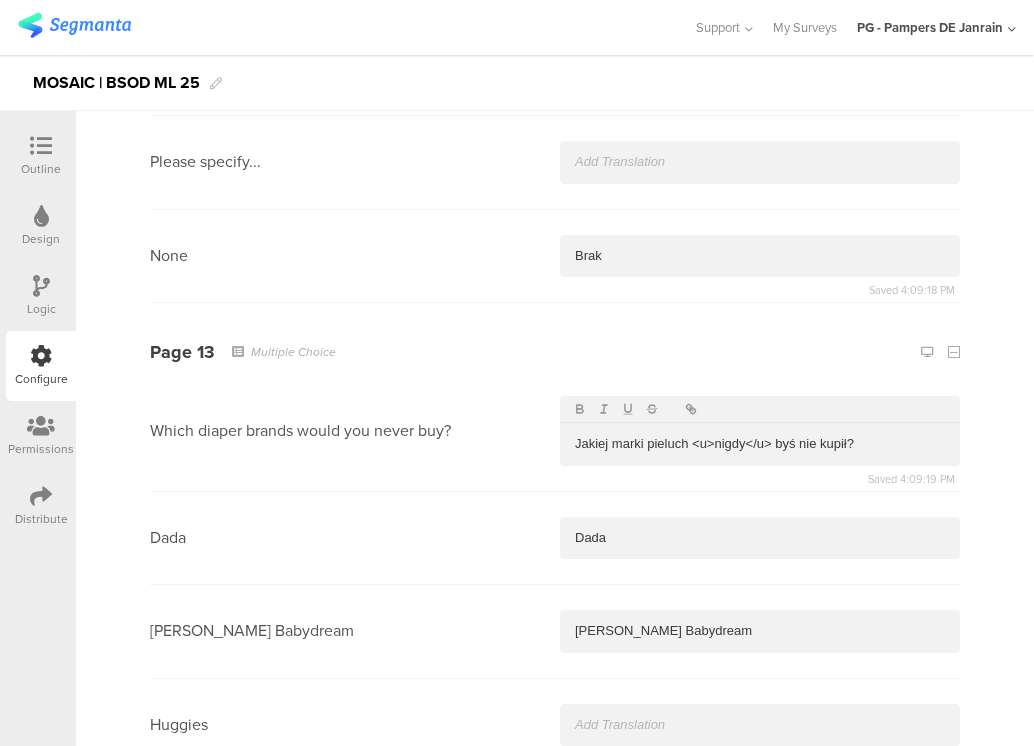 type 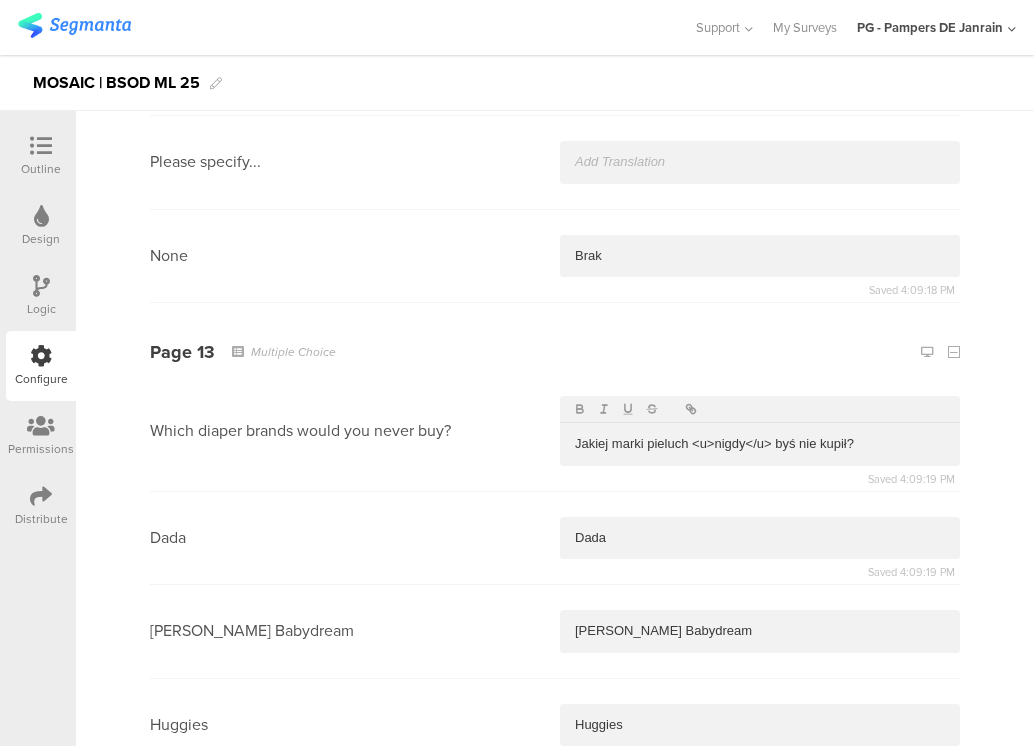 click at bounding box center [760, 818] 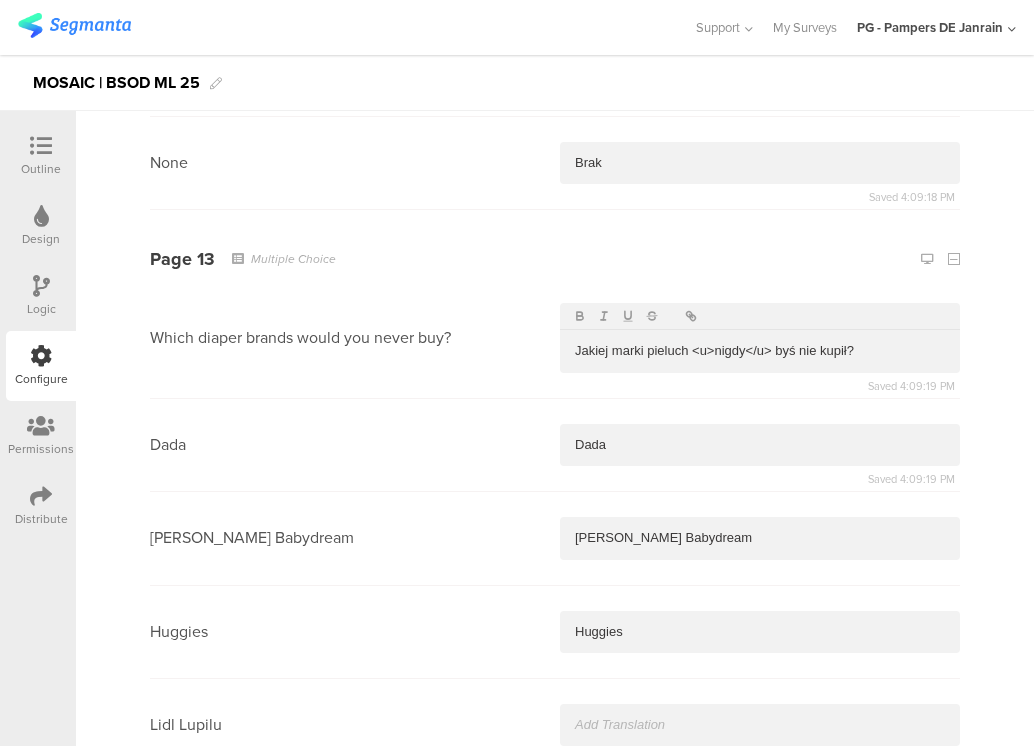 type 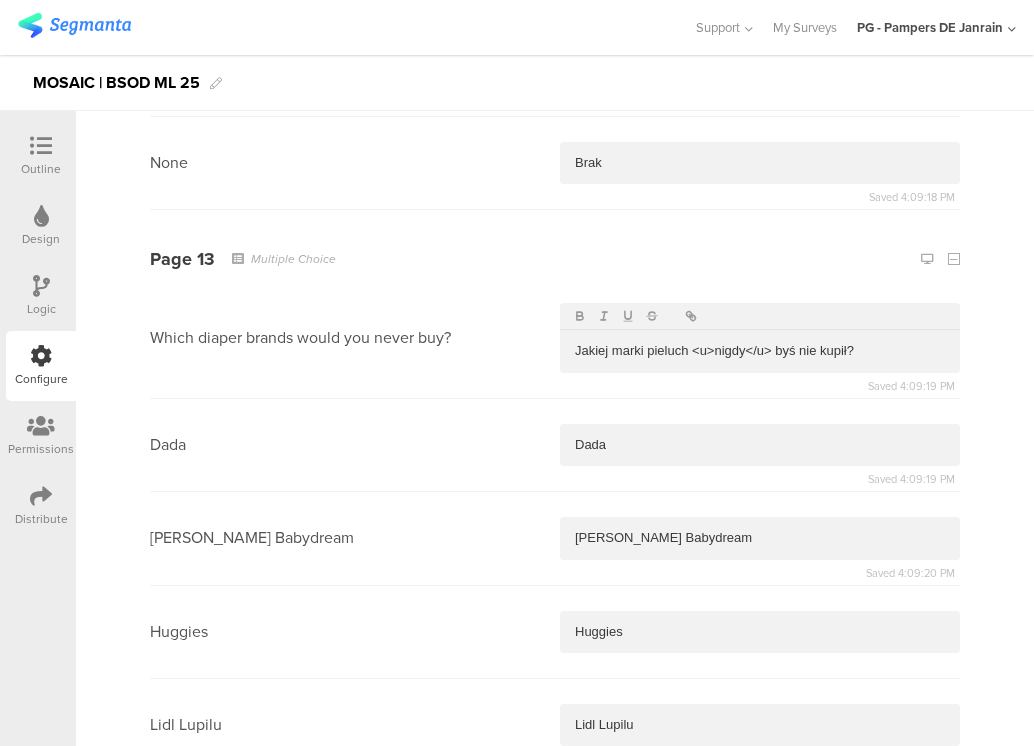 click at bounding box center (760, 818) 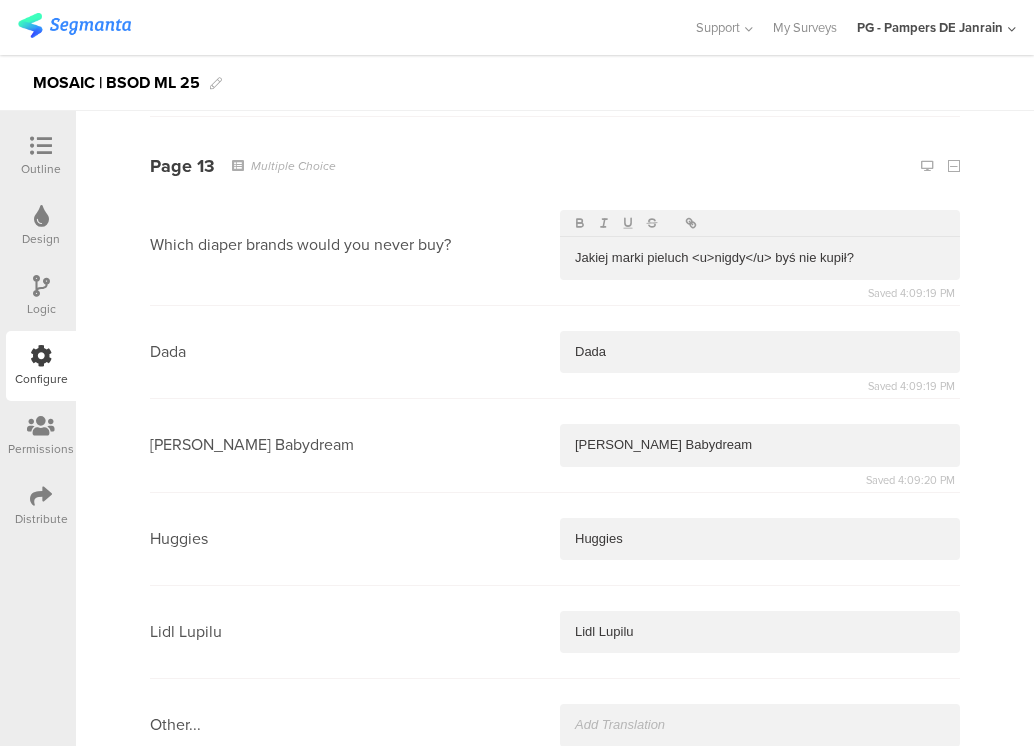 type 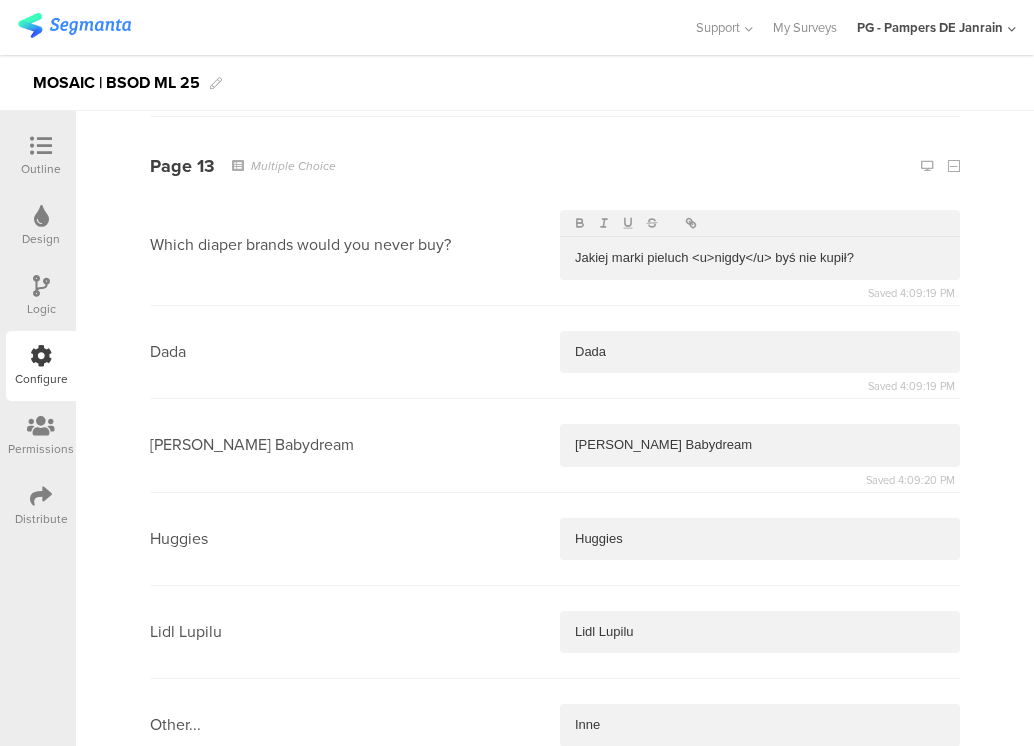 click at bounding box center [760, 912] 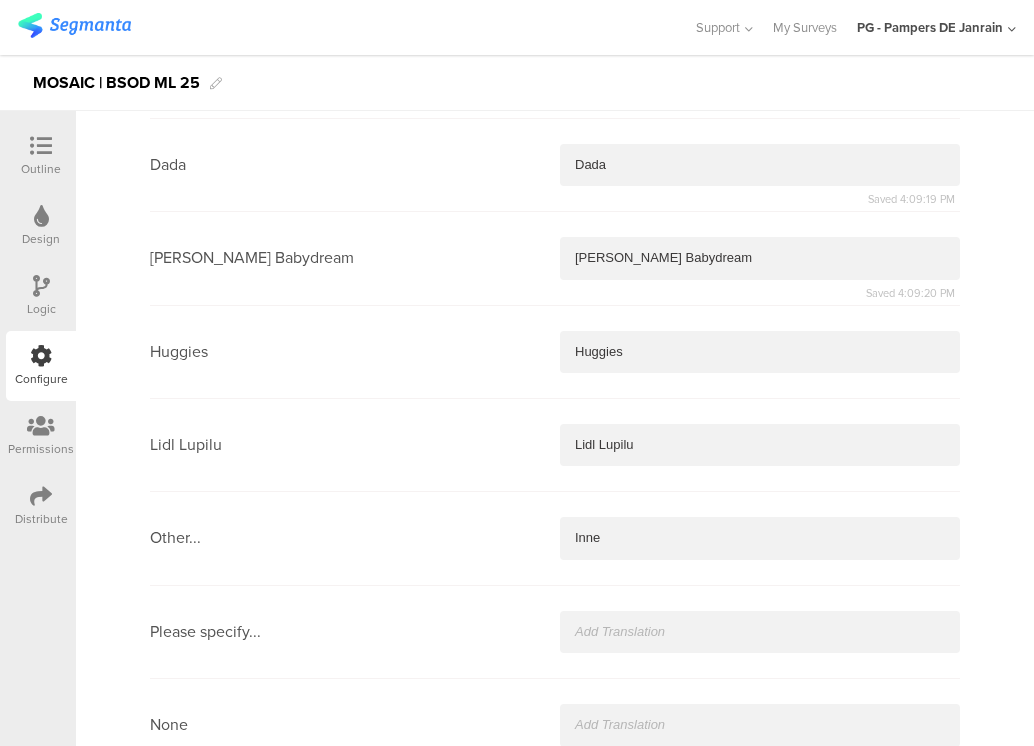 type 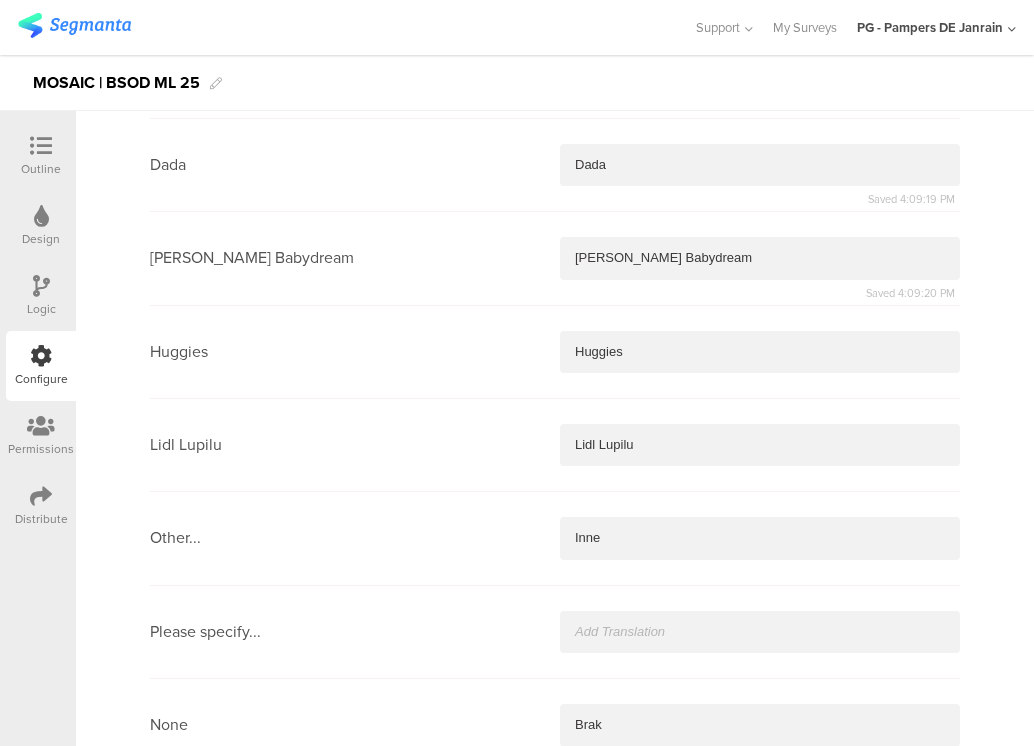 click at bounding box center (760, 914) 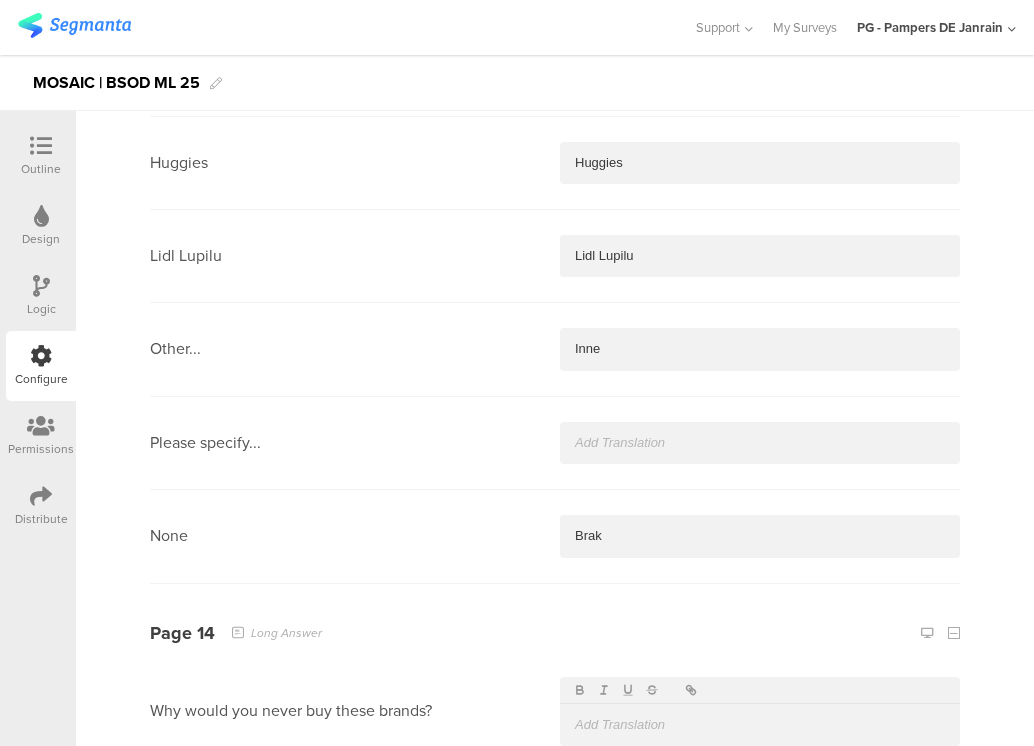 type 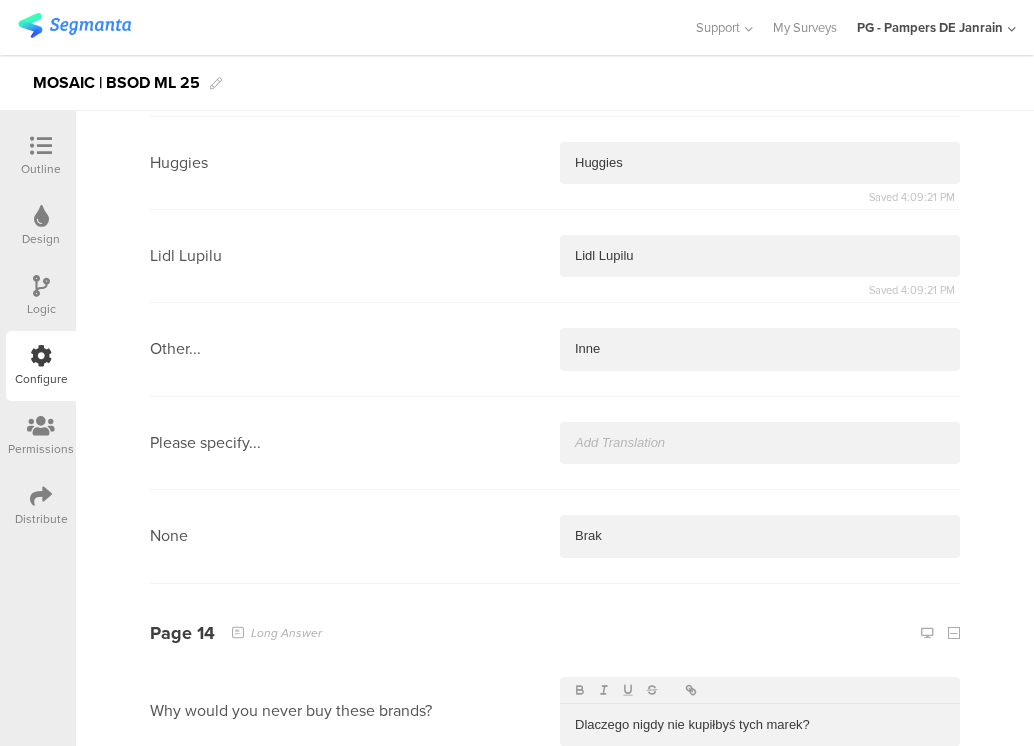 click at bounding box center (760, 913) 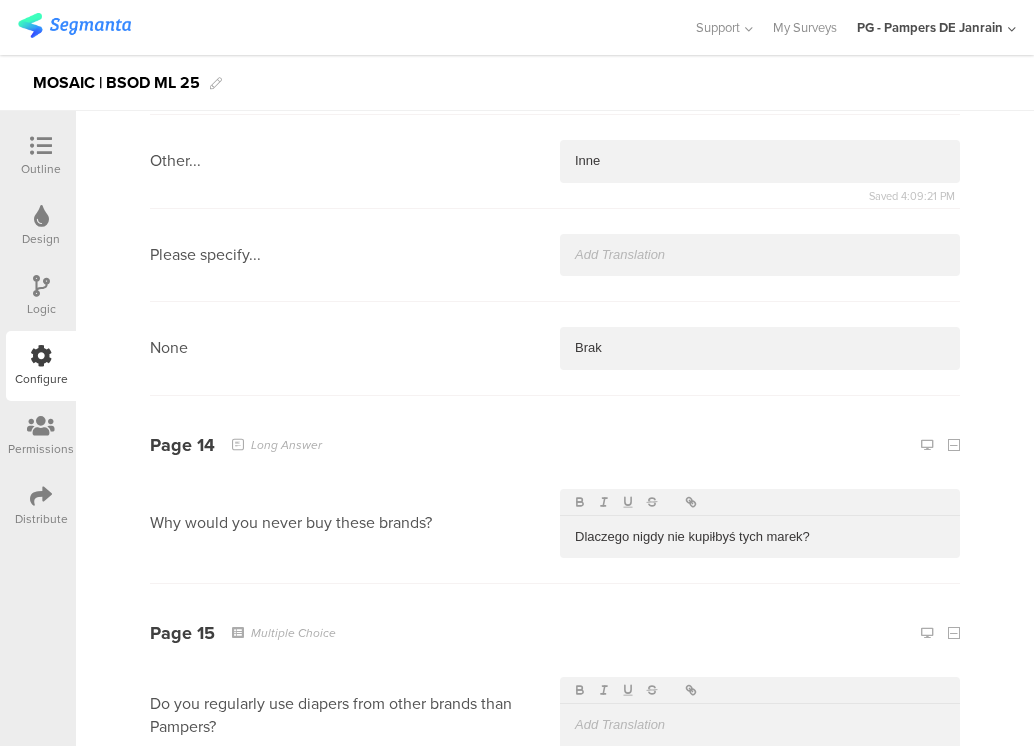 type 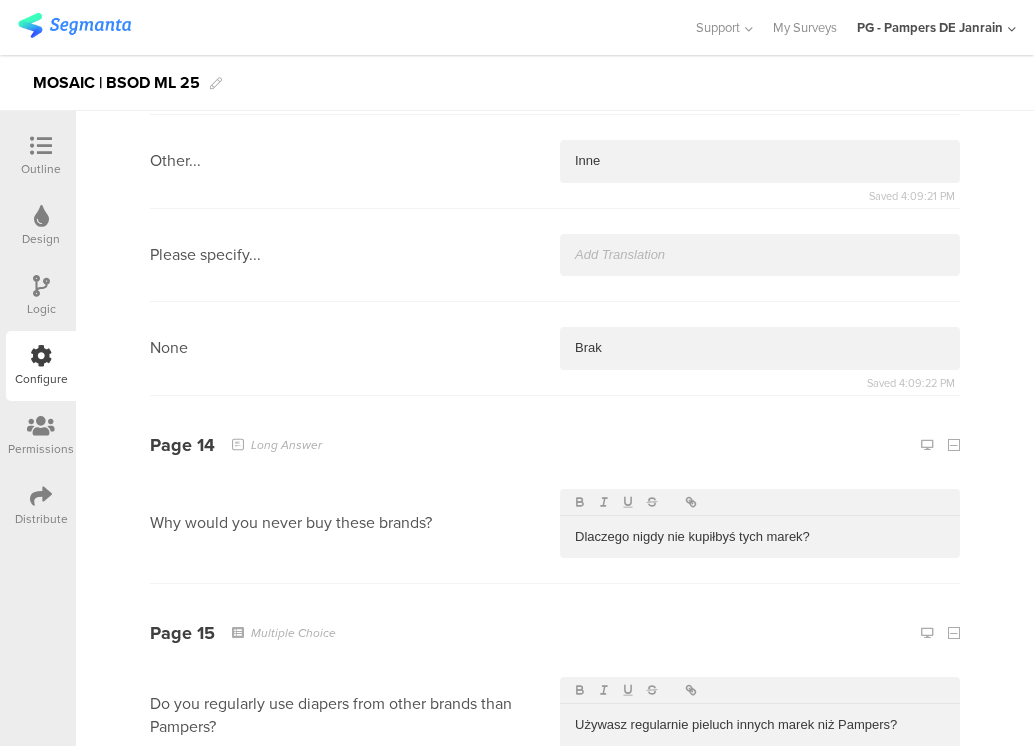 click at bounding box center (760, 826) 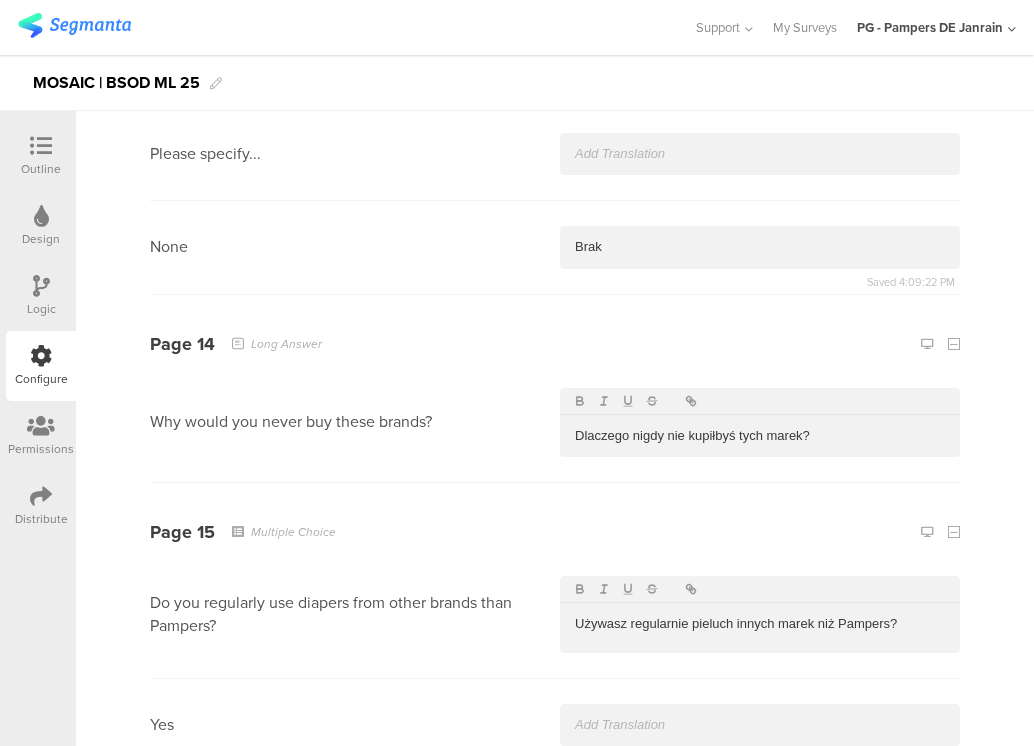 type 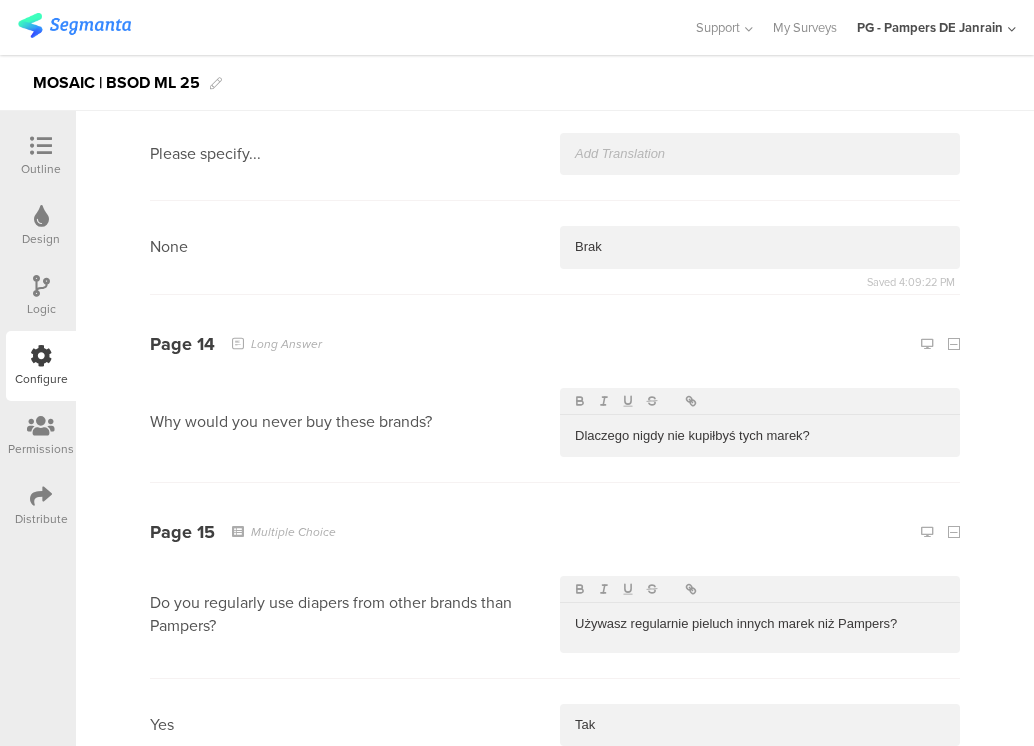 click at bounding box center [760, 818] 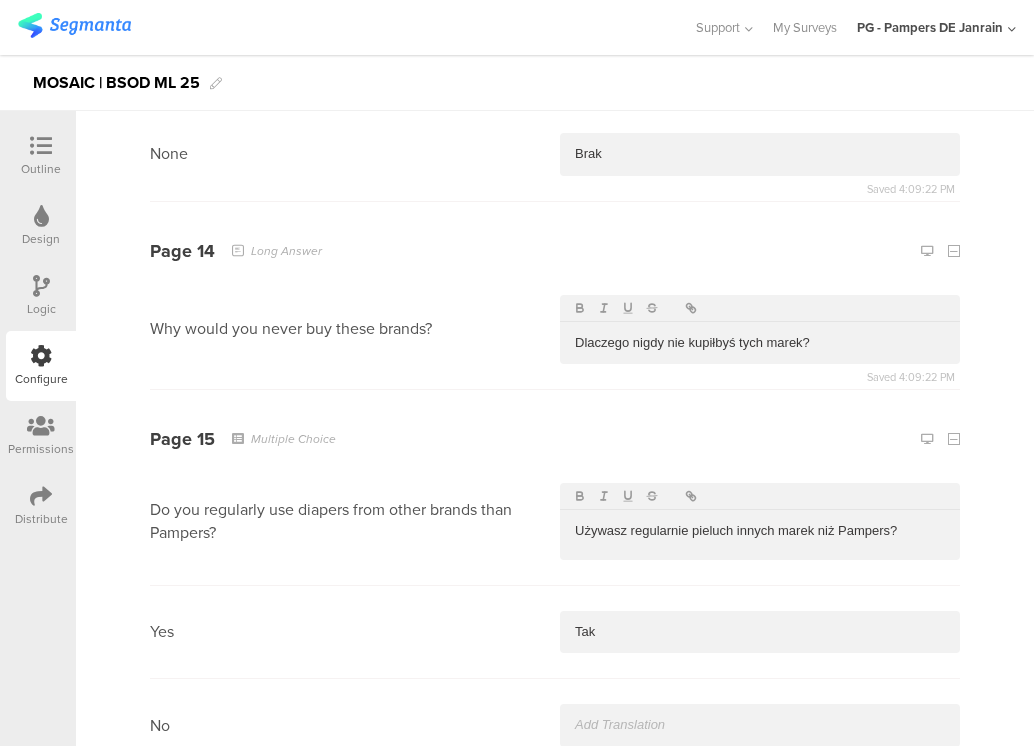 type 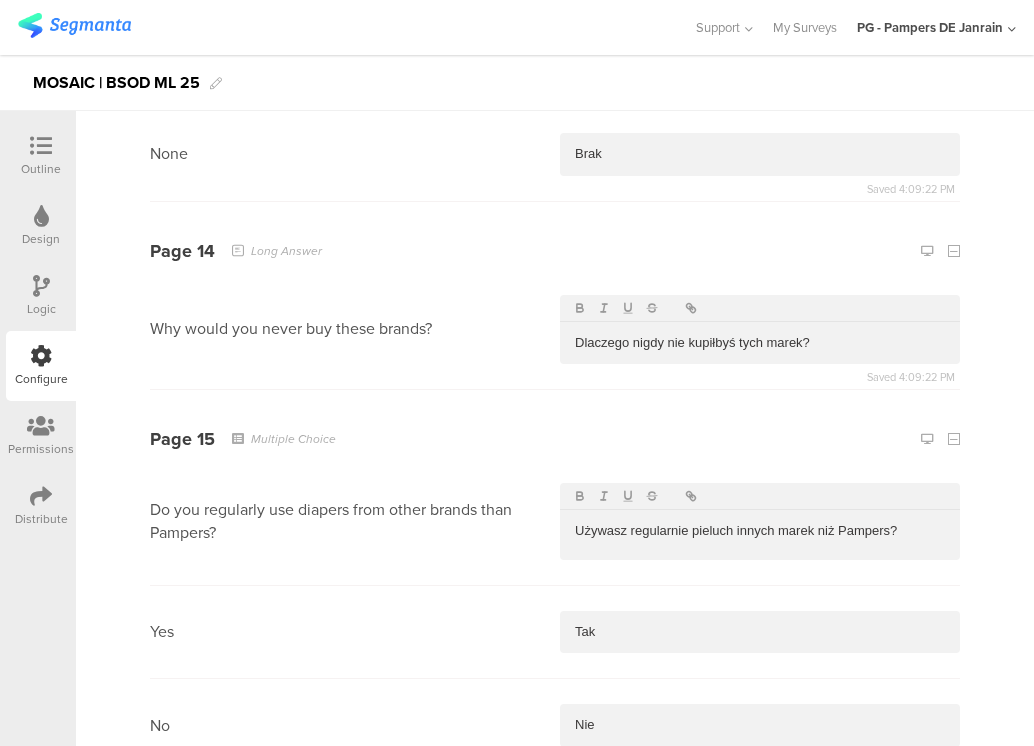 click at bounding box center [760, 914] 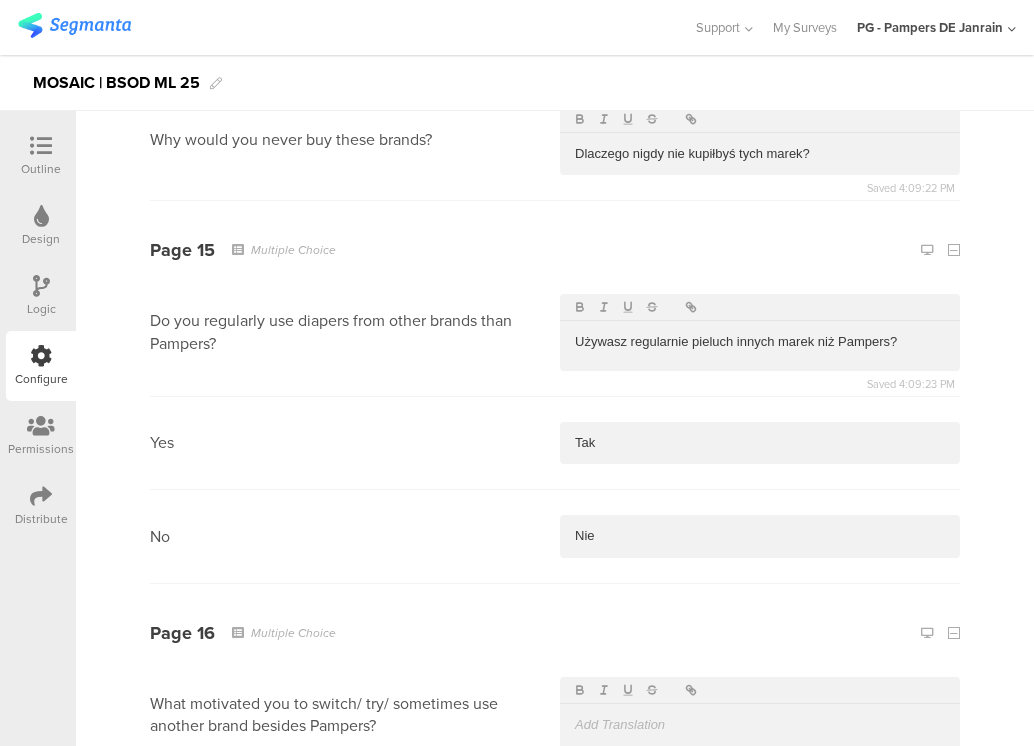 type 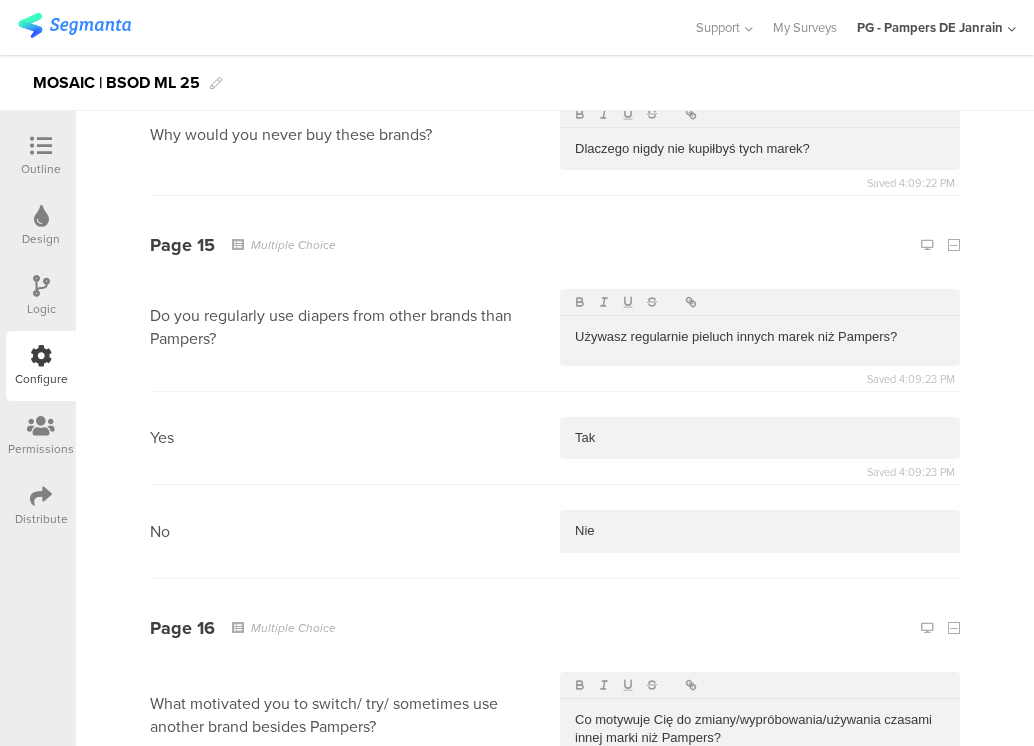 click at bounding box center (760, 832) 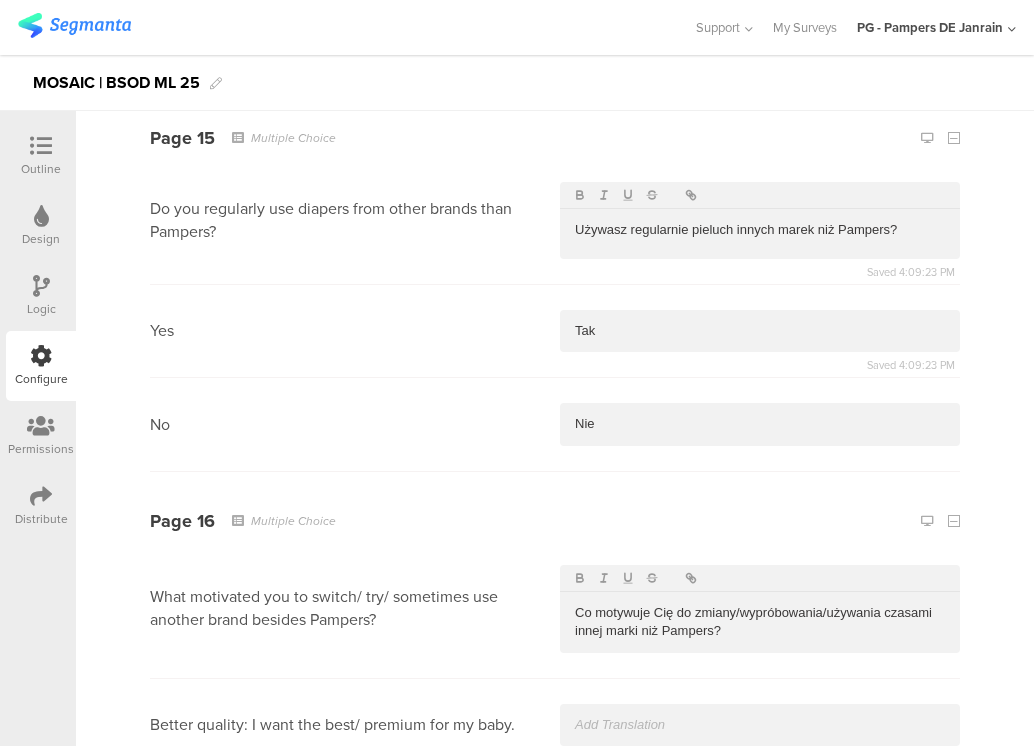 type 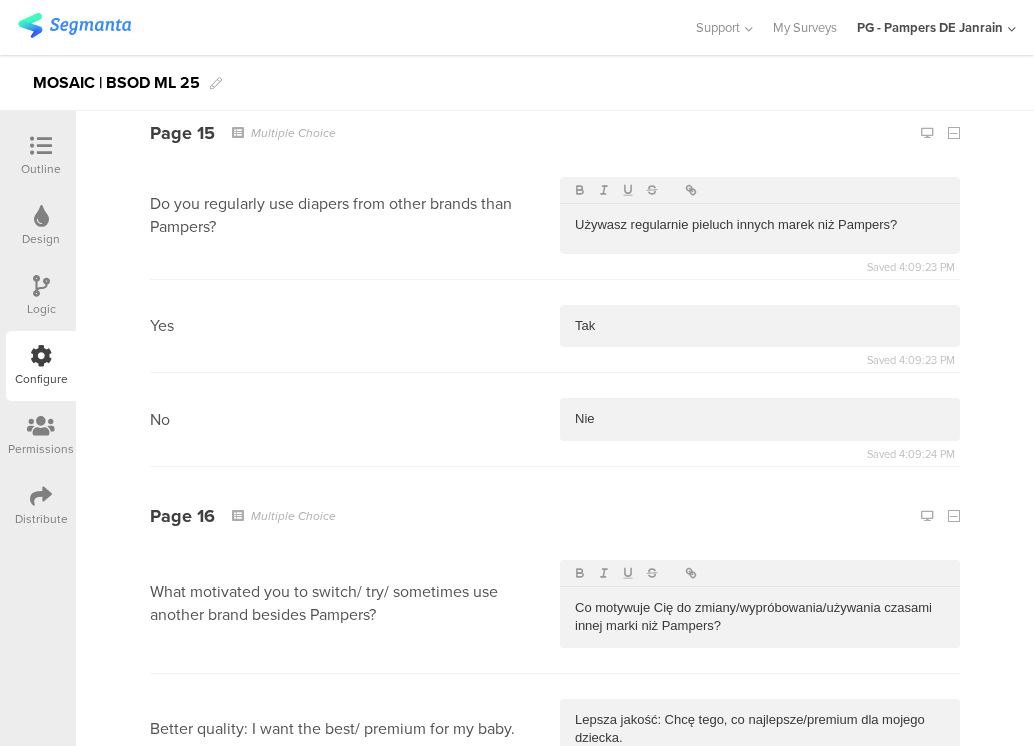 click at bounding box center (760, 832) 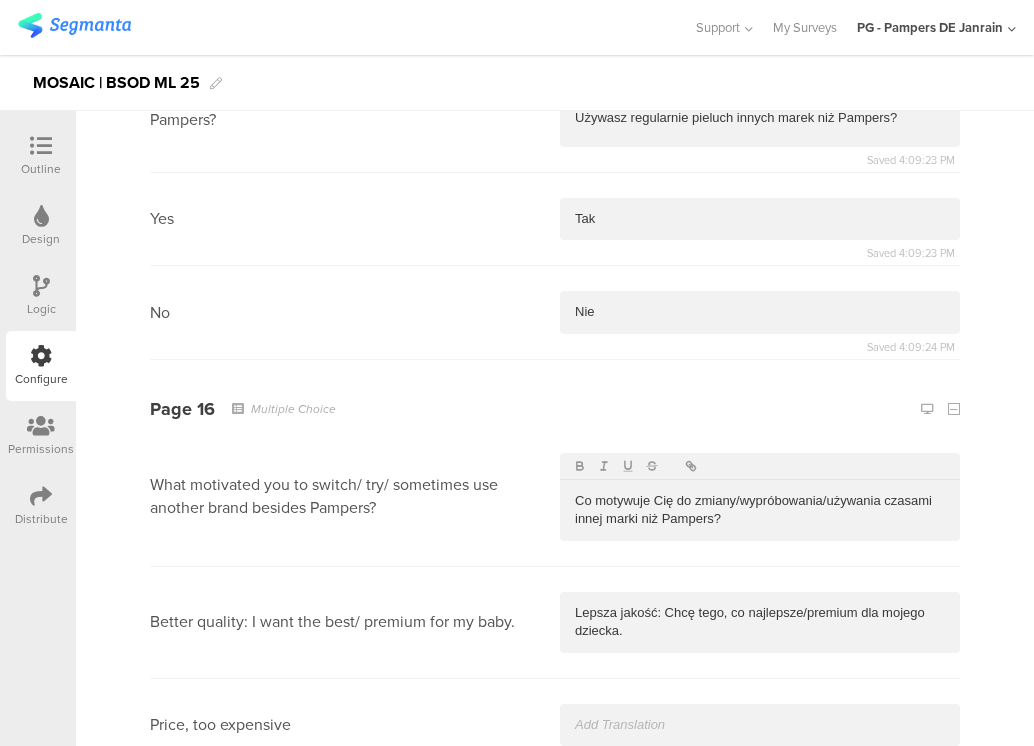 type 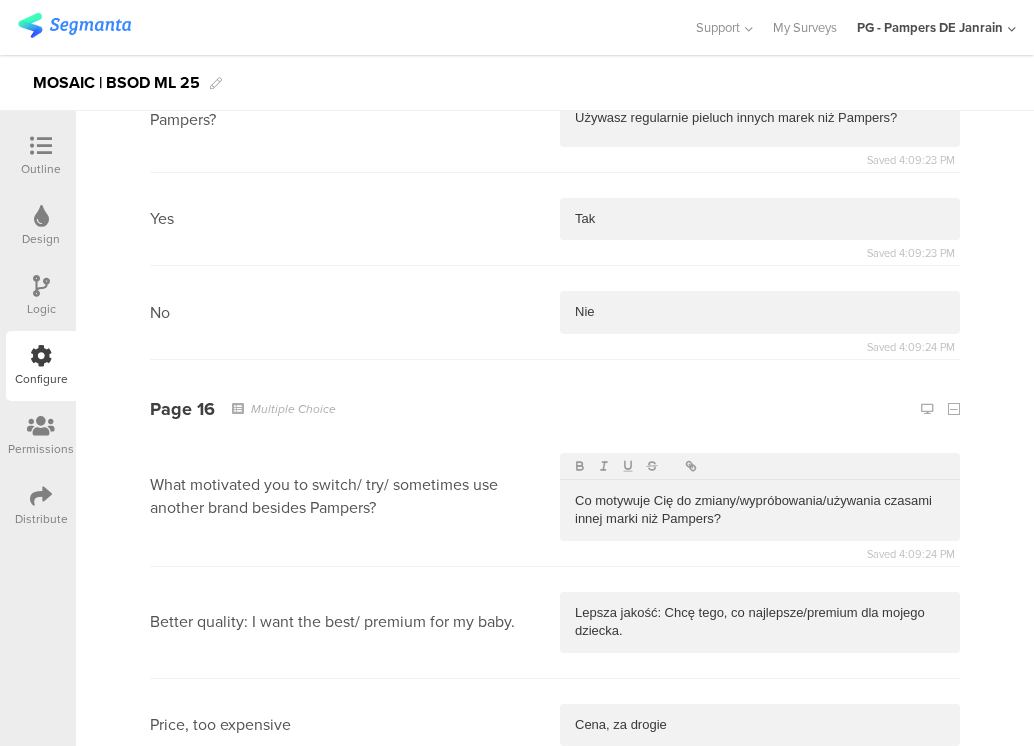 click at bounding box center (760, 818) 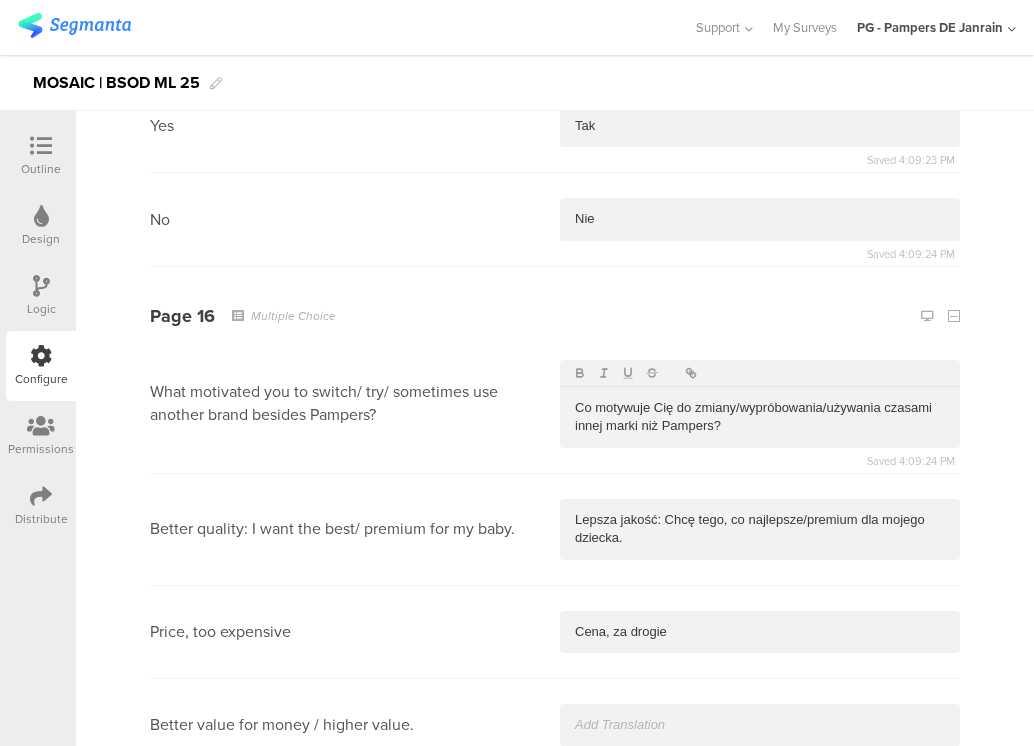 type 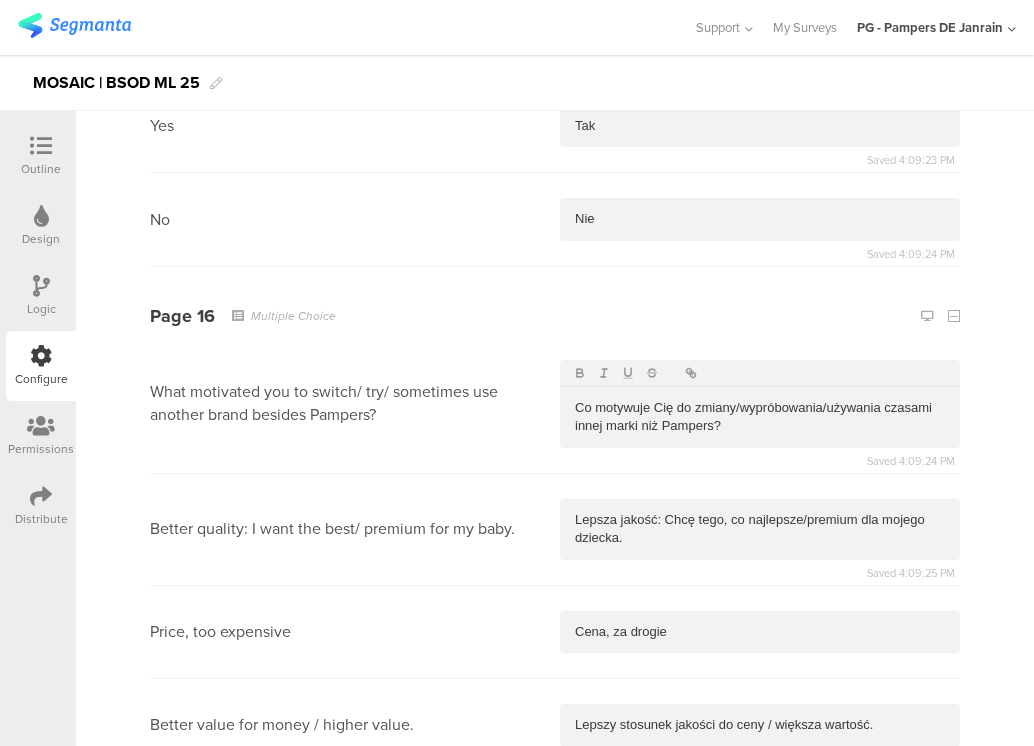 click at bounding box center (760, 819) 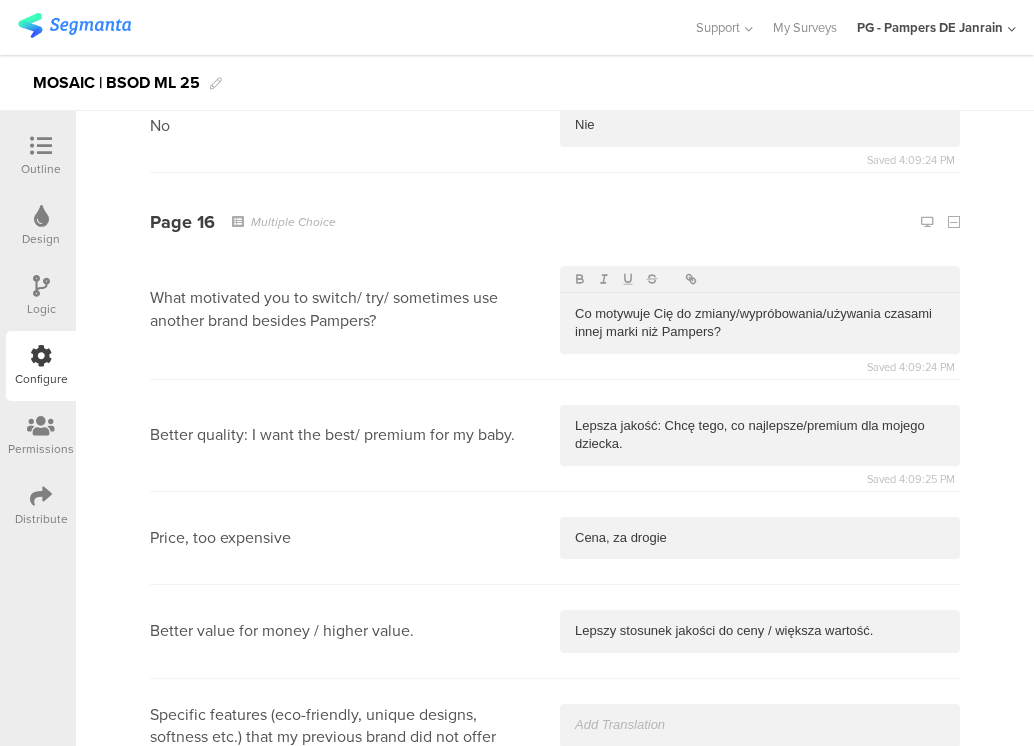 type 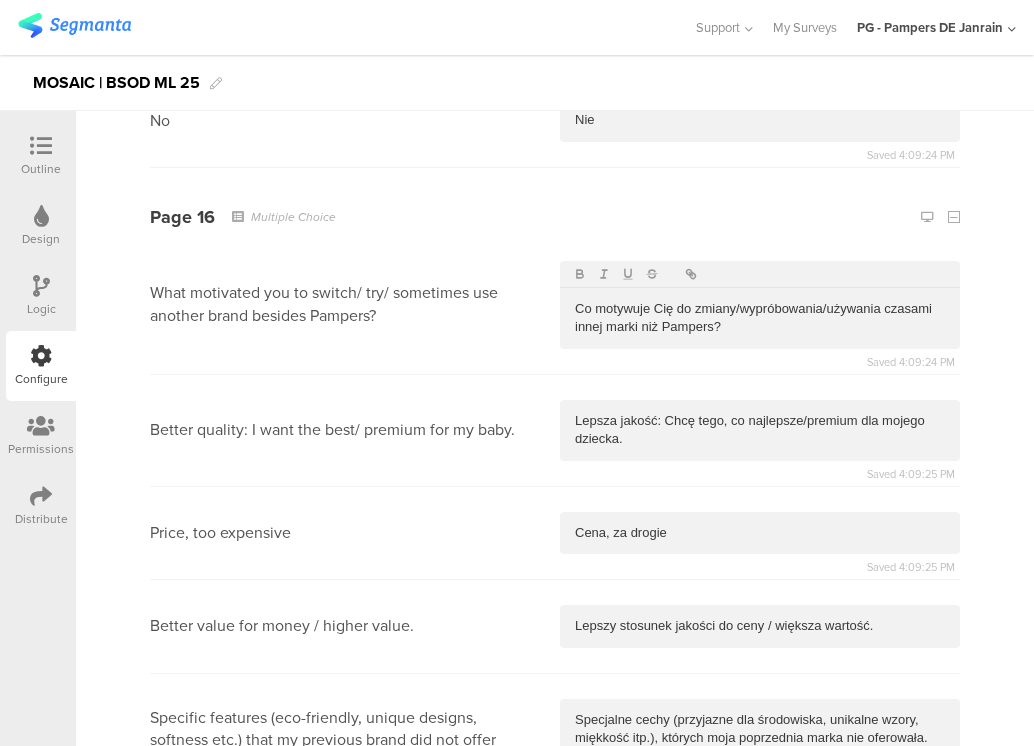 click at bounding box center (760, 832) 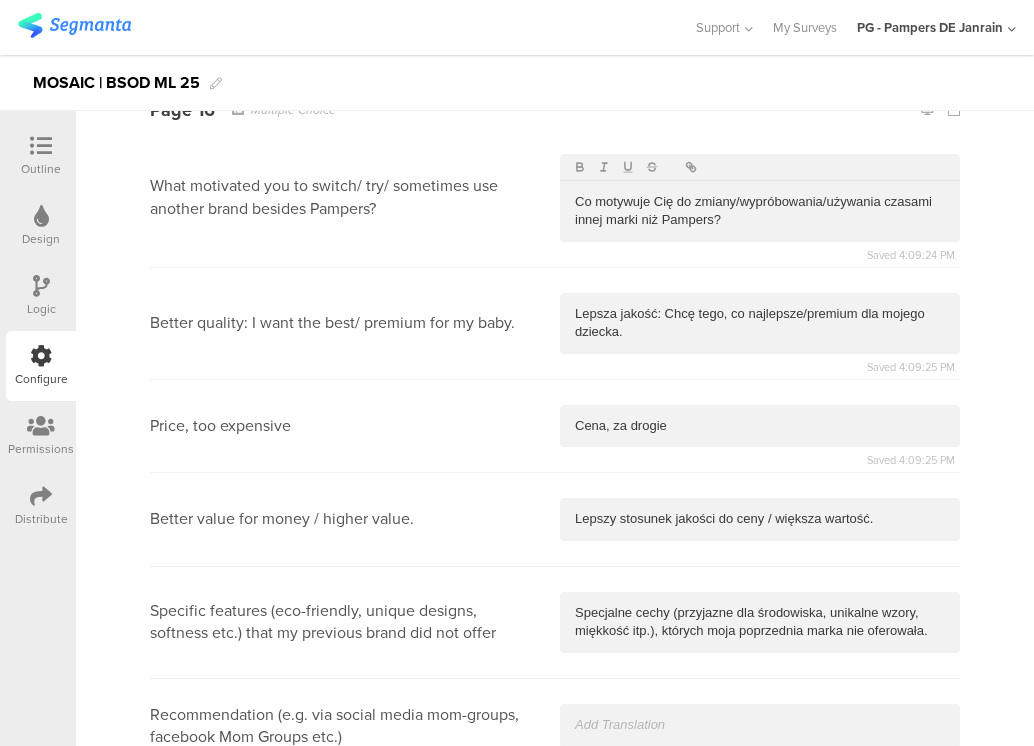 type 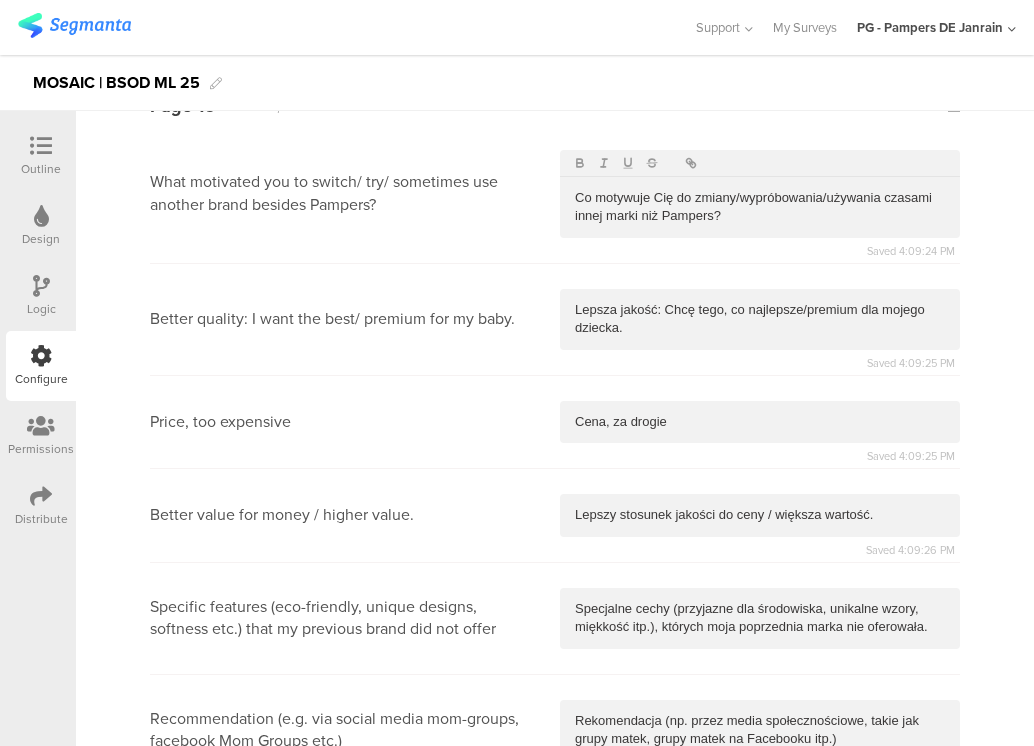 click at bounding box center [760, 832] 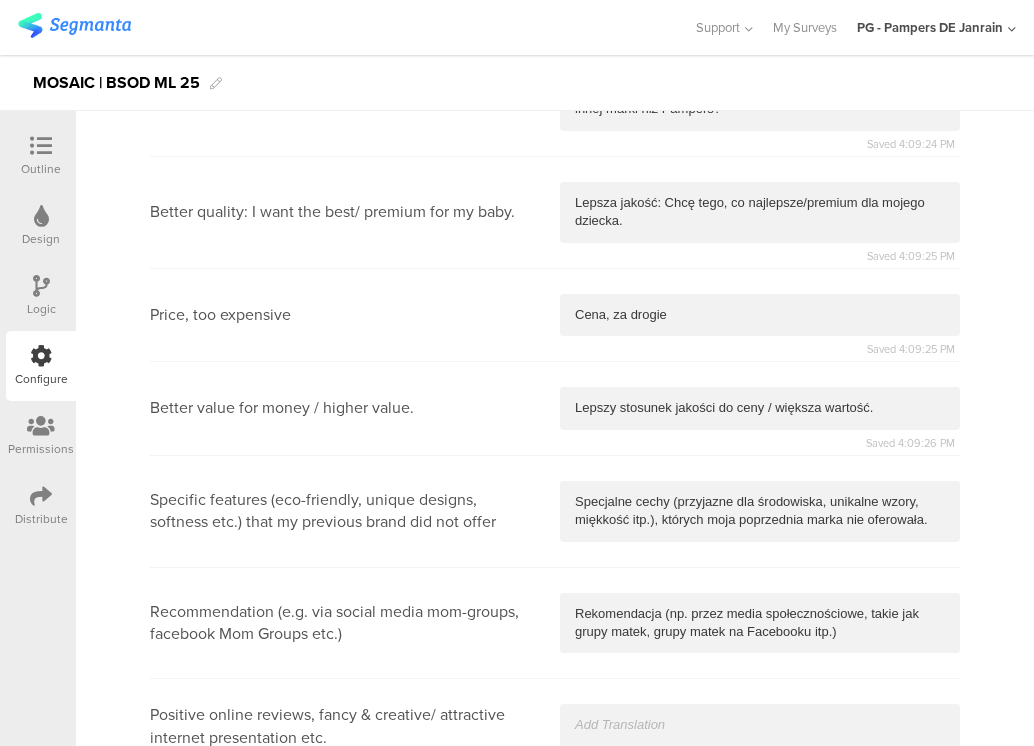 type 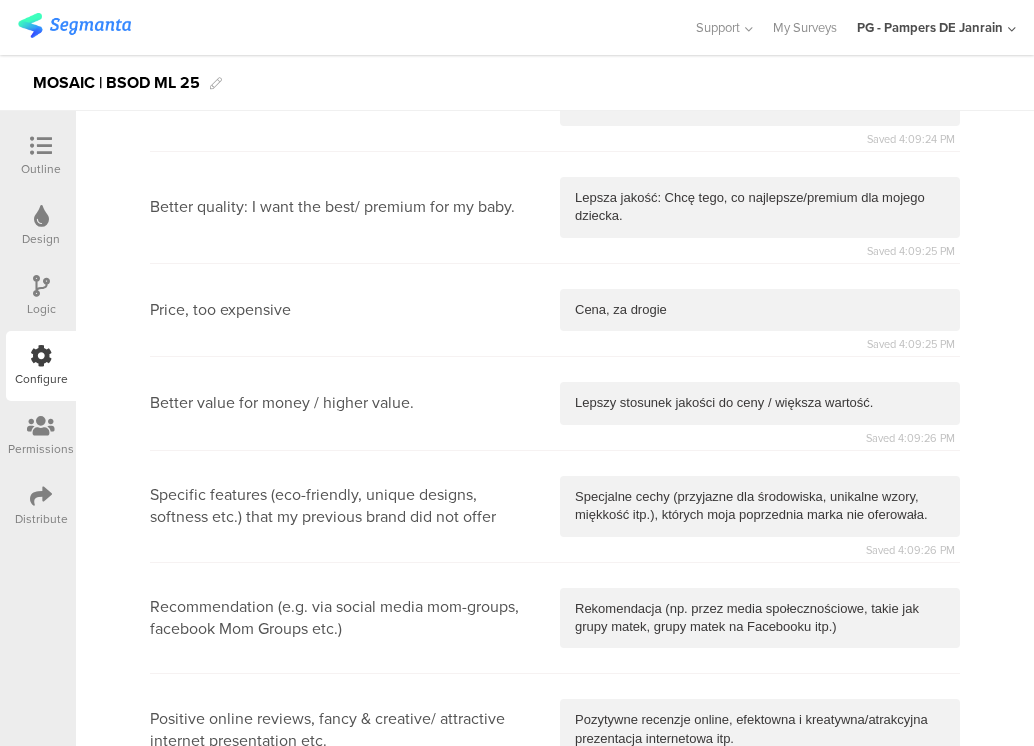 click at bounding box center [760, 832] 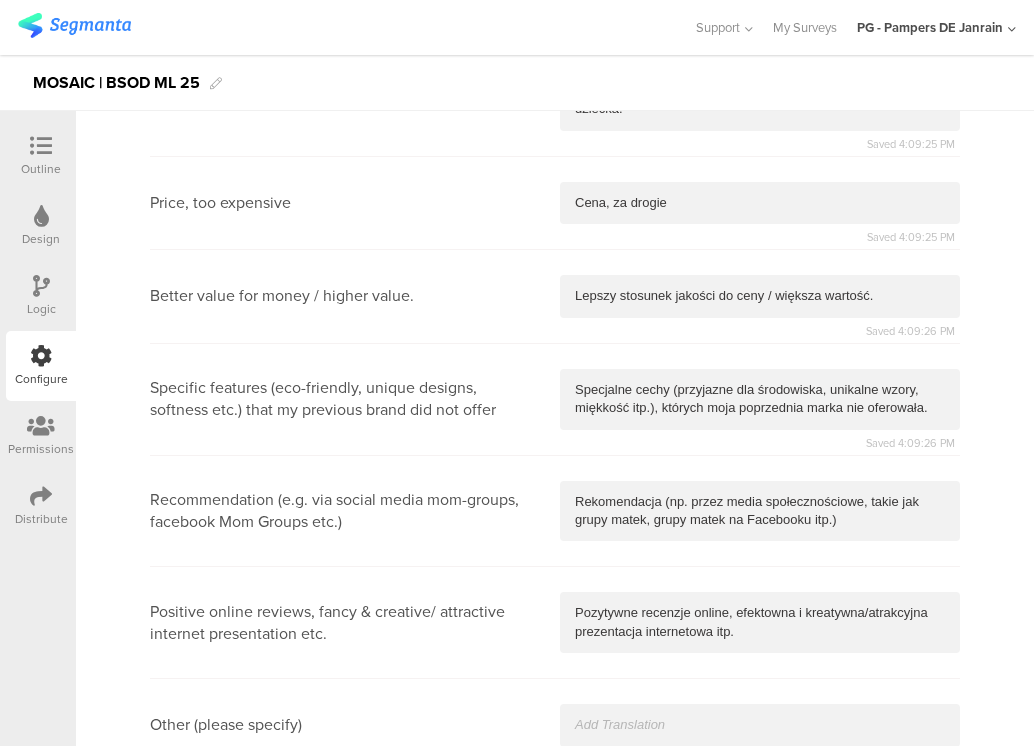 type 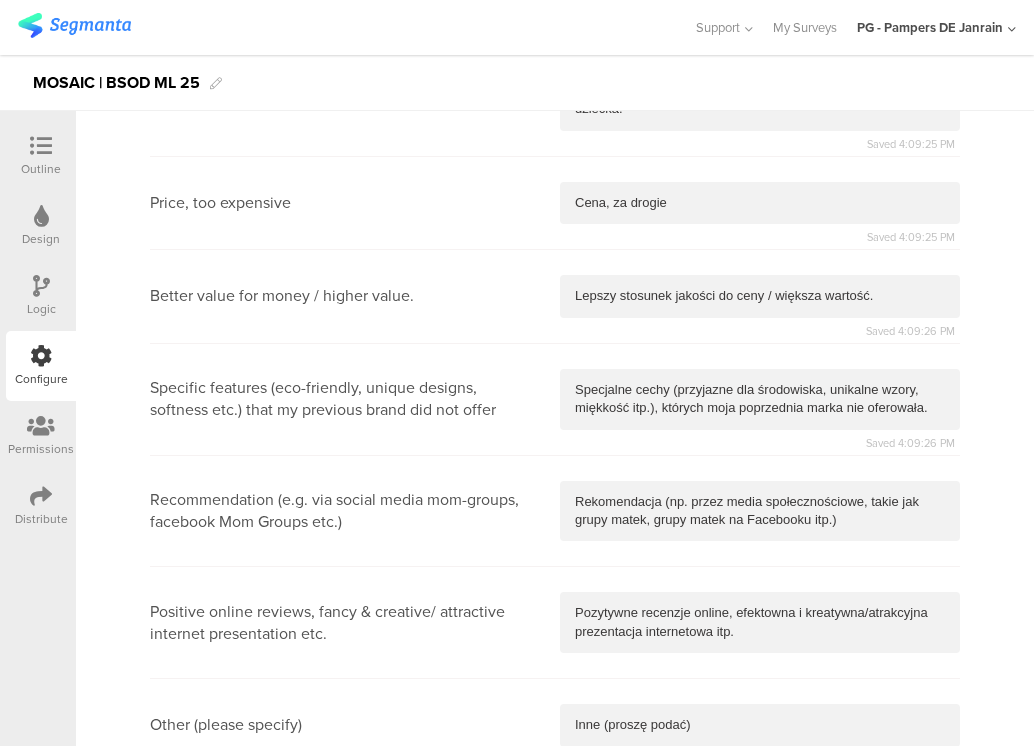 click at bounding box center (760, 912) 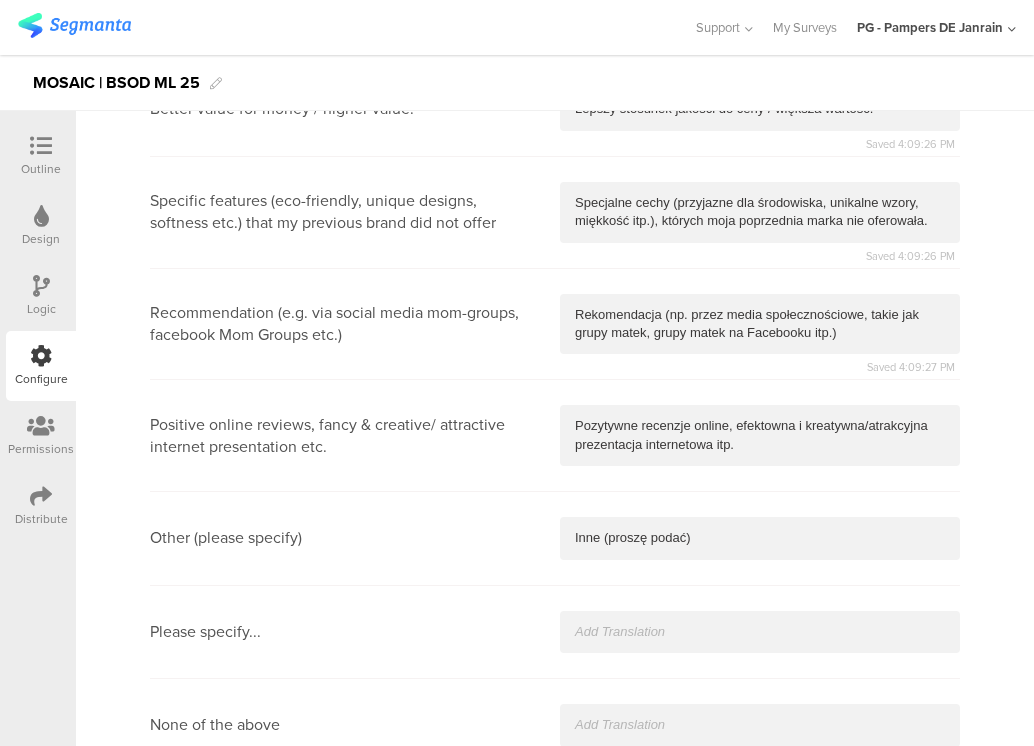 type 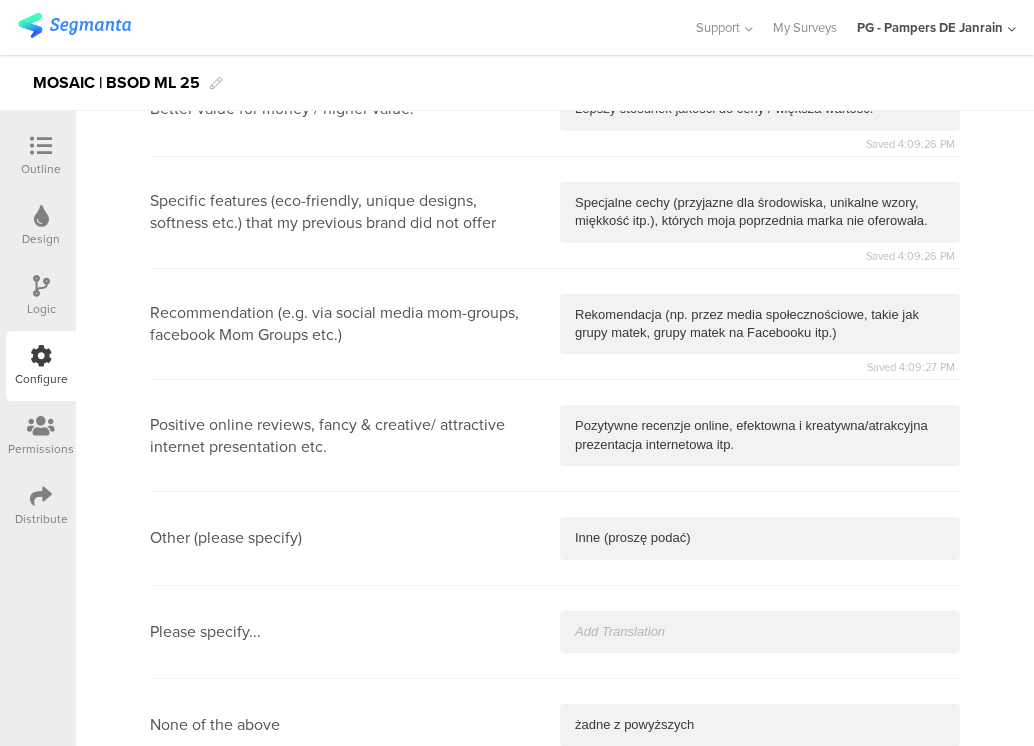 click at bounding box center (760, 914) 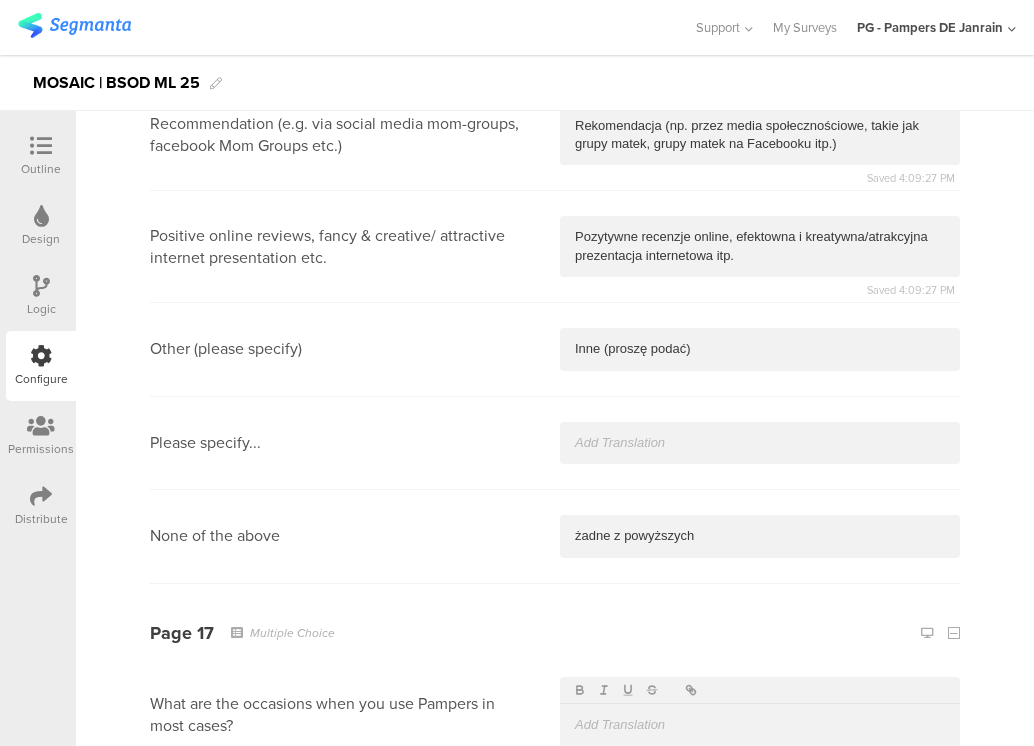 type 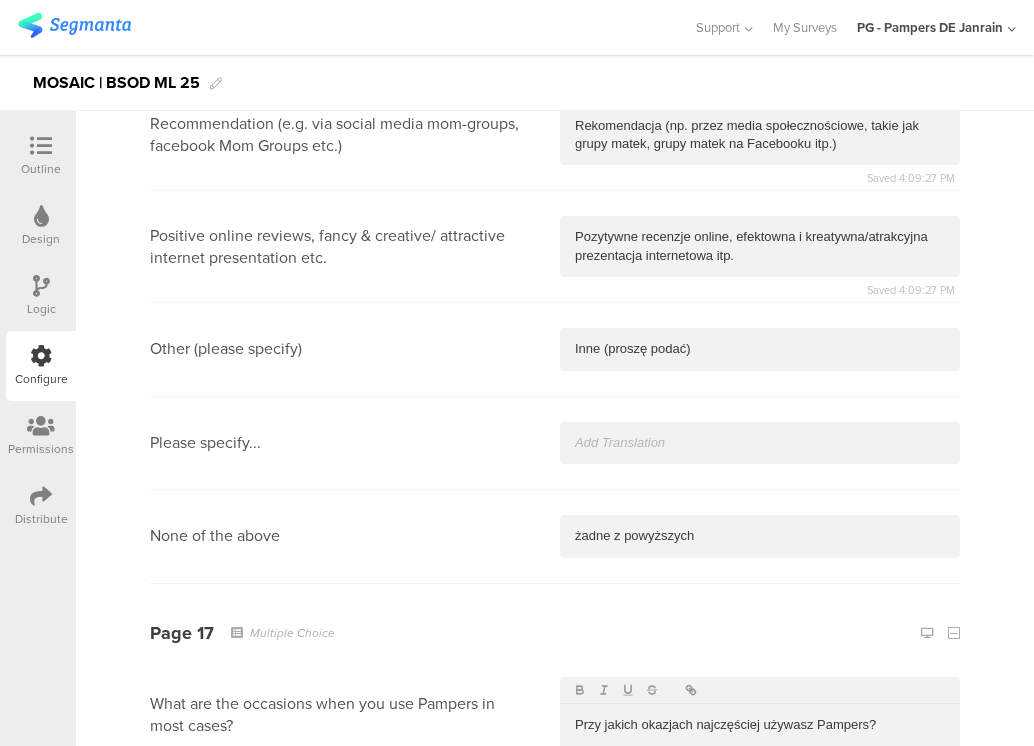 click at bounding box center [760, 826] 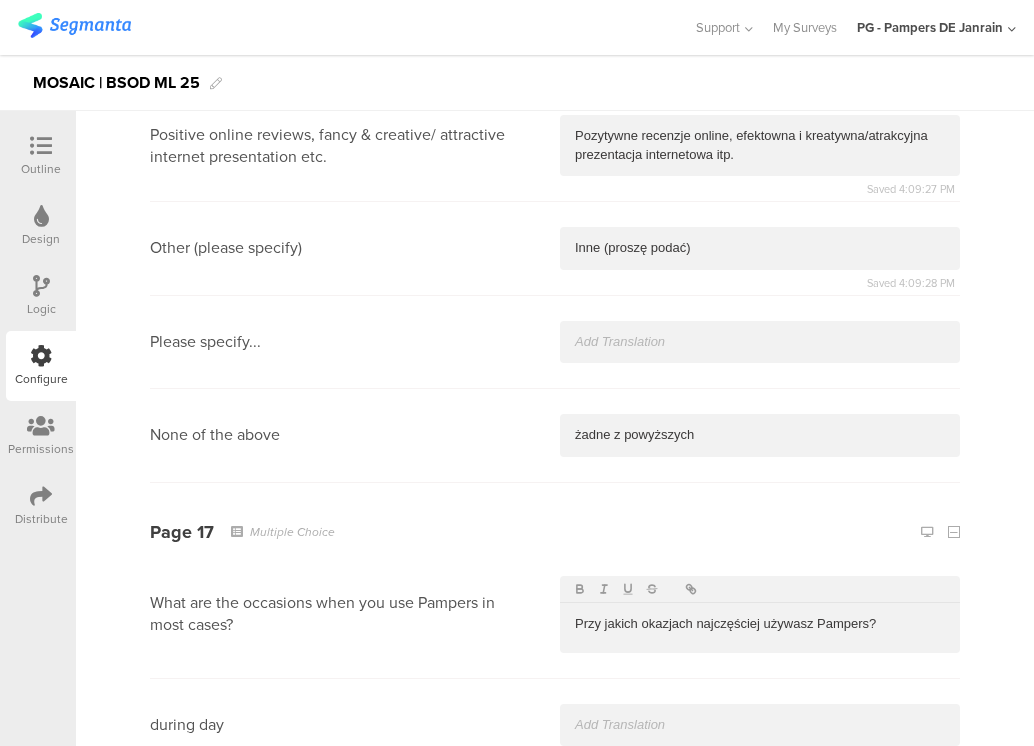 type 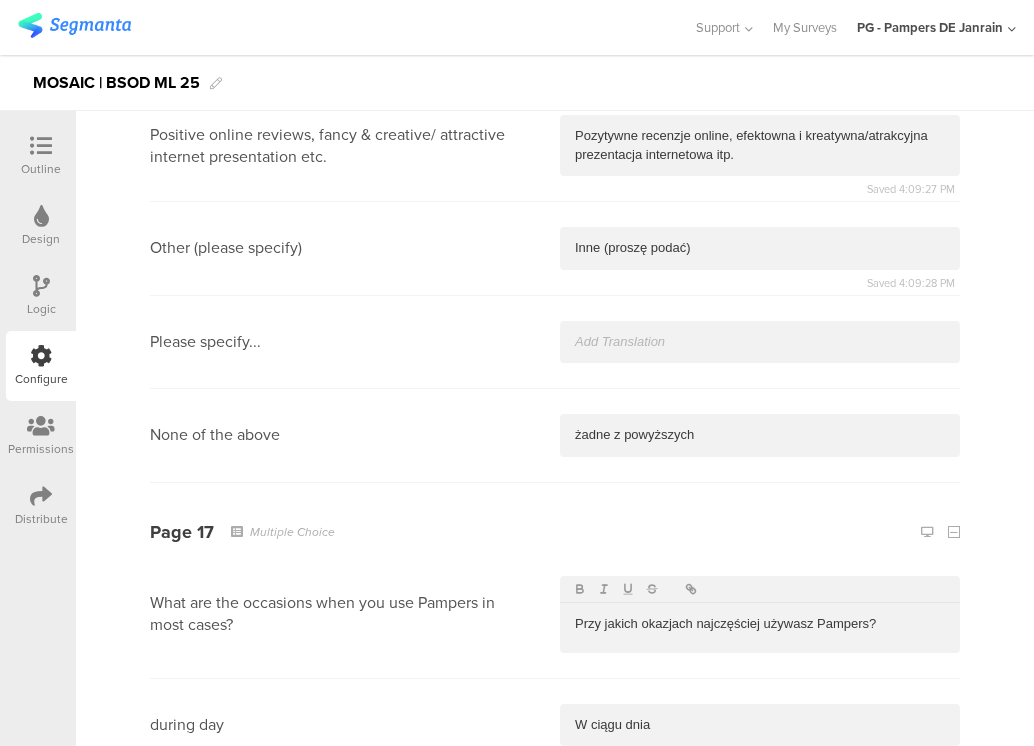 click at bounding box center [760, 818] 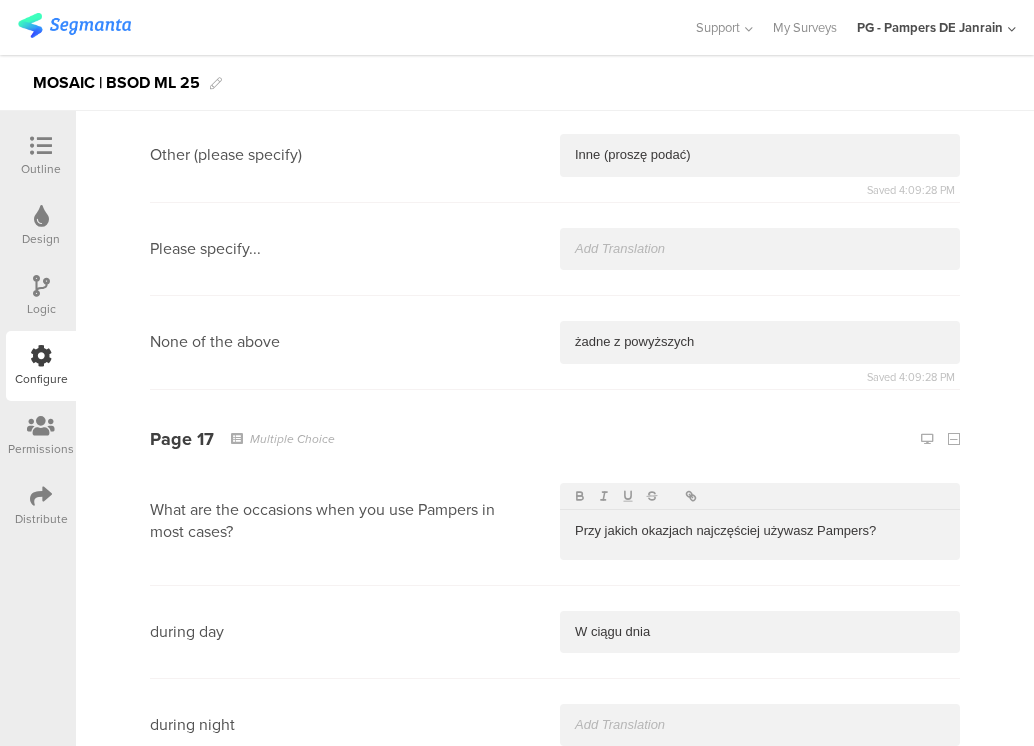 type 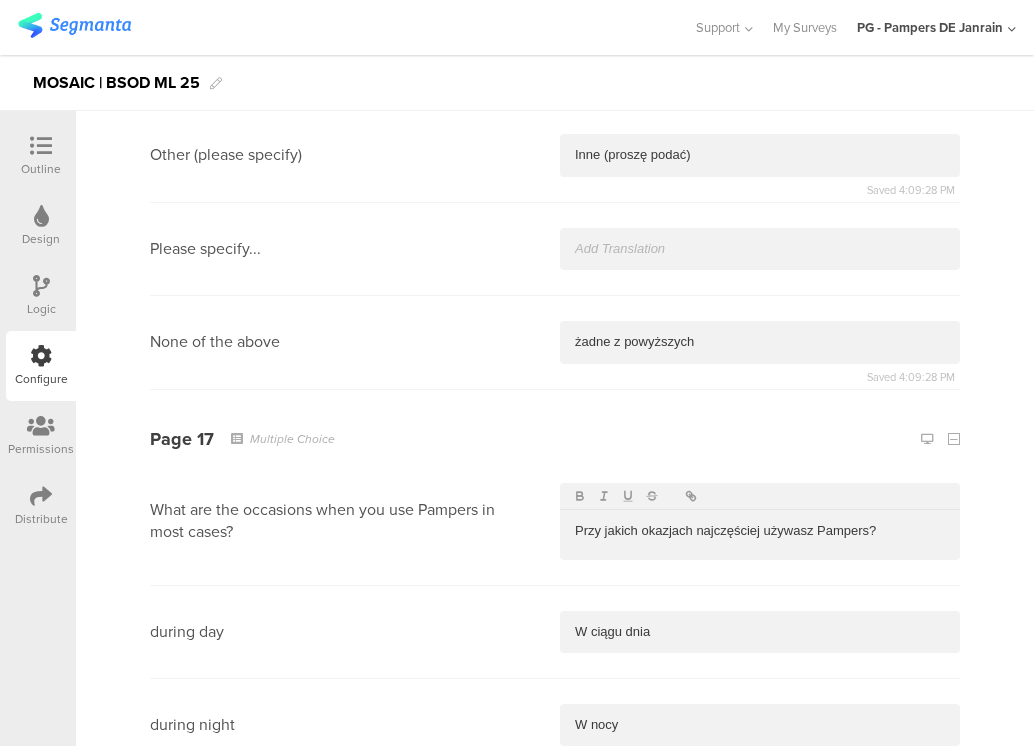 click at bounding box center [760, 818] 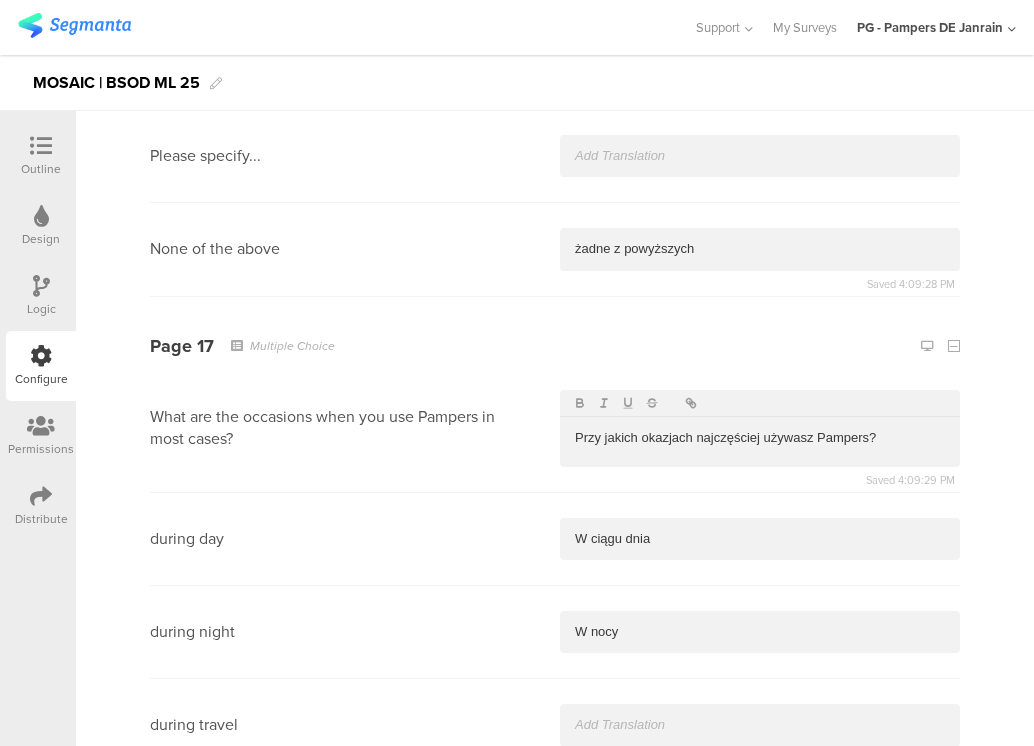 type 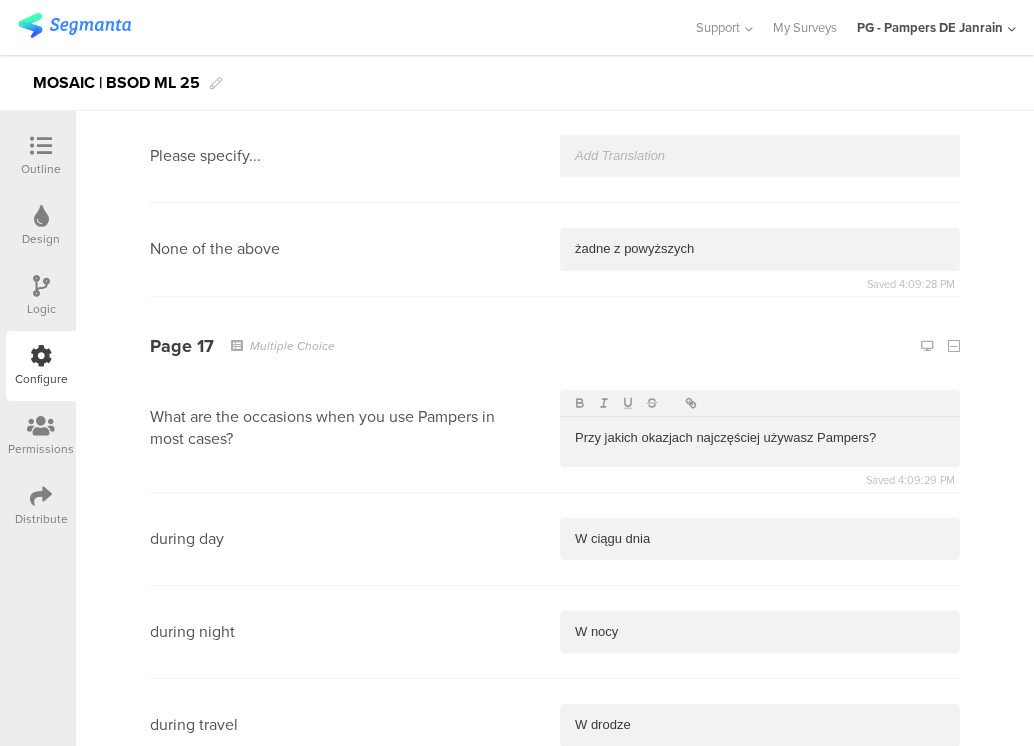 click at bounding box center (760, 819) 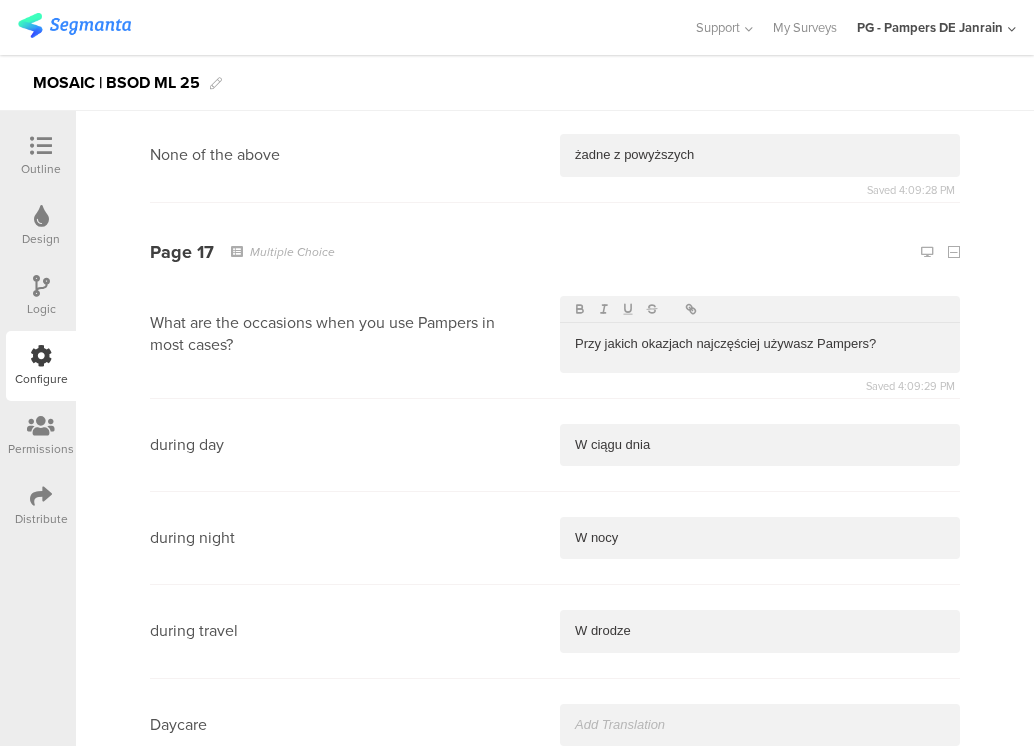 type 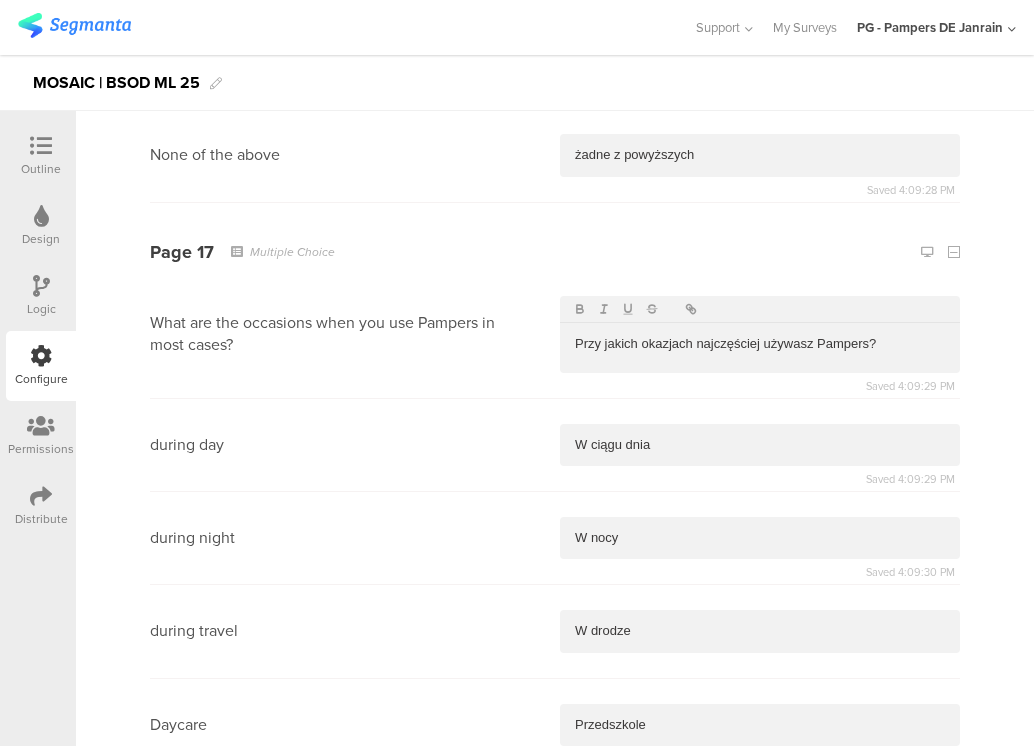 click at bounding box center (760, 818) 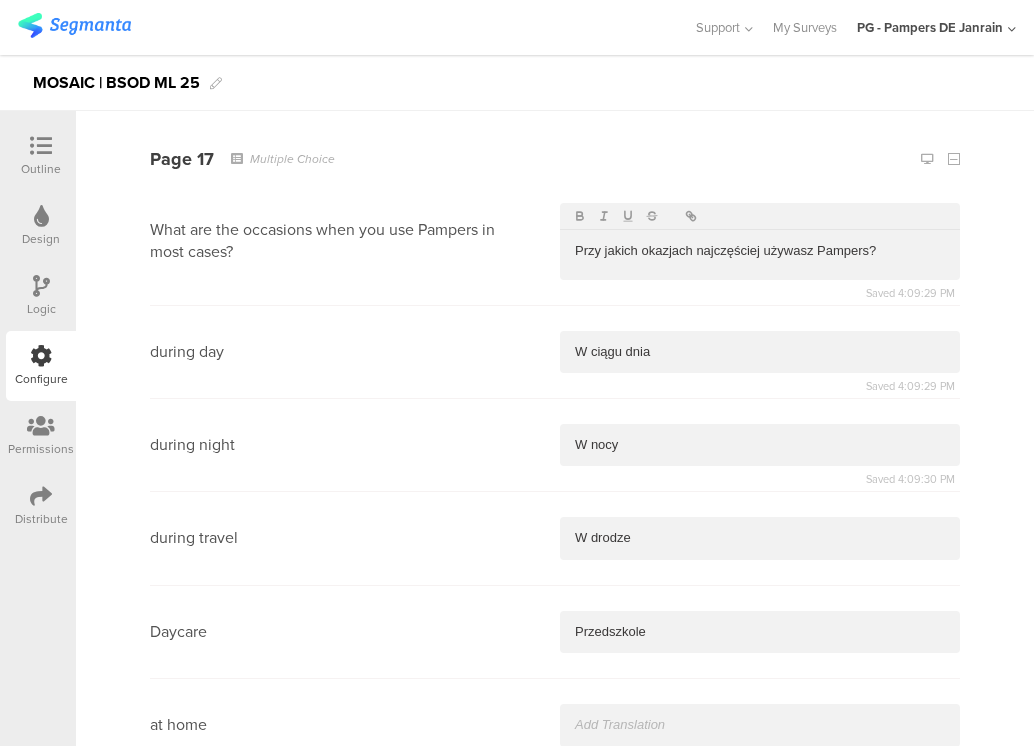 type 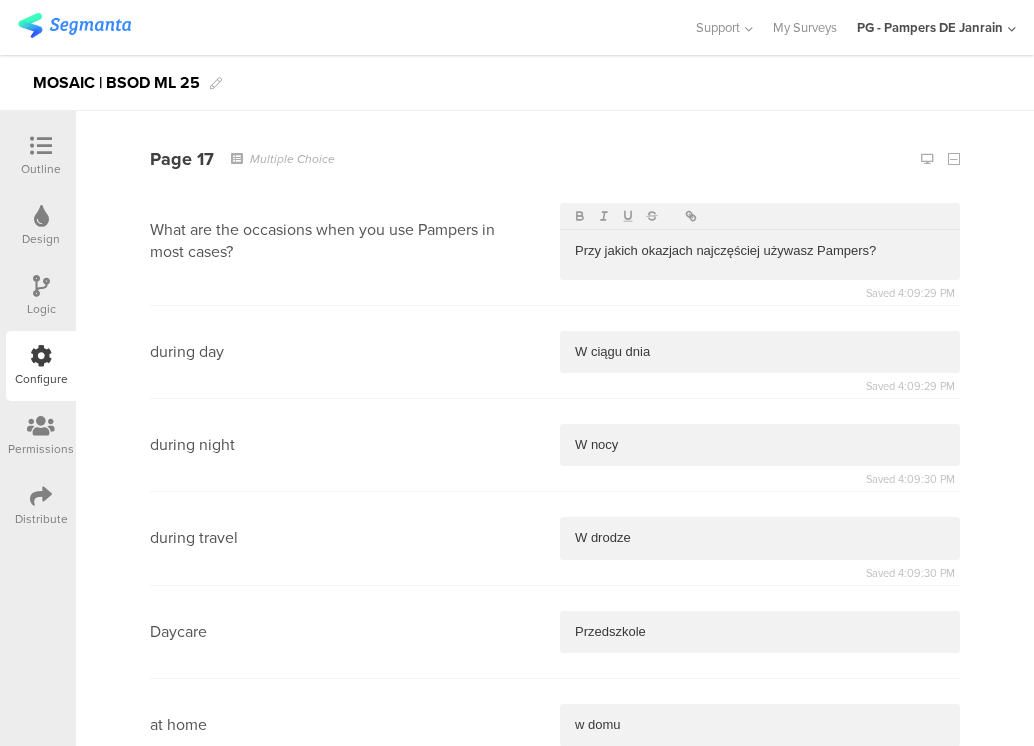 click at bounding box center (760, 819) 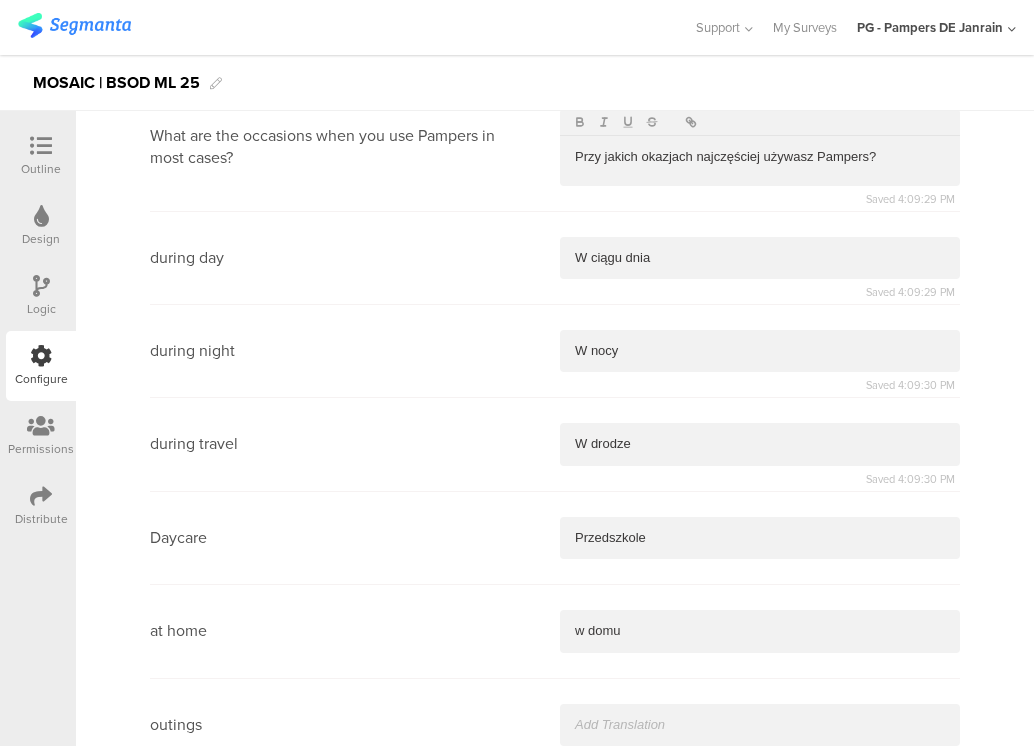 type 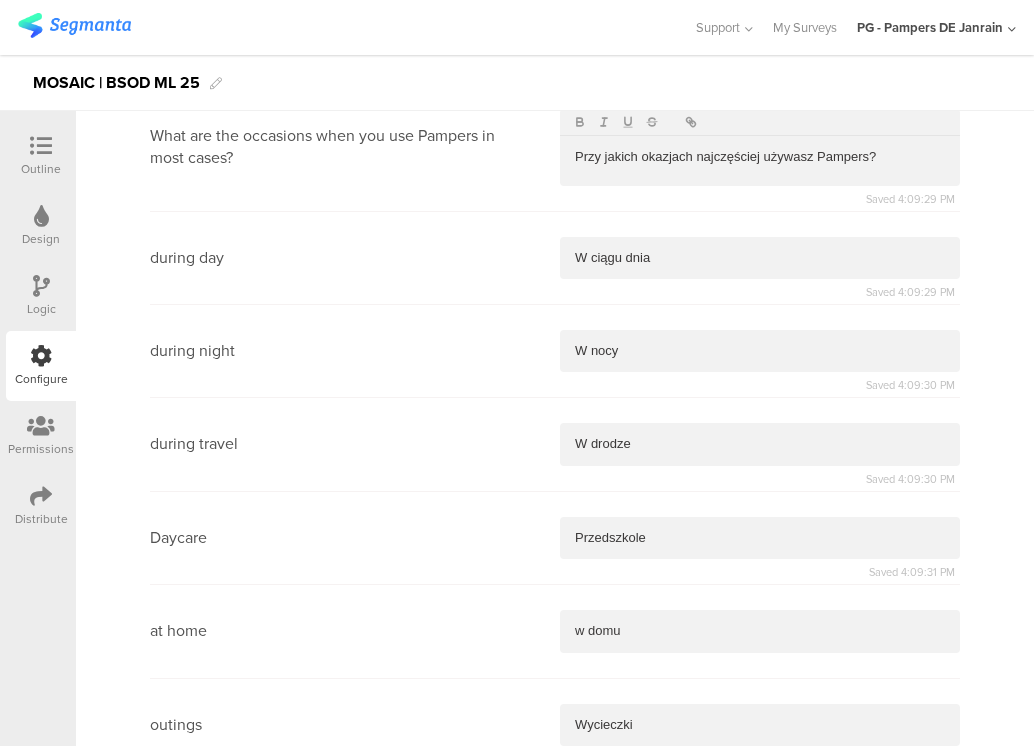 click at bounding box center [760, 818] 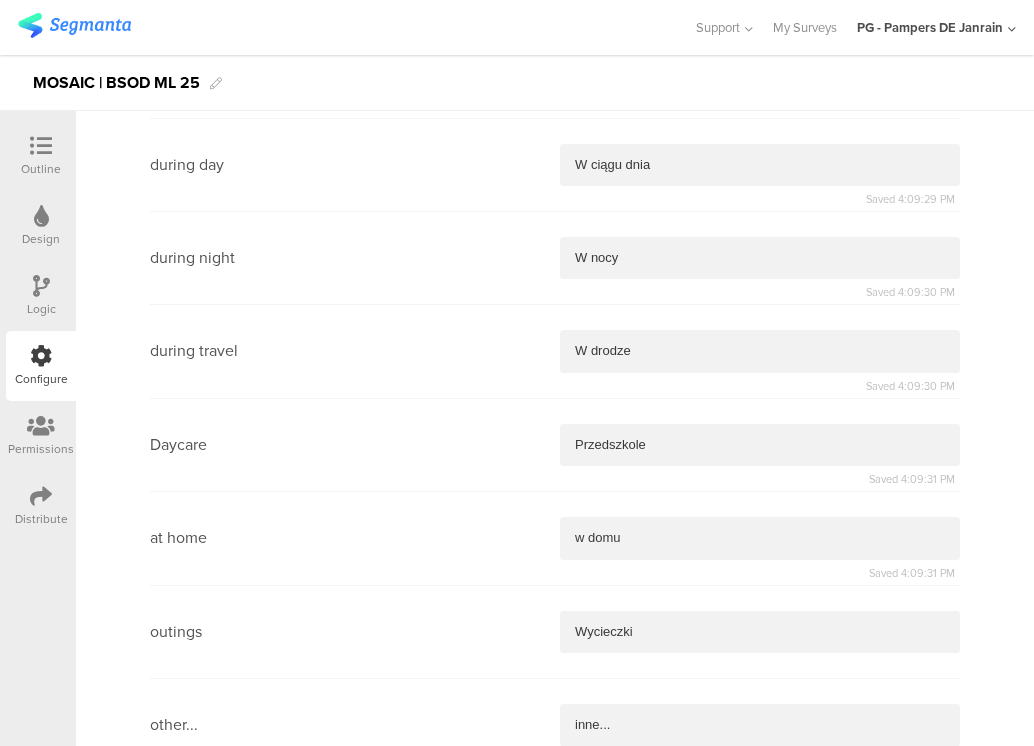 click at bounding box center [760, 1007] 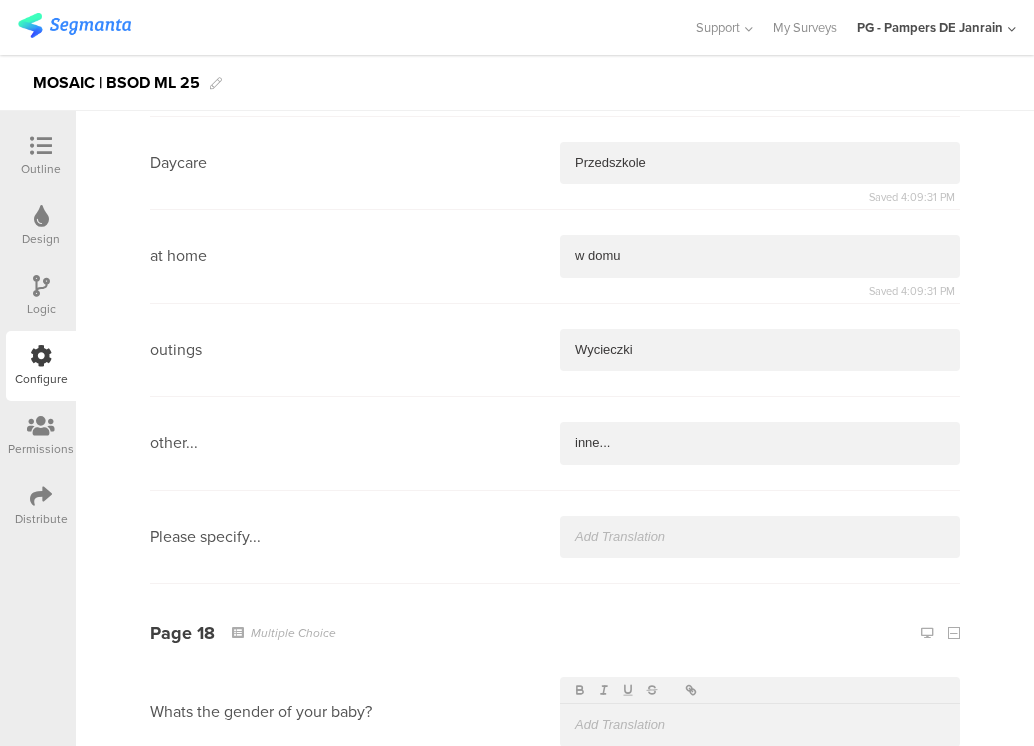type 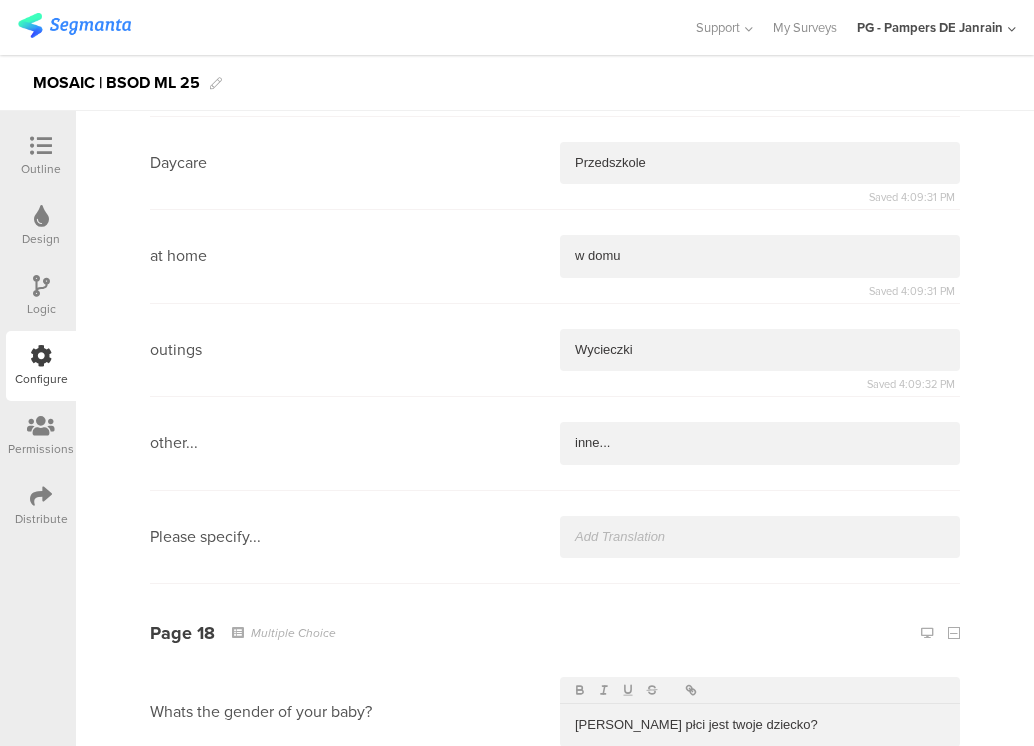 click at bounding box center [760, 819] 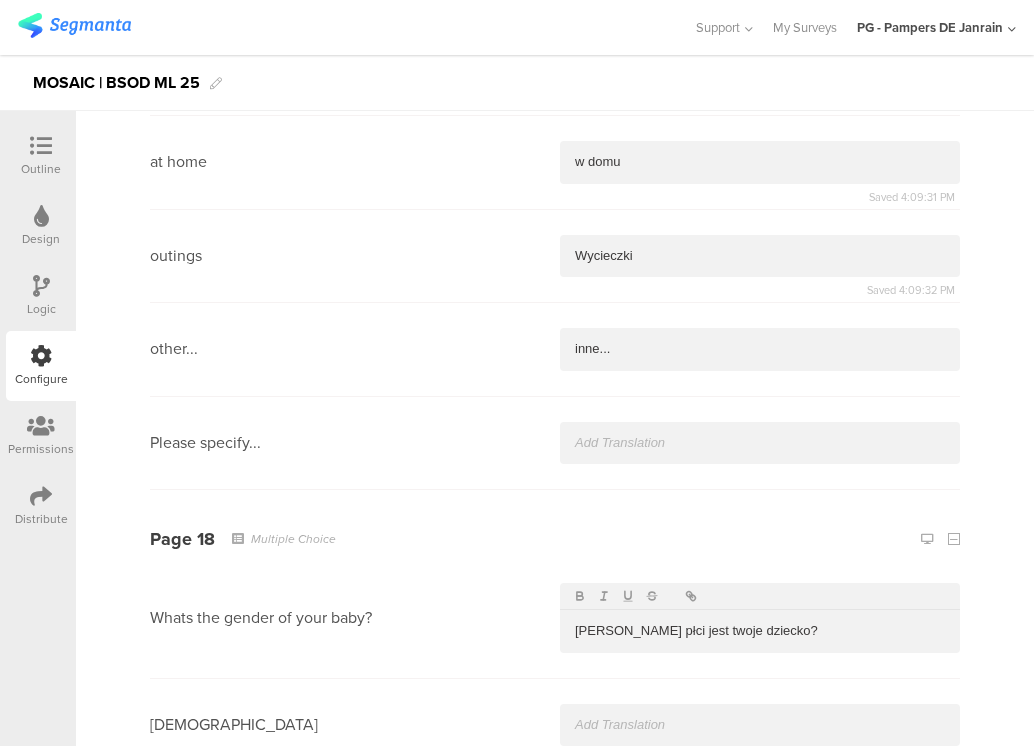 type 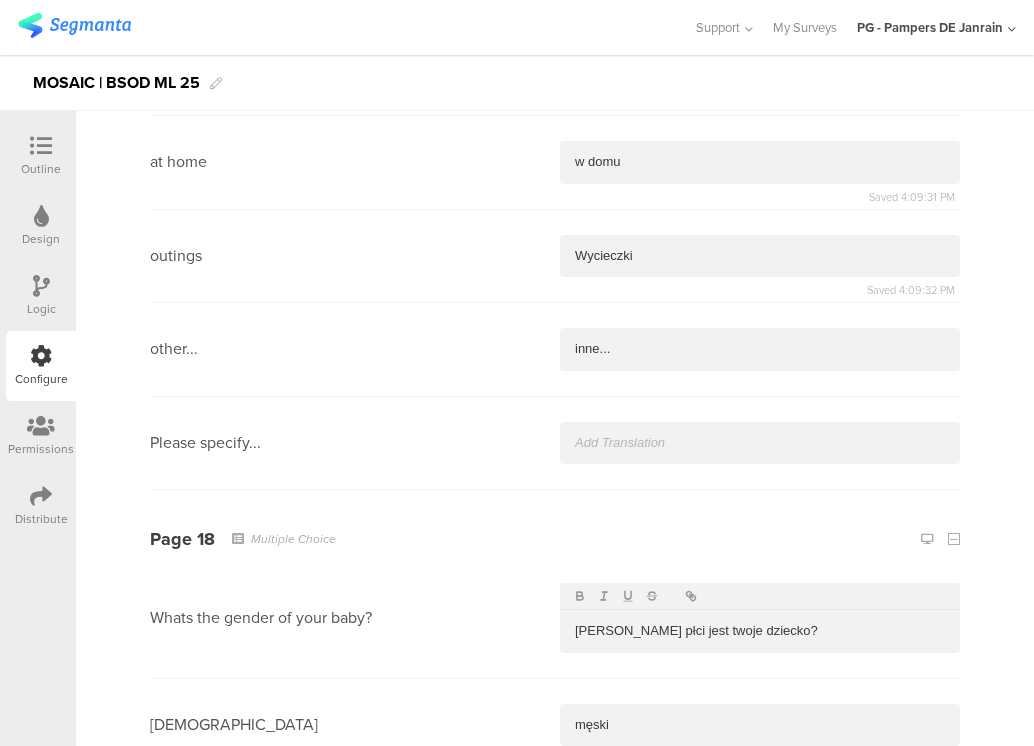 click at bounding box center (760, 818) 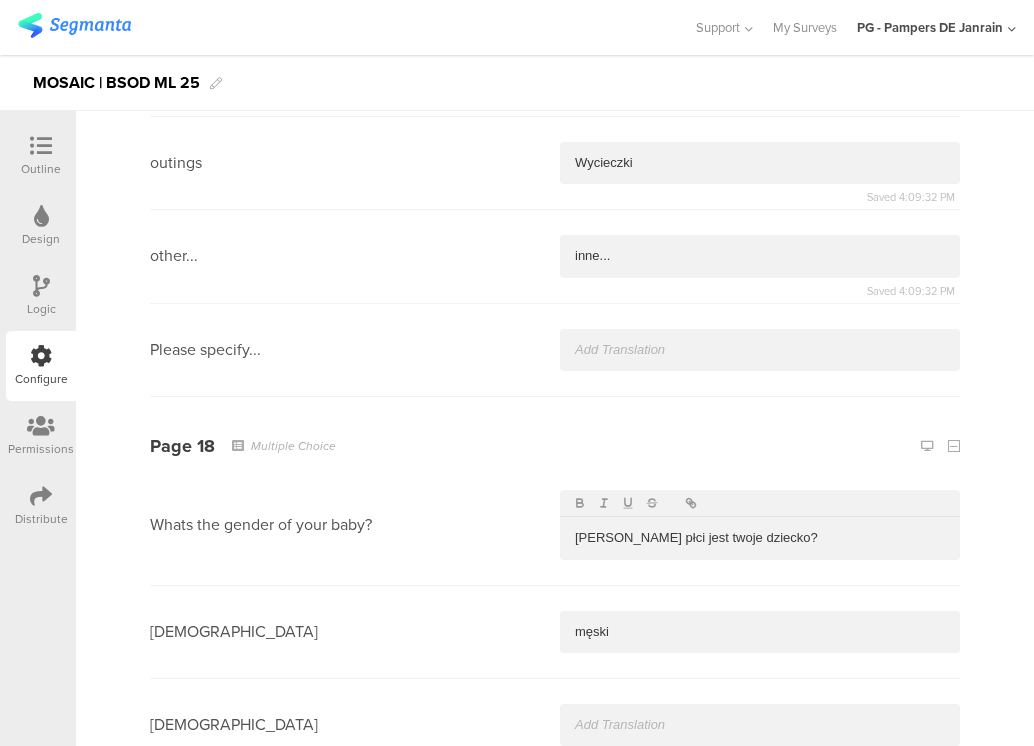 type 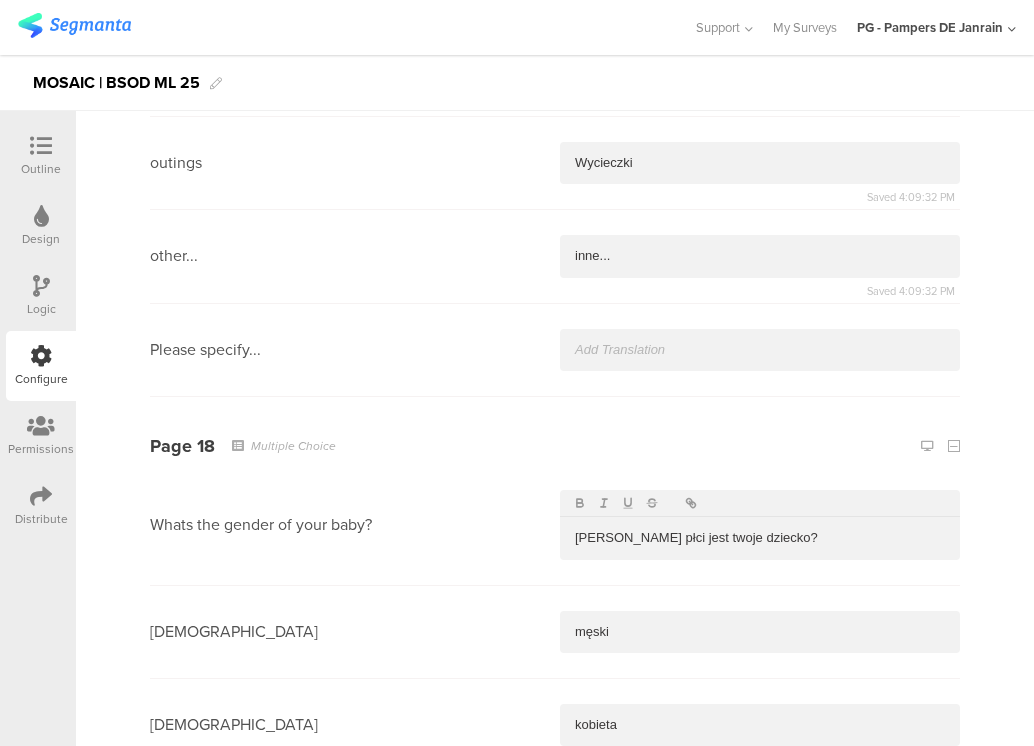 click at bounding box center (760, 818) 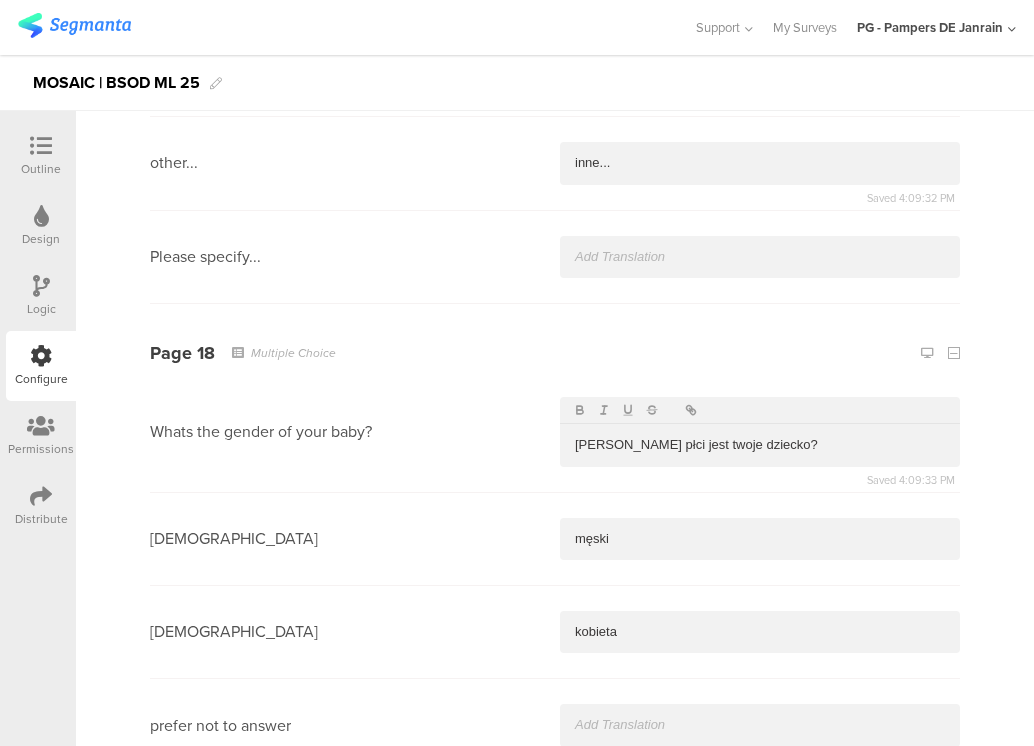 type 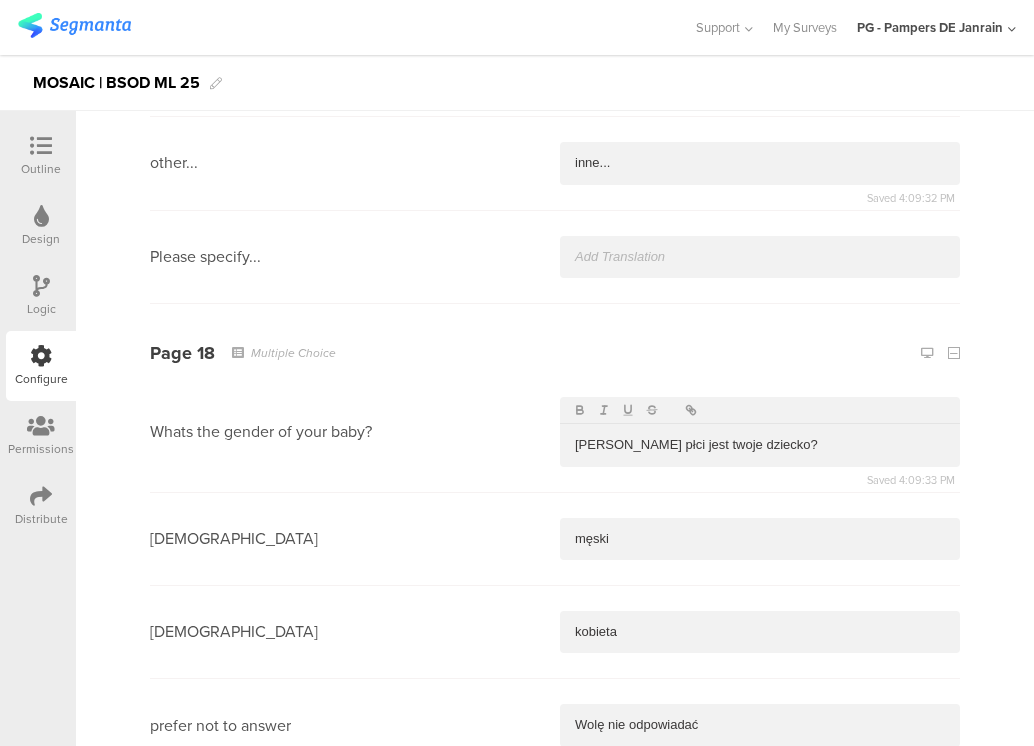 click at bounding box center (760, 914) 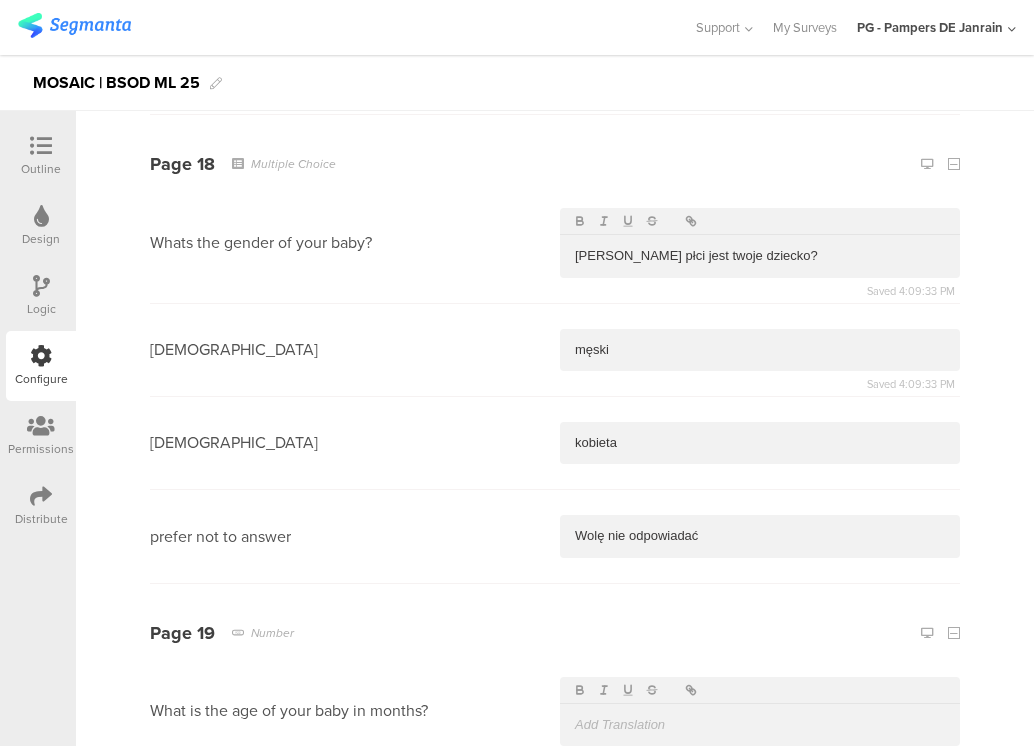 type 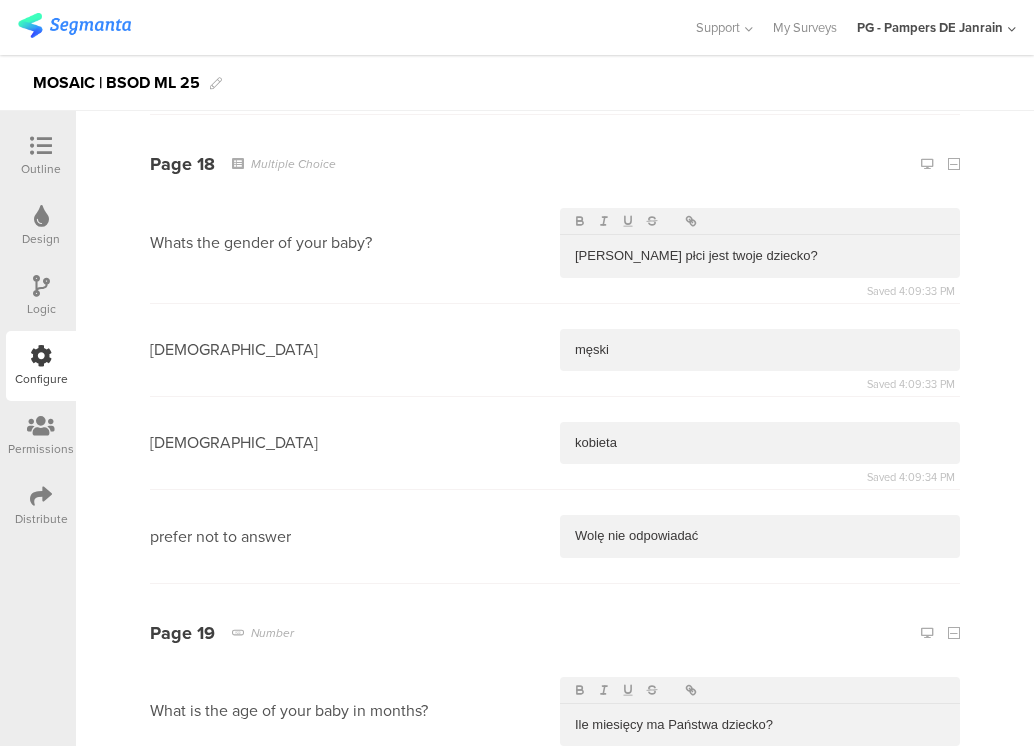 click at bounding box center [760, 913] 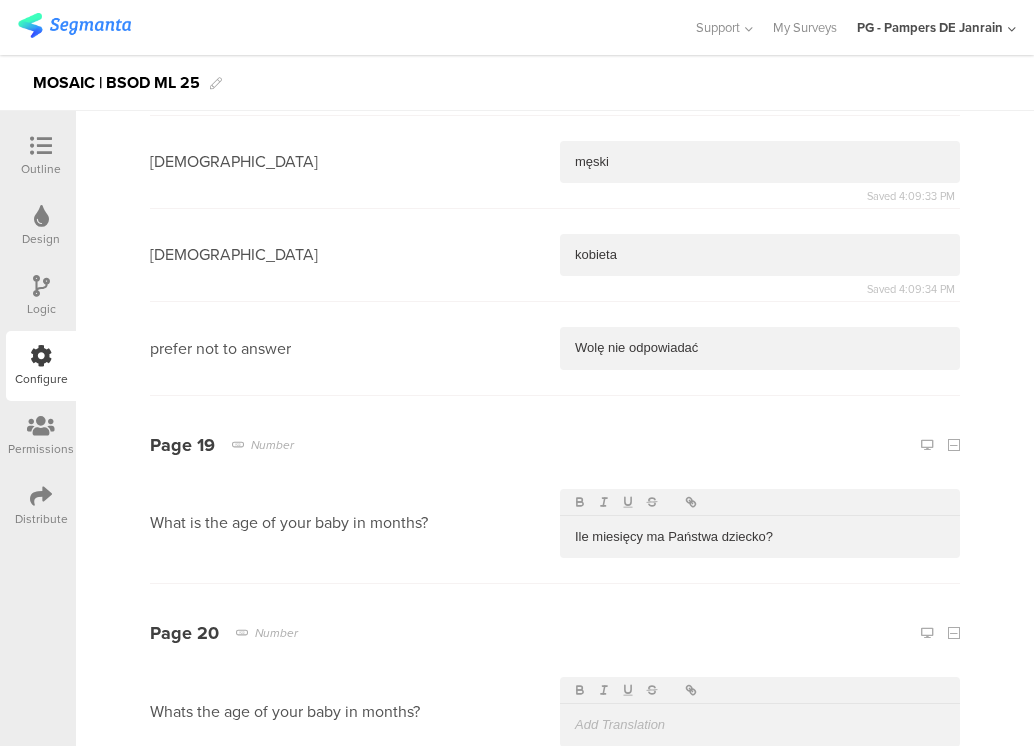 type 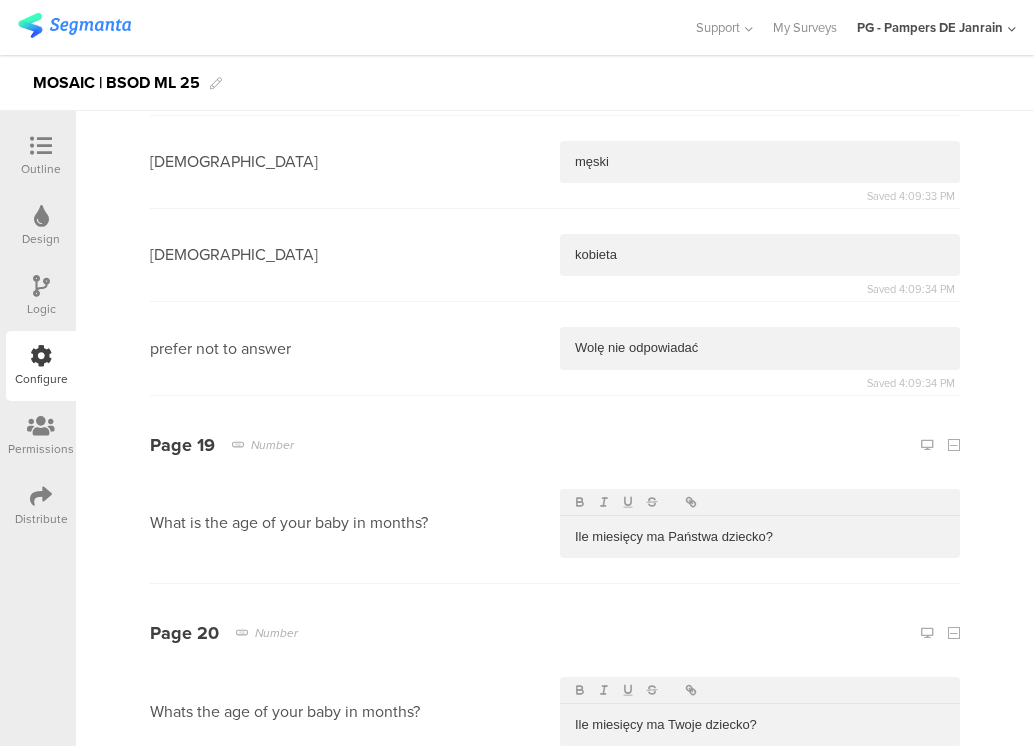 click at bounding box center (760, 914) 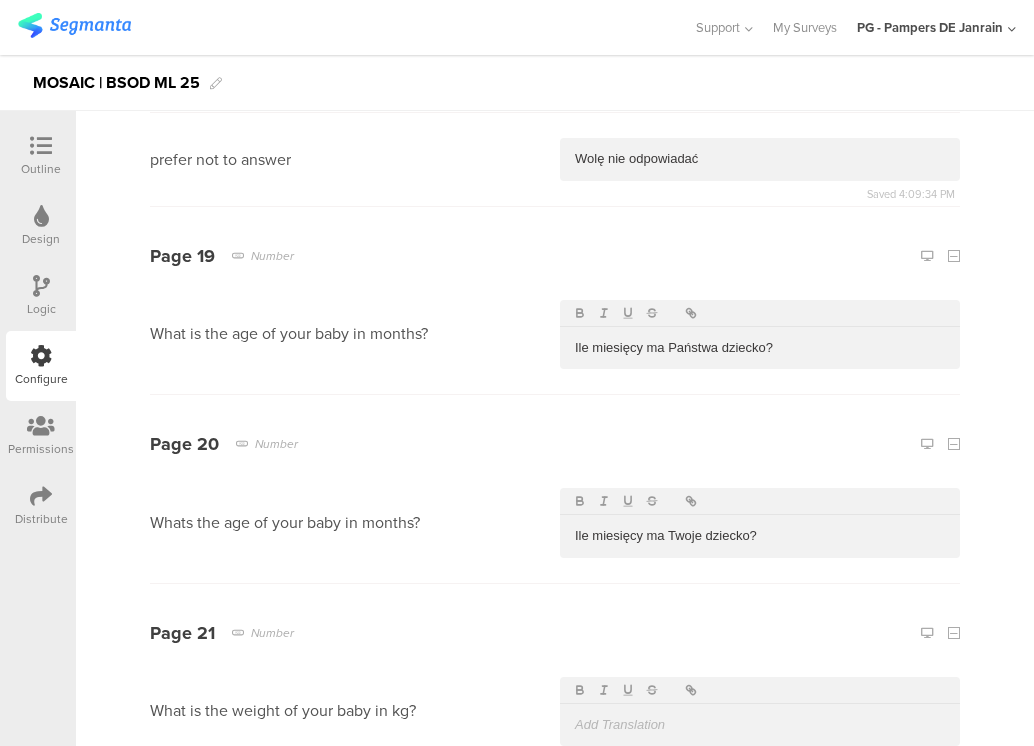 type 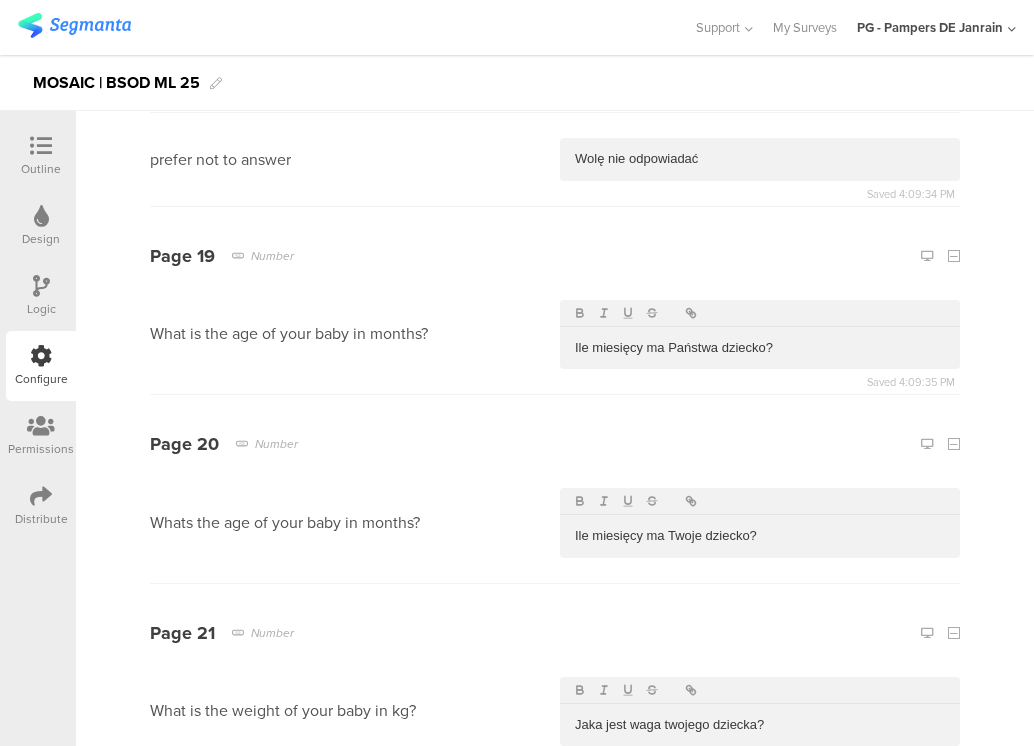 click at bounding box center (760, 913) 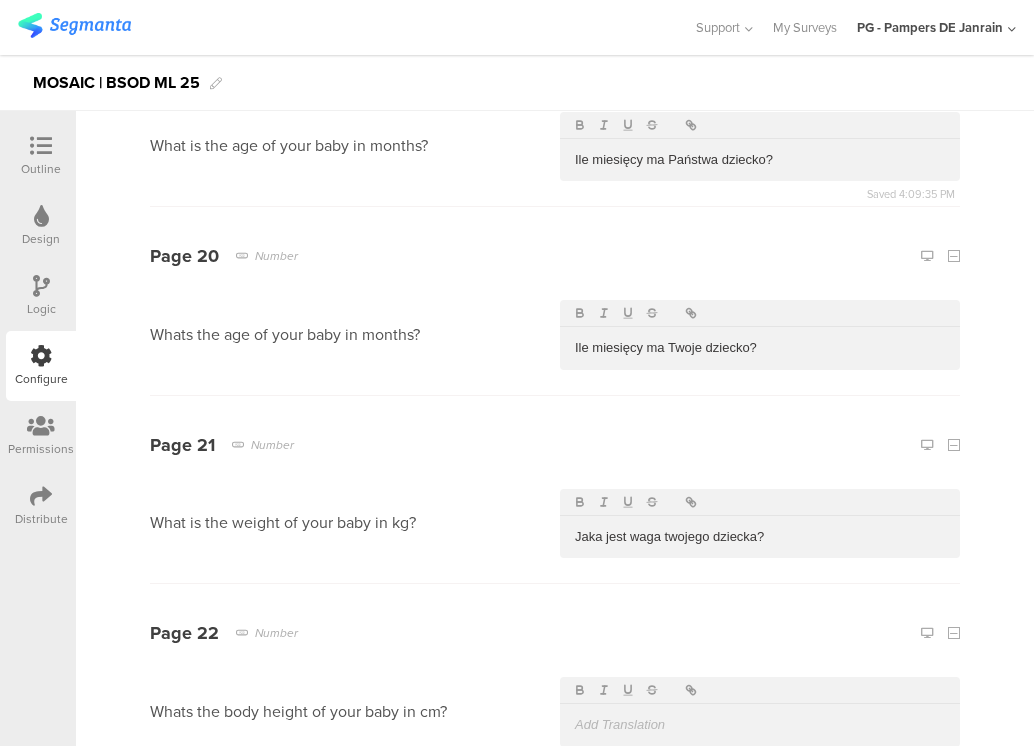 type 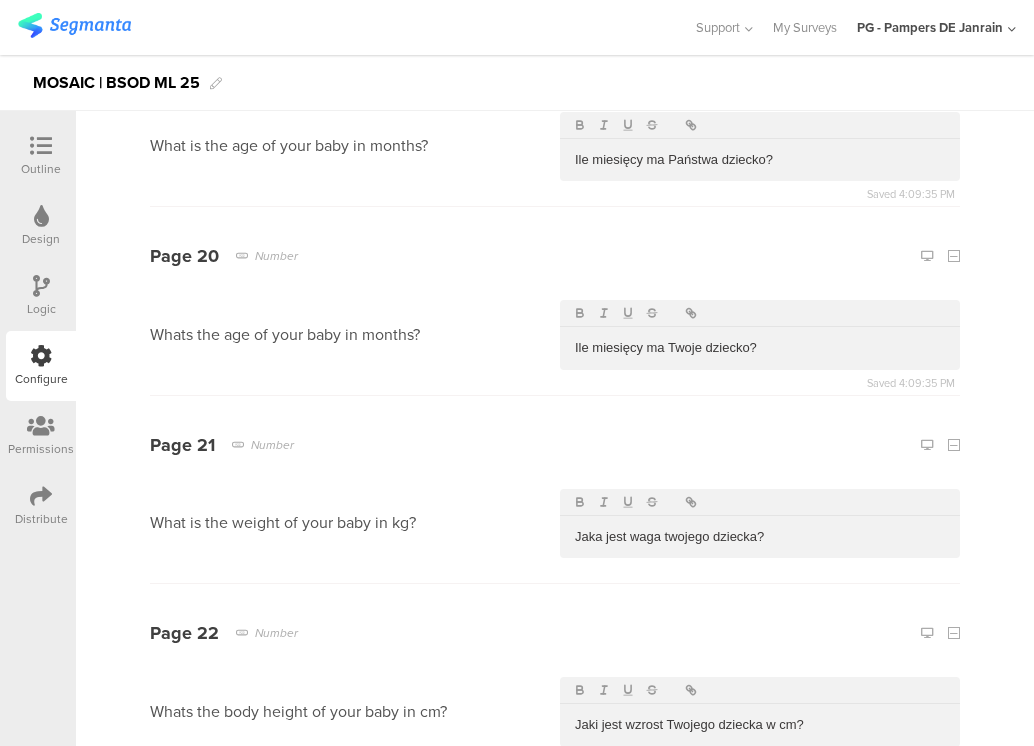 click at bounding box center (760, 914) 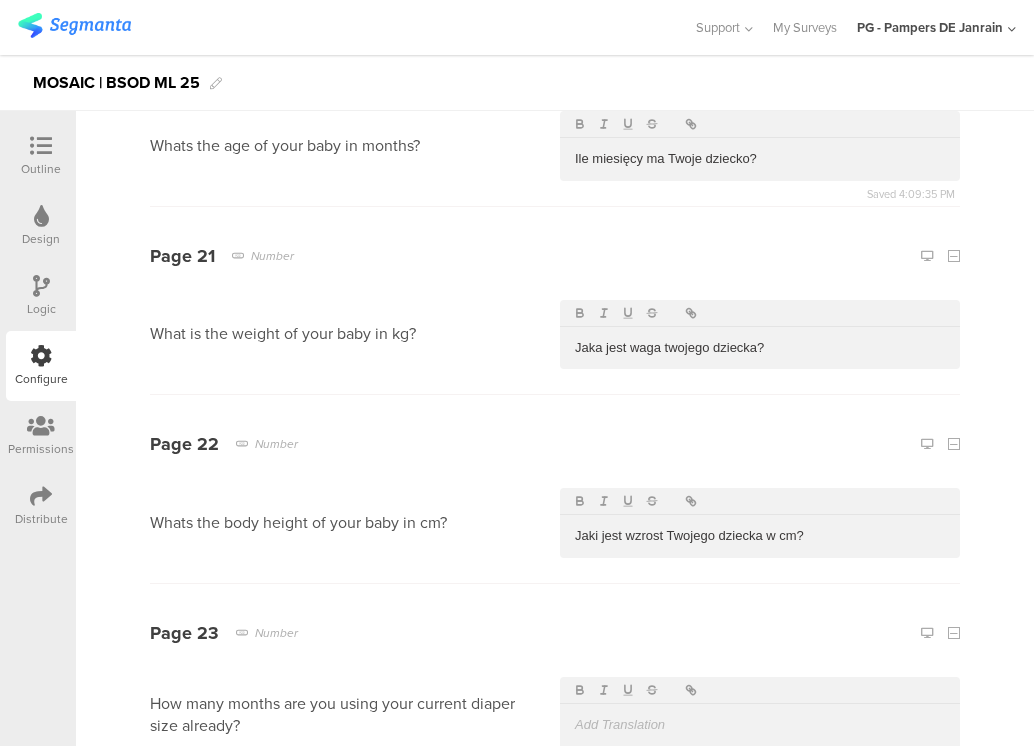 type 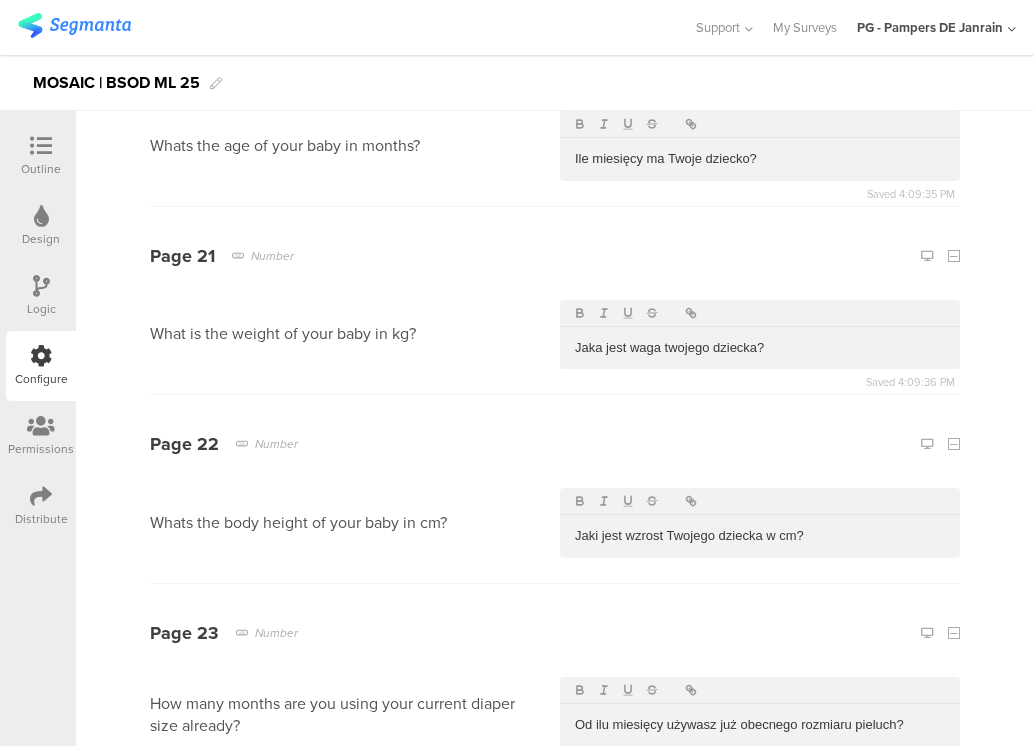 click at bounding box center [760, 921] 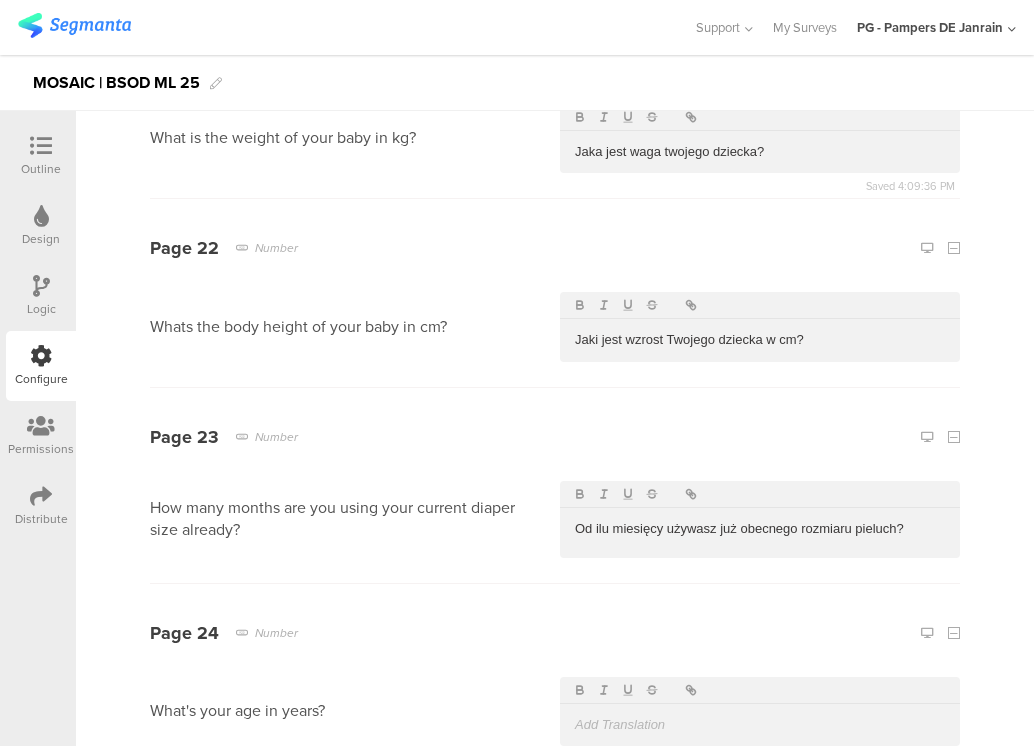 type 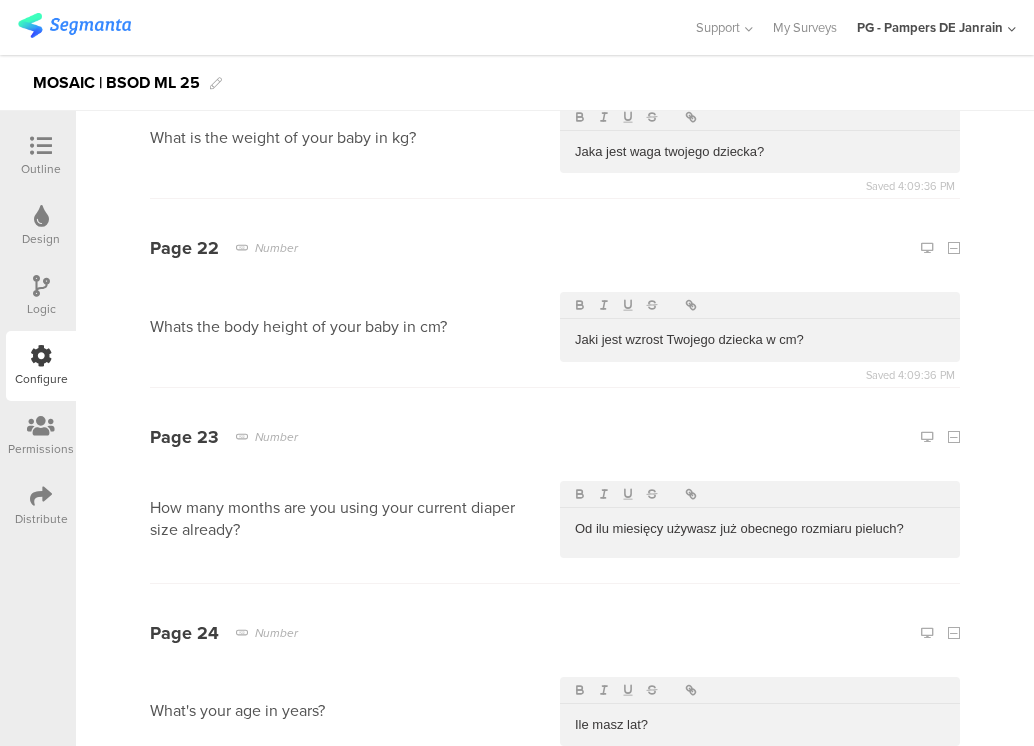 click at bounding box center (760, 913) 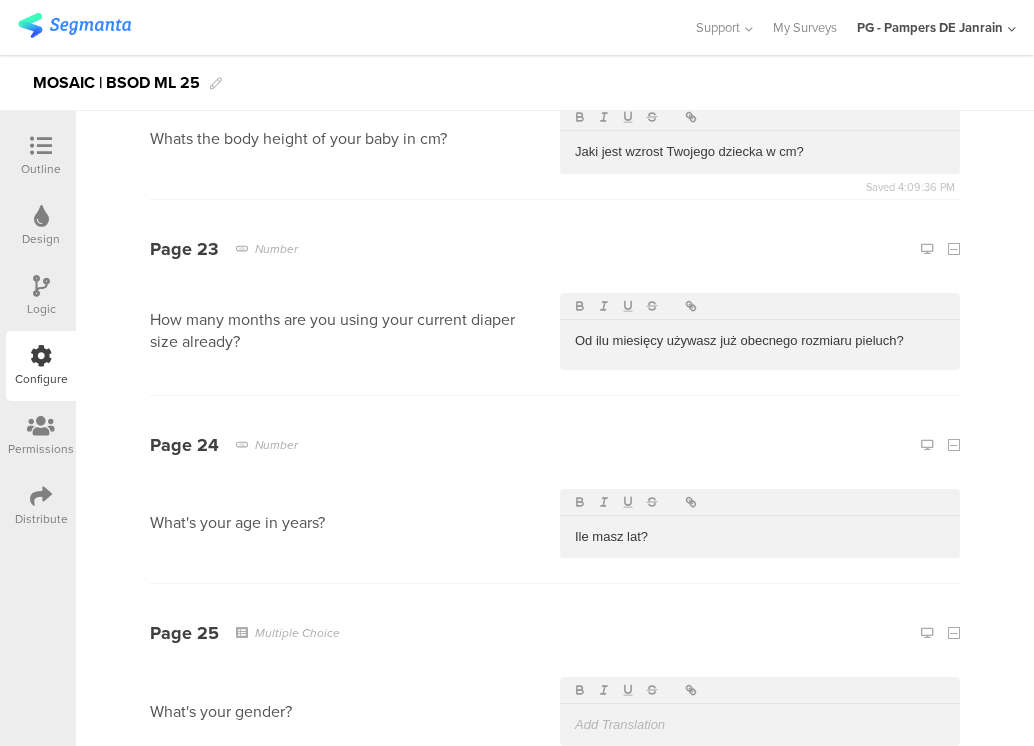 type 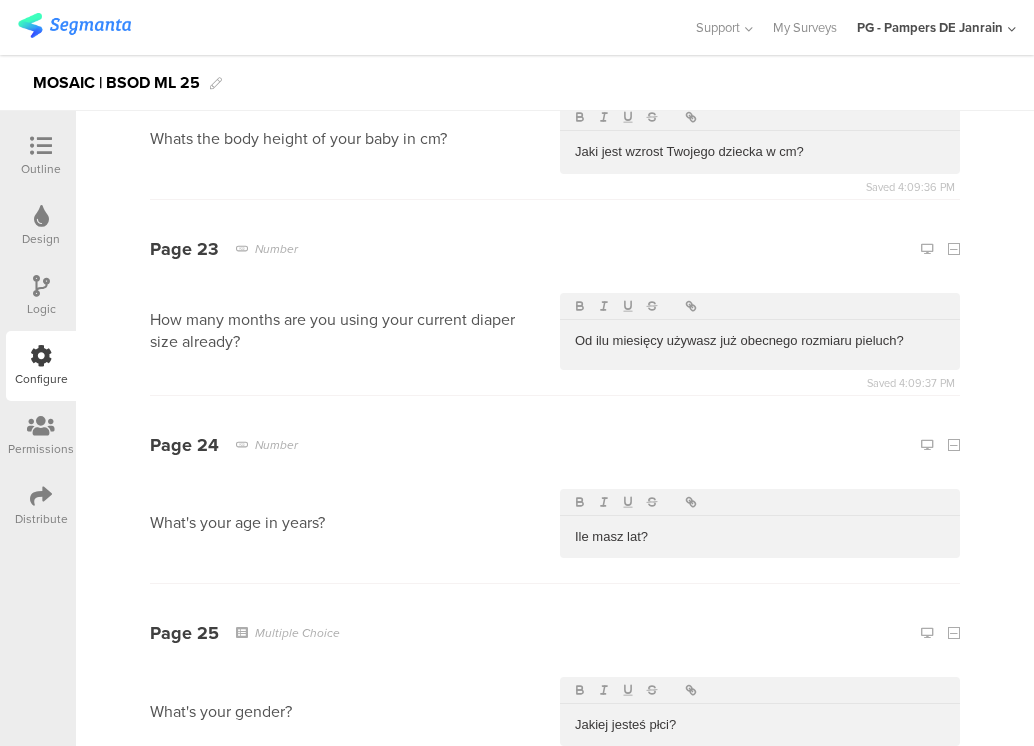 click at bounding box center (760, 818) 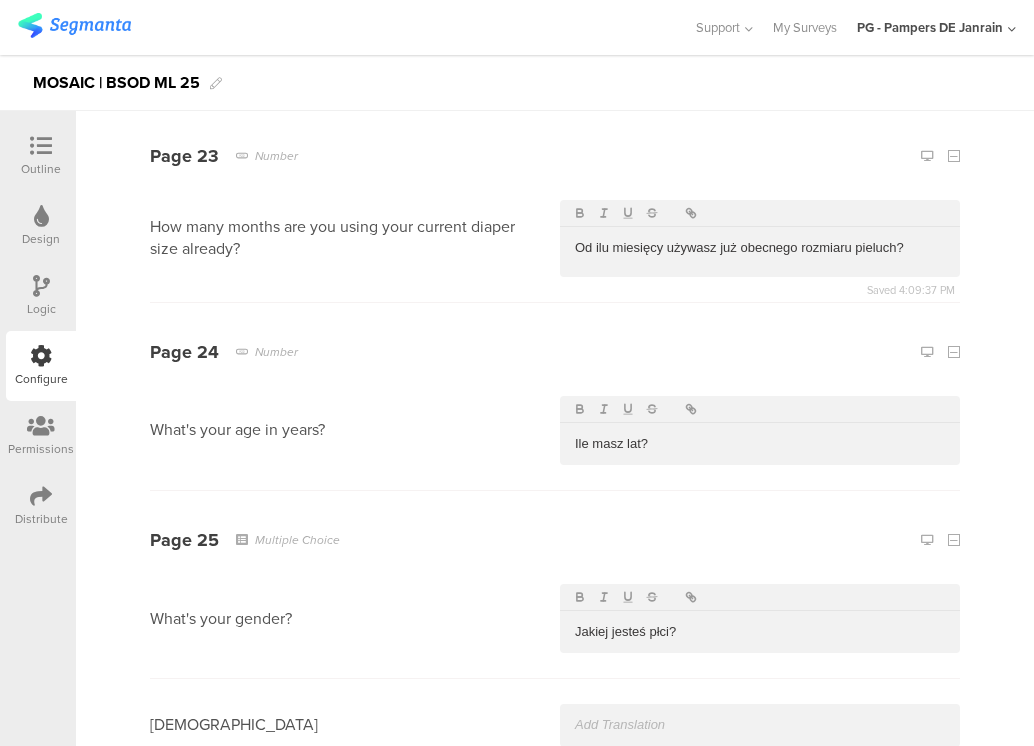 type 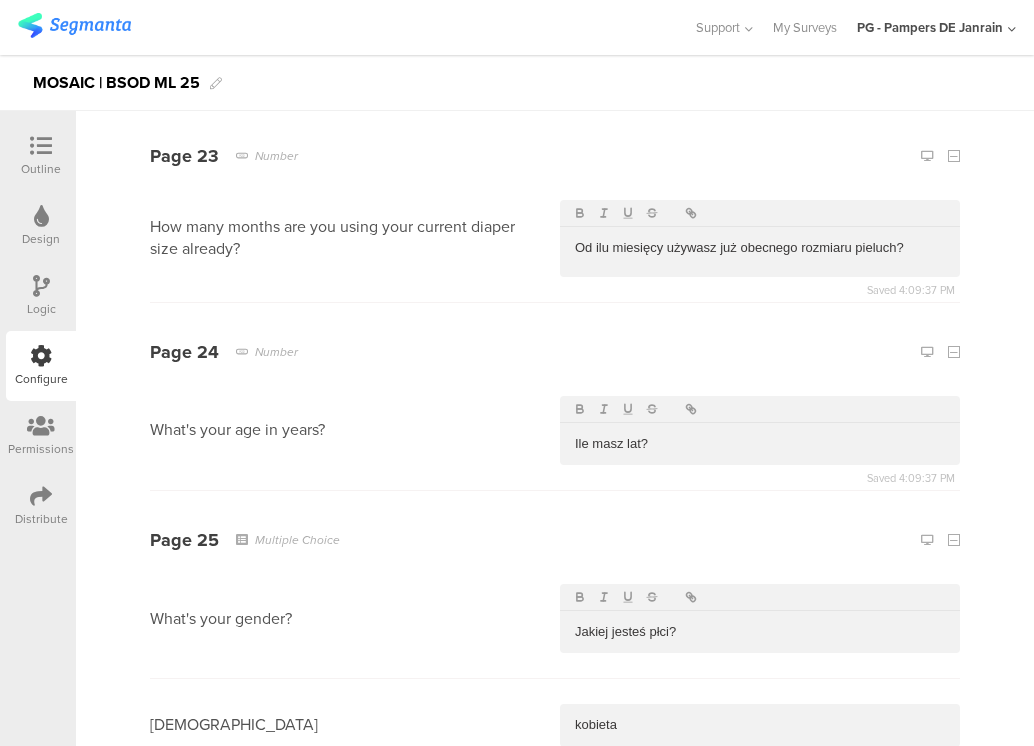 click at bounding box center (760, 819) 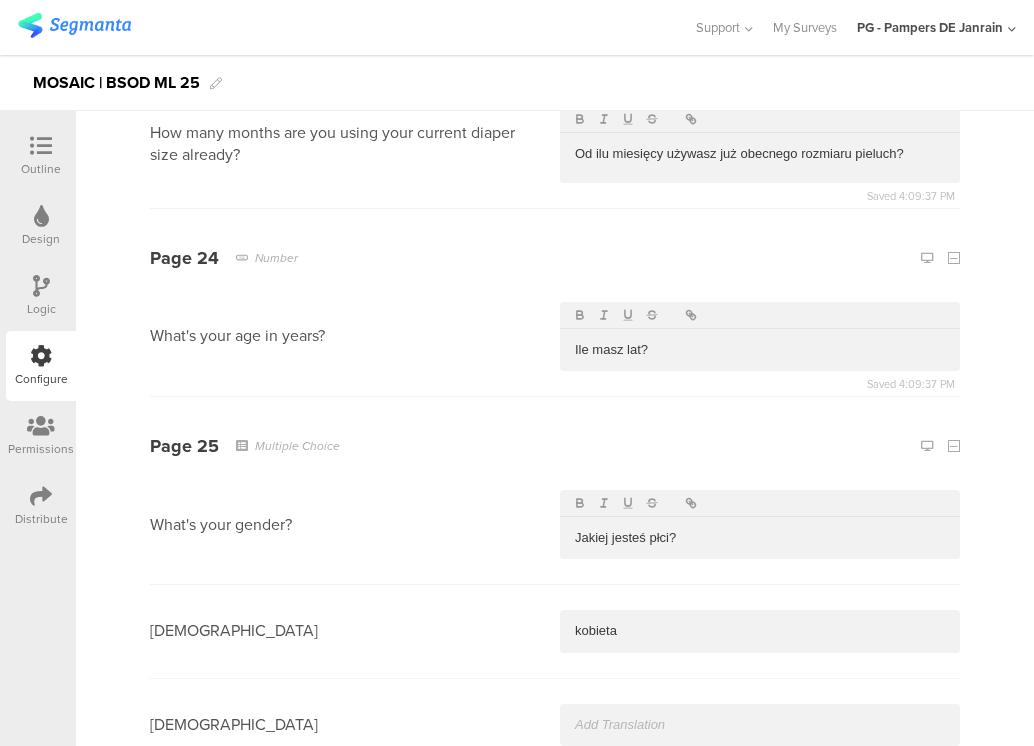 type 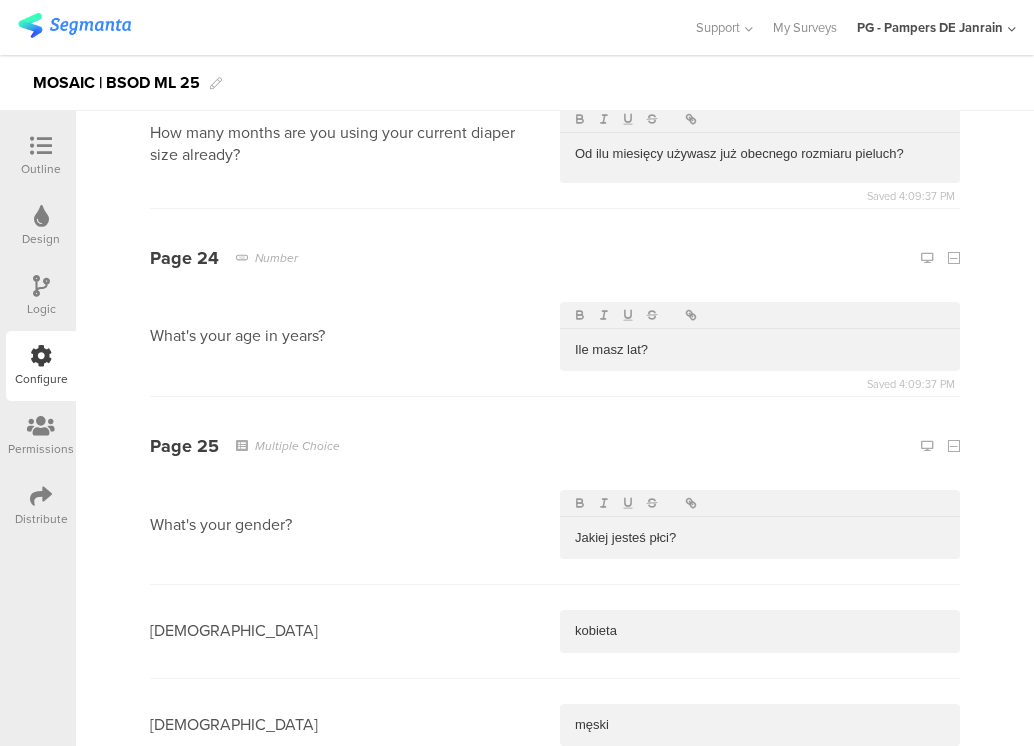 click at bounding box center (760, 818) 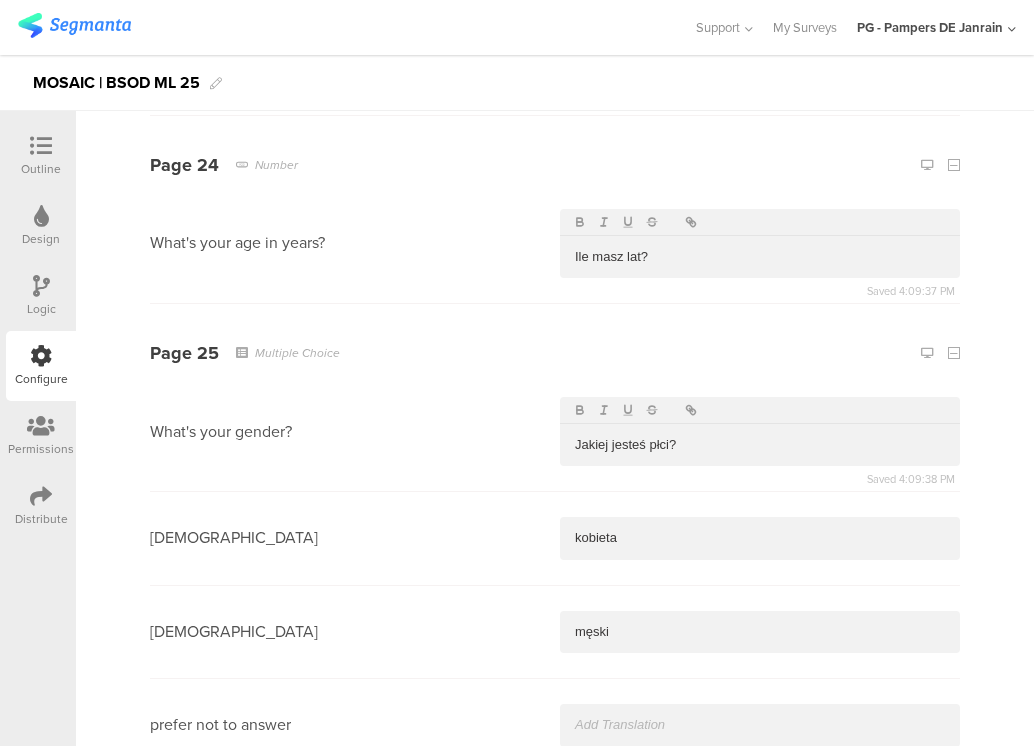 type 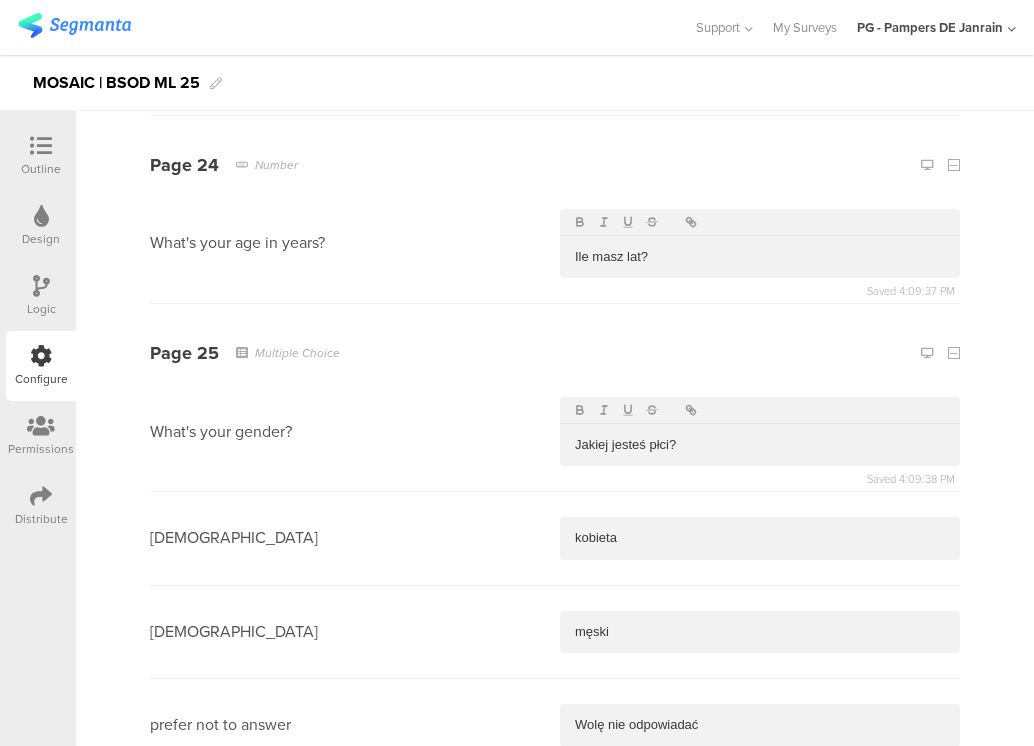click at bounding box center [760, 914] 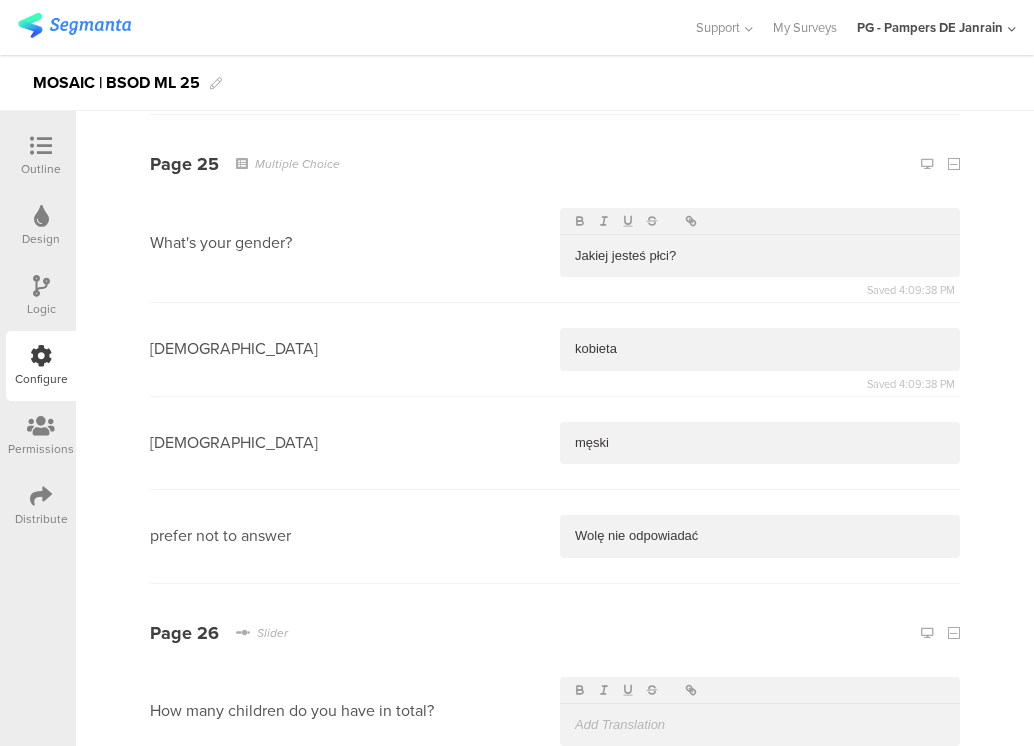 type 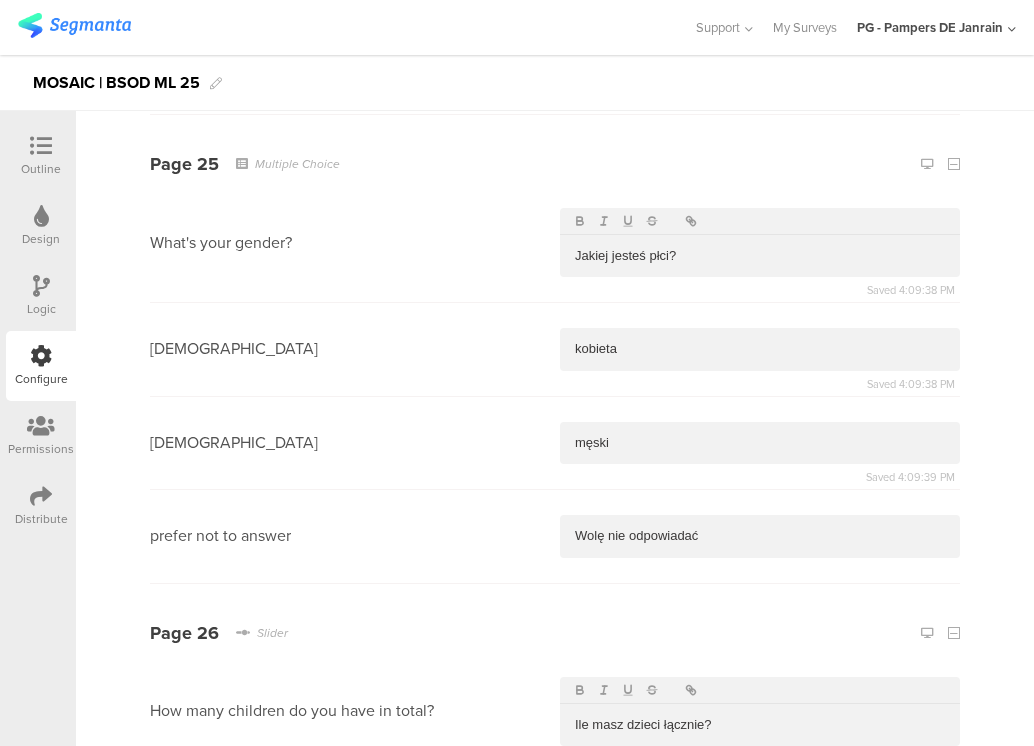 click at bounding box center [760, 913] 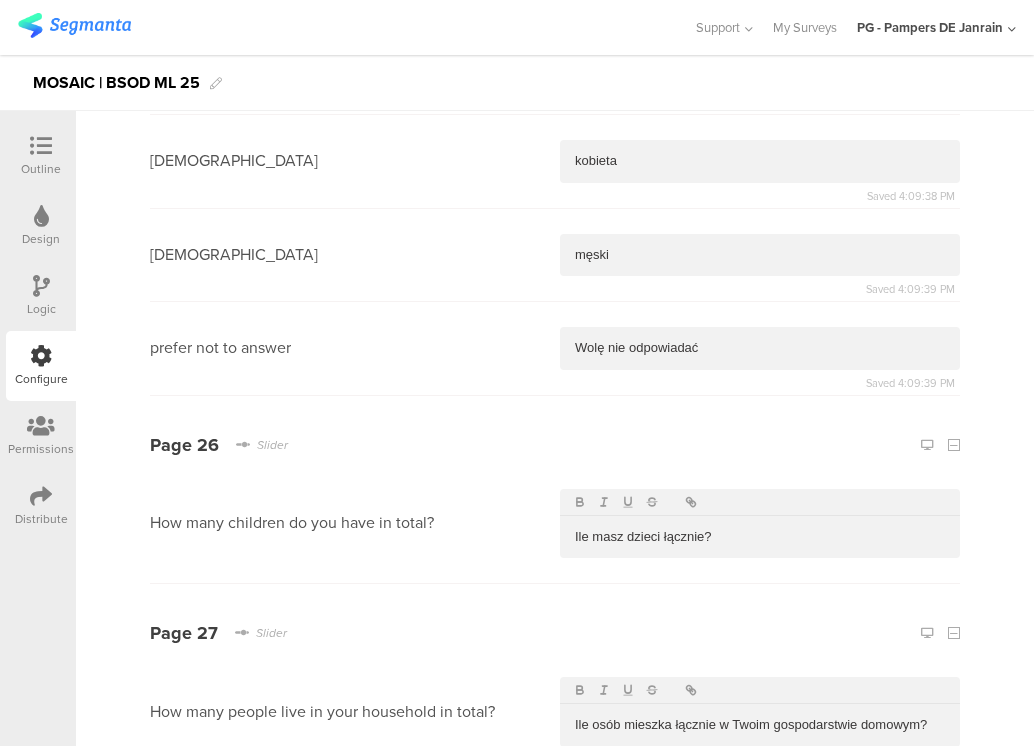 click at bounding box center [760, 914] 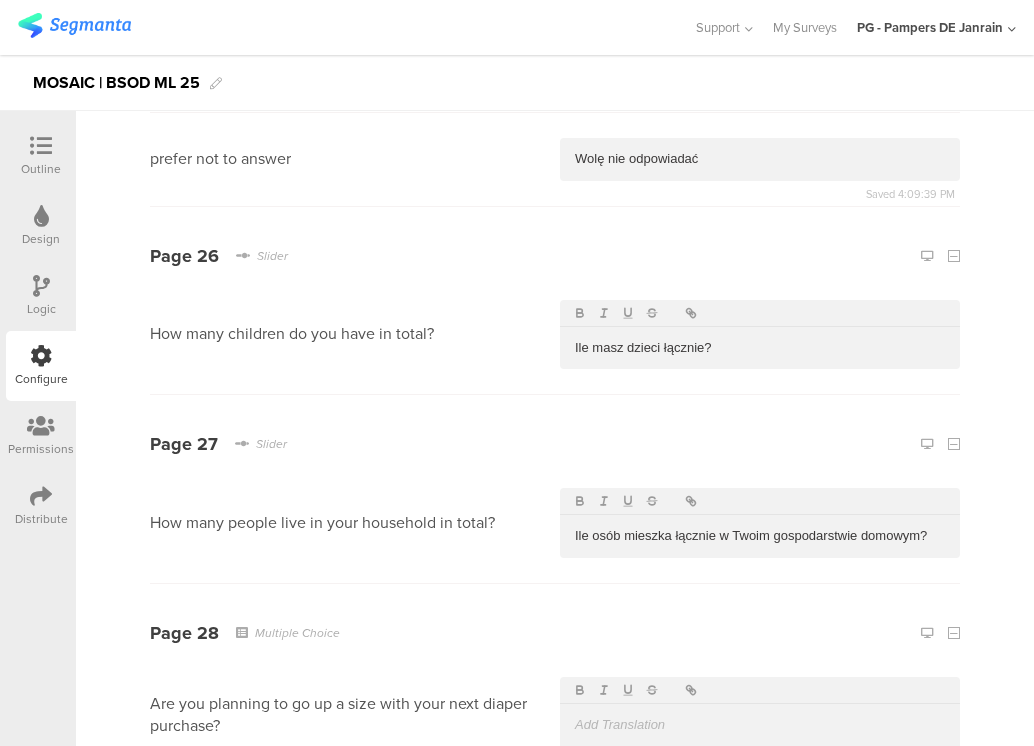 type 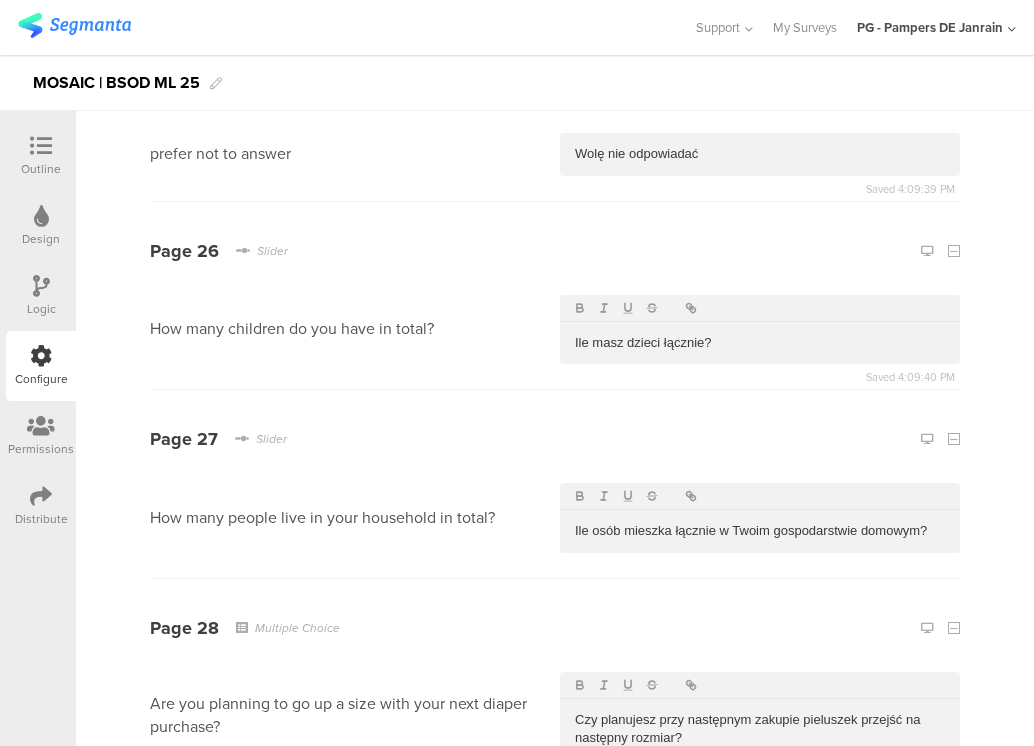 click at bounding box center [760, 832] 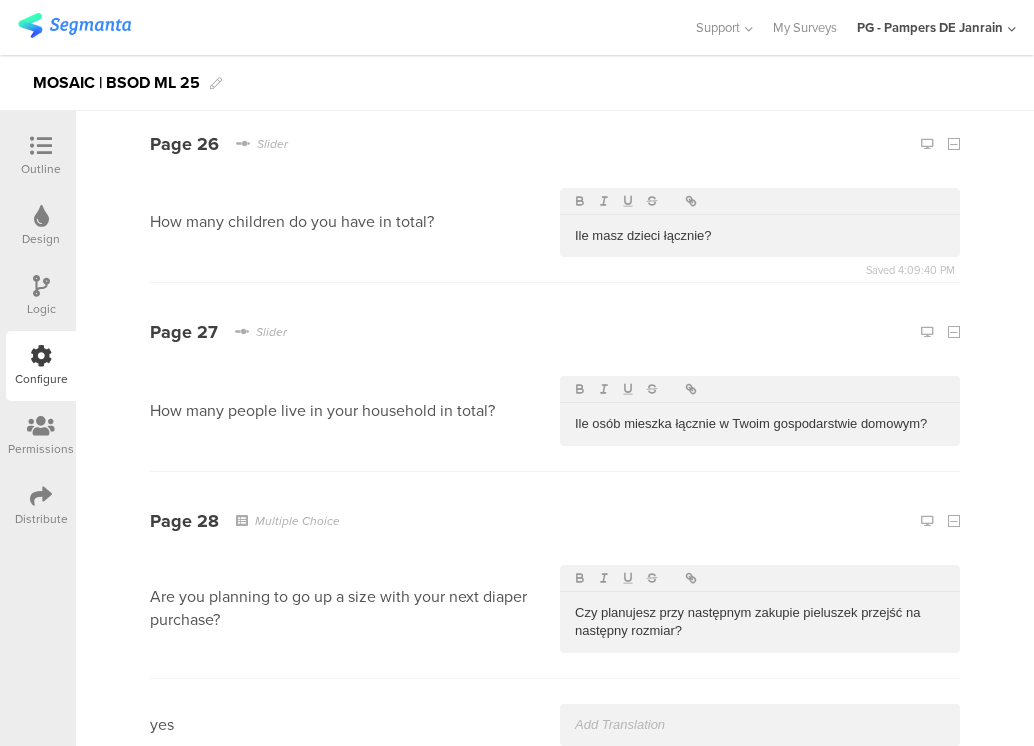 type 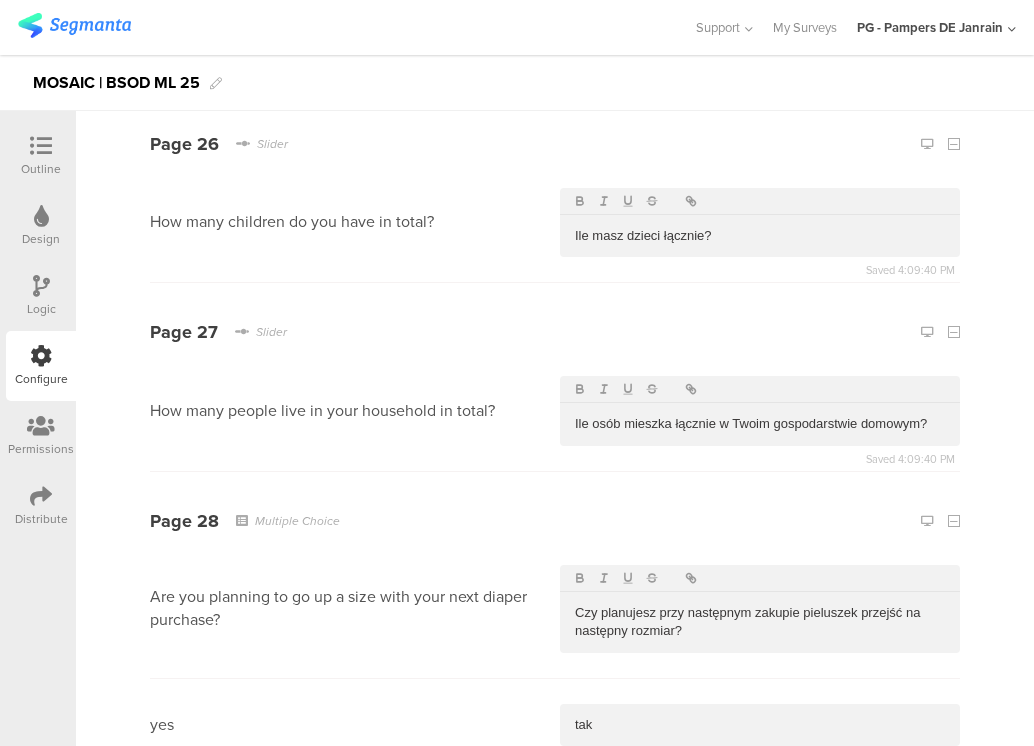 click at bounding box center [760, 818] 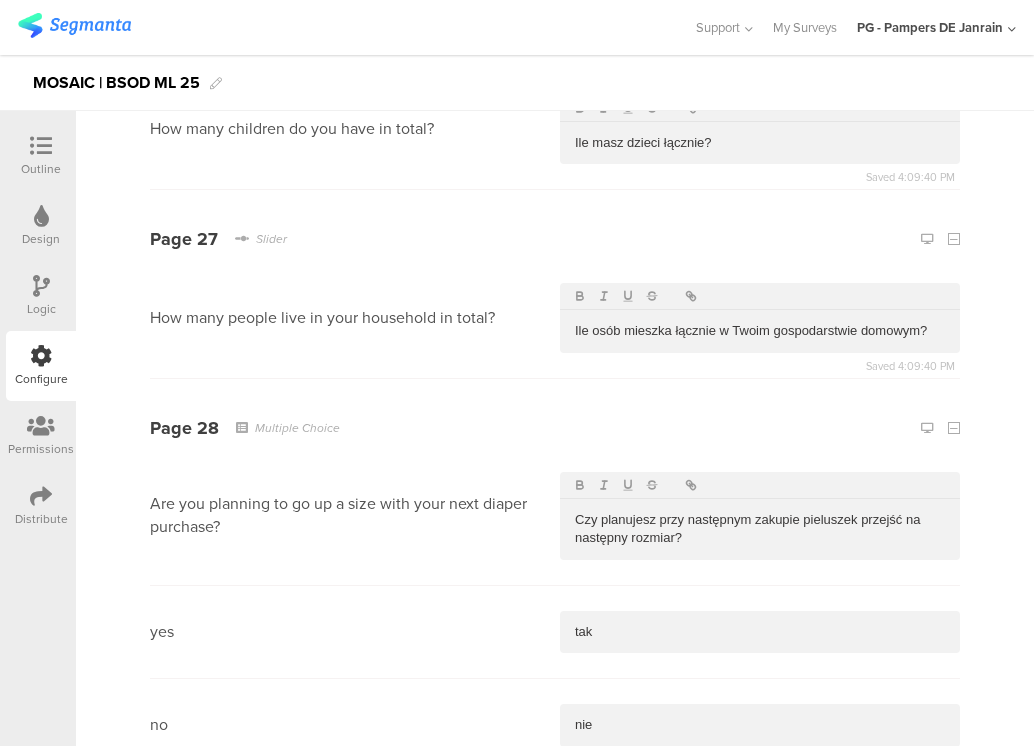 click at bounding box center [760, 819] 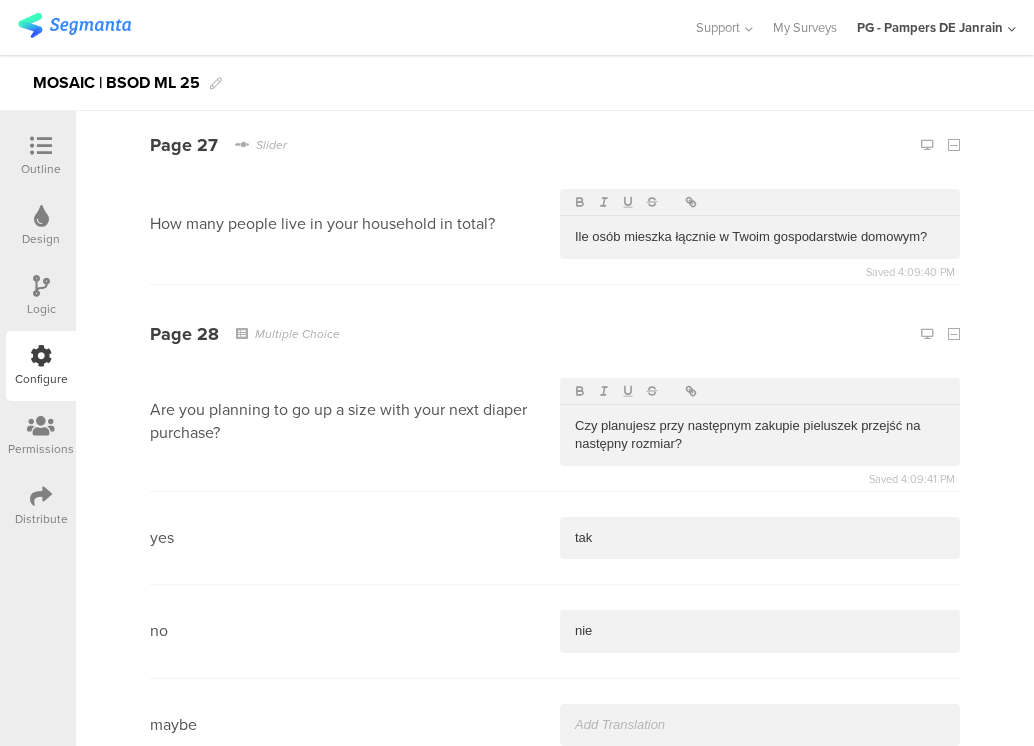 type 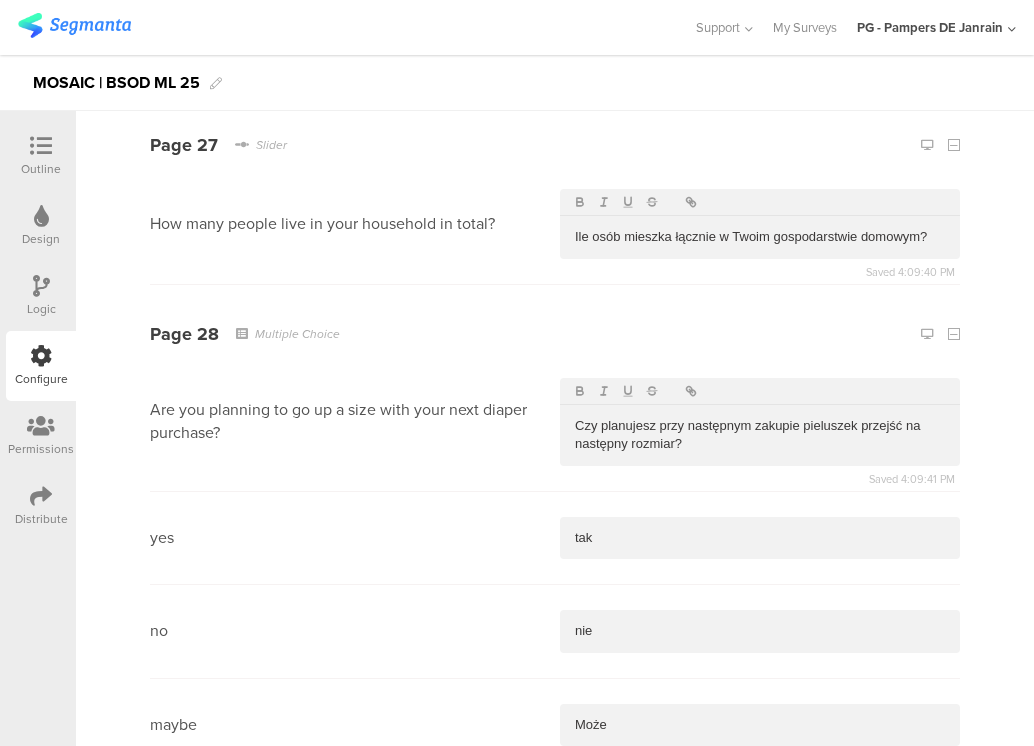 click at bounding box center (760, 913) 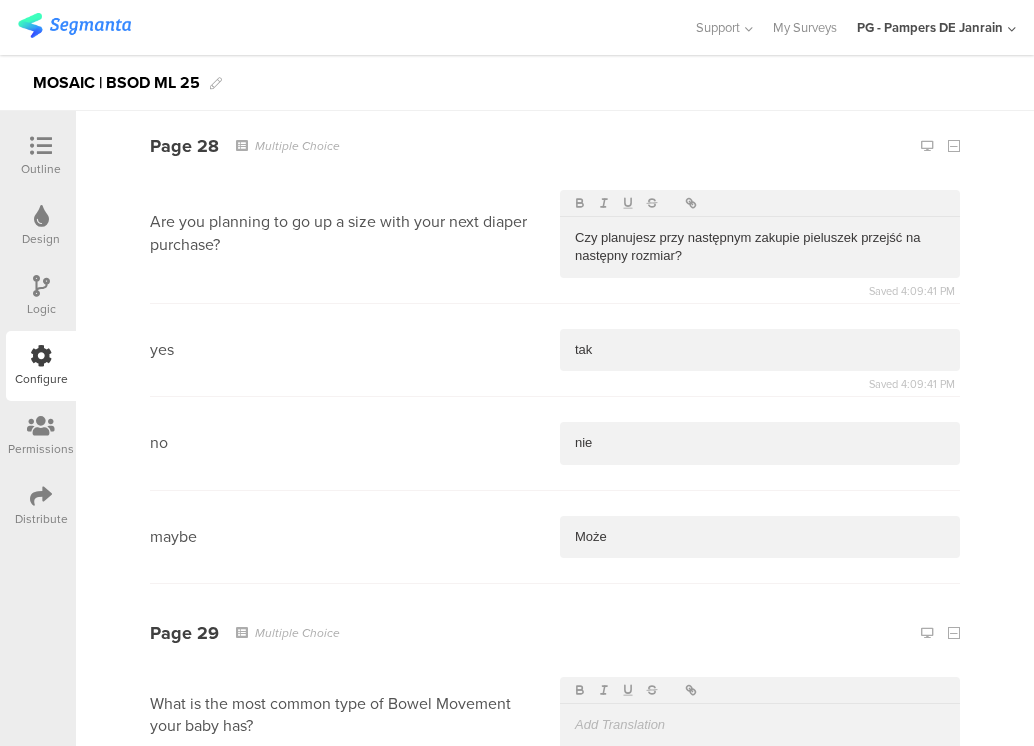 type 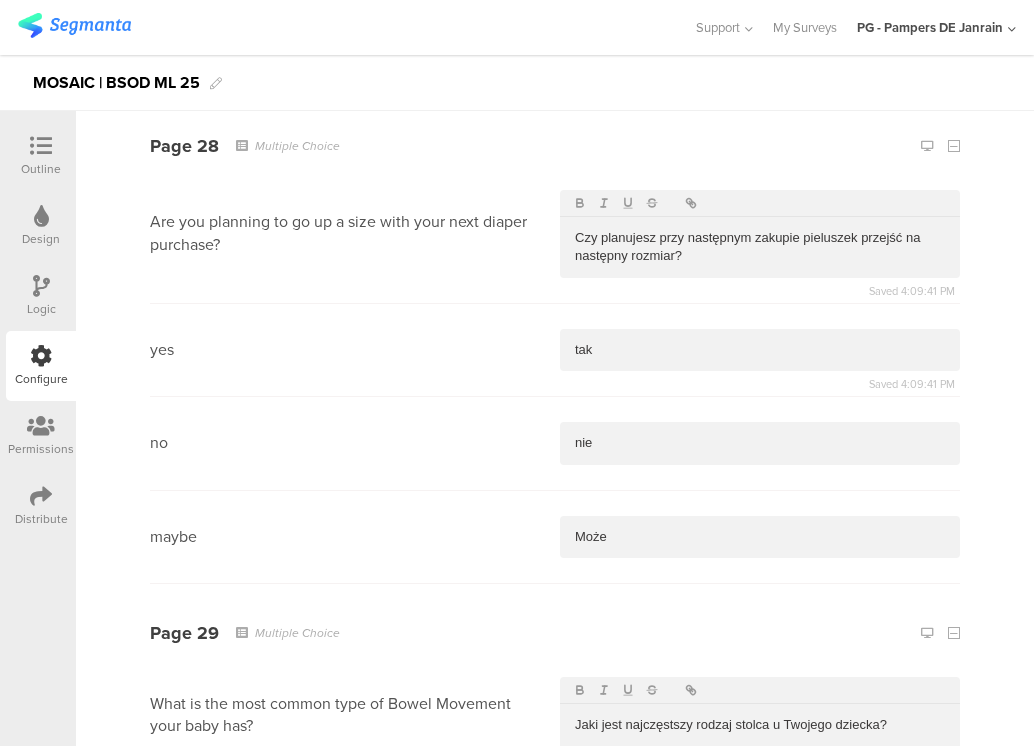 click at bounding box center [760, 826] 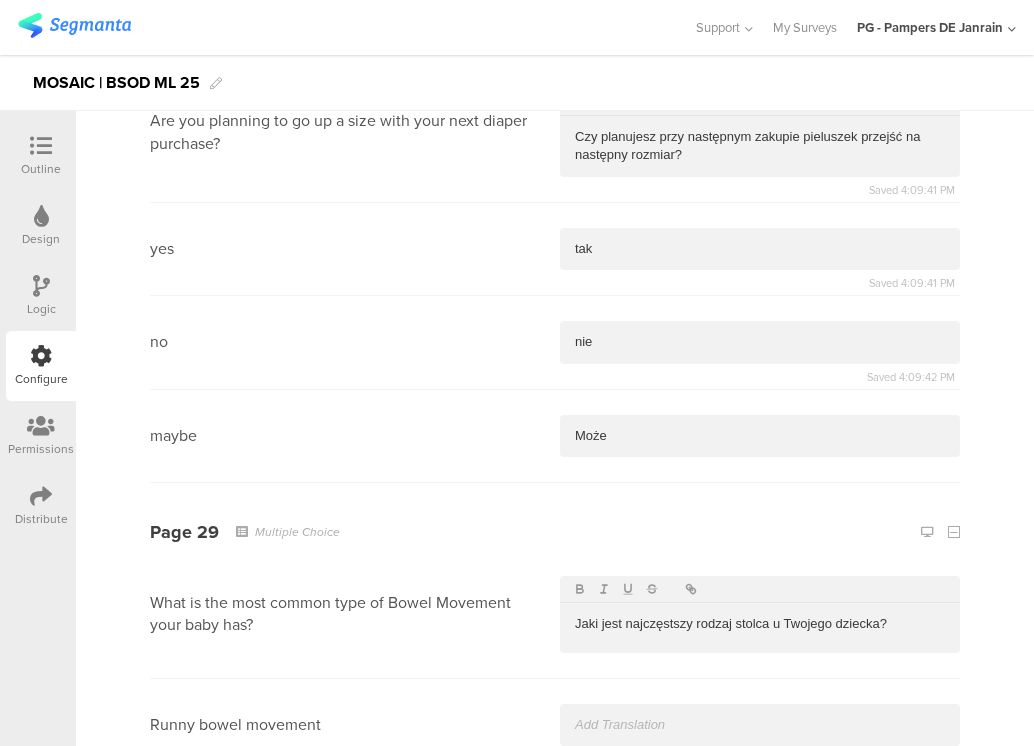 type 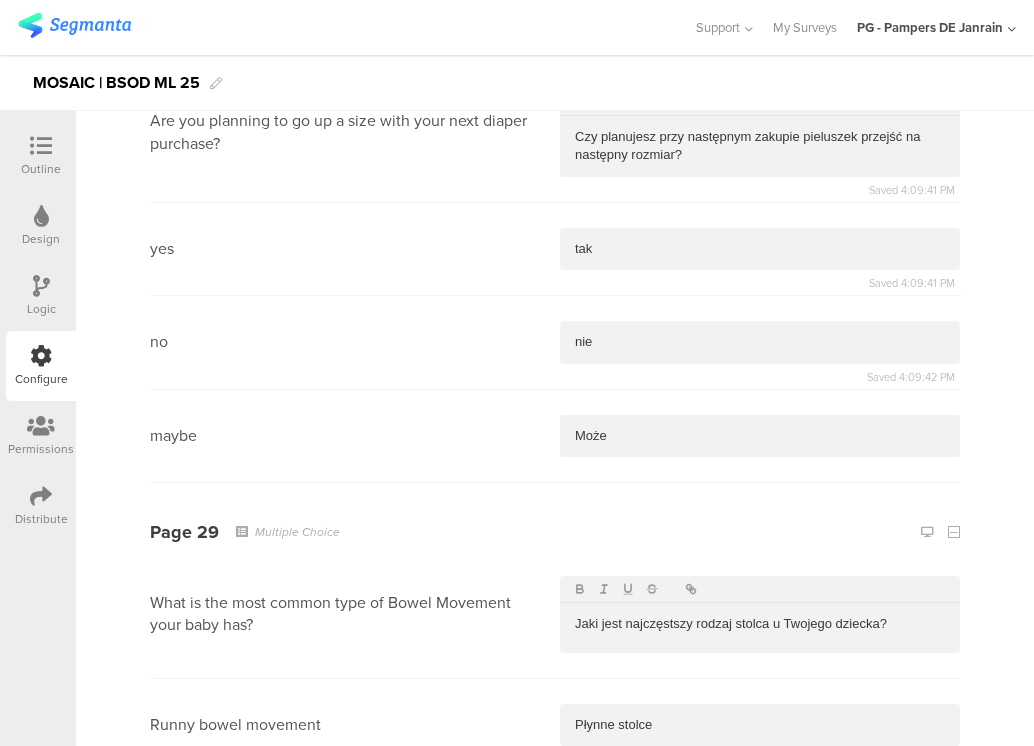click at bounding box center [760, 818] 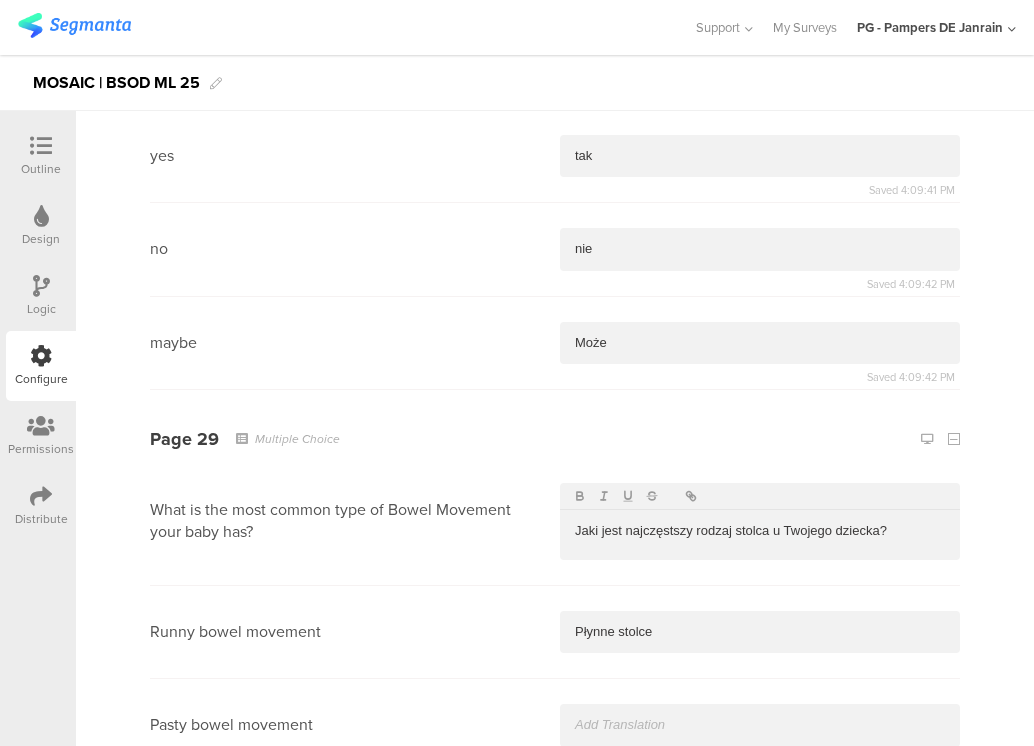 type 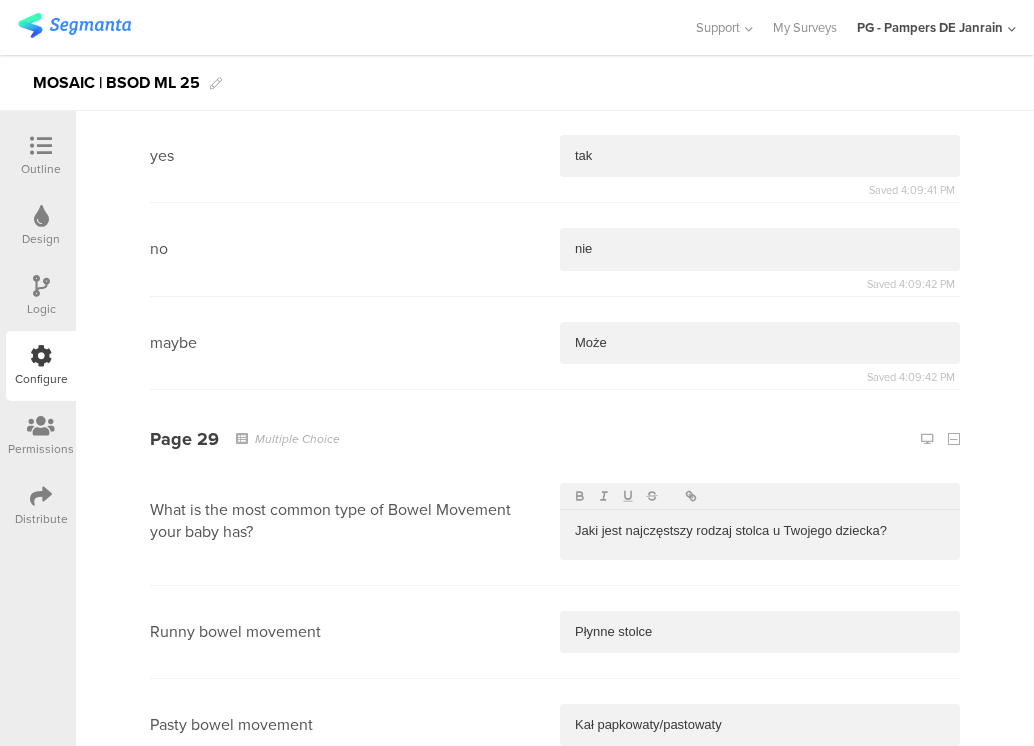 click at bounding box center (760, 819) 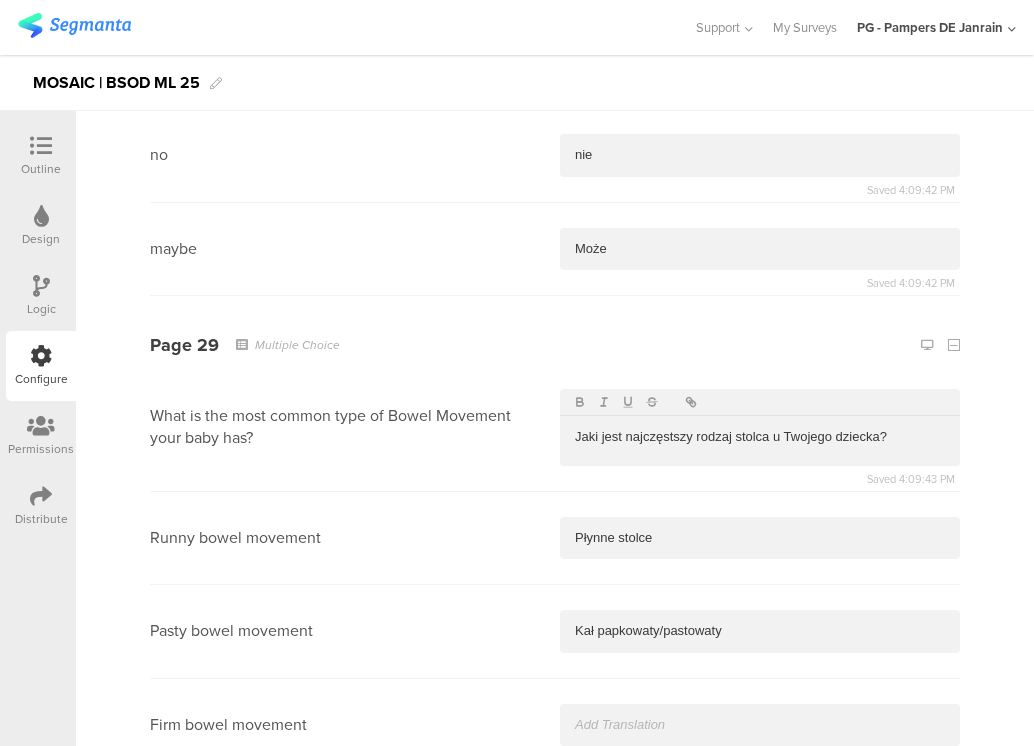 type 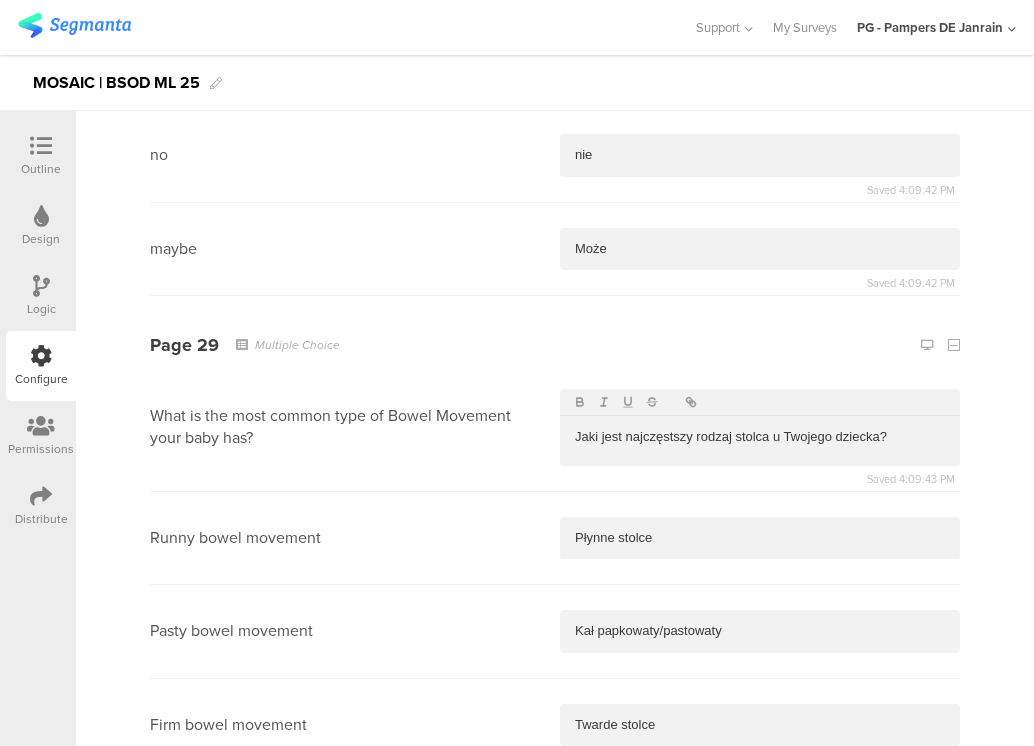 click at bounding box center [760, 913] 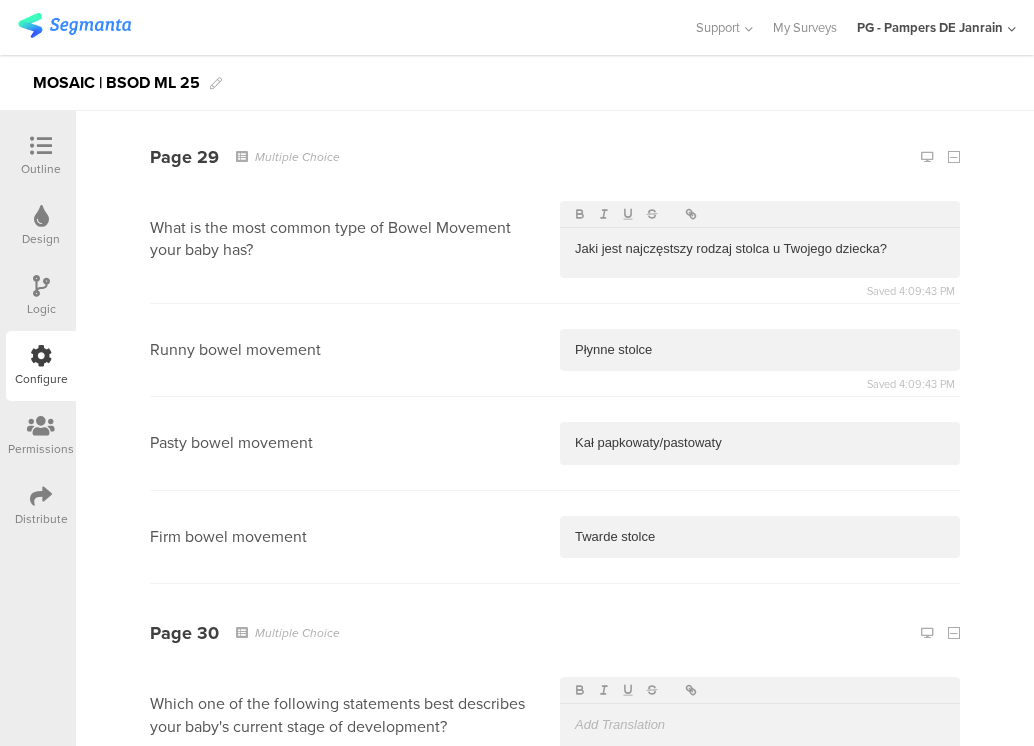 type 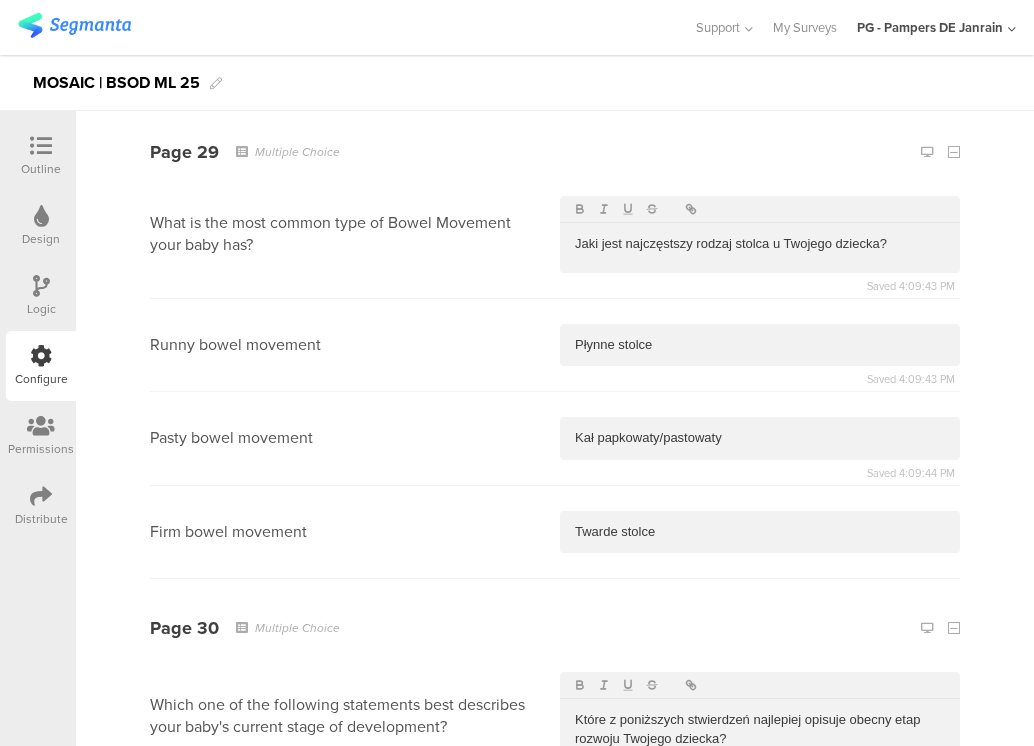 click at bounding box center (760, 832) 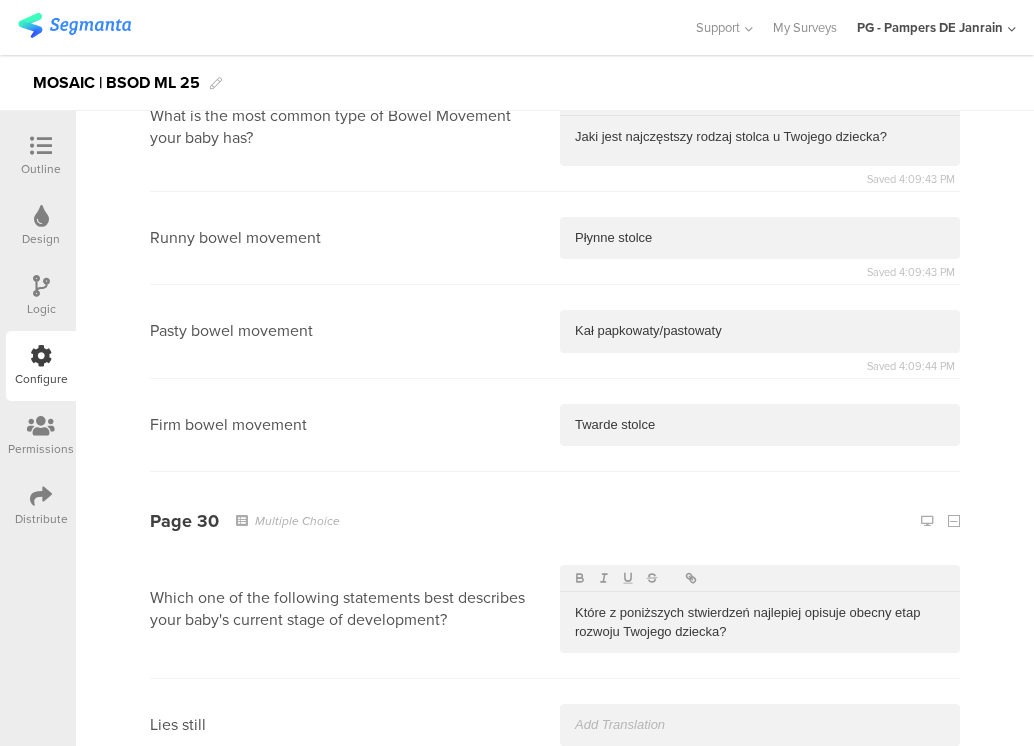type 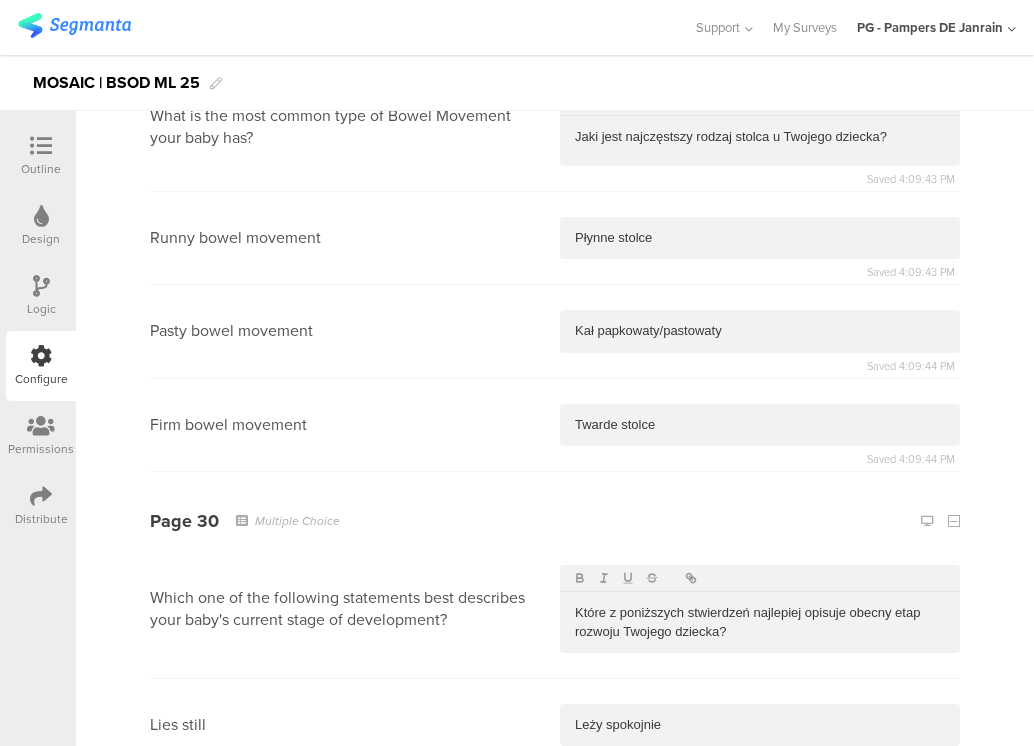 click at bounding box center (760, 818) 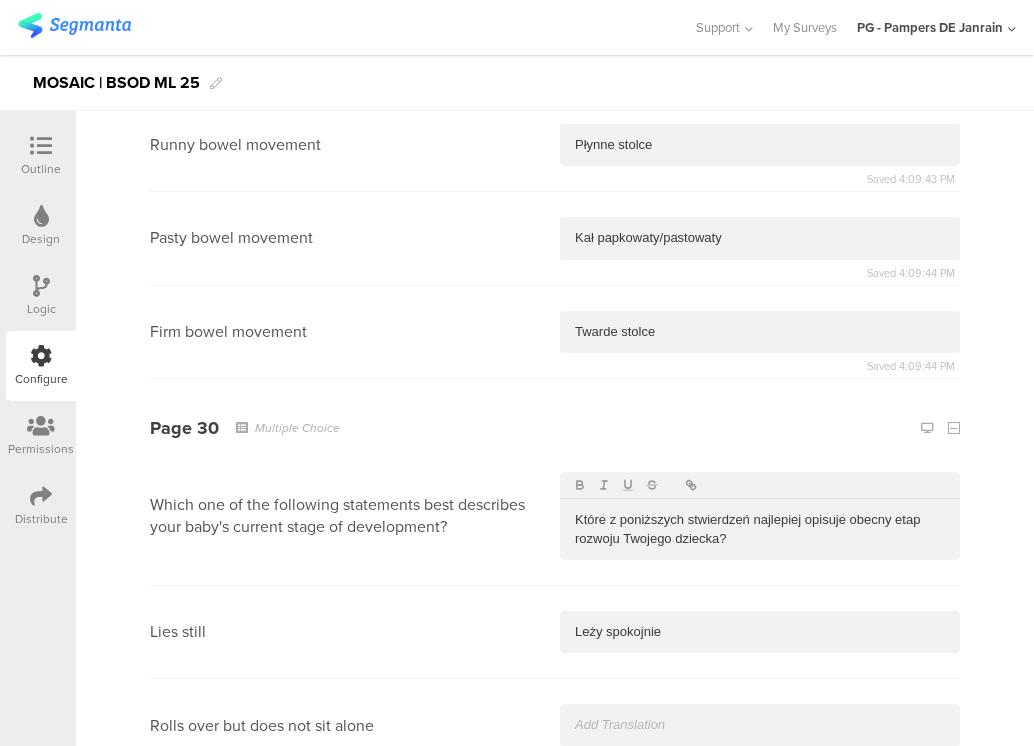 type 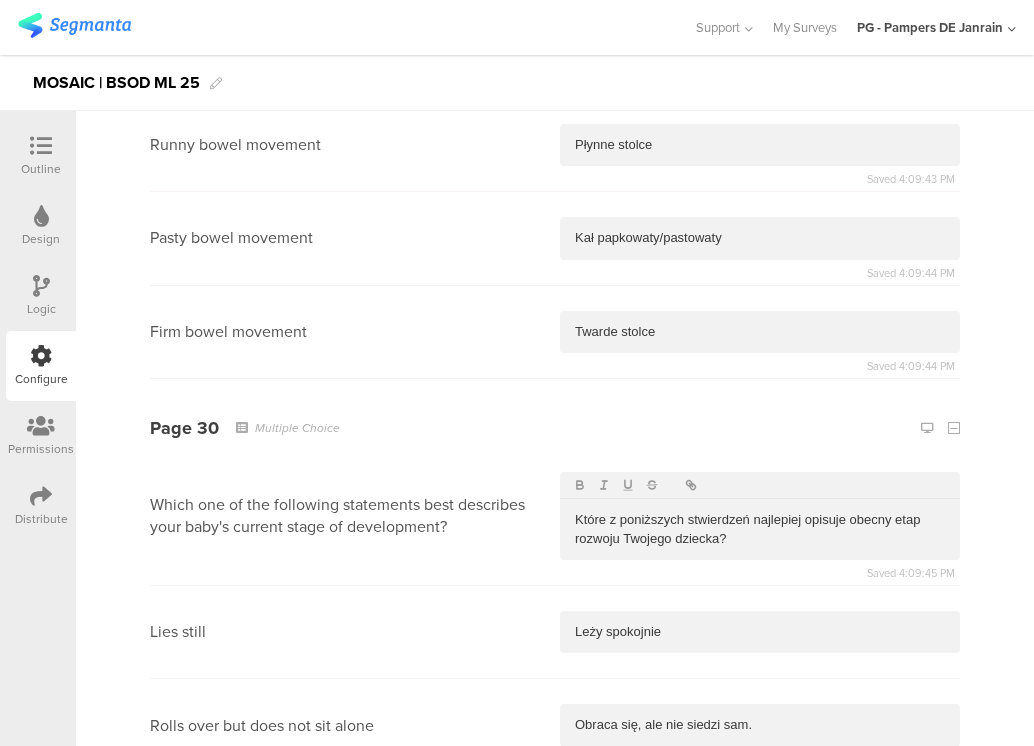 click at bounding box center [760, 819] 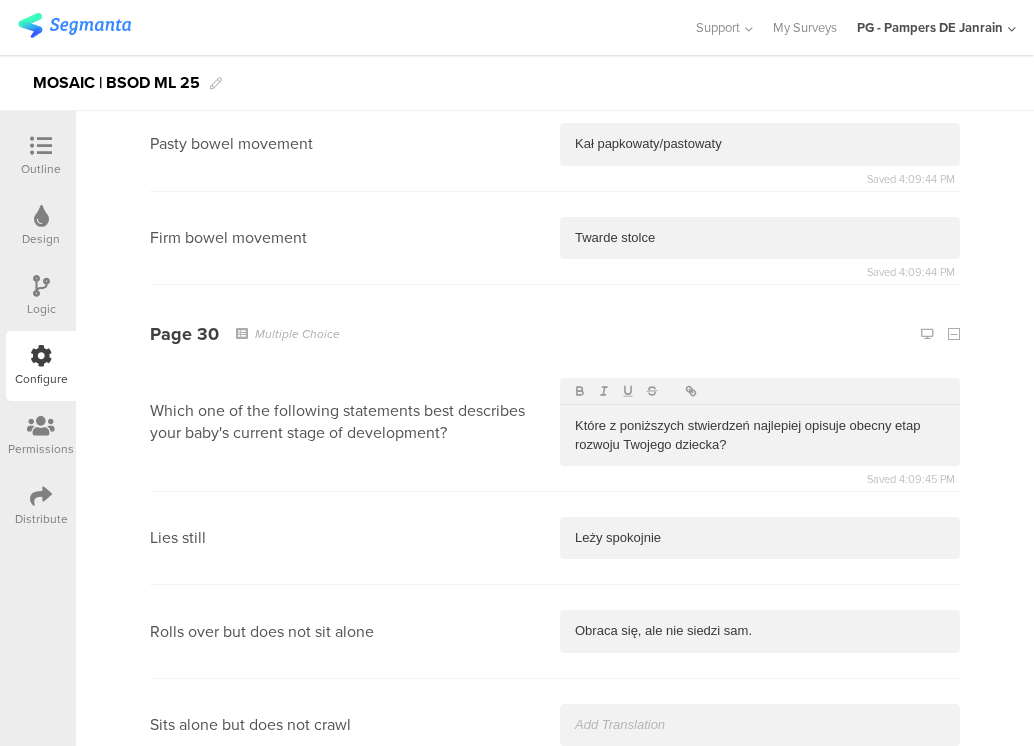 type 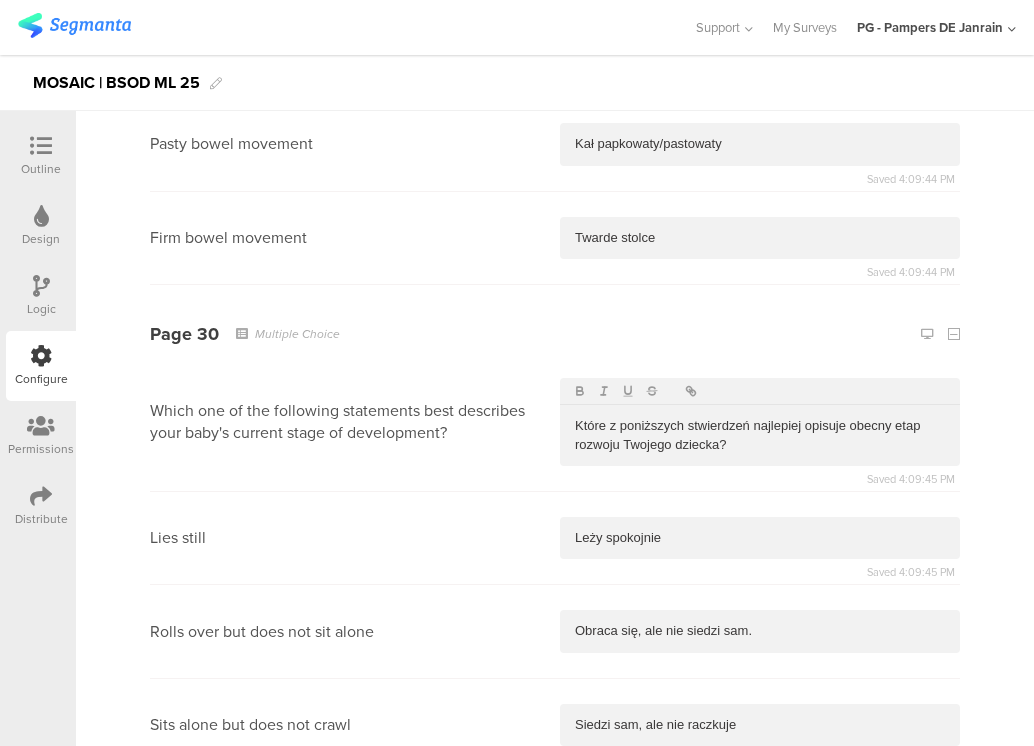 click at bounding box center [760, 818] 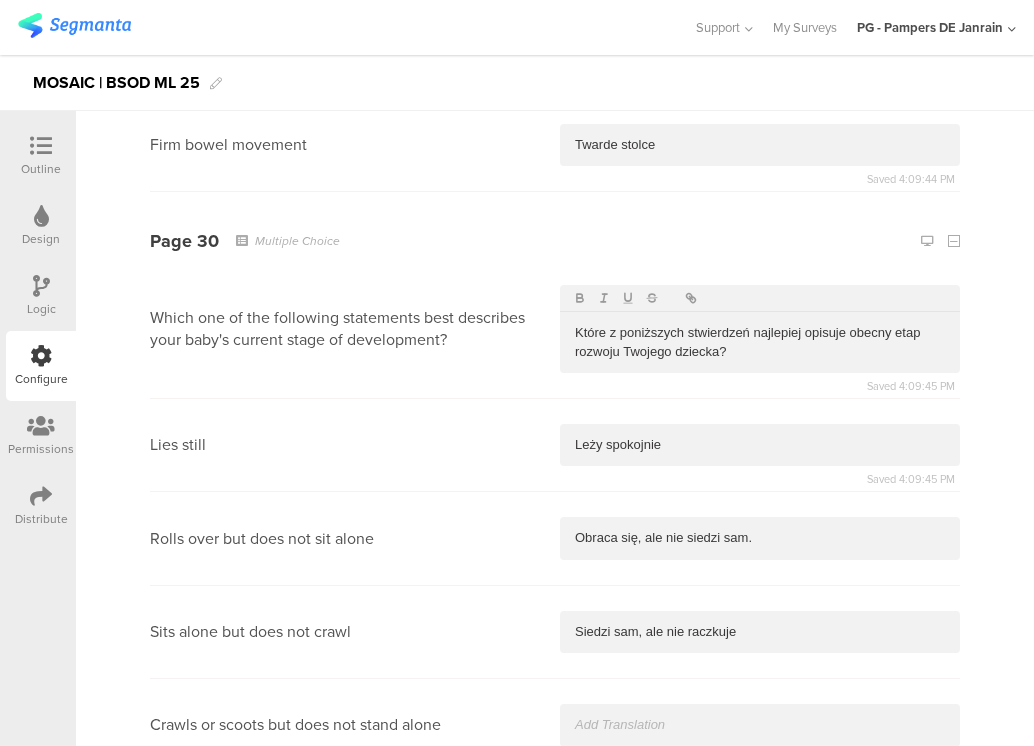 type 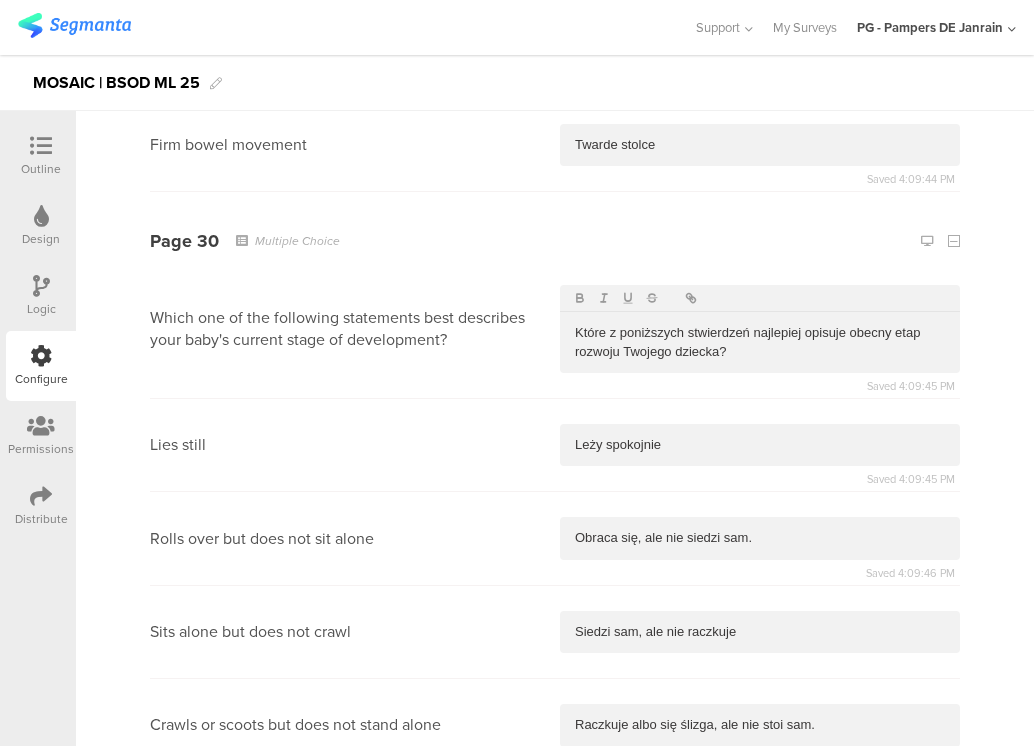 click at bounding box center [760, 819] 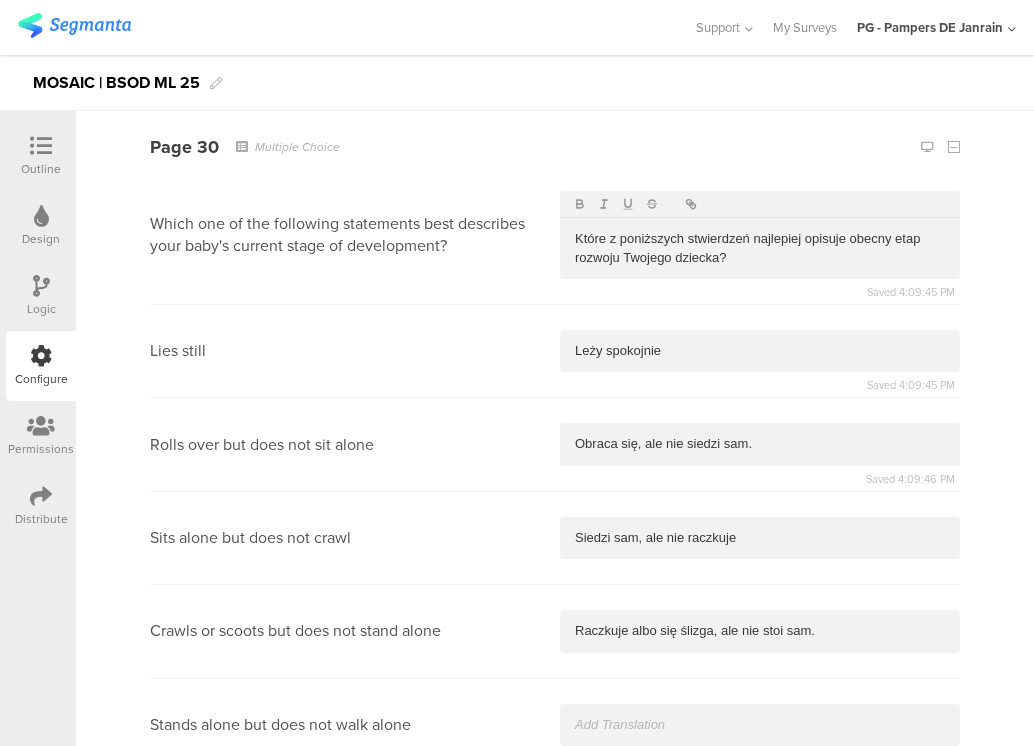 type 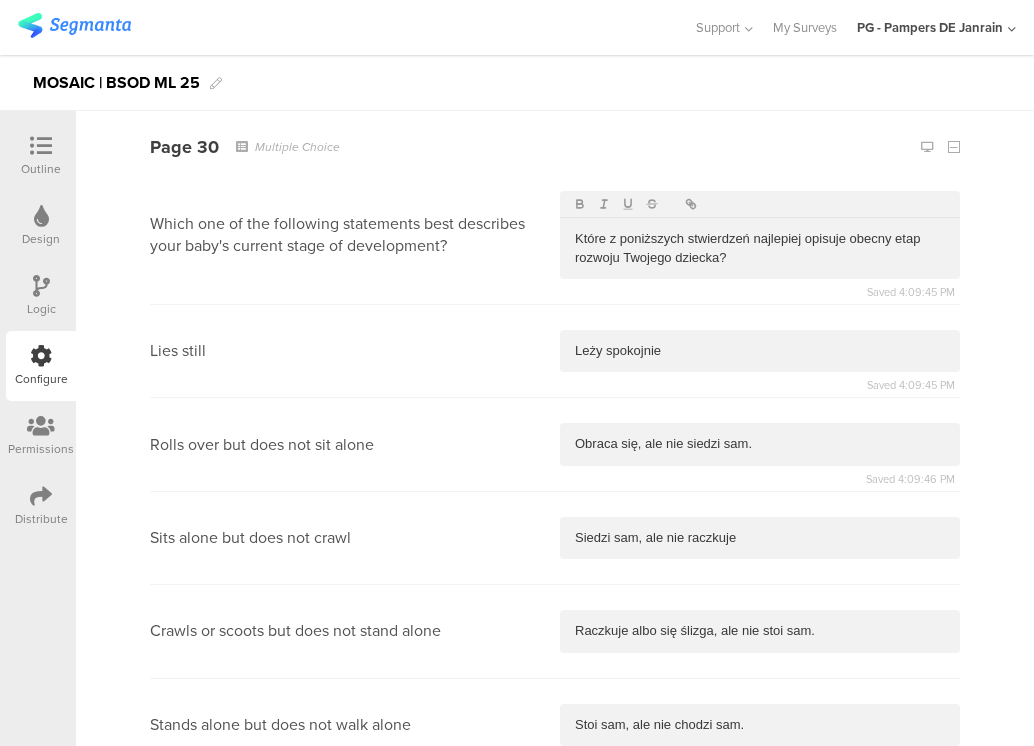 click at bounding box center [760, 818] 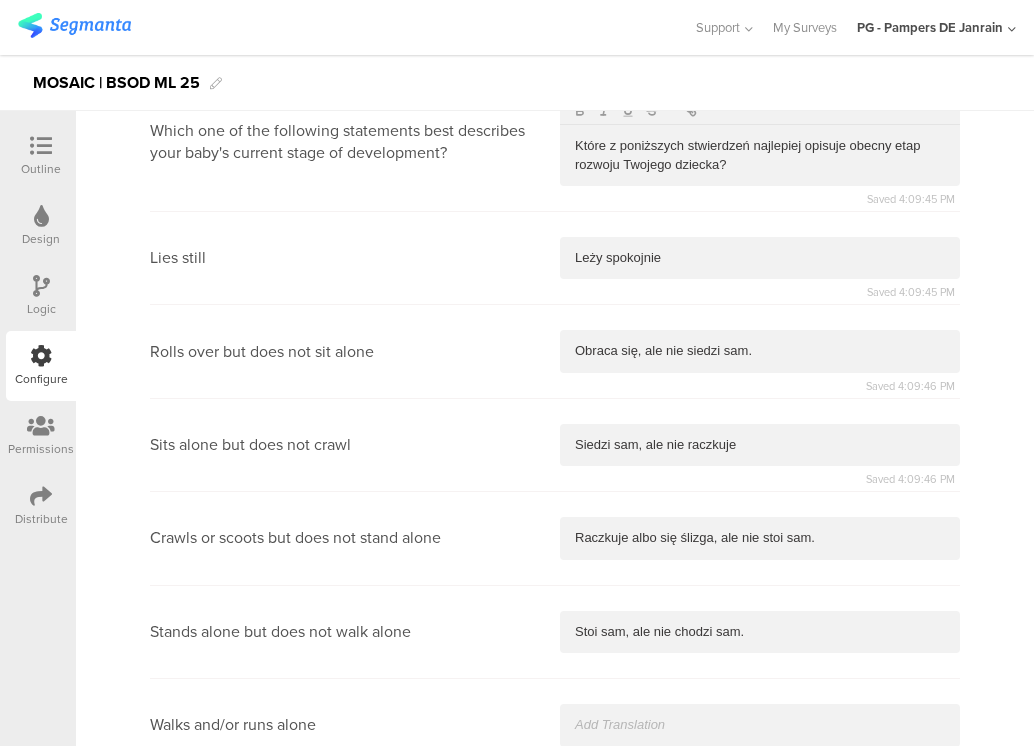 type 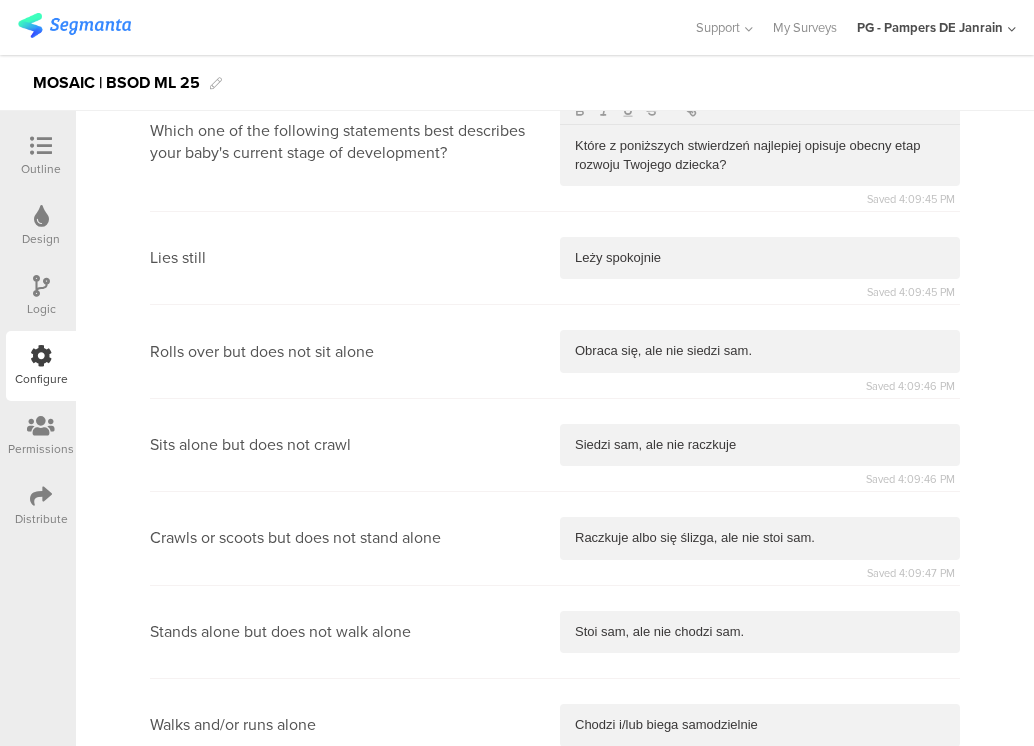 click at bounding box center (760, 914) 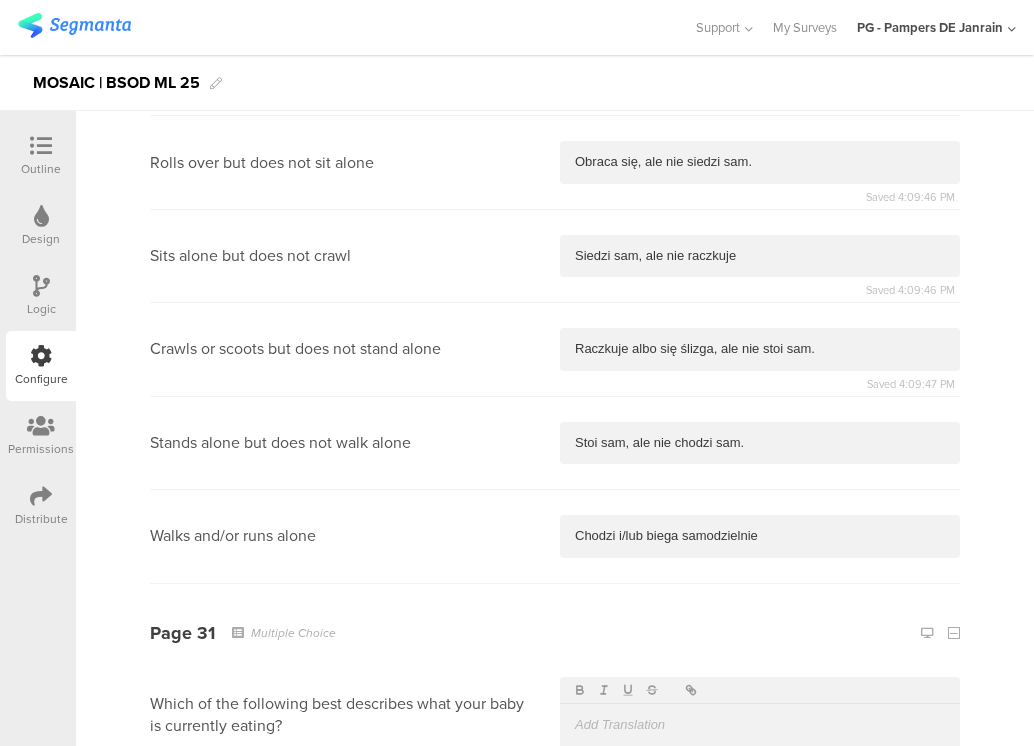 type 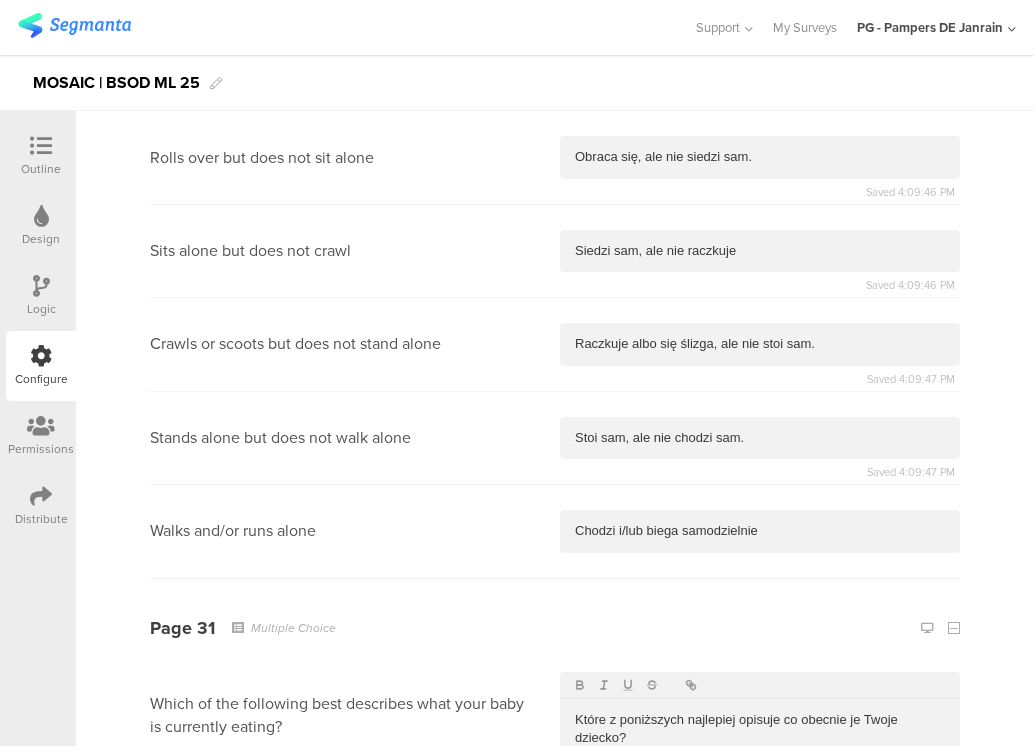click at bounding box center (760, 832) 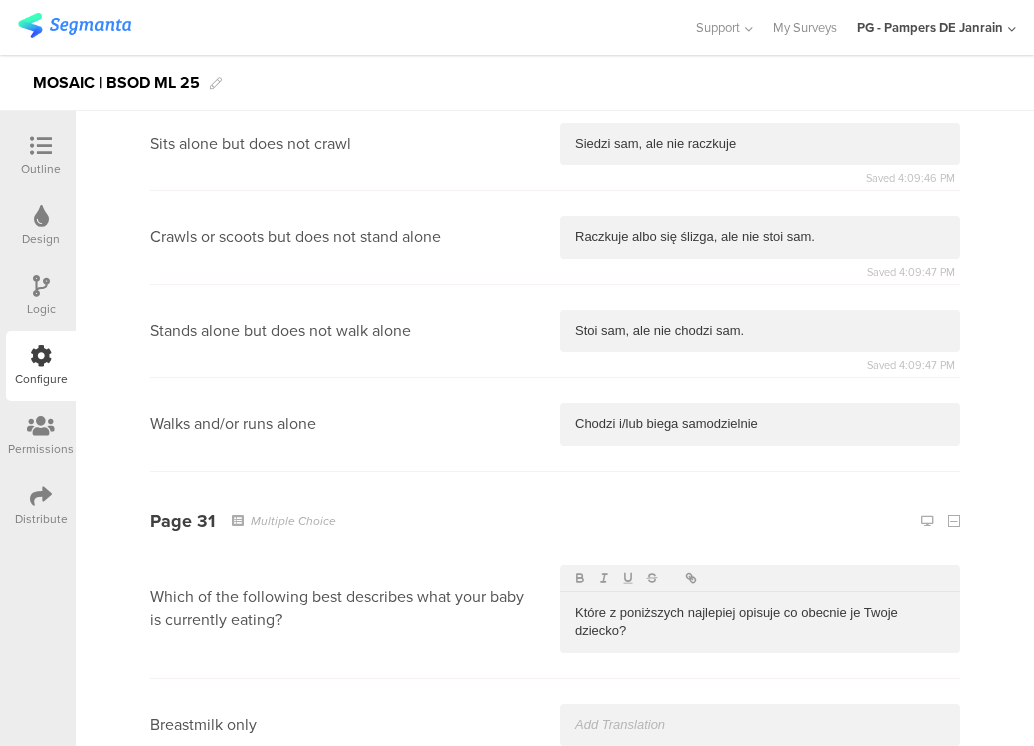 type 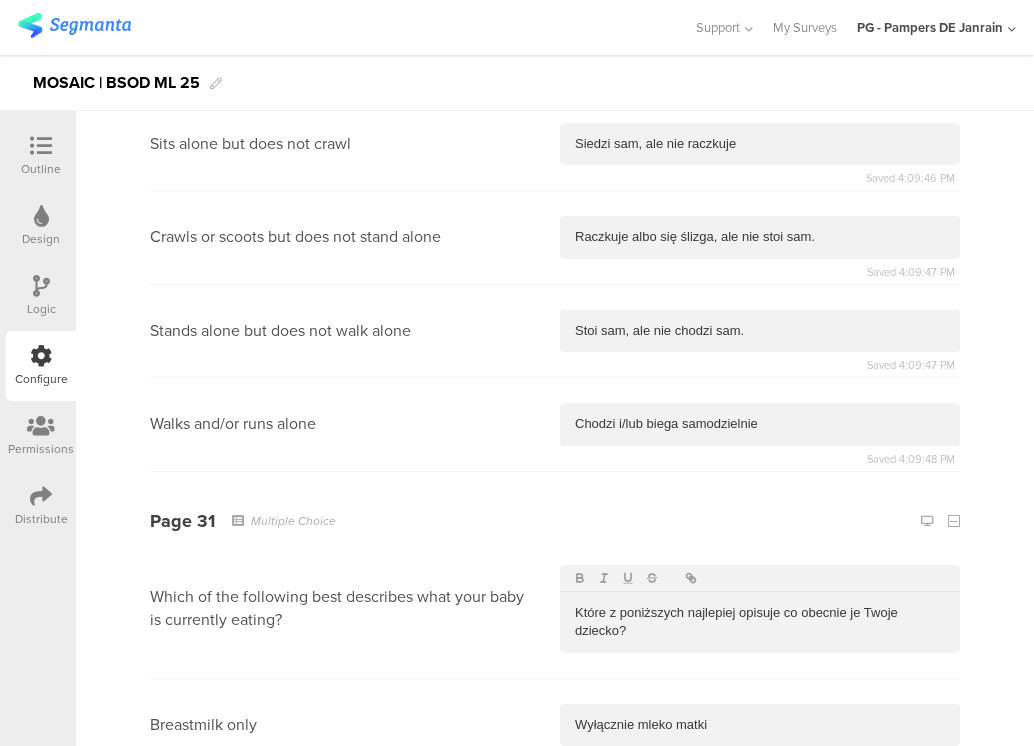 click at bounding box center (760, 818) 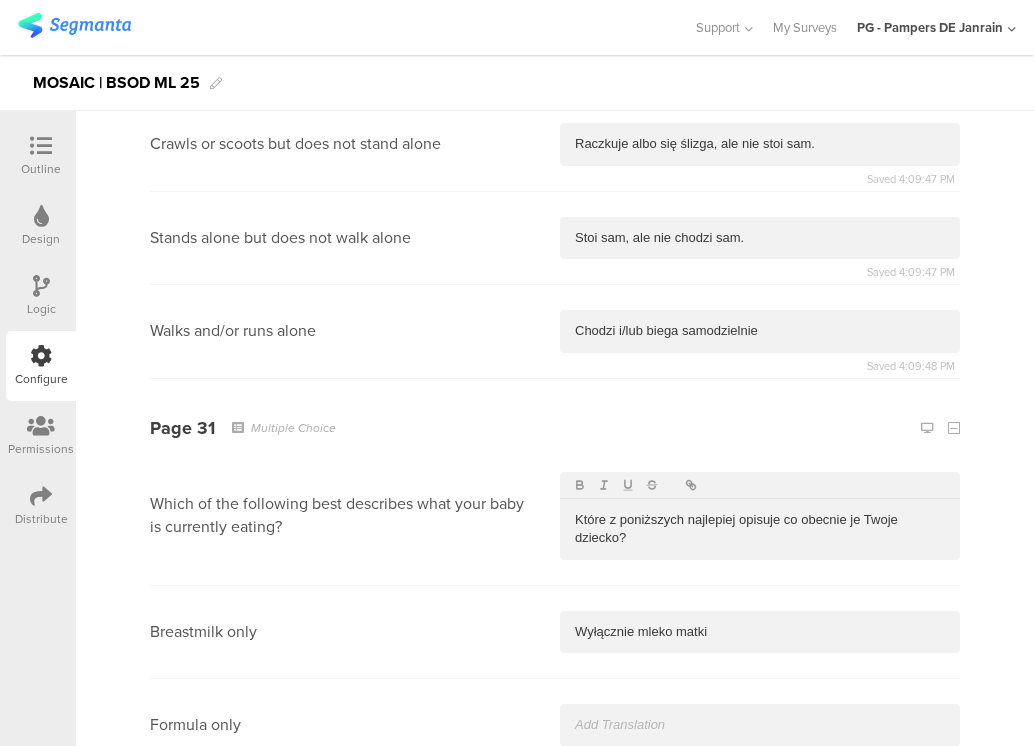 type 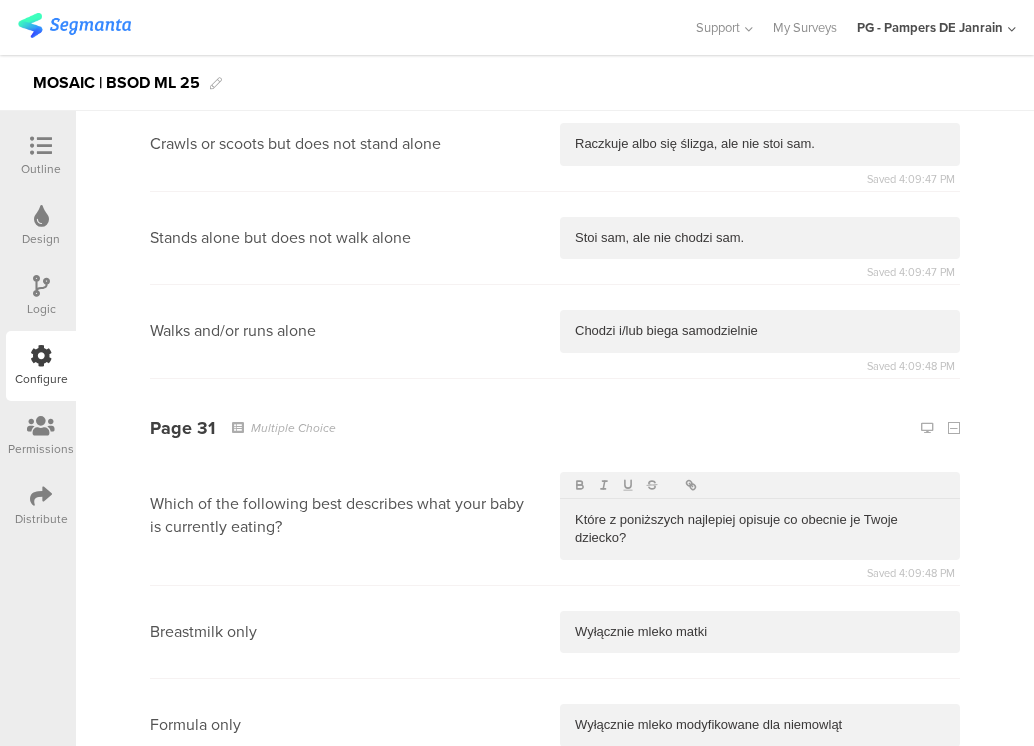 click at bounding box center (760, 819) 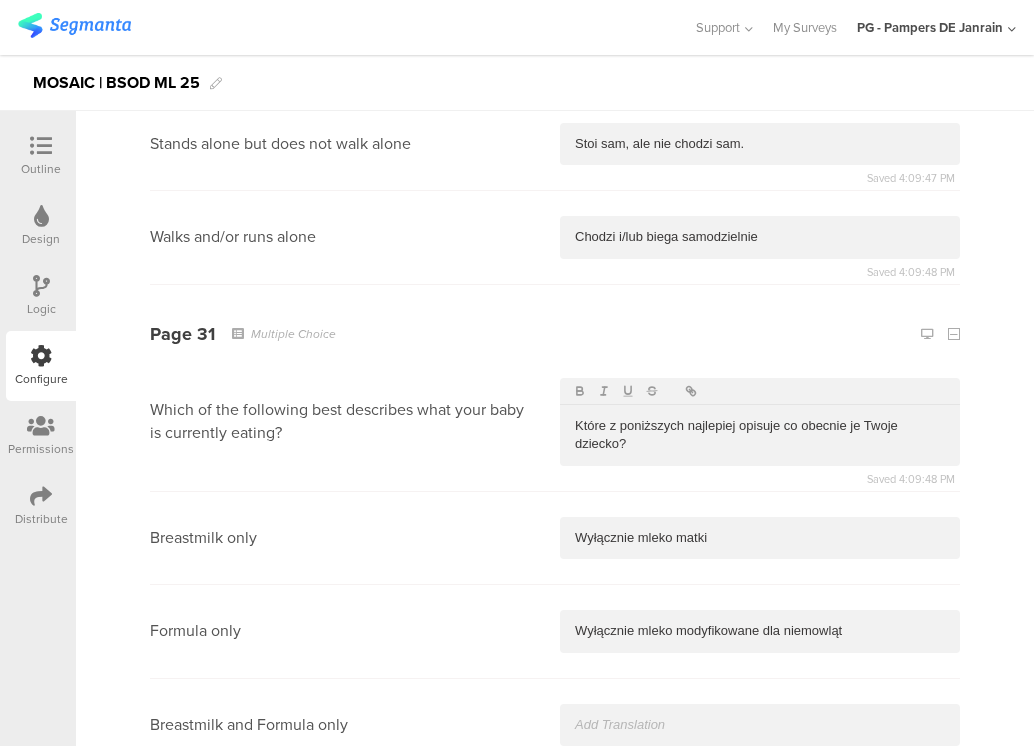 type 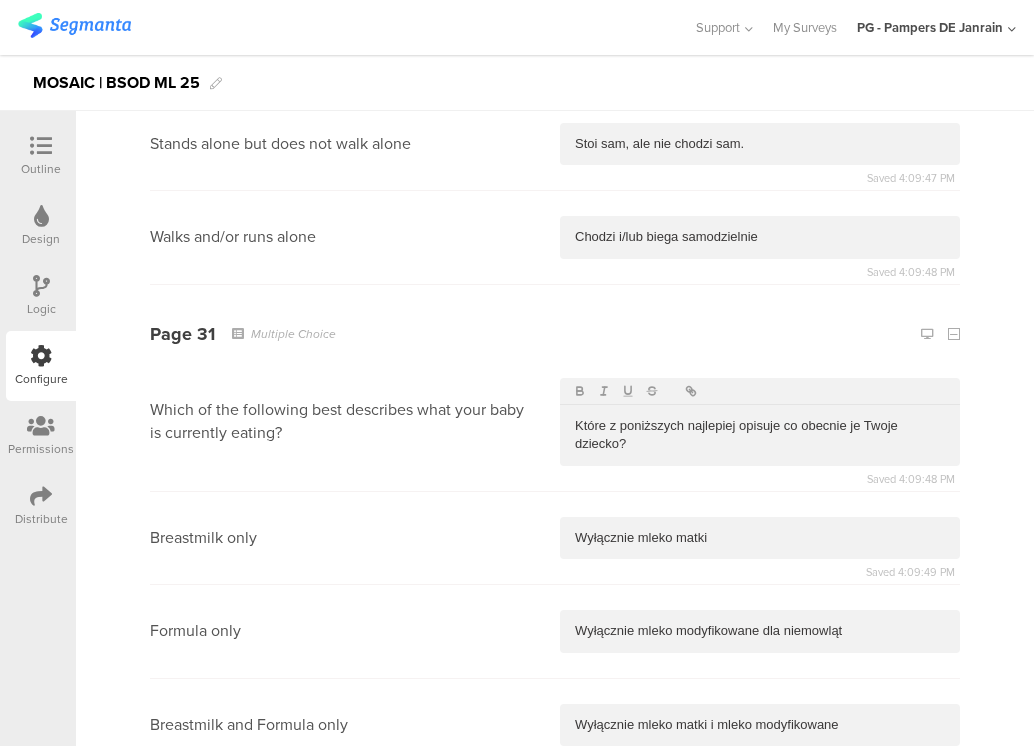 click at bounding box center [760, 818] 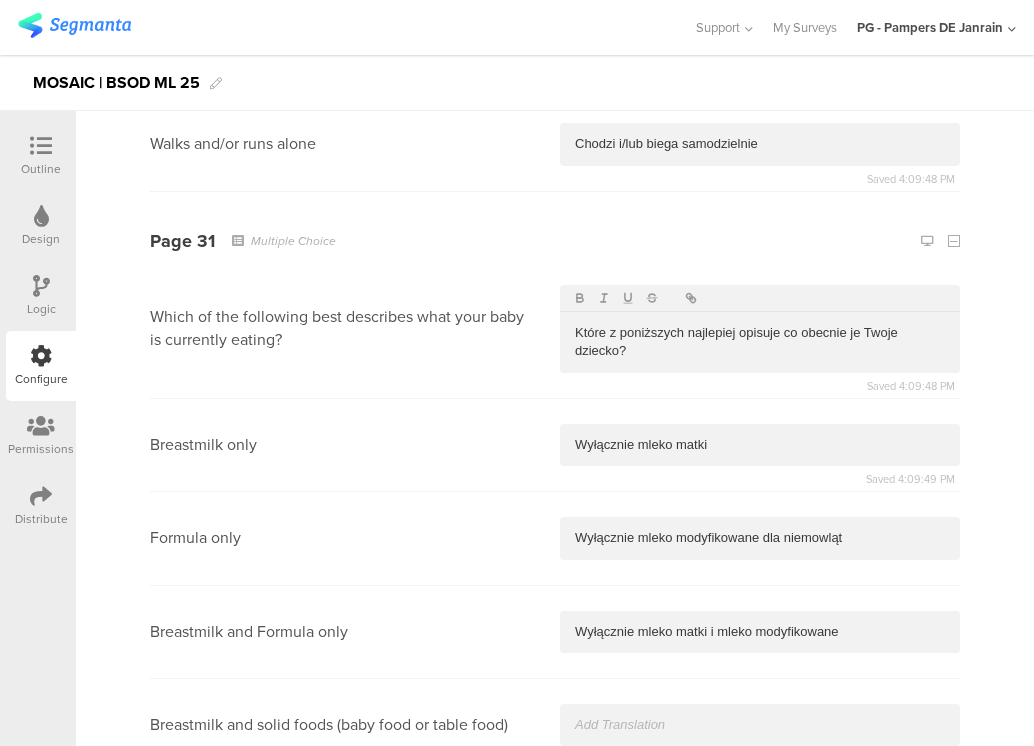 type 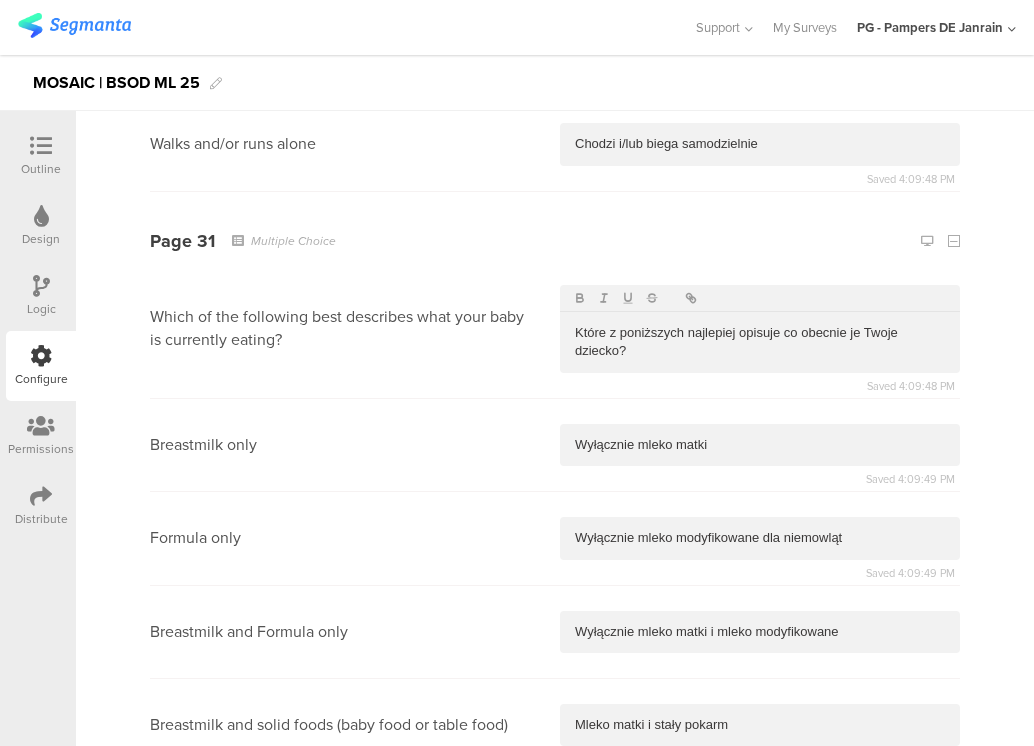 click at bounding box center (760, 818) 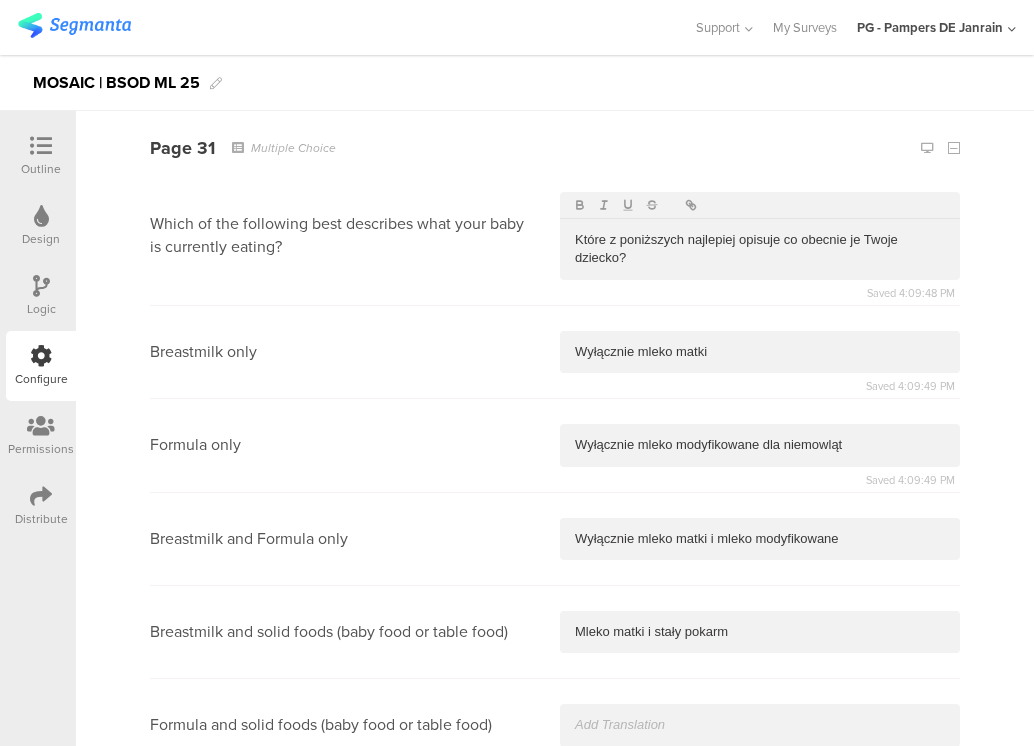type 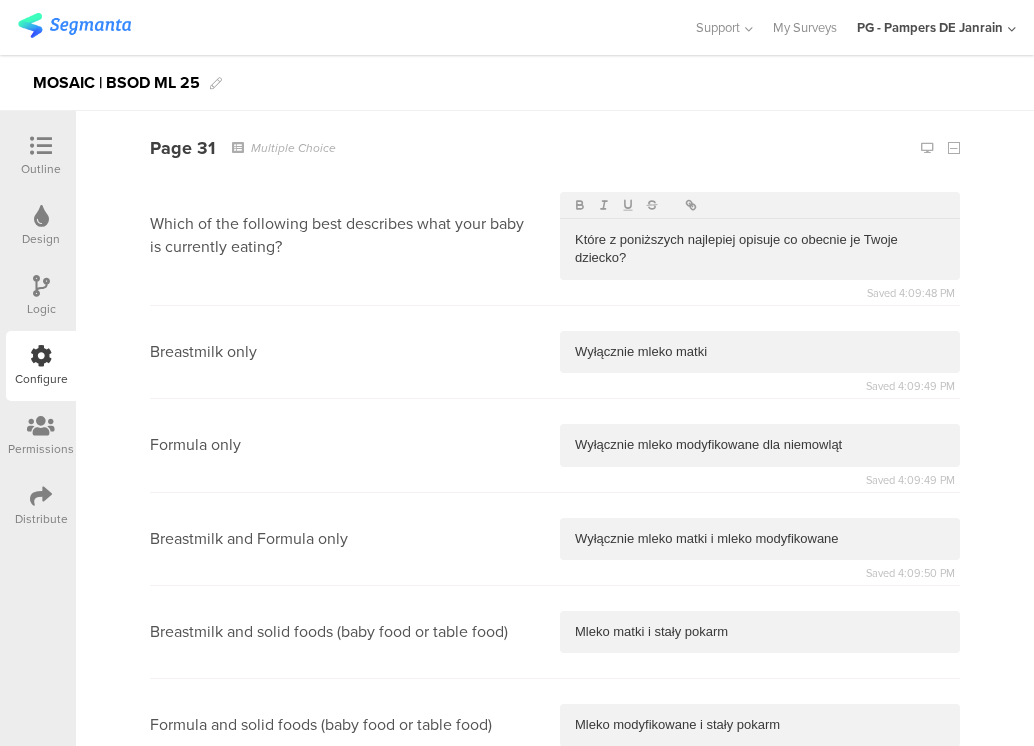 click at bounding box center (760, 819) 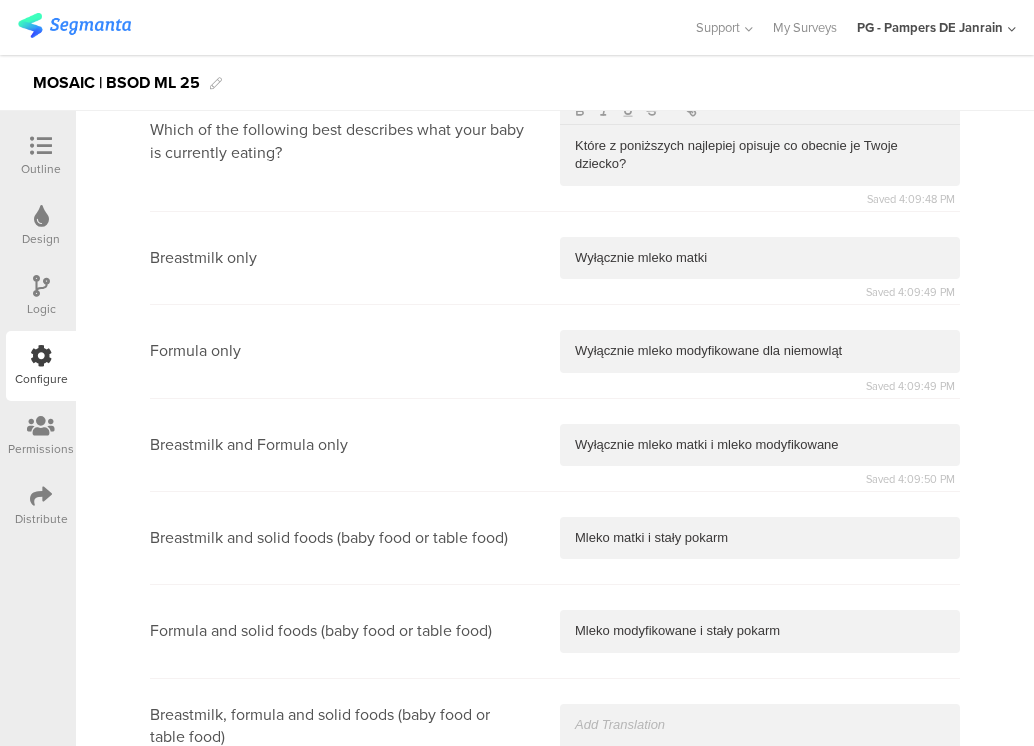 type 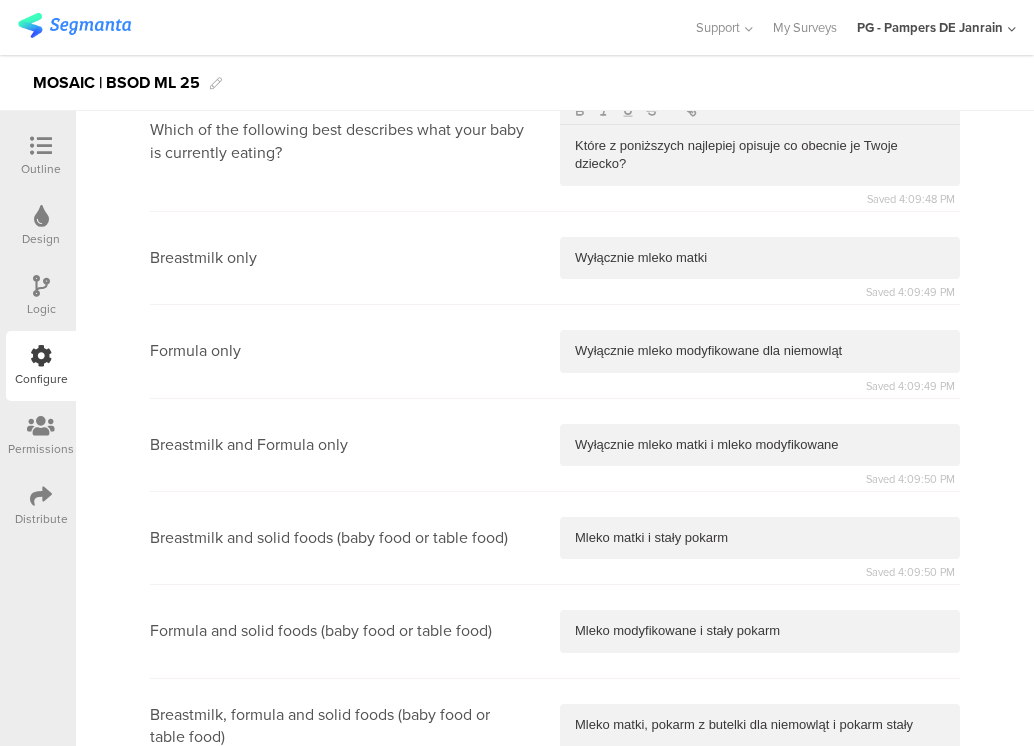 click at bounding box center (760, 821) 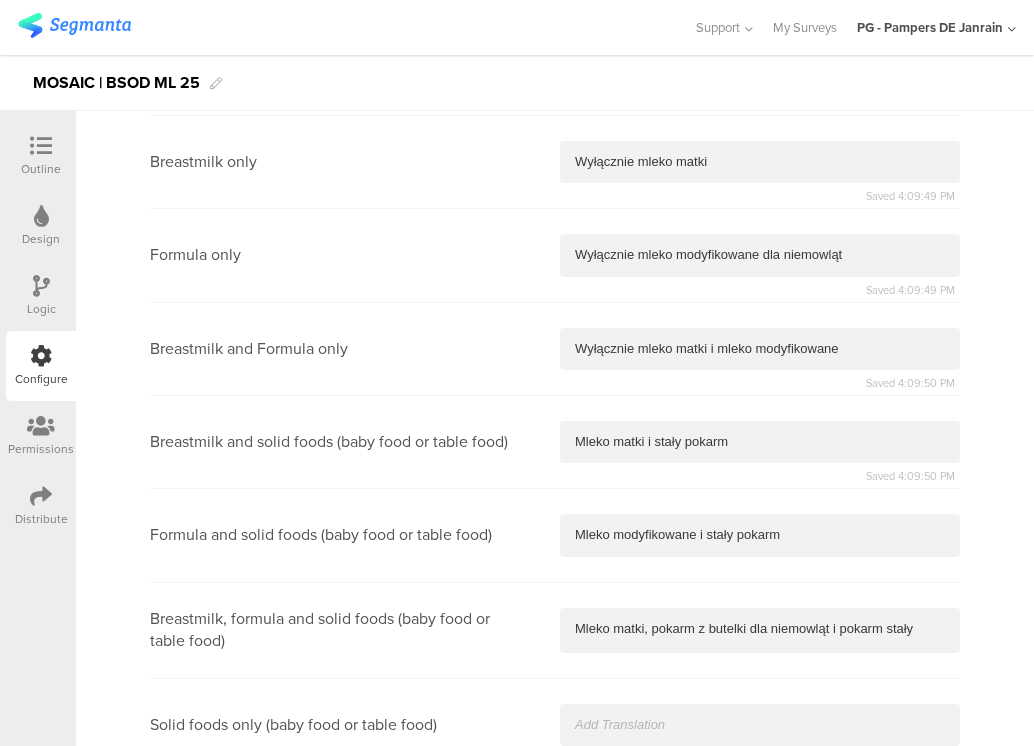 type 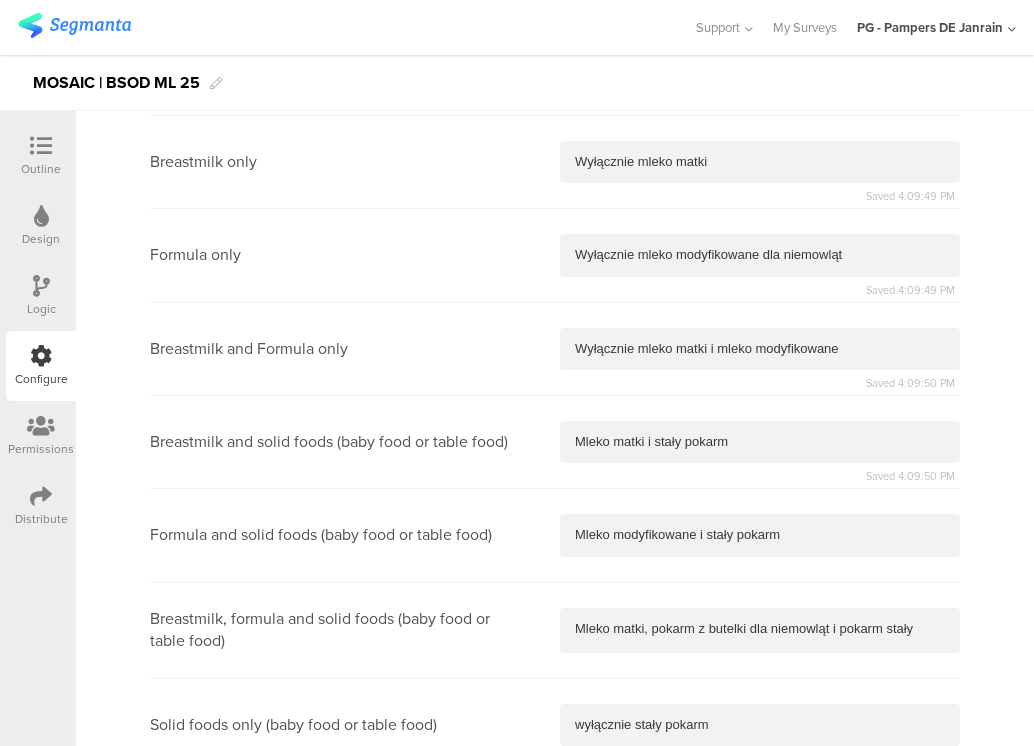 click at bounding box center [760, 913] 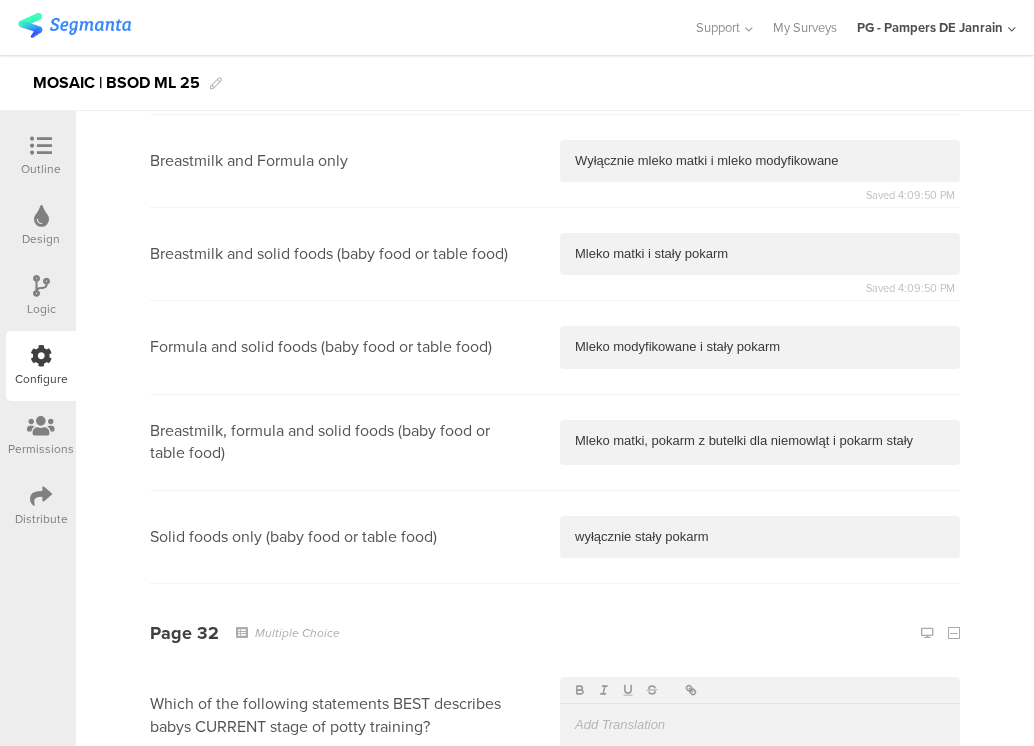 type 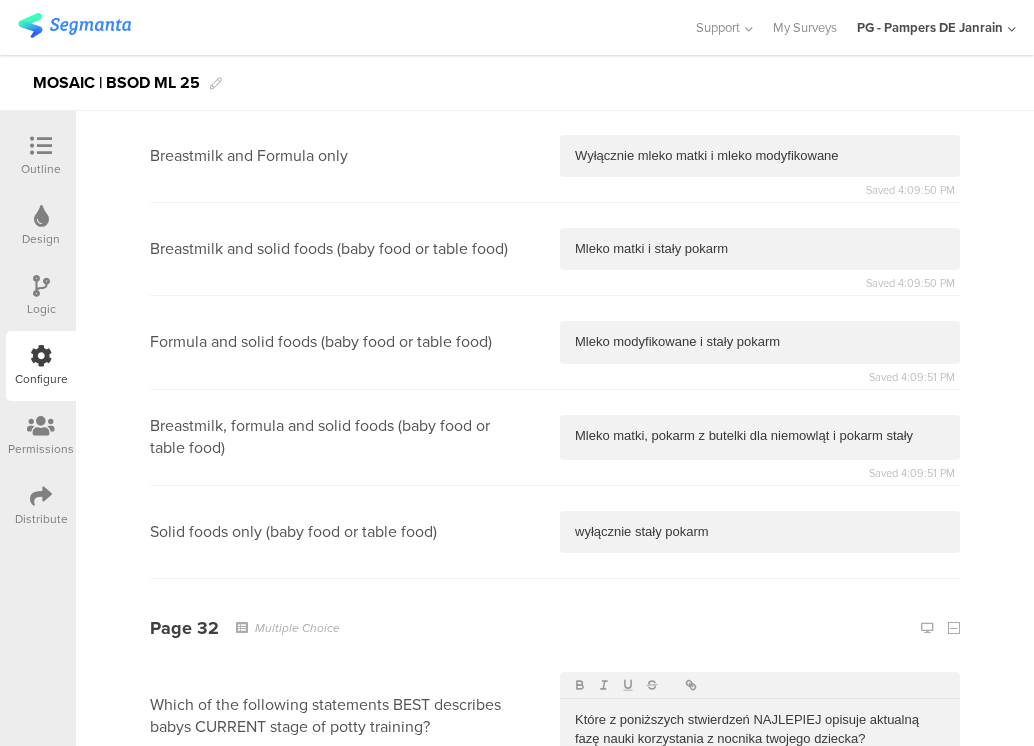 click at bounding box center [760, 832] 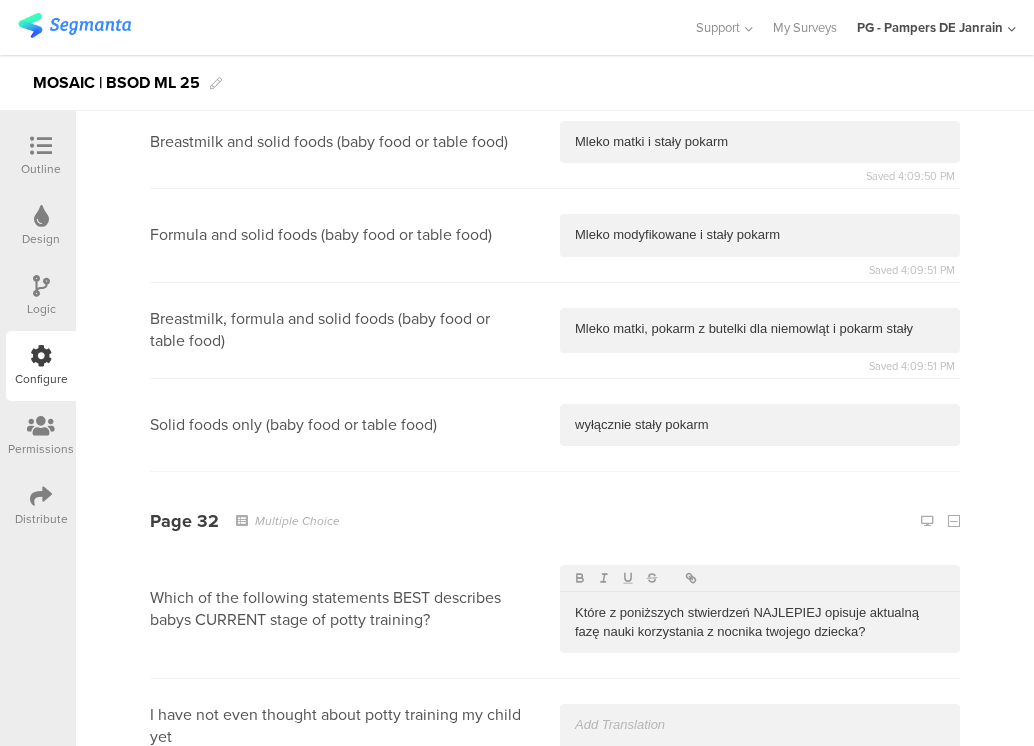 type 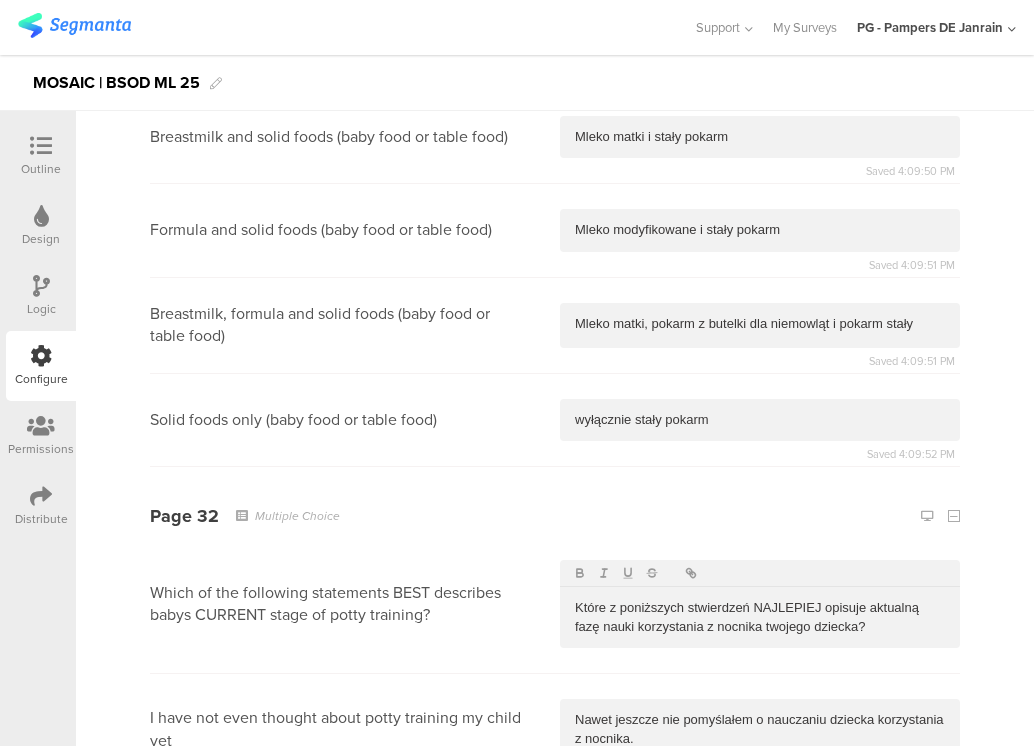 click at bounding box center [760, 832] 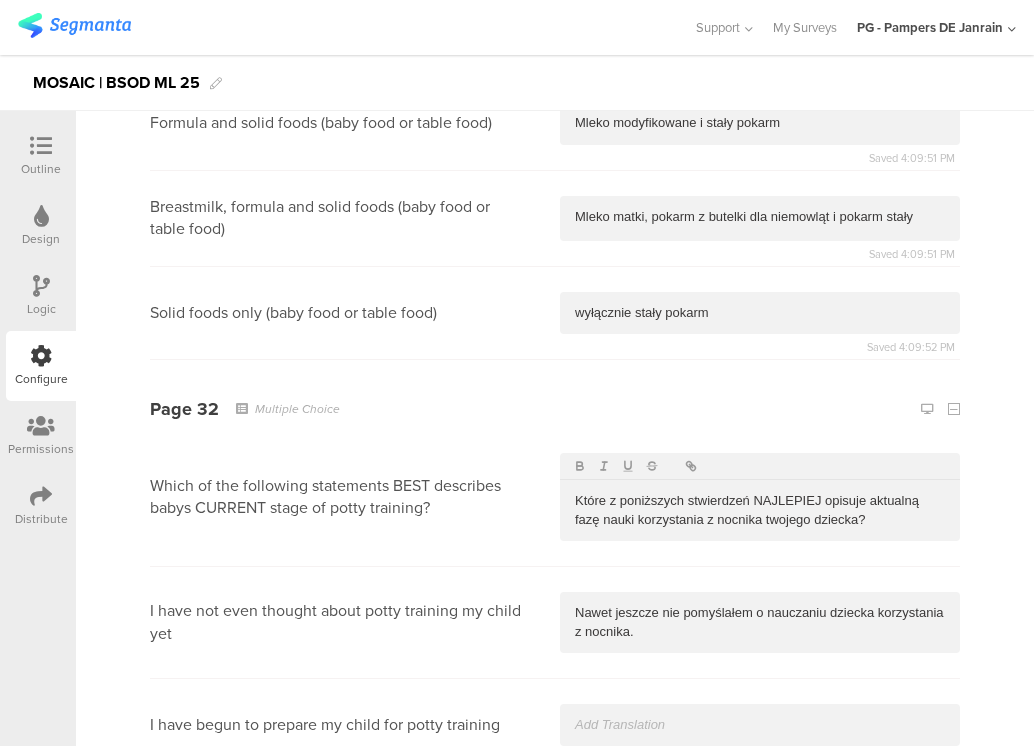 type 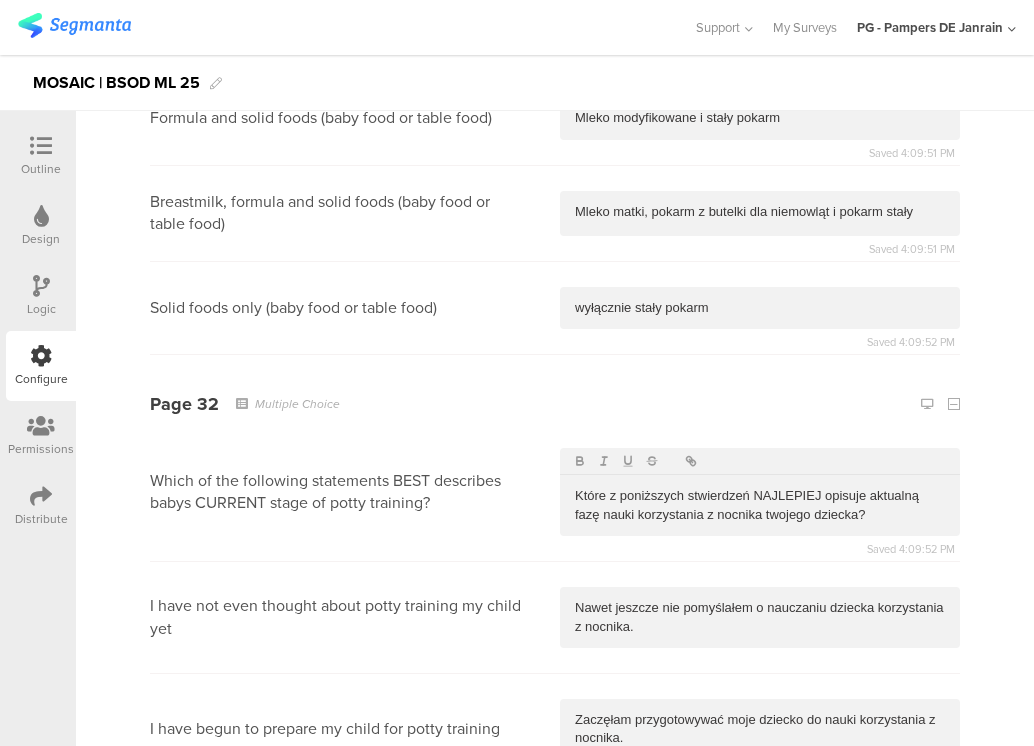click at bounding box center [760, 832] 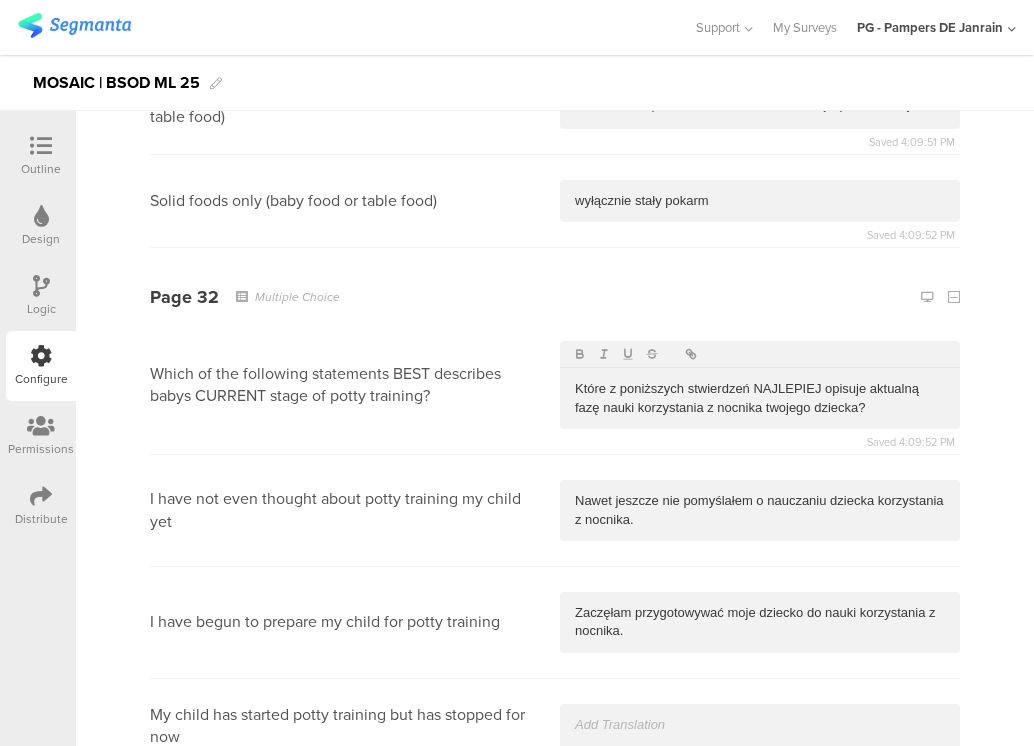 type 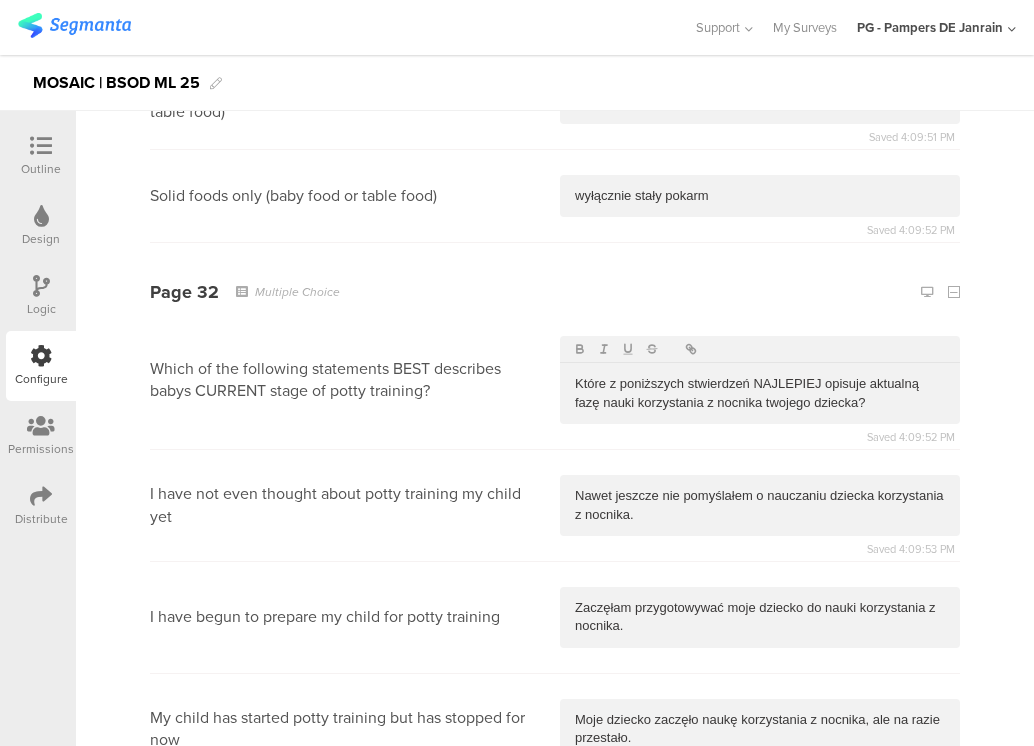 click at bounding box center (760, 832) 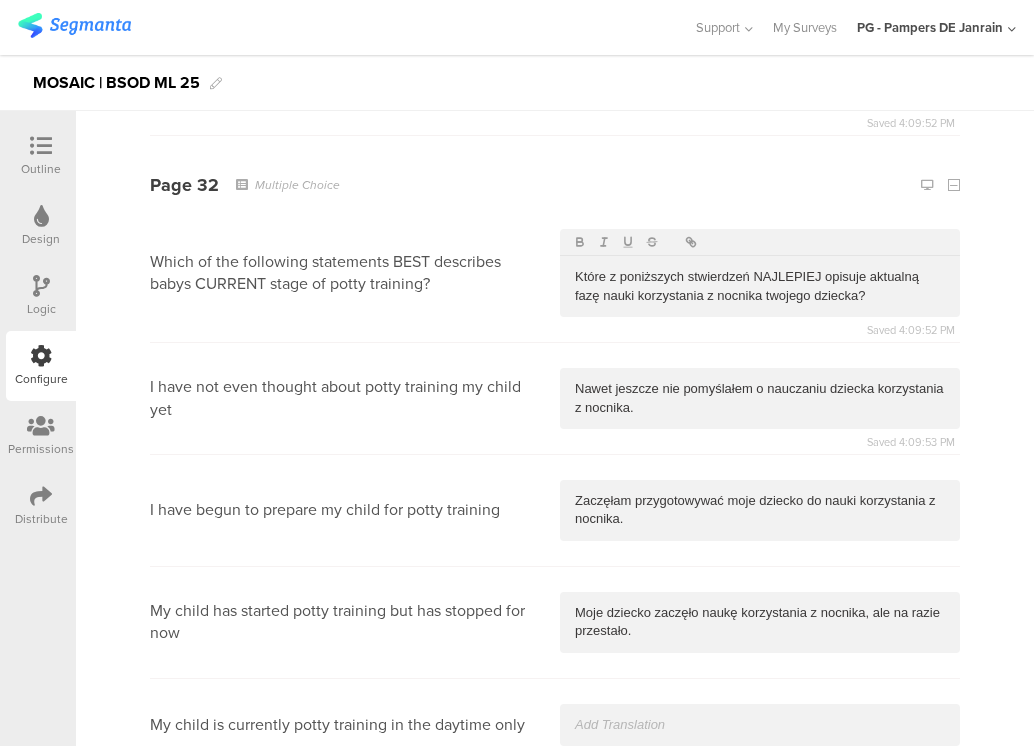 type 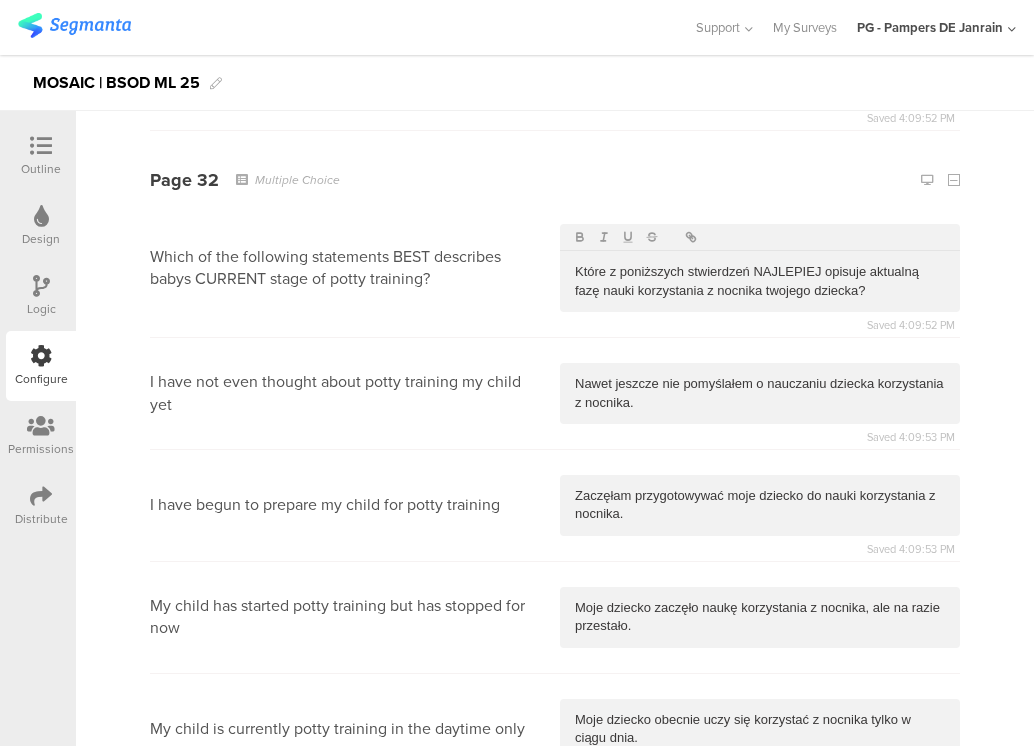 click at bounding box center [760, 832] 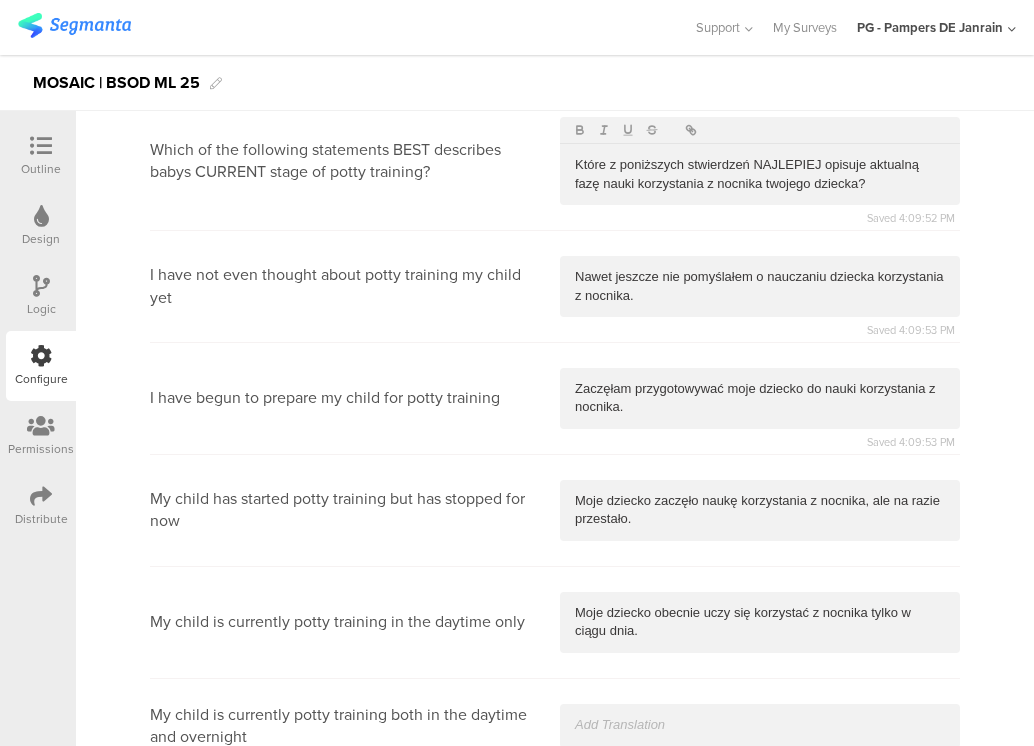 type 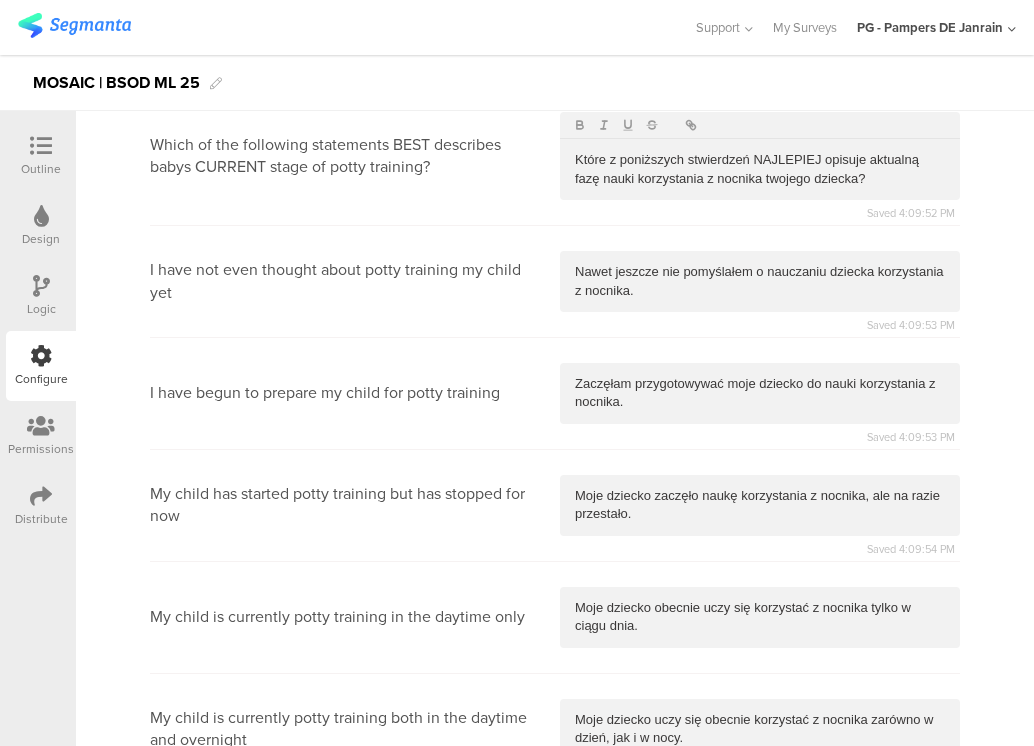 click at bounding box center (760, 832) 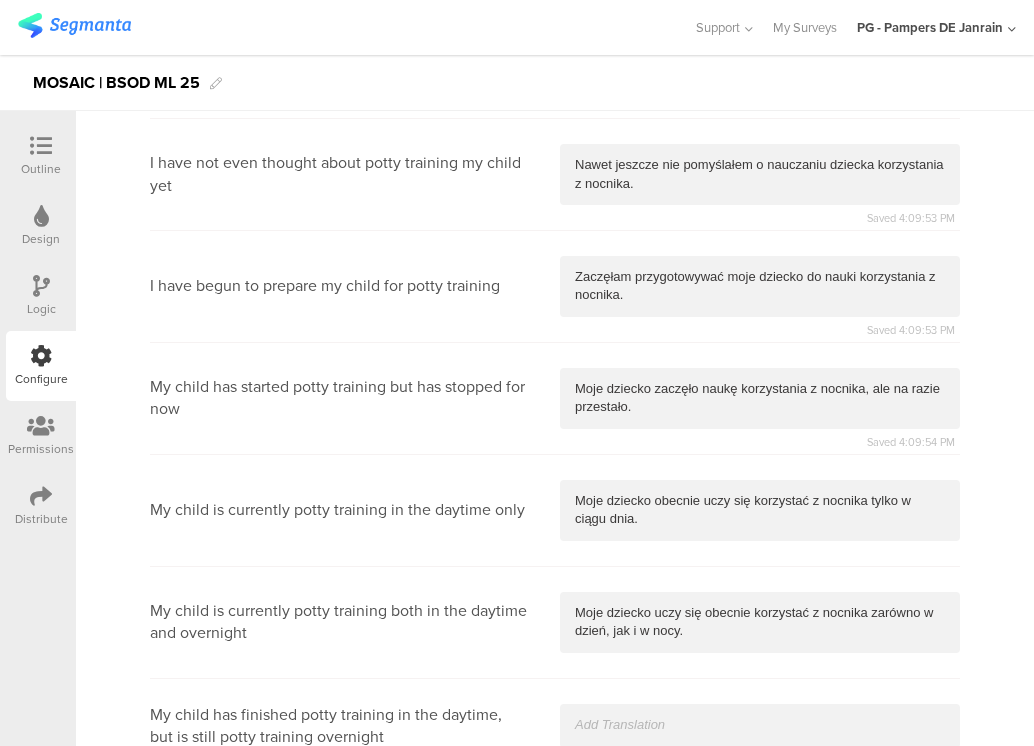 type 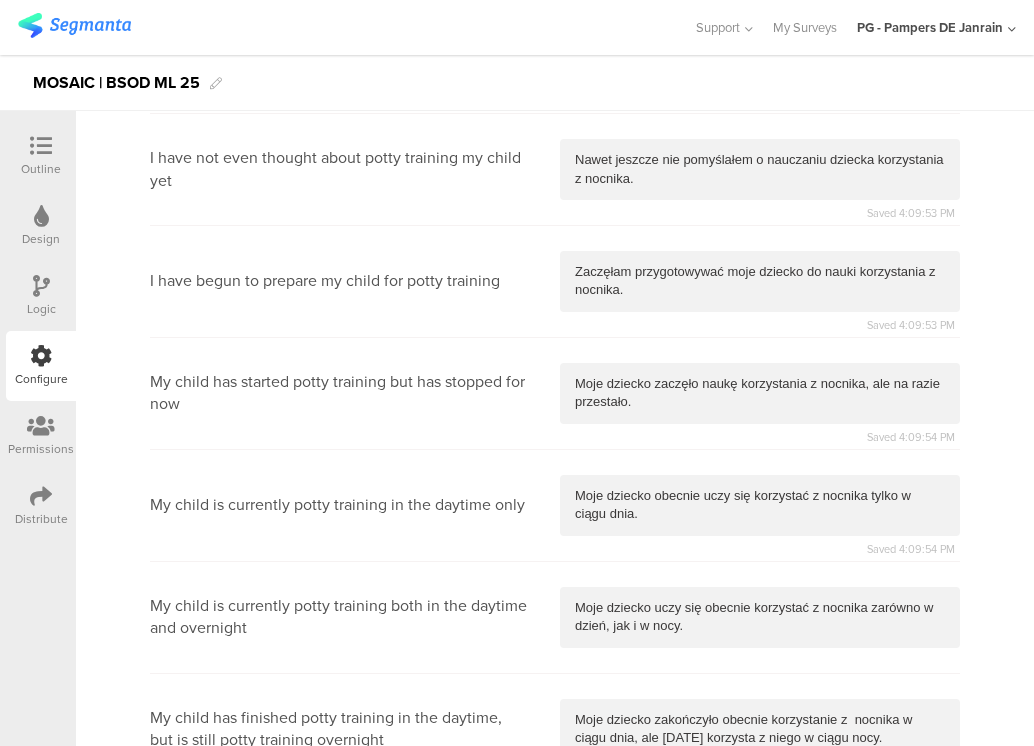 click at bounding box center [760, 831] 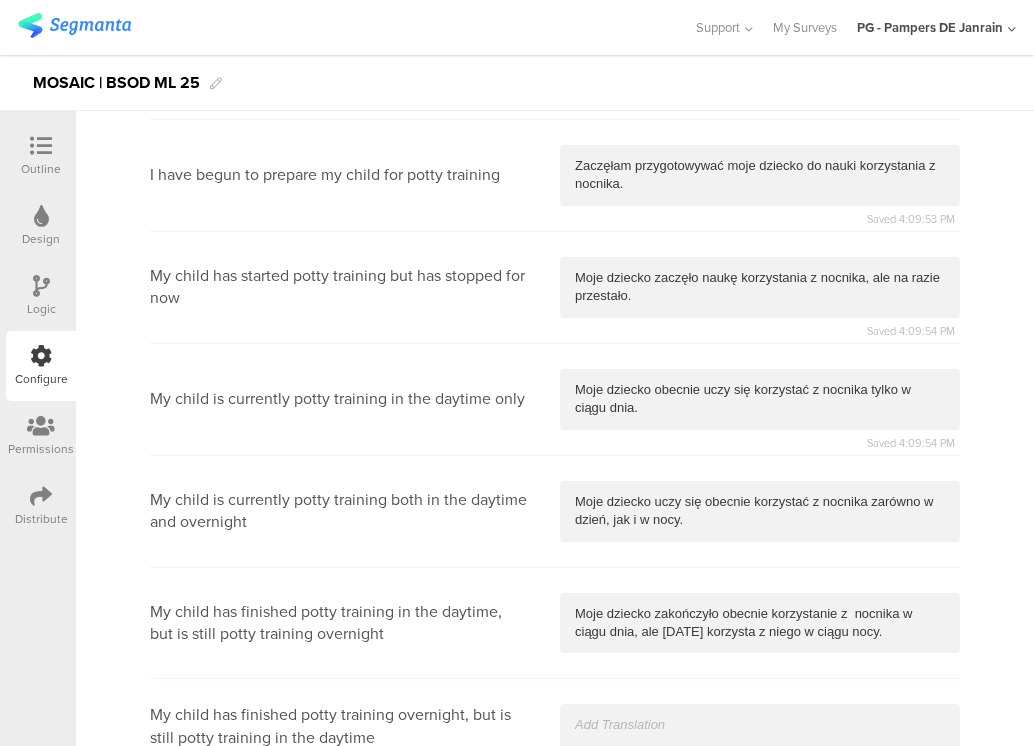 type 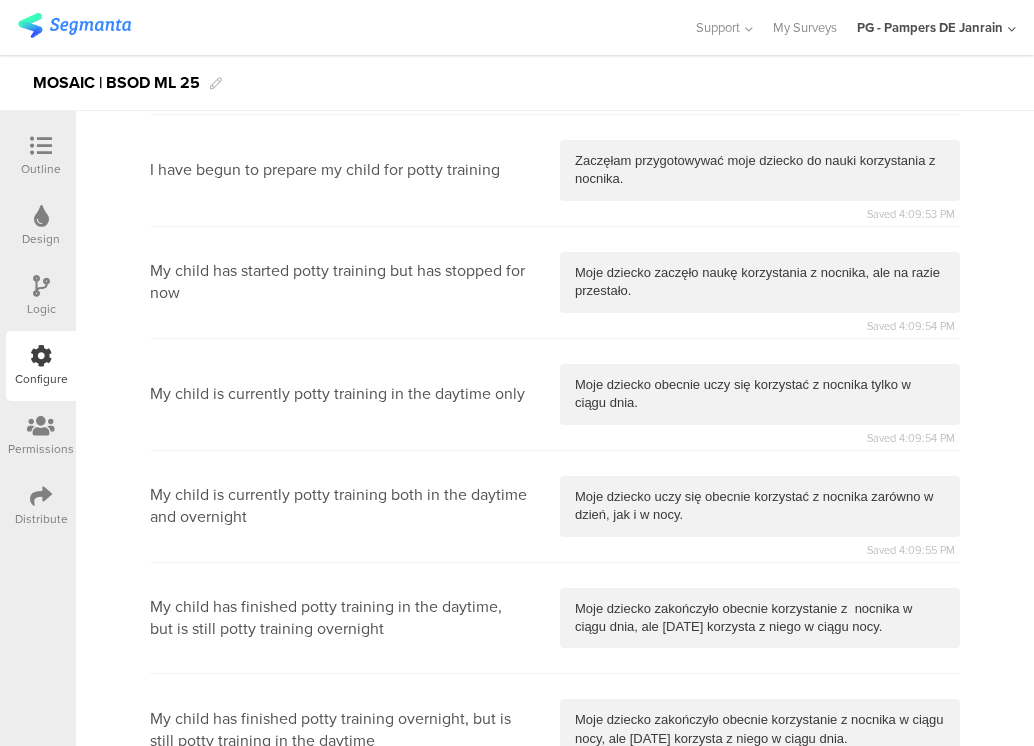 click at bounding box center (760, 832) 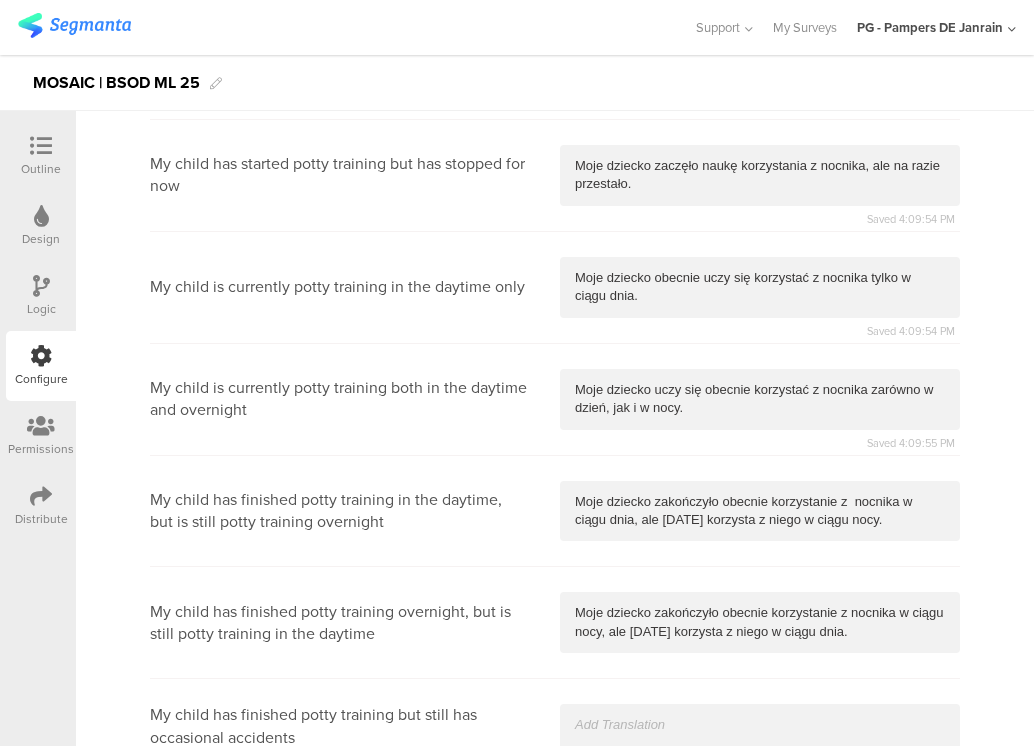 type 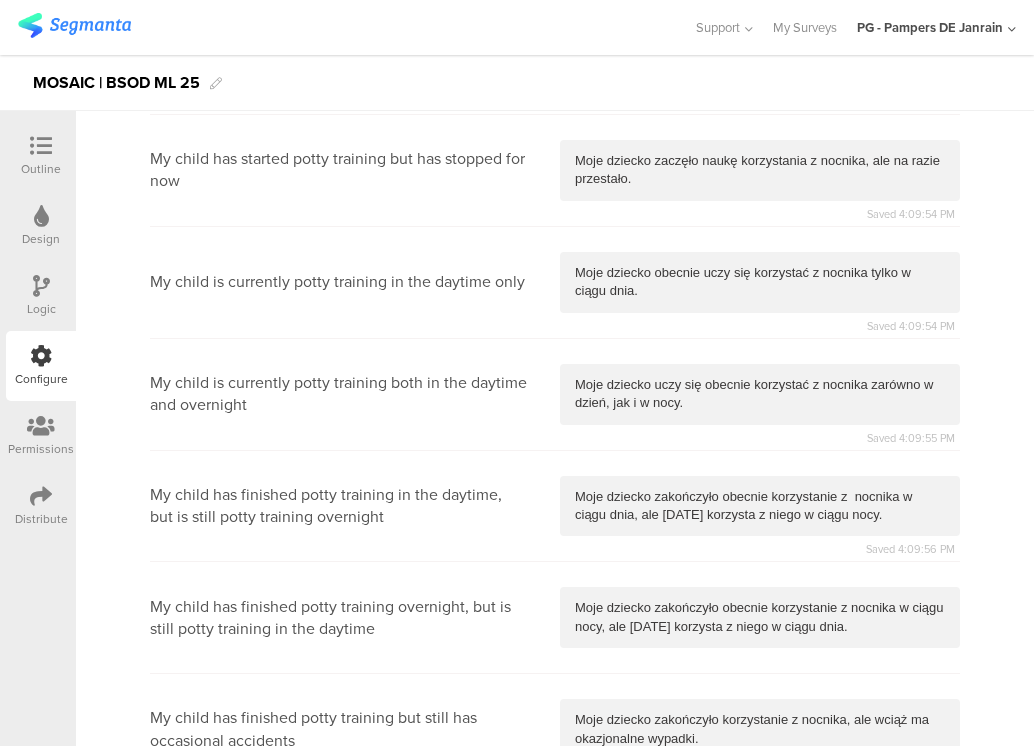 click at bounding box center (760, 832) 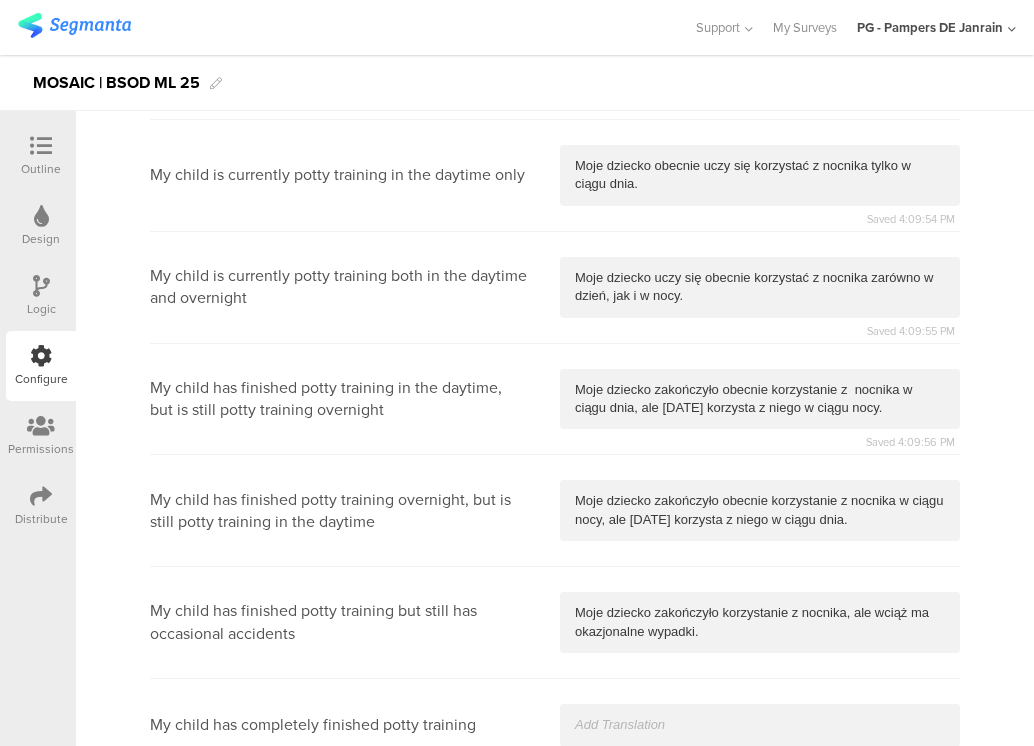type 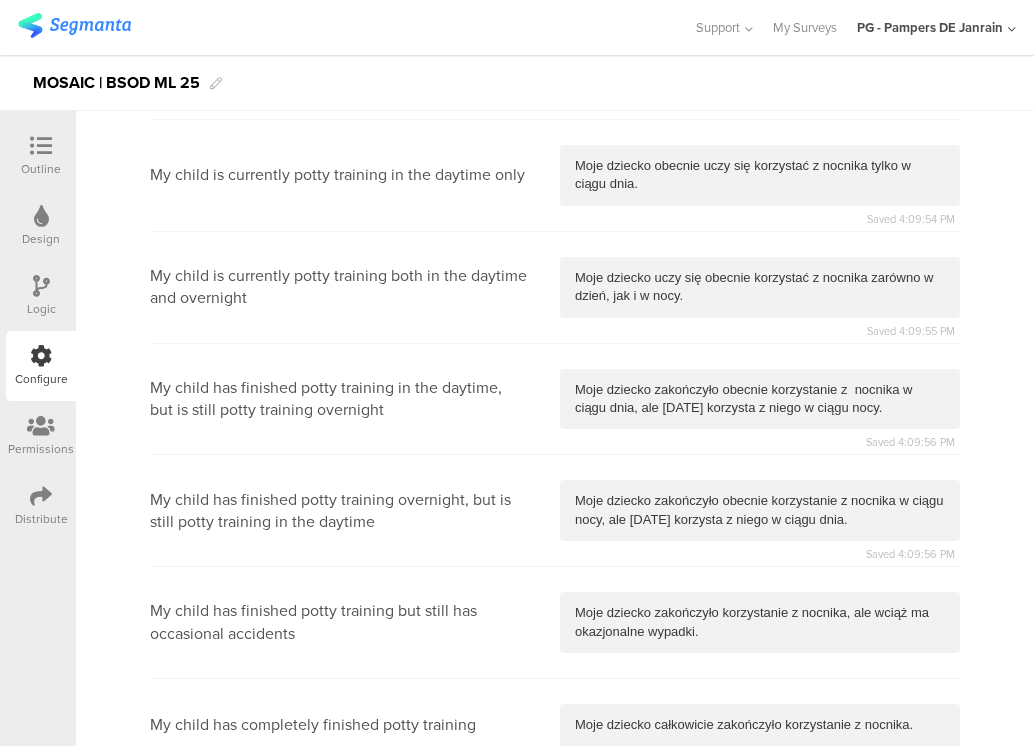 click at bounding box center [760, 914] 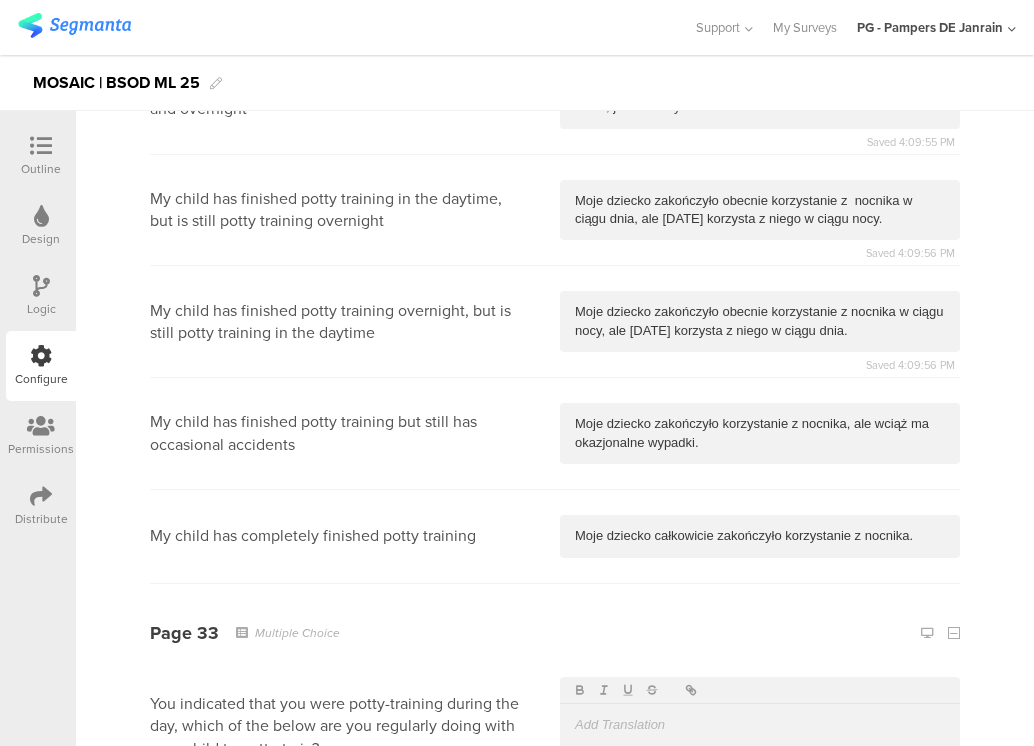 type 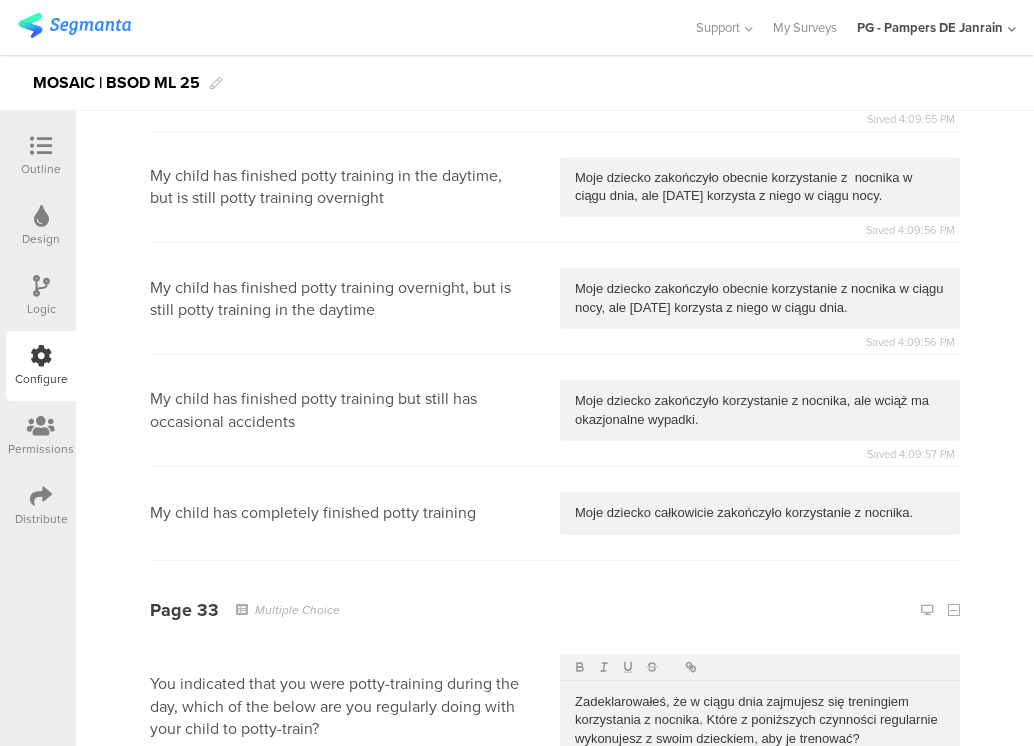 click at bounding box center [760, 832] 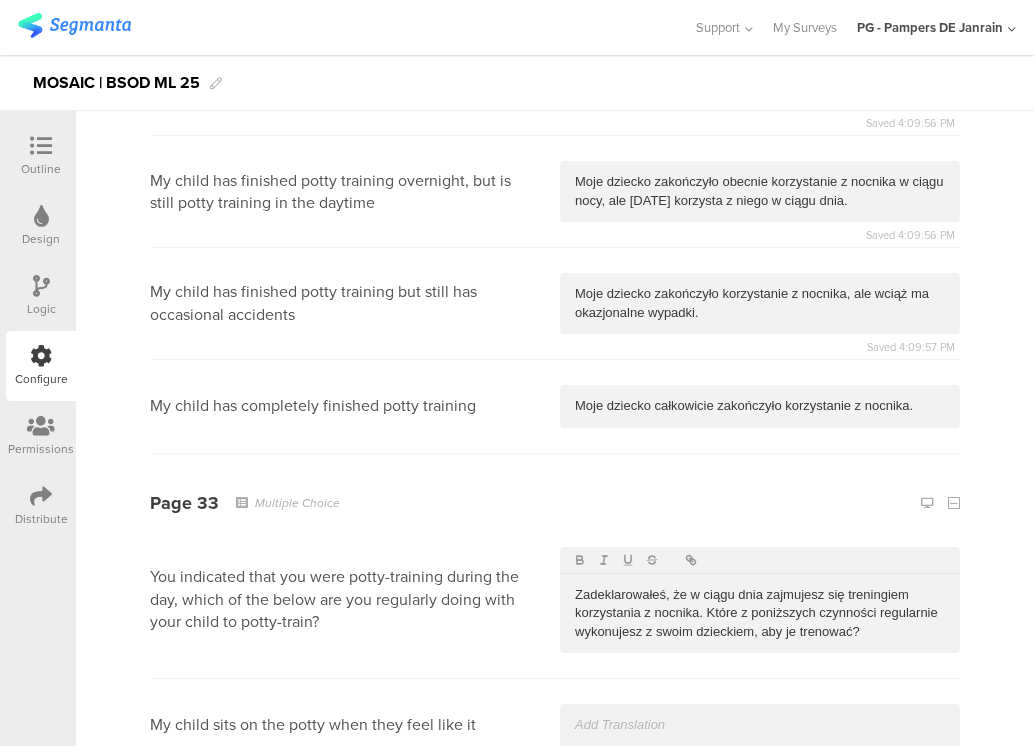 type 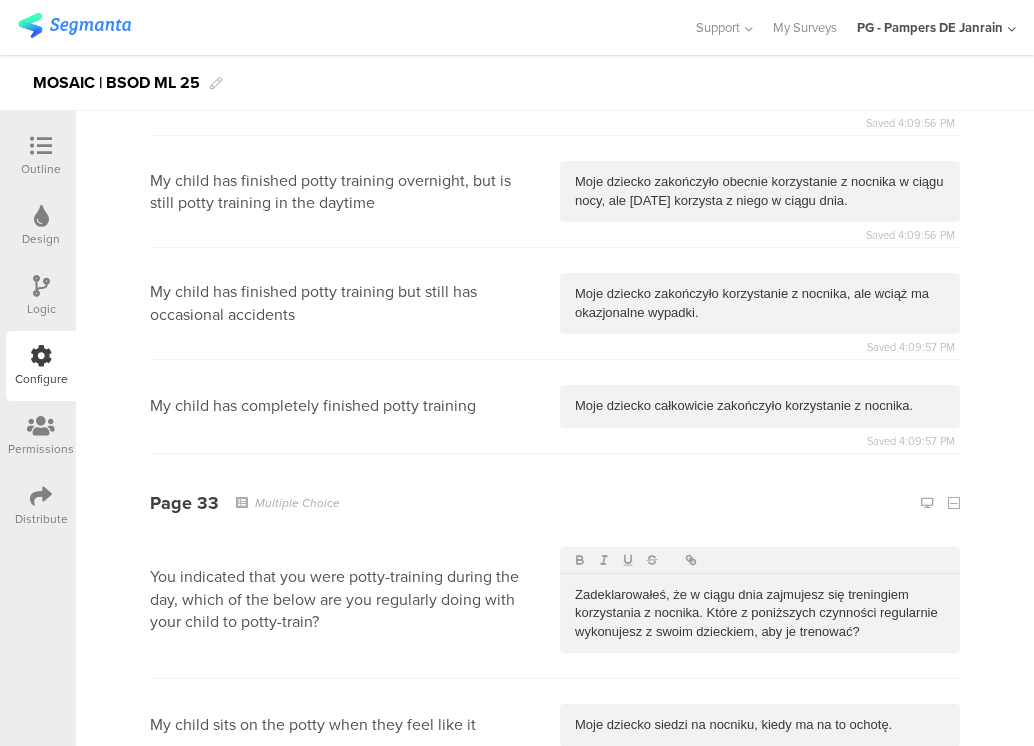 click at bounding box center [760, 819] 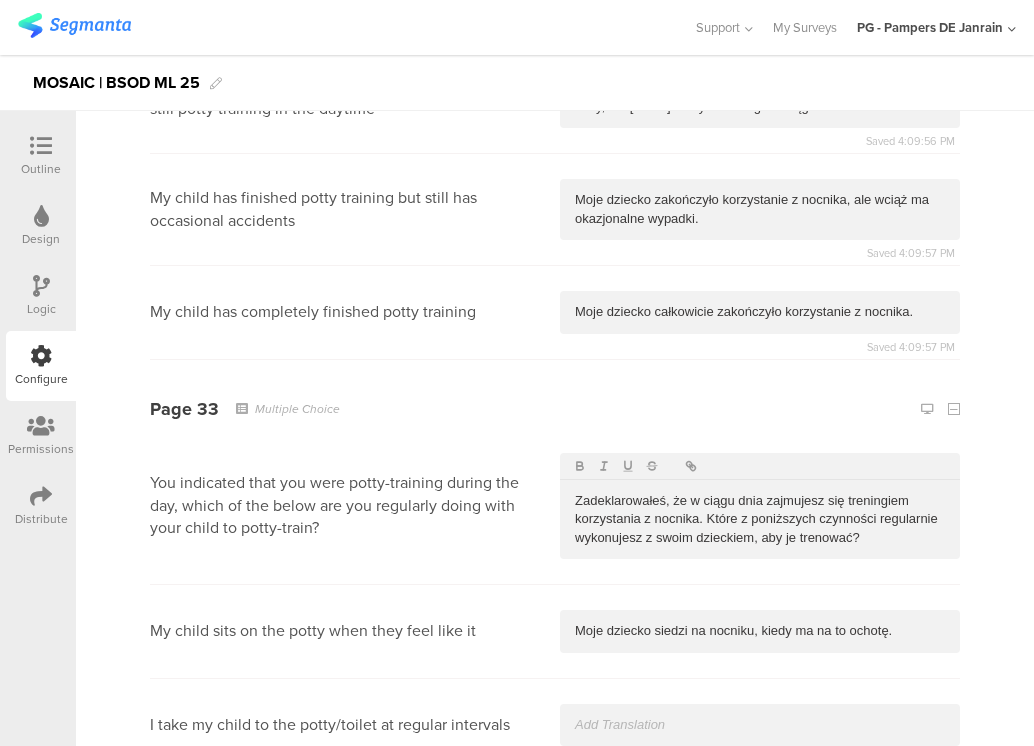 type 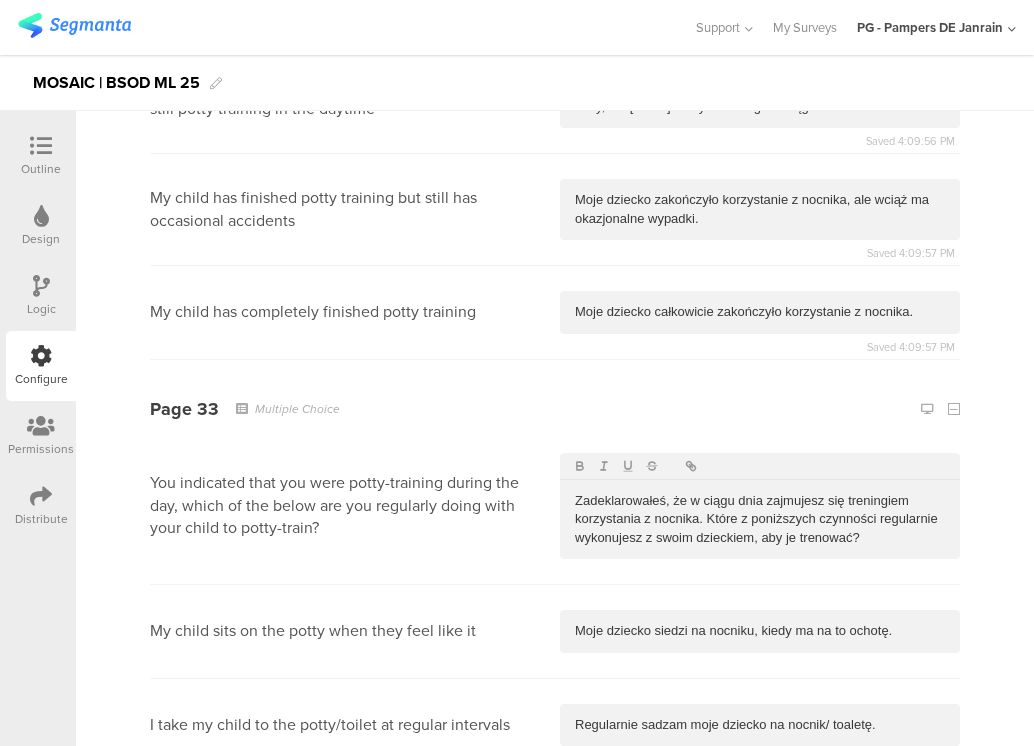 click at bounding box center [760, 818] 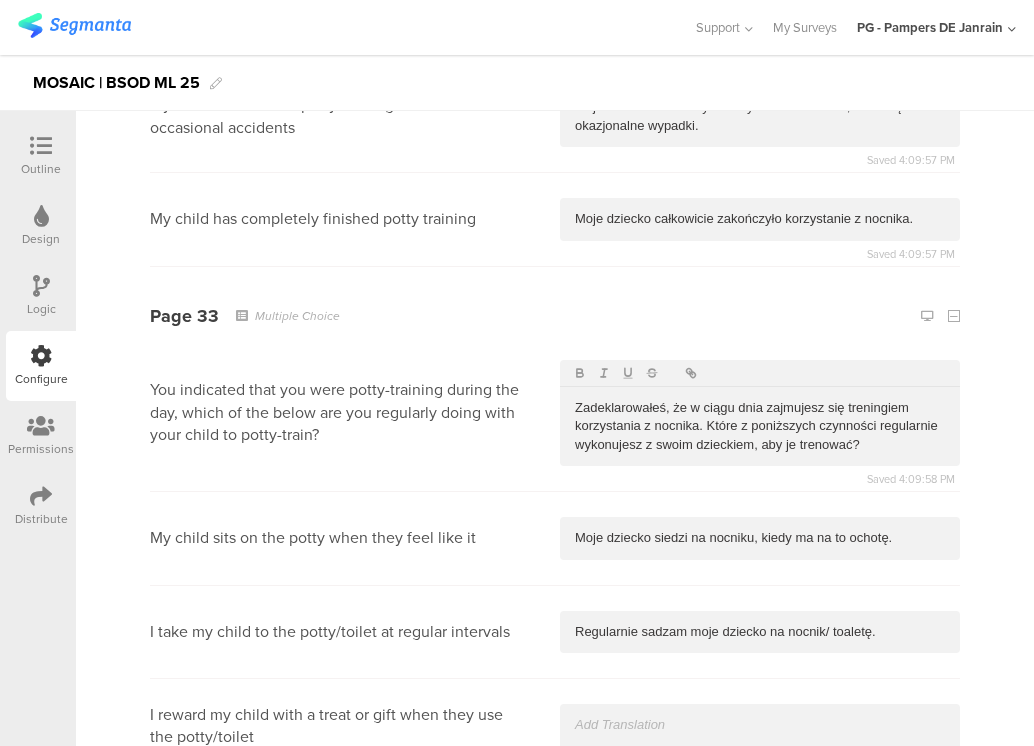 type 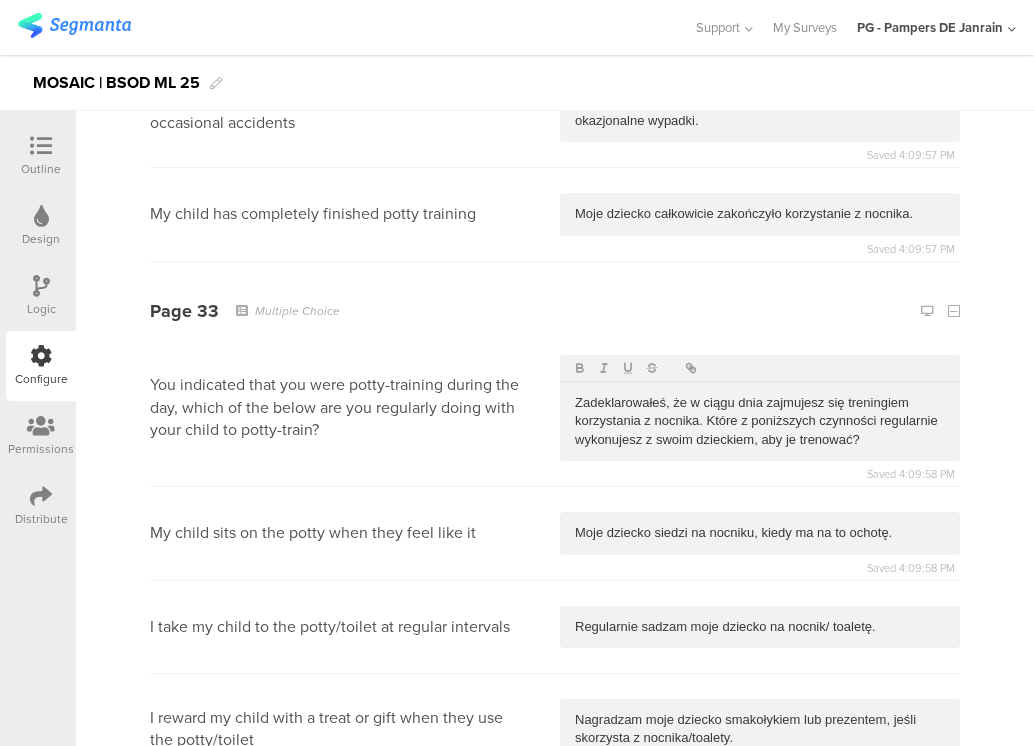 click at bounding box center [760, 832] 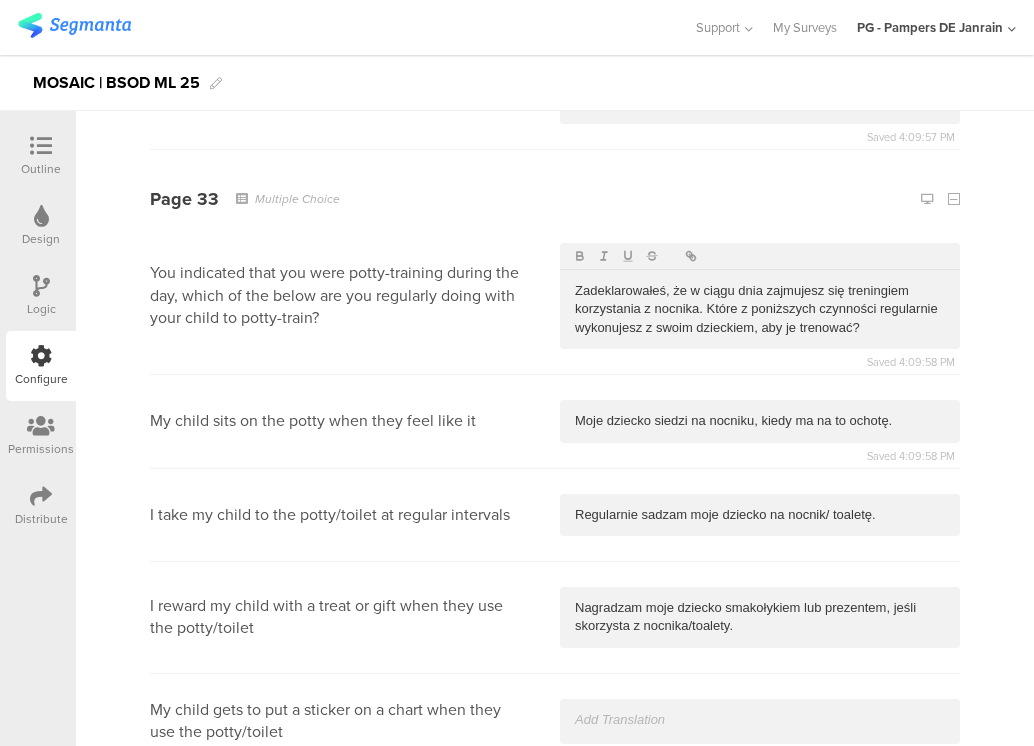 type 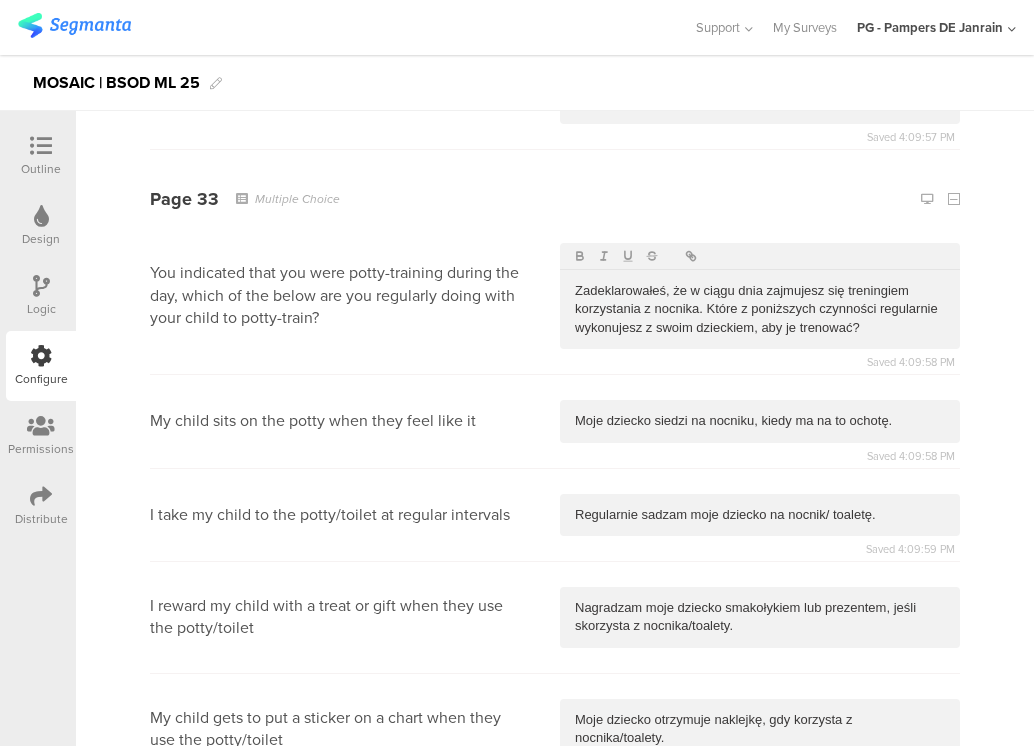 click at bounding box center [760, 832] 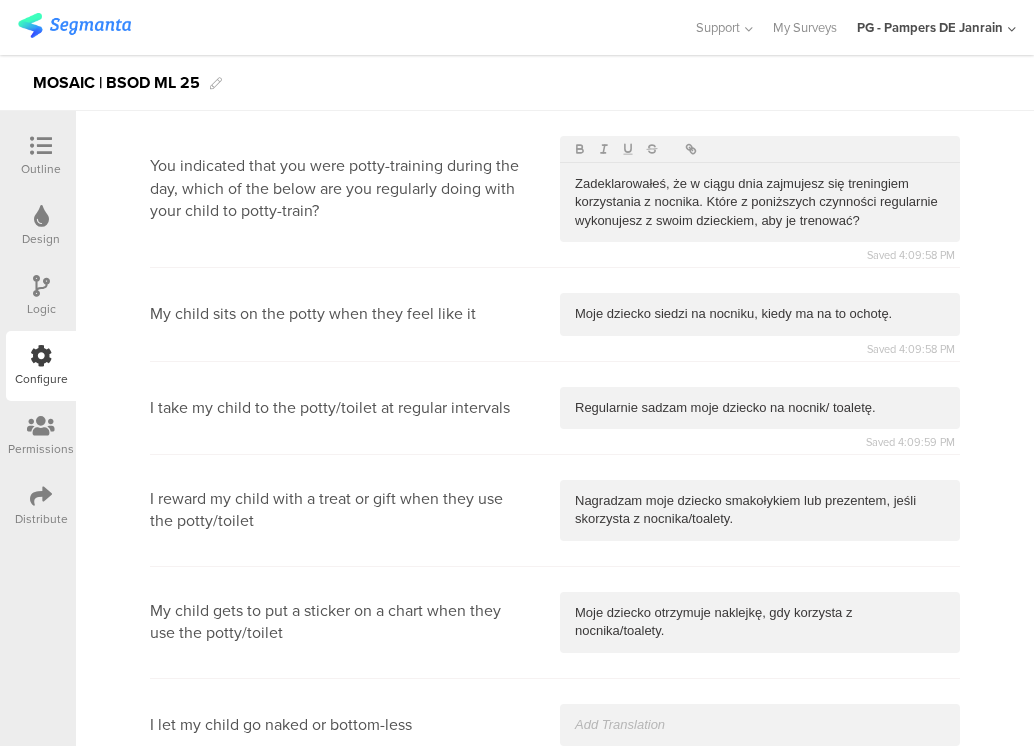 type 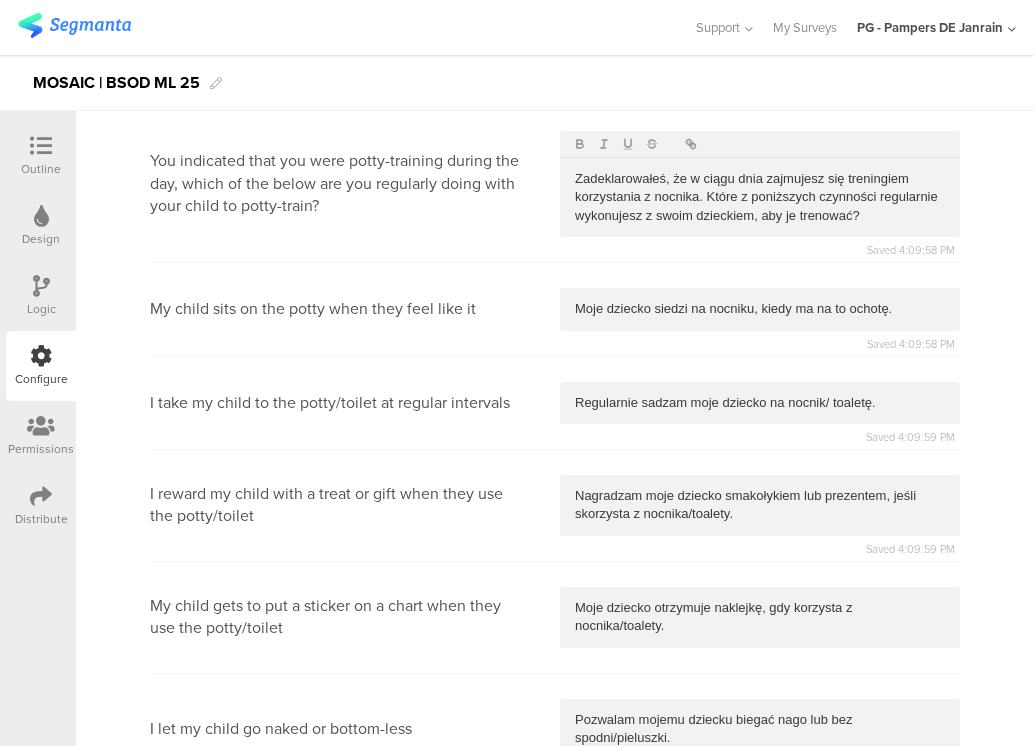 click at bounding box center [760, 832] 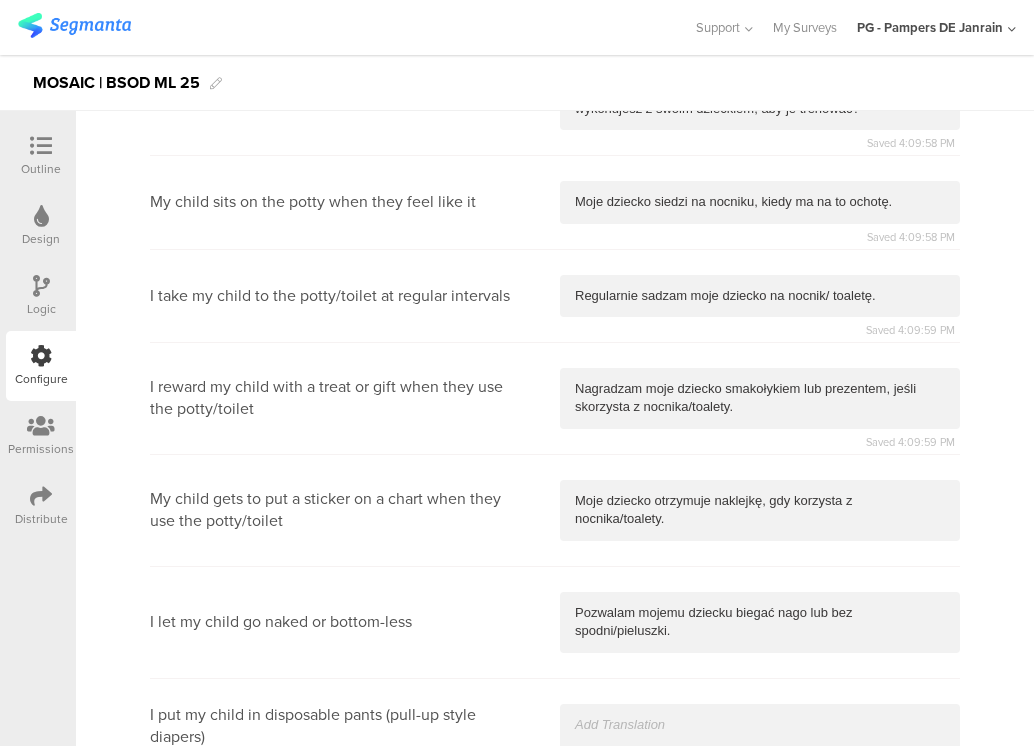 type 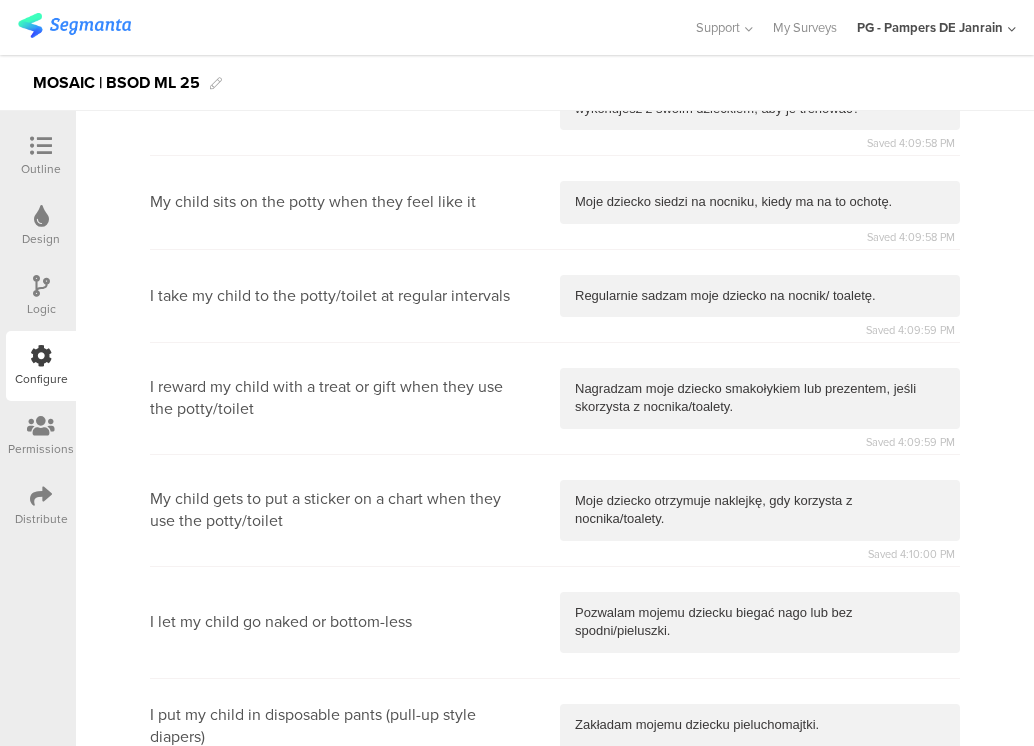 click at bounding box center (760, 821) 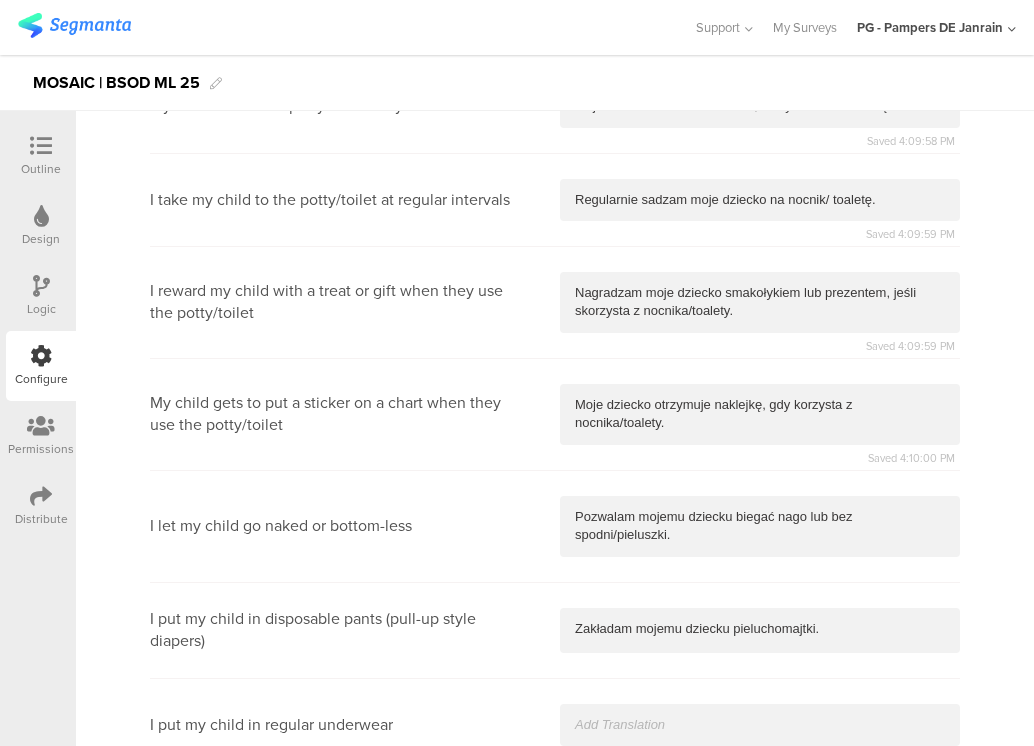 type 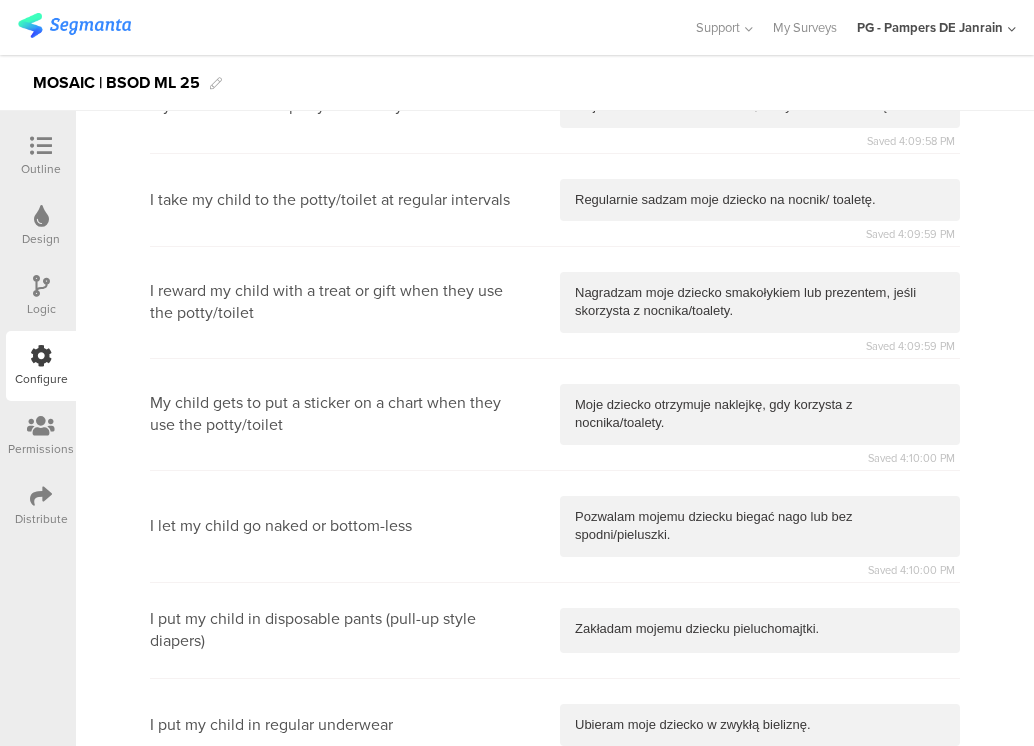click at bounding box center [760, 818] 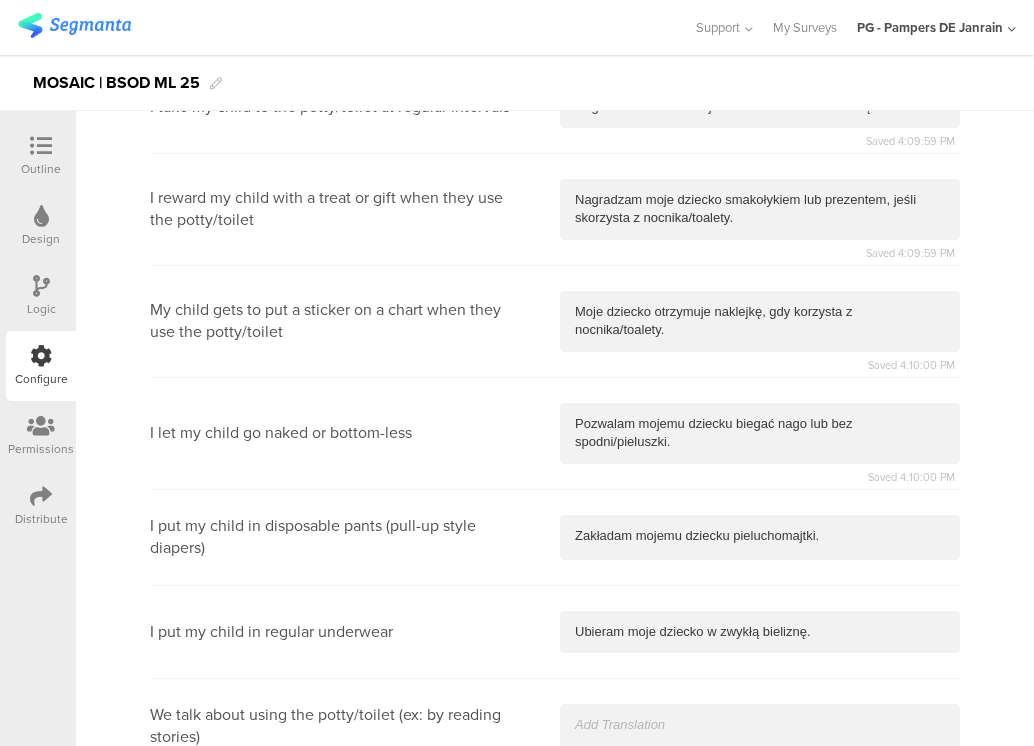 type 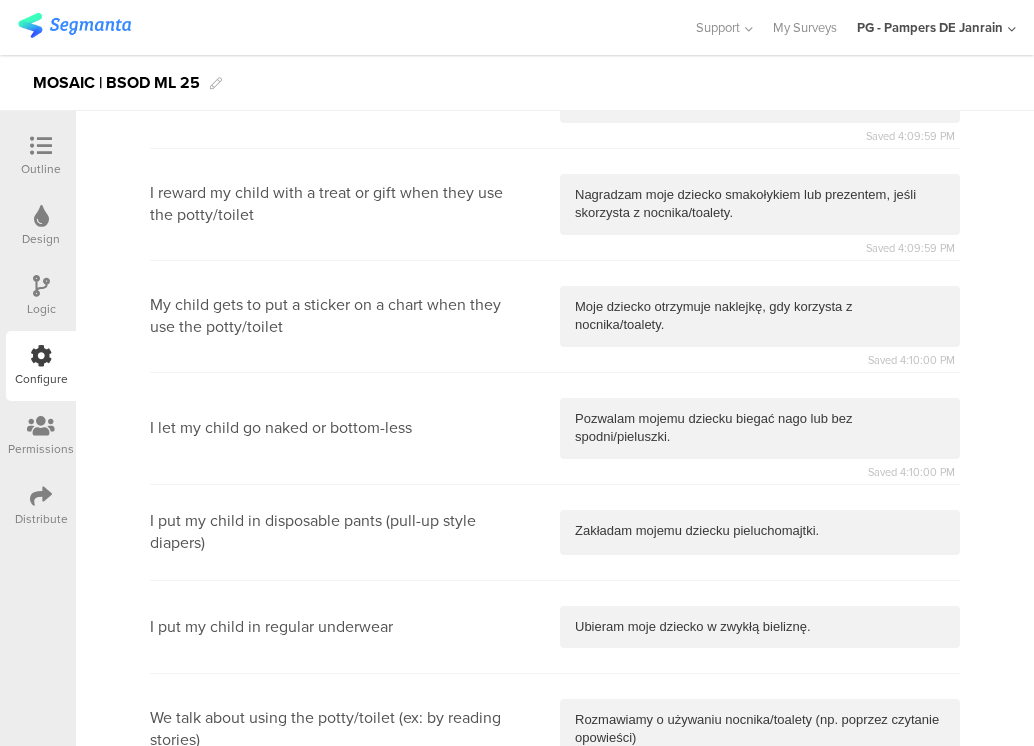 click at bounding box center [760, 832] 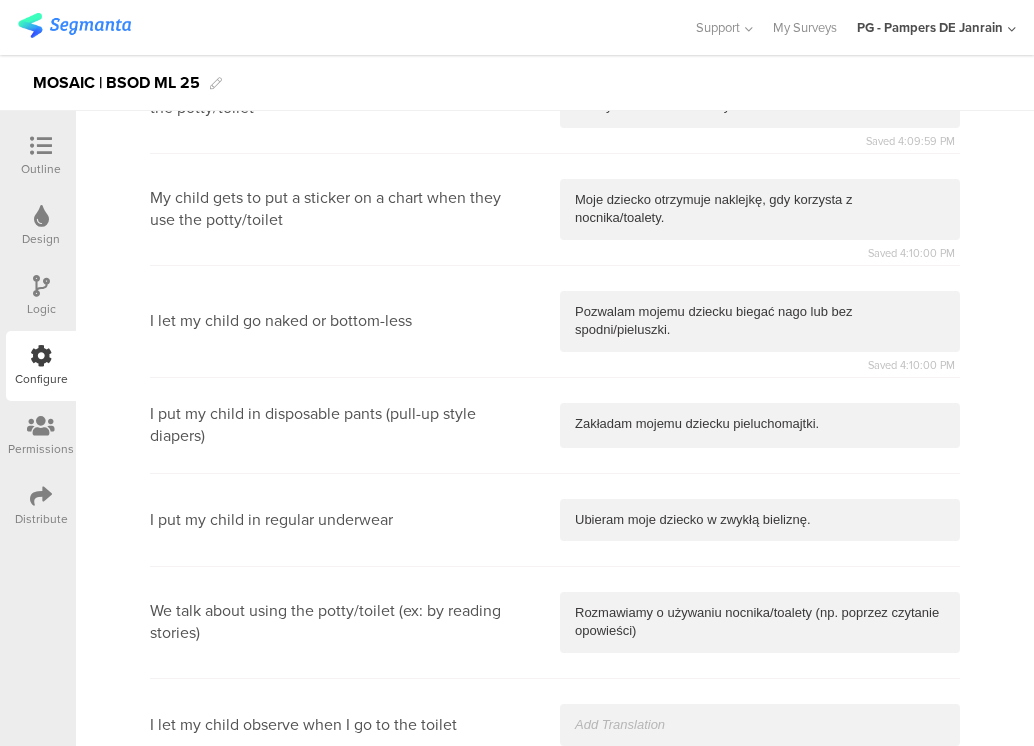 type 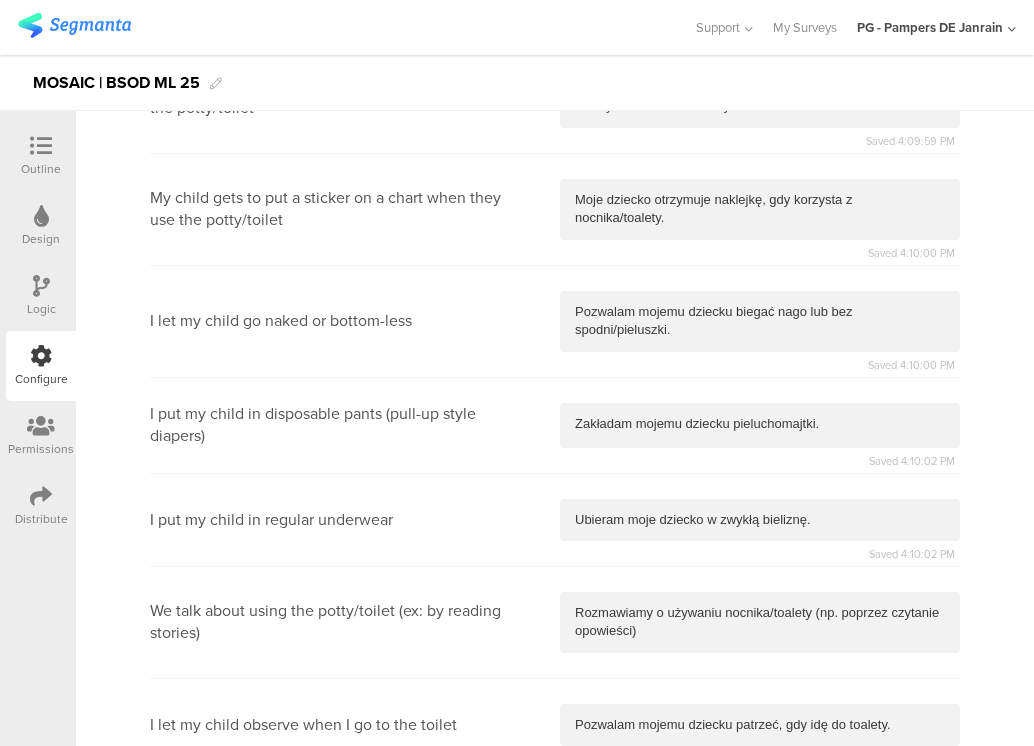 click at bounding box center (760, 818) 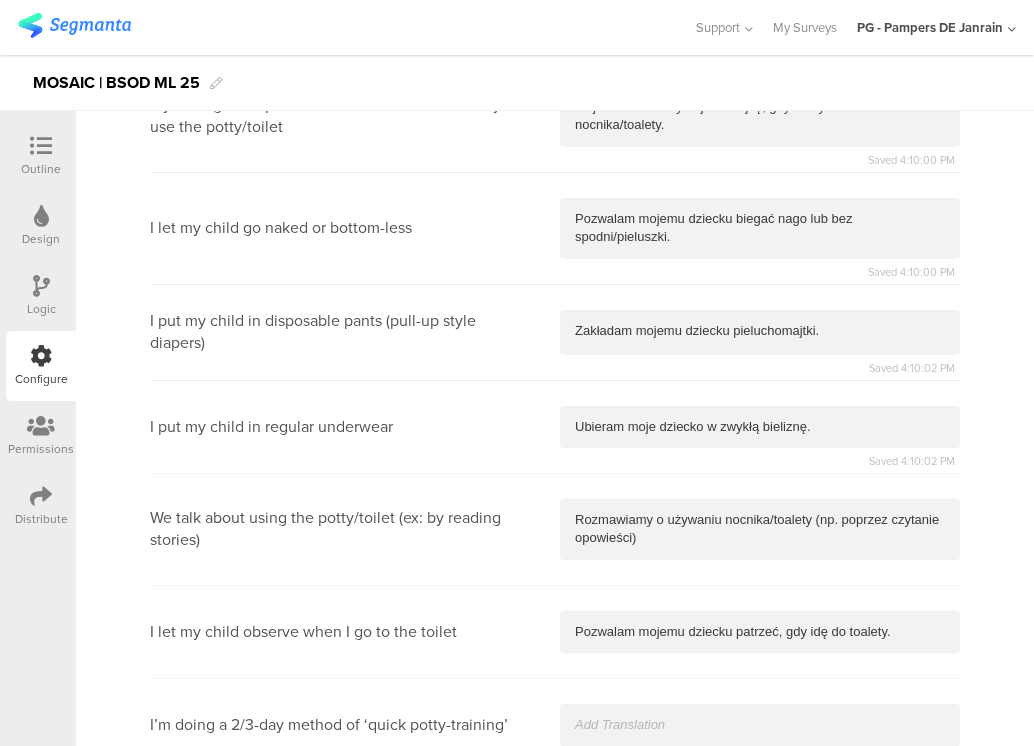 type 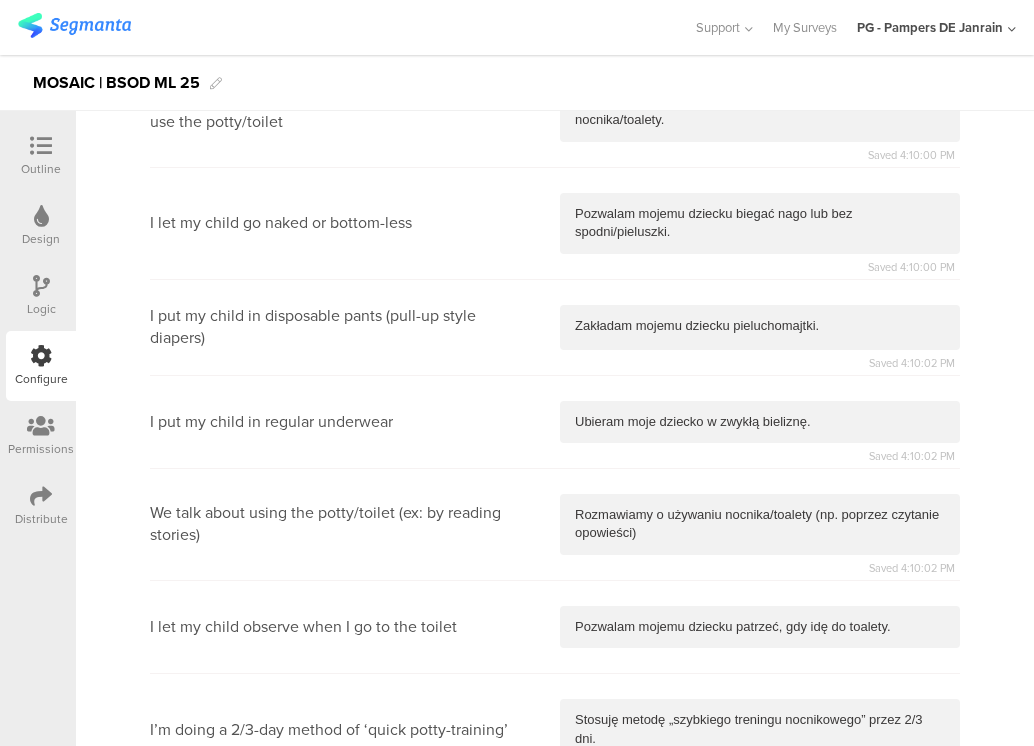 click at bounding box center (760, 832) 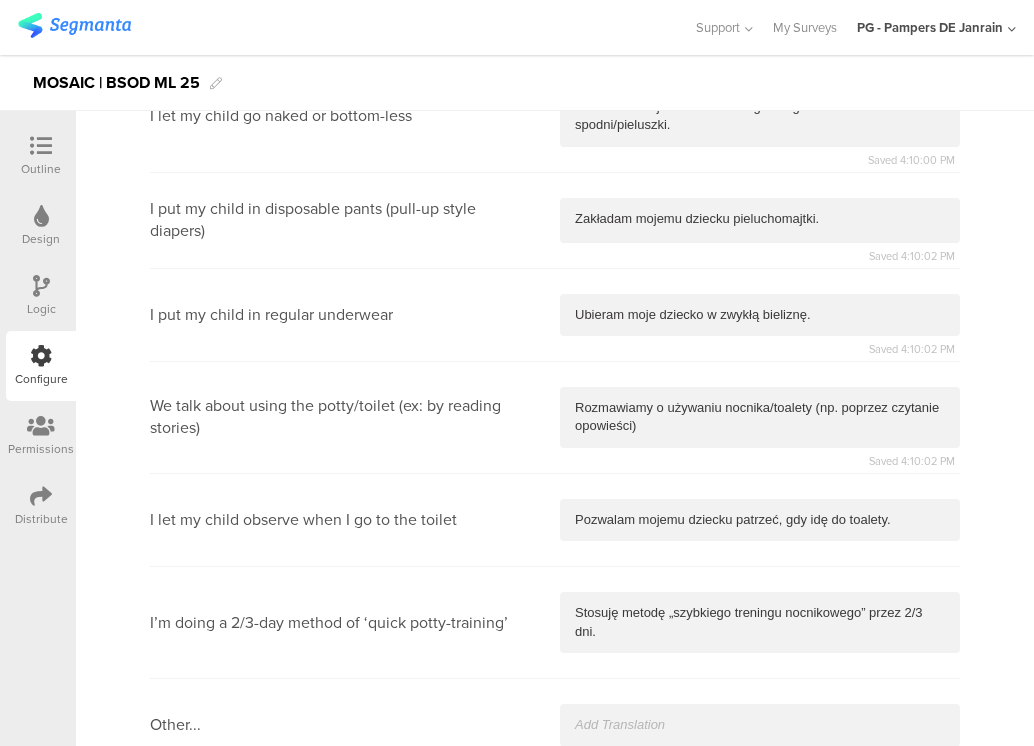 type 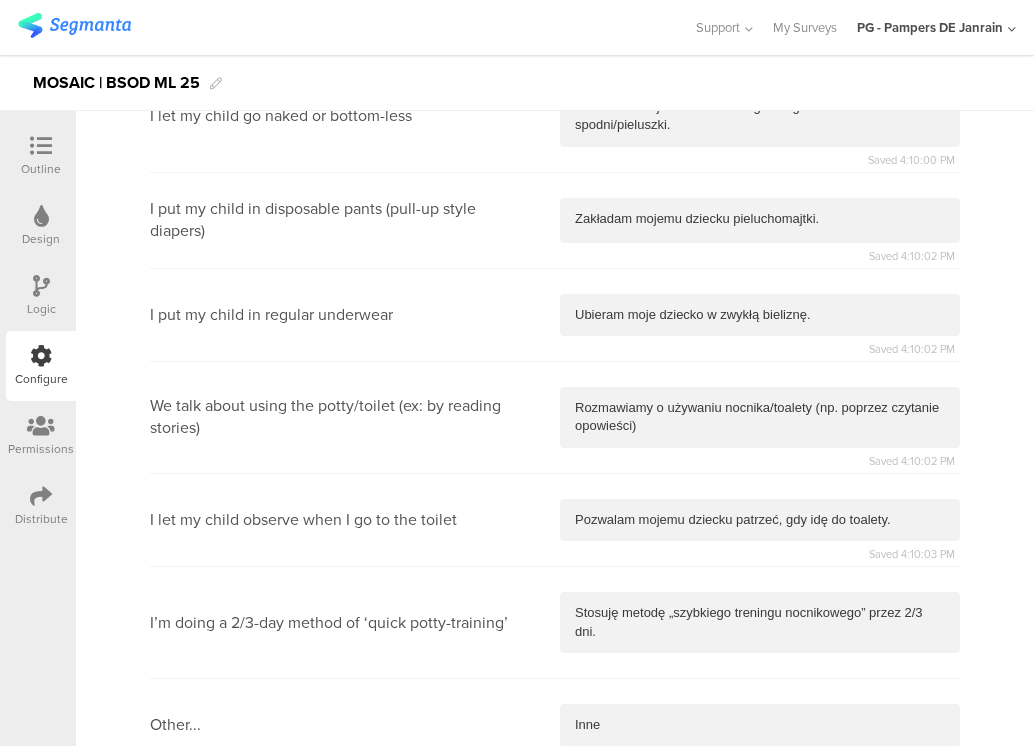 click at bounding box center [760, 1007] 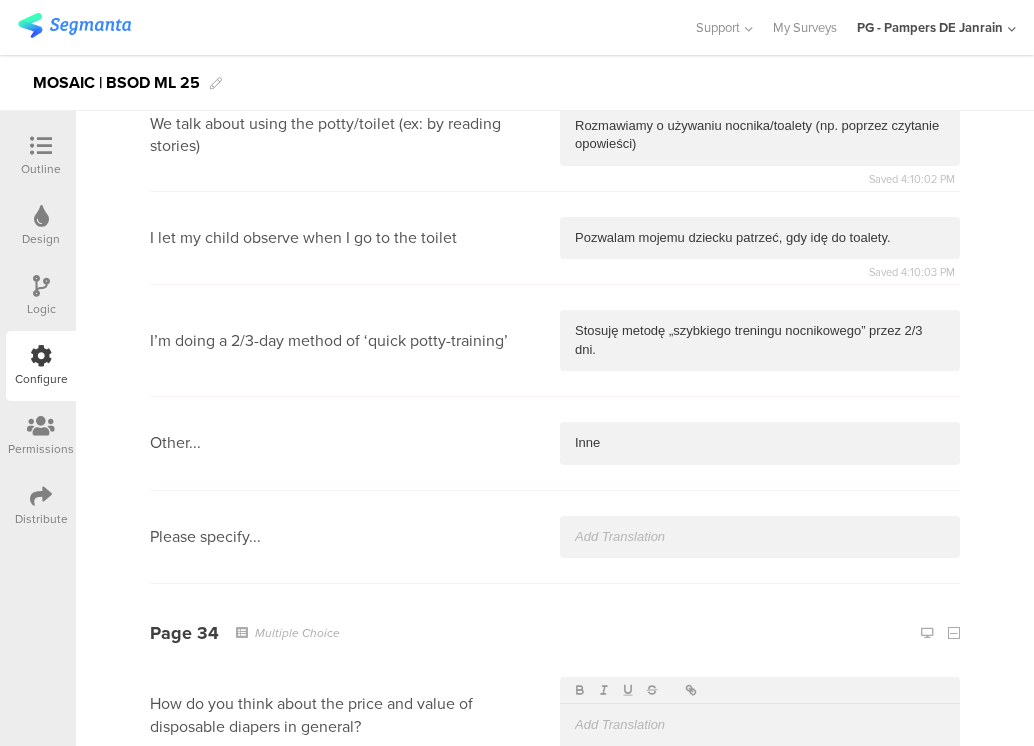 type 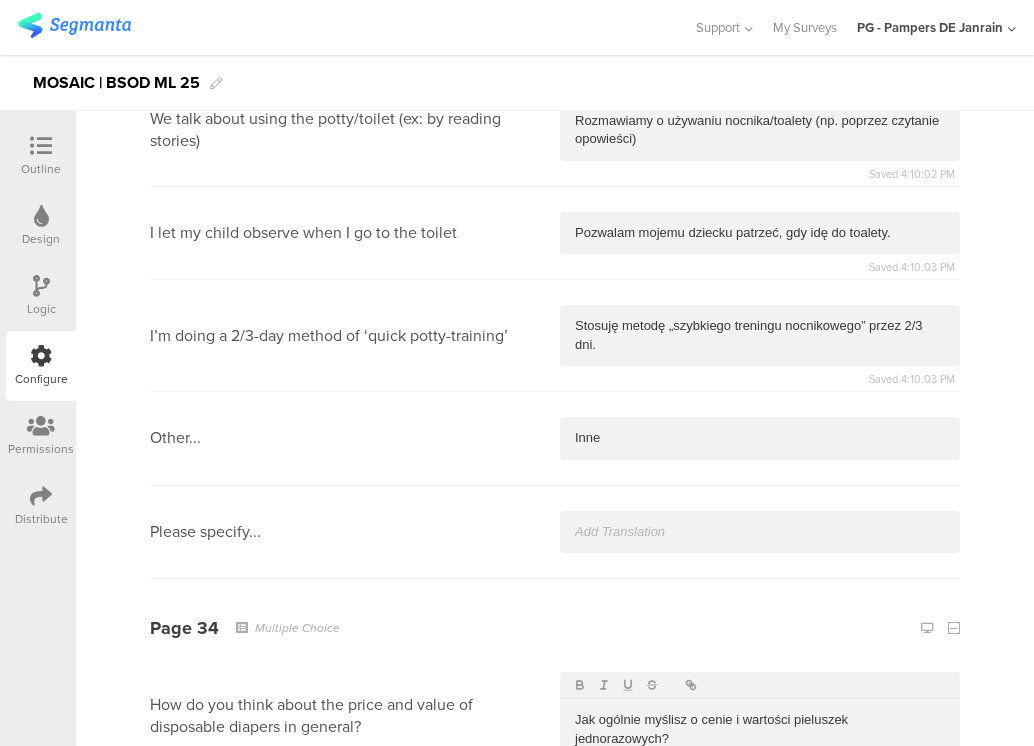 click at bounding box center (760, 832) 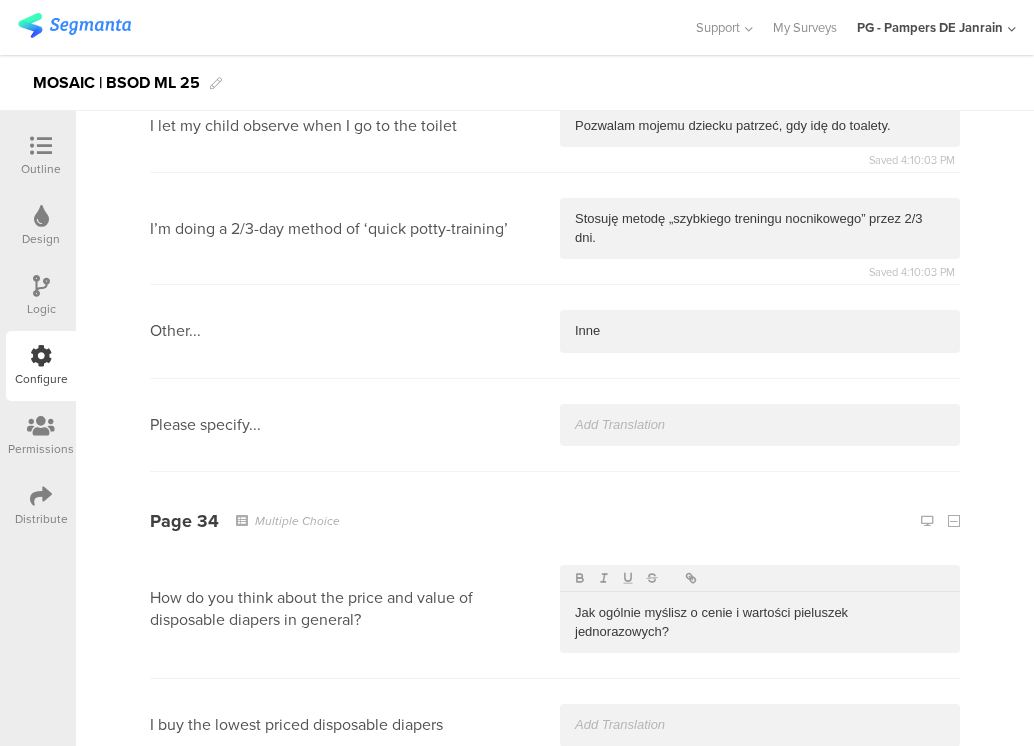 type 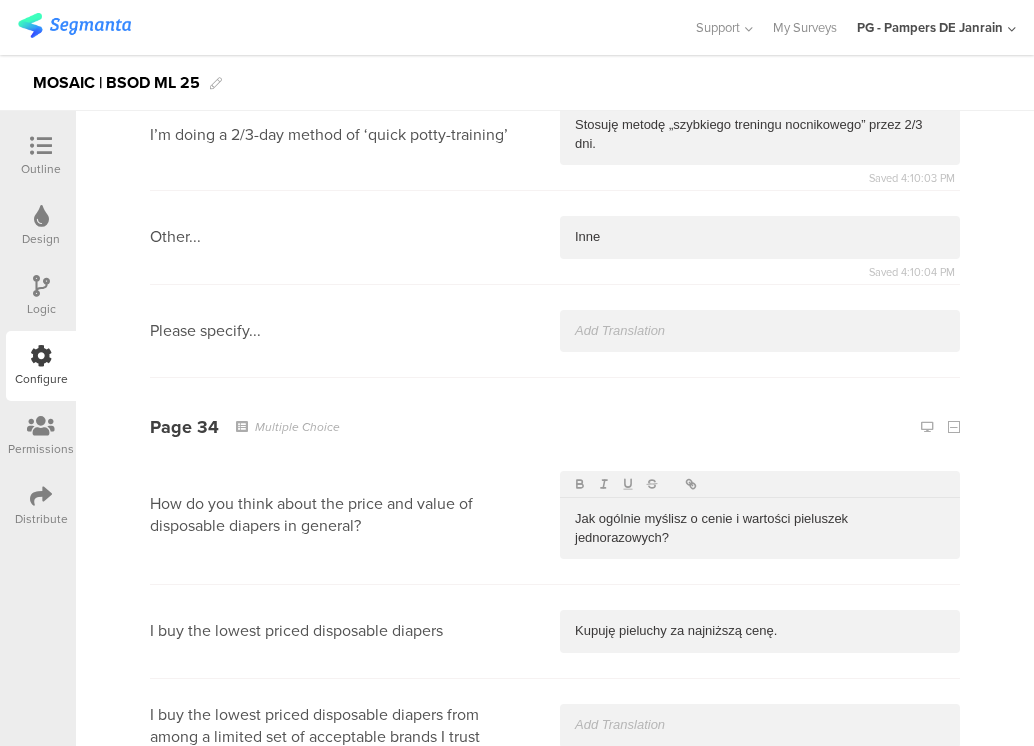 click at bounding box center [760, 725] 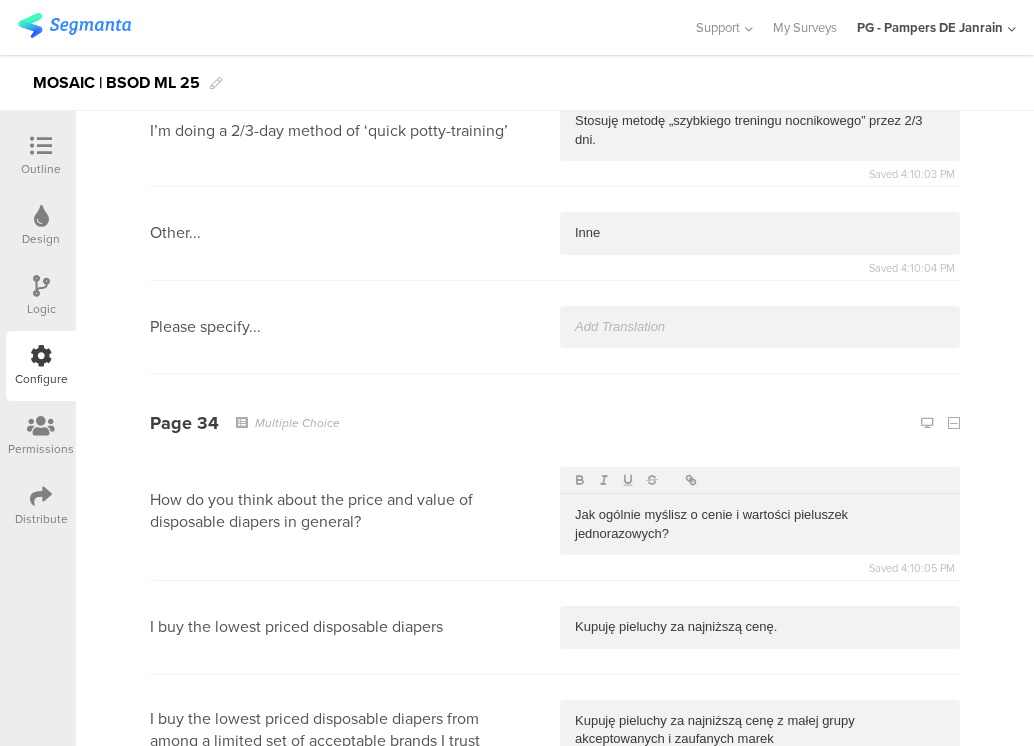 click at bounding box center (760, 832) 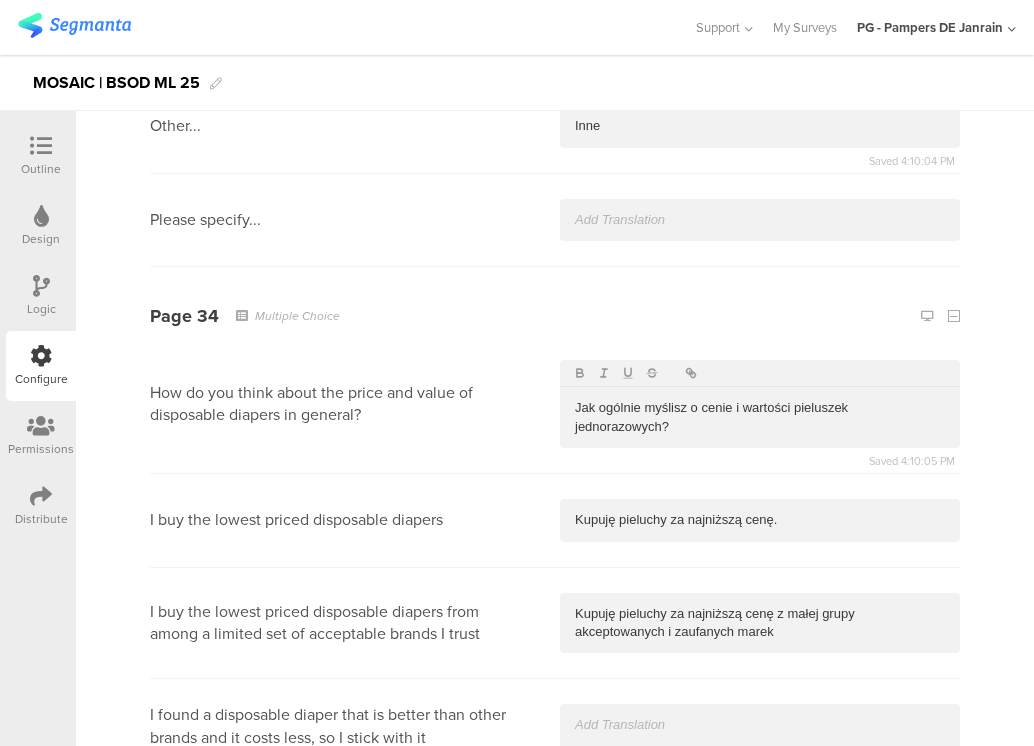 type 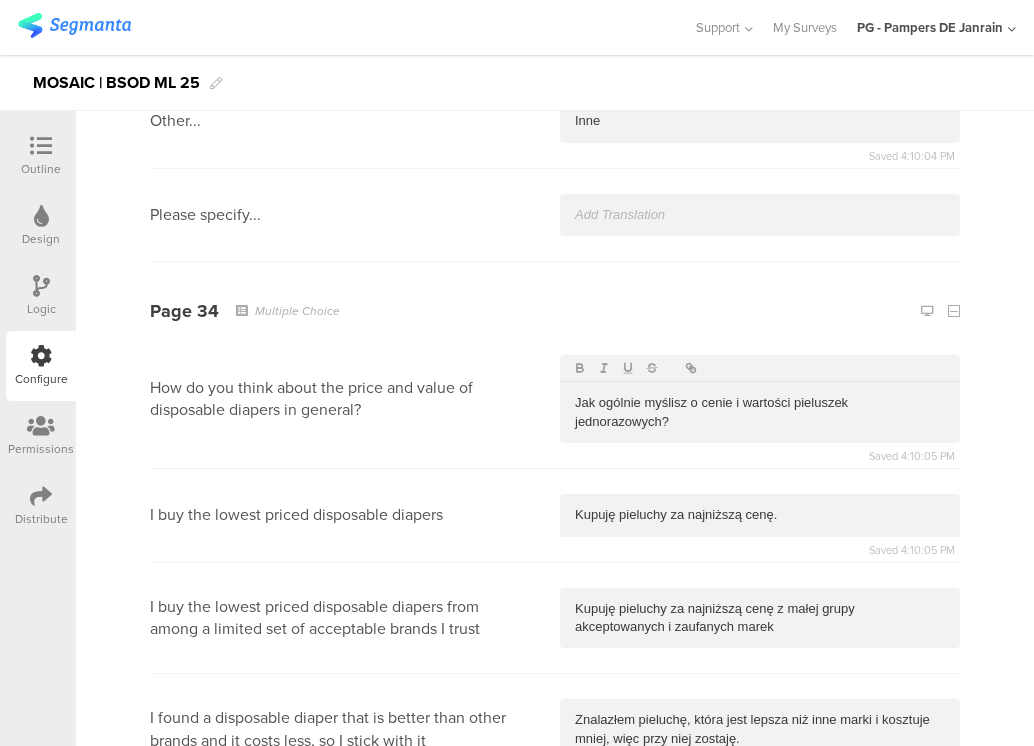 click at bounding box center (760, 832) 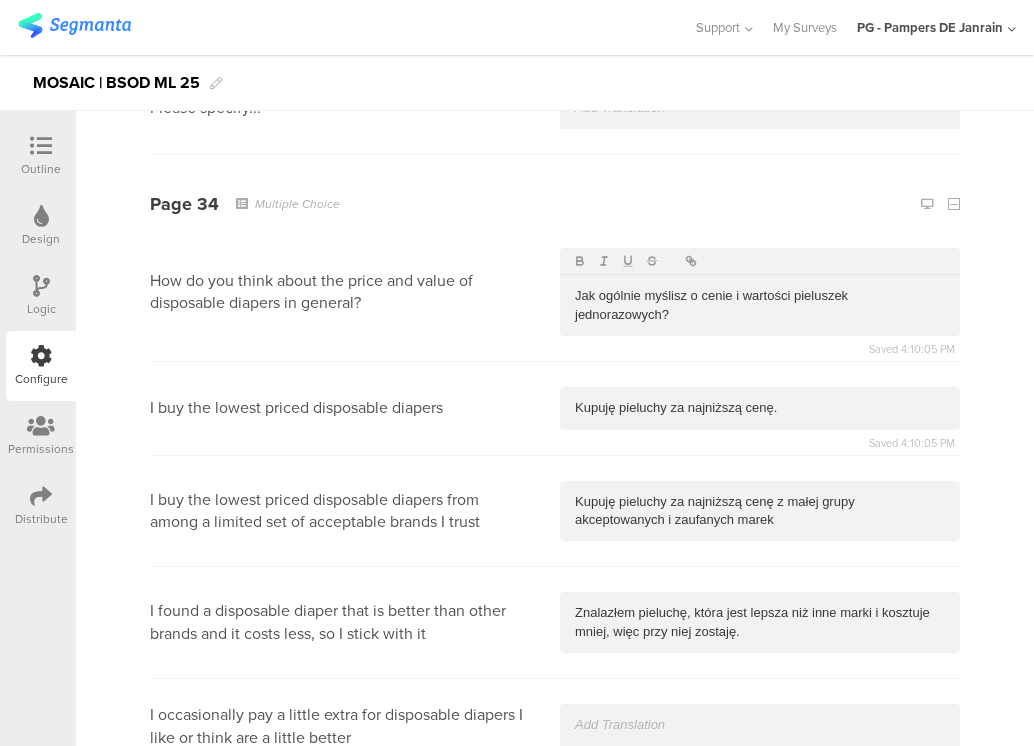 type 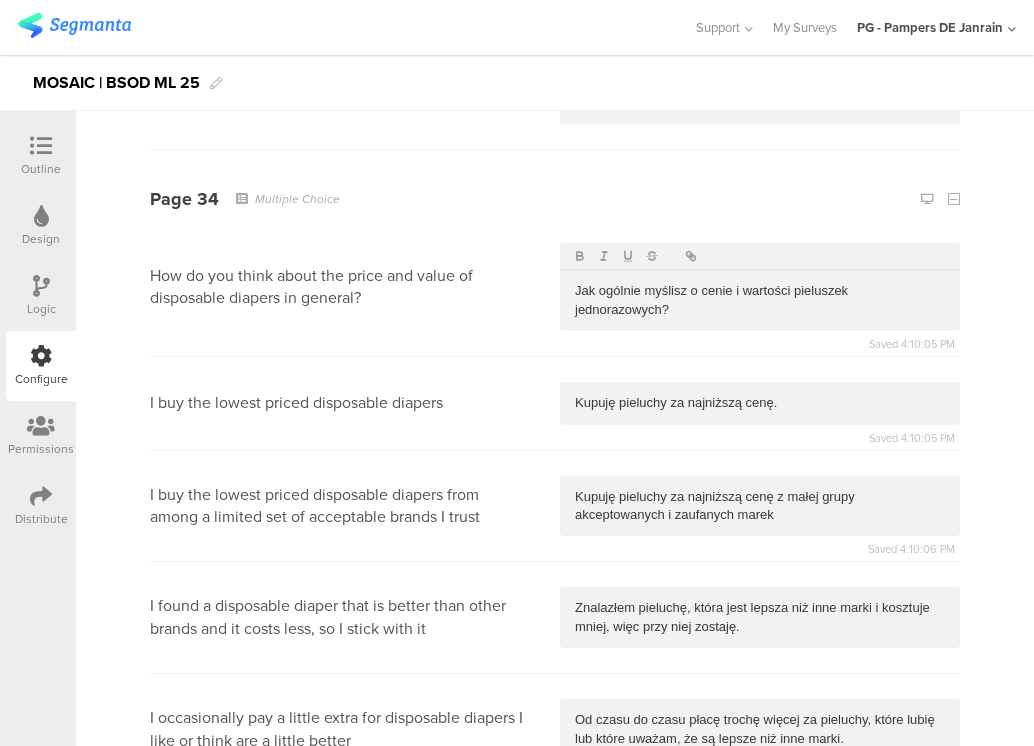 click at bounding box center [760, 832] 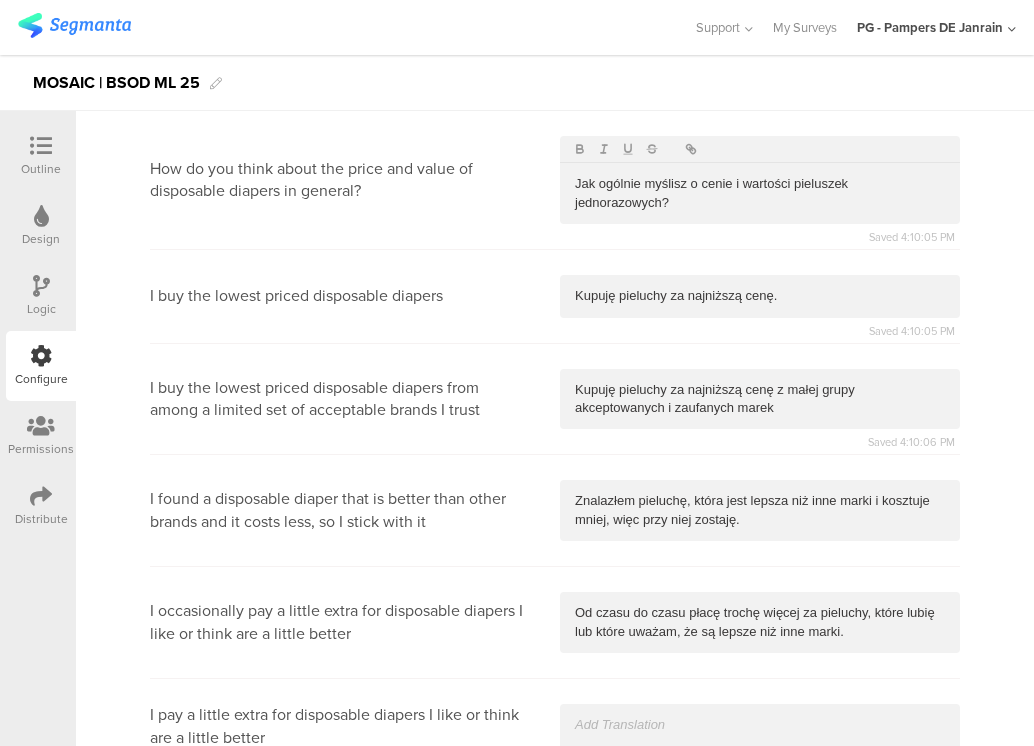 type 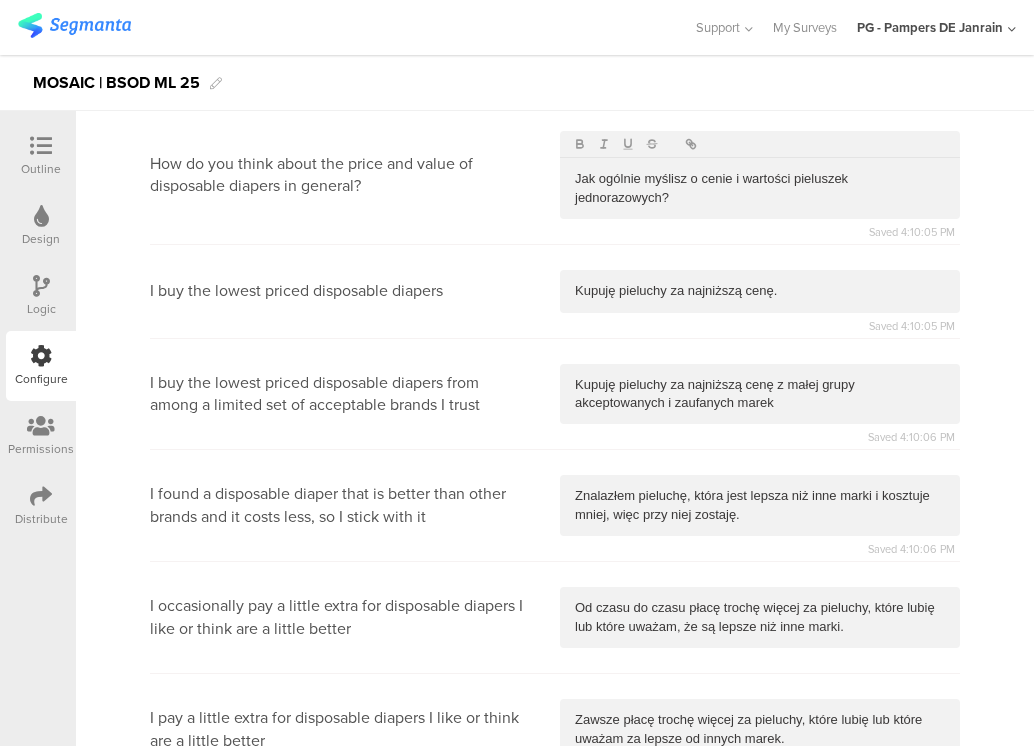 click at bounding box center (760, 832) 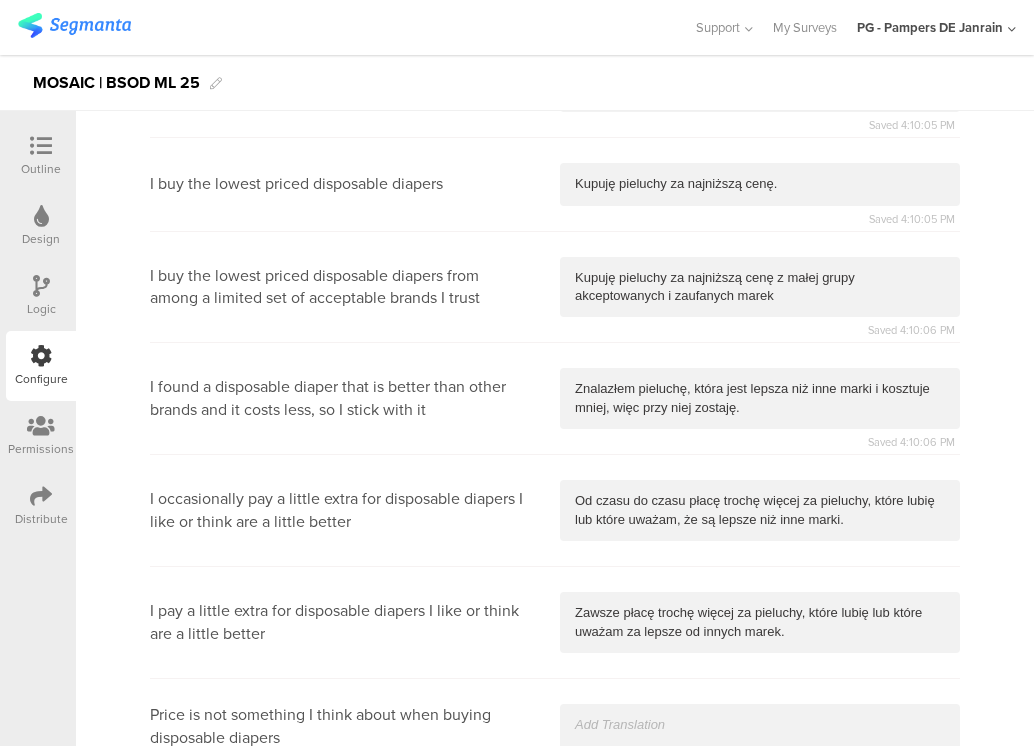 type 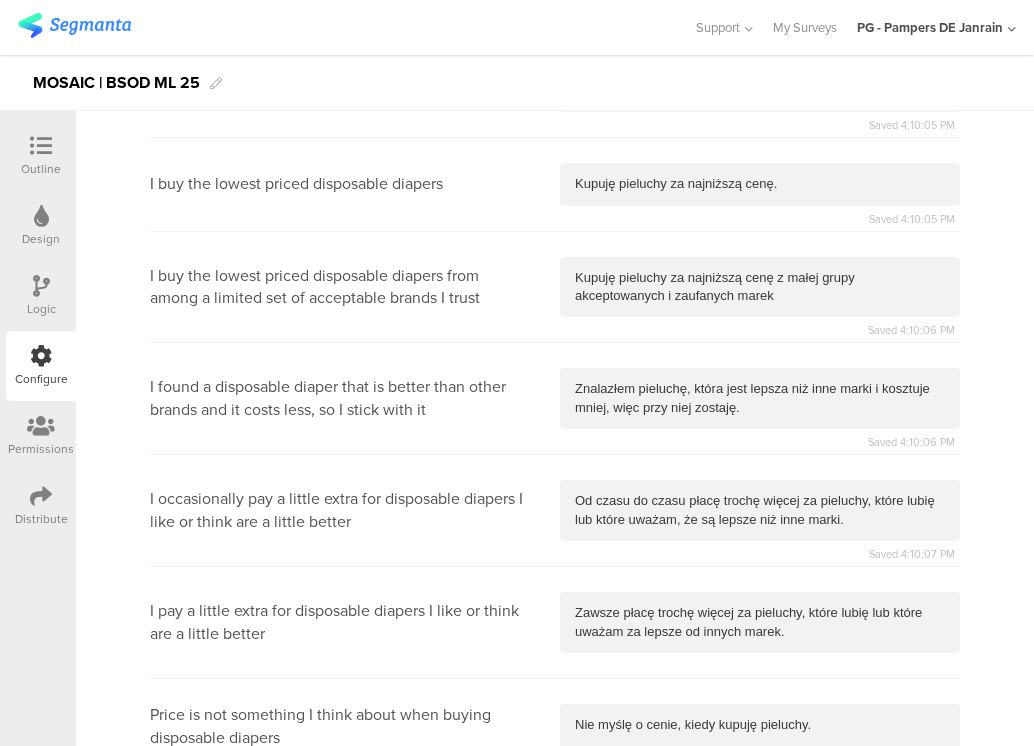 click at bounding box center (760, 821) 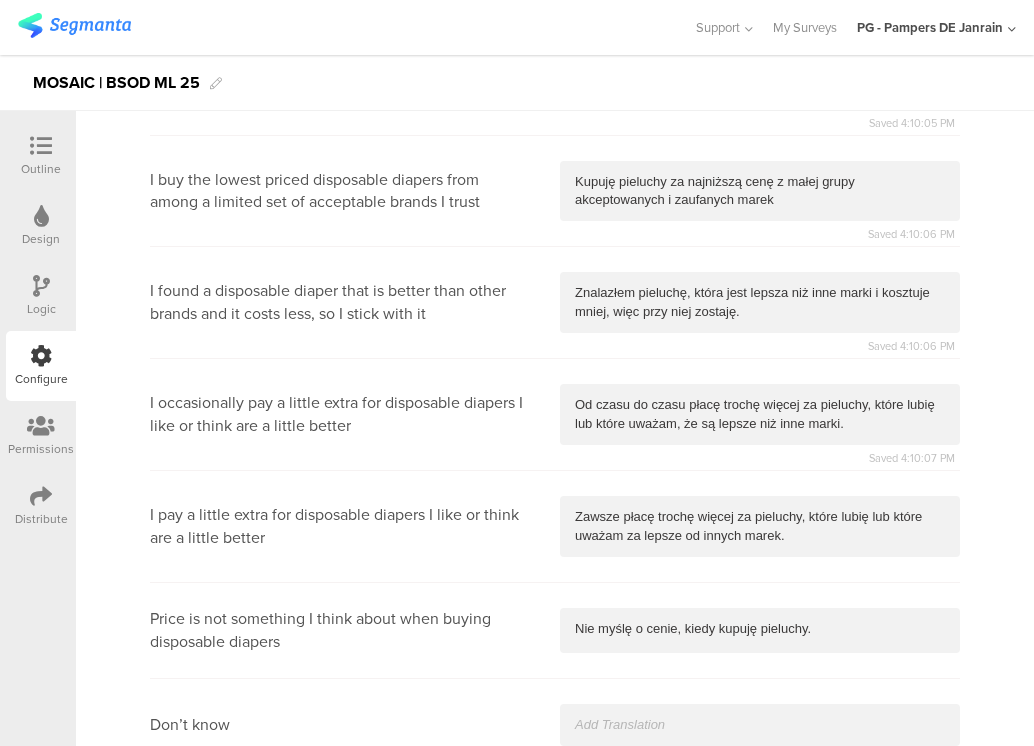type 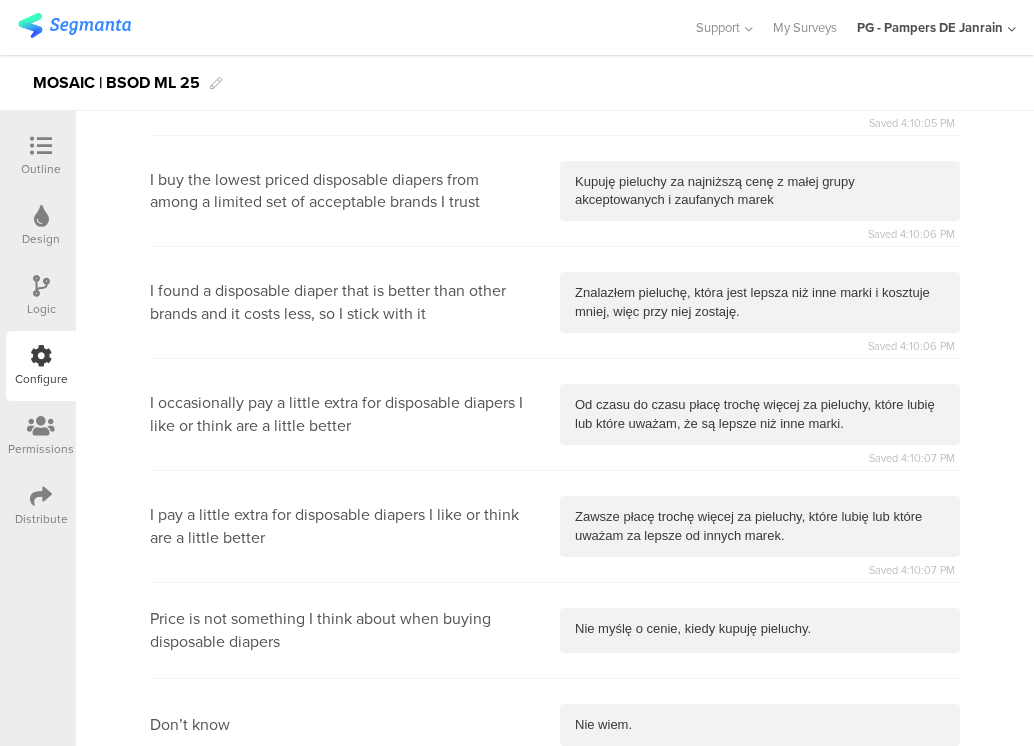 click at bounding box center [760, 913] 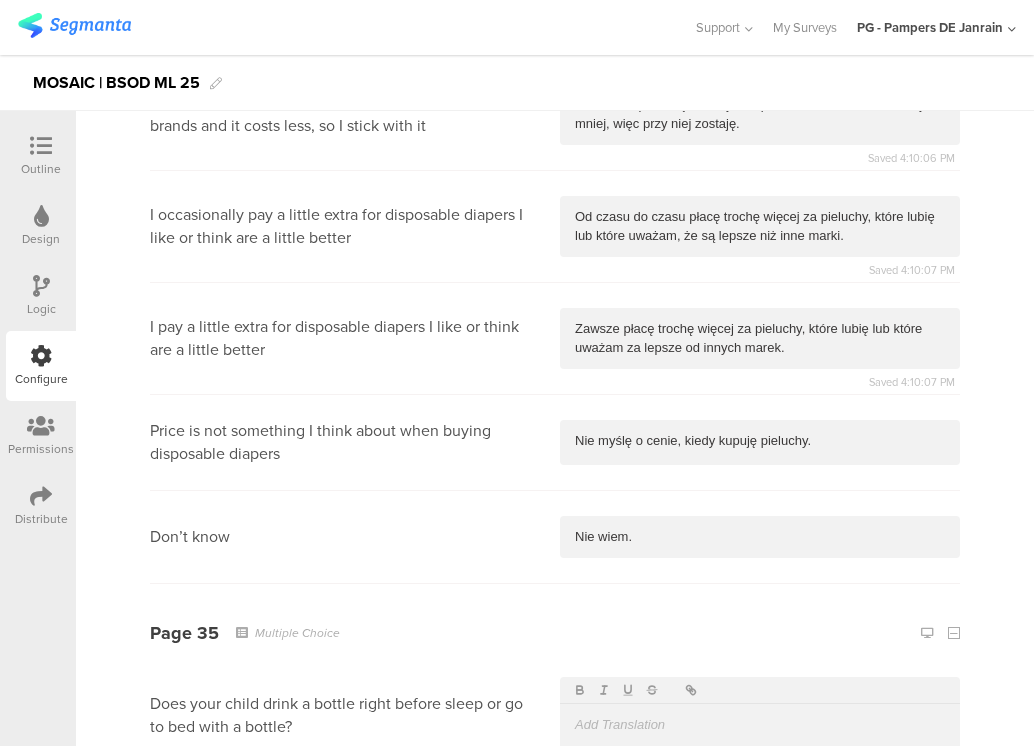 type 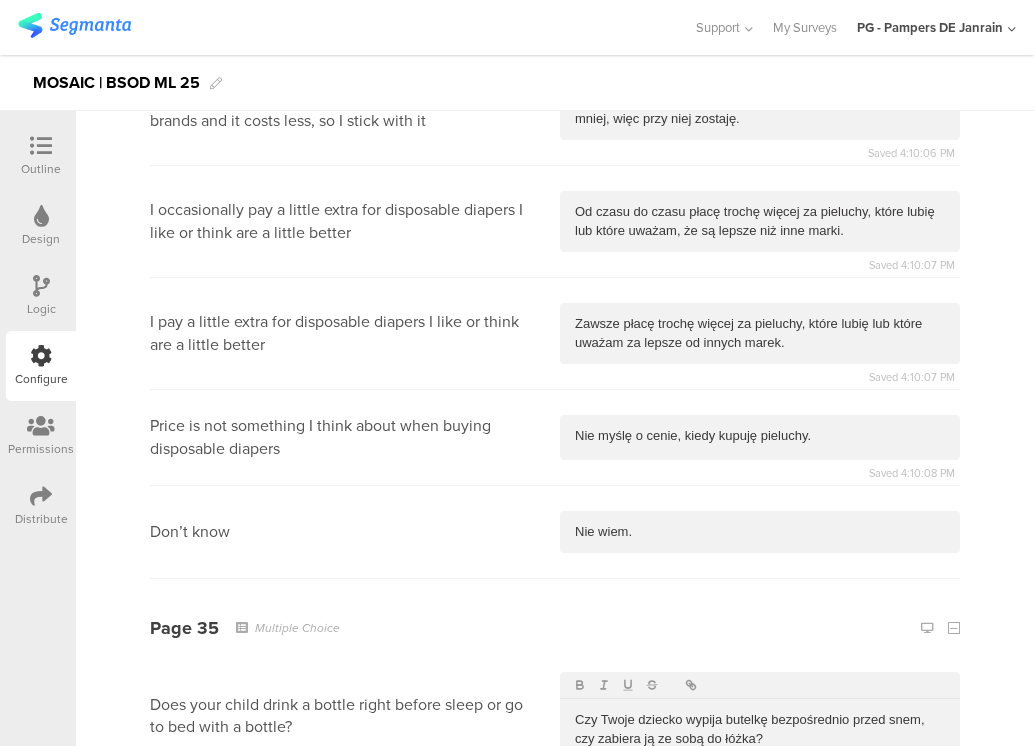 click at bounding box center [760, 832] 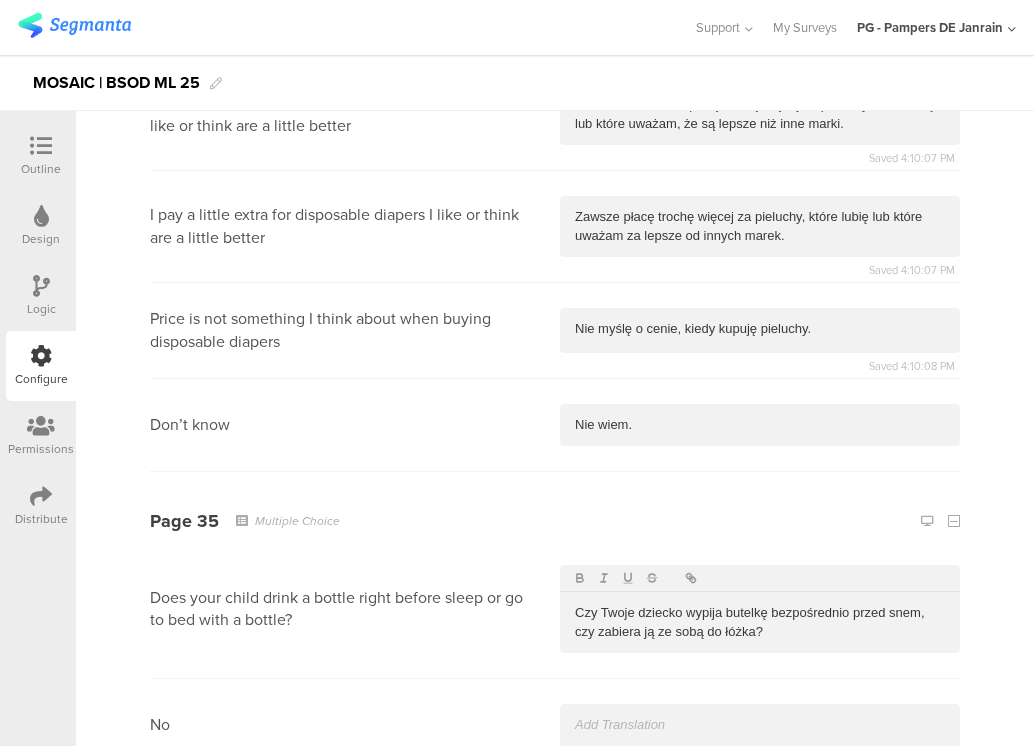 type 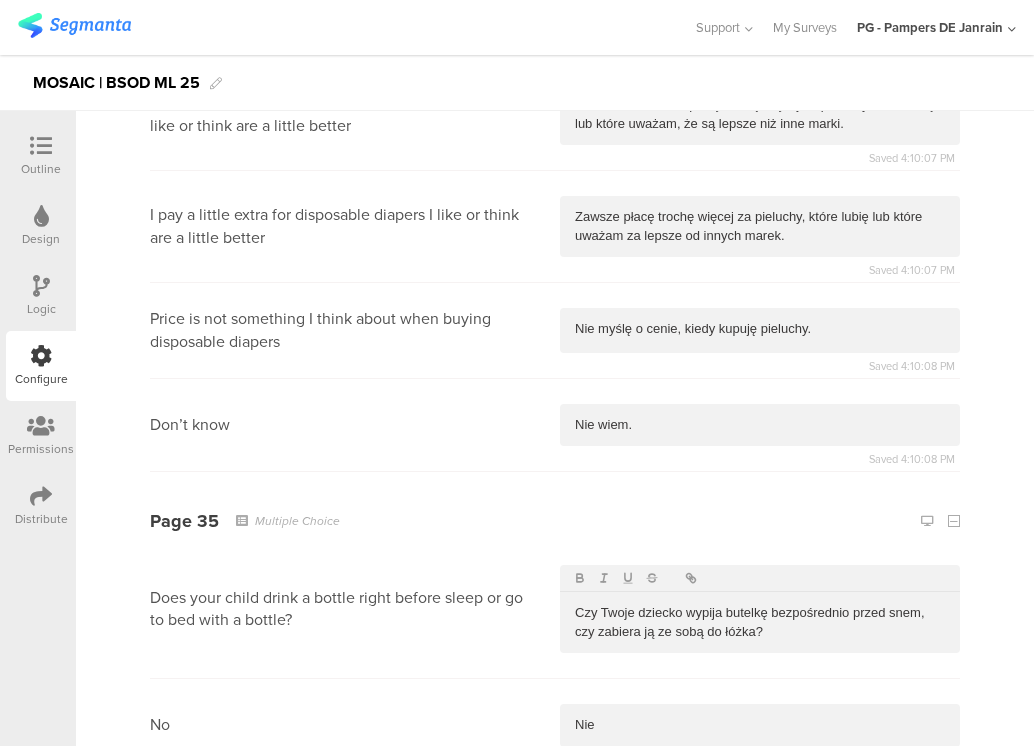 click at bounding box center [760, 819] 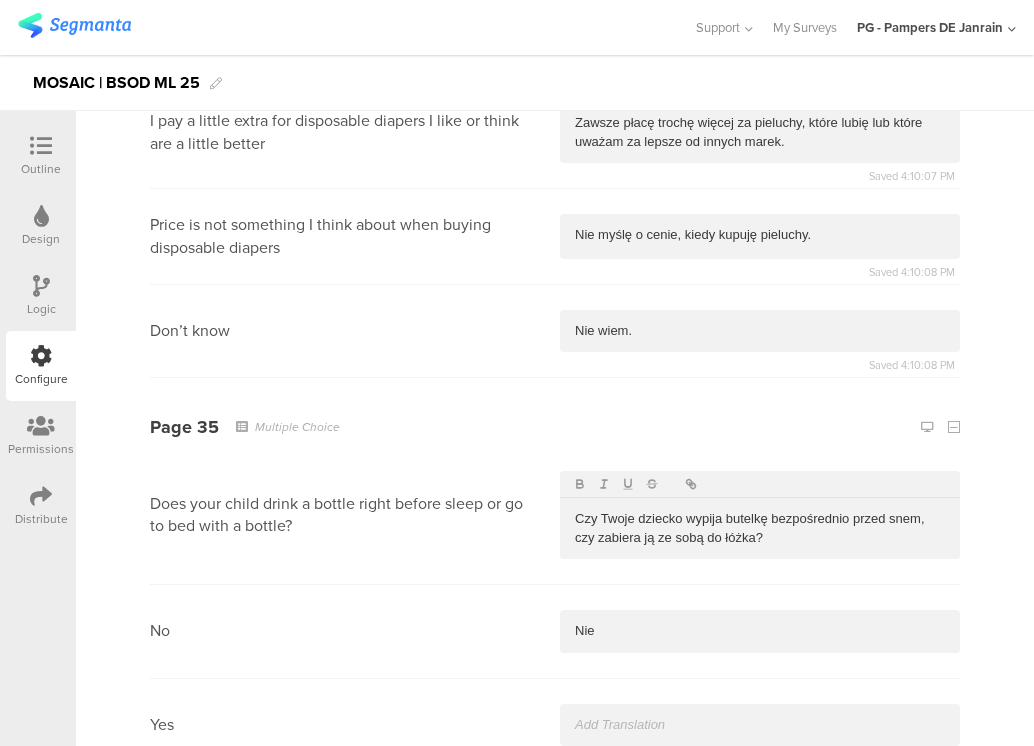 type 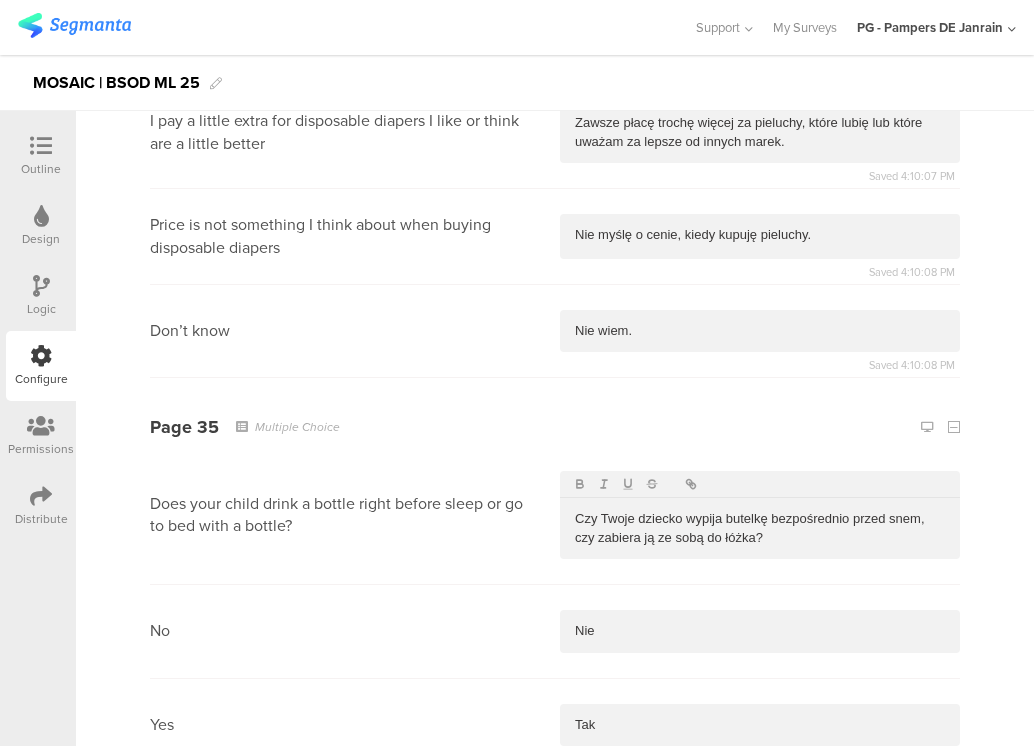 click at bounding box center (760, 913) 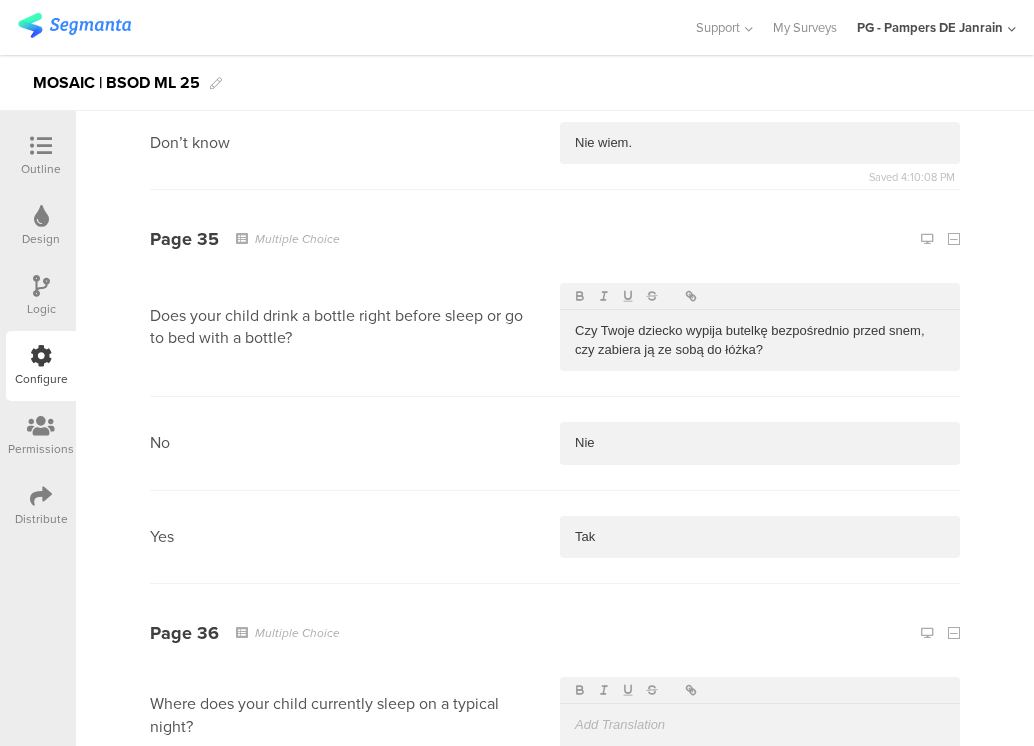 type 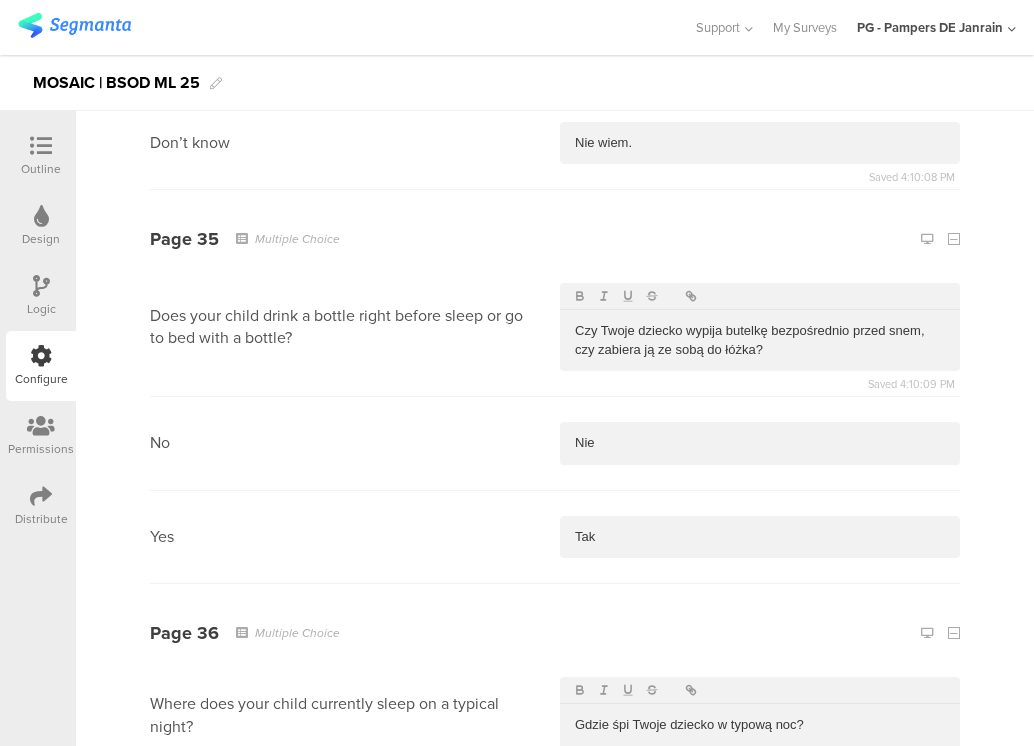 click at bounding box center [760, 826] 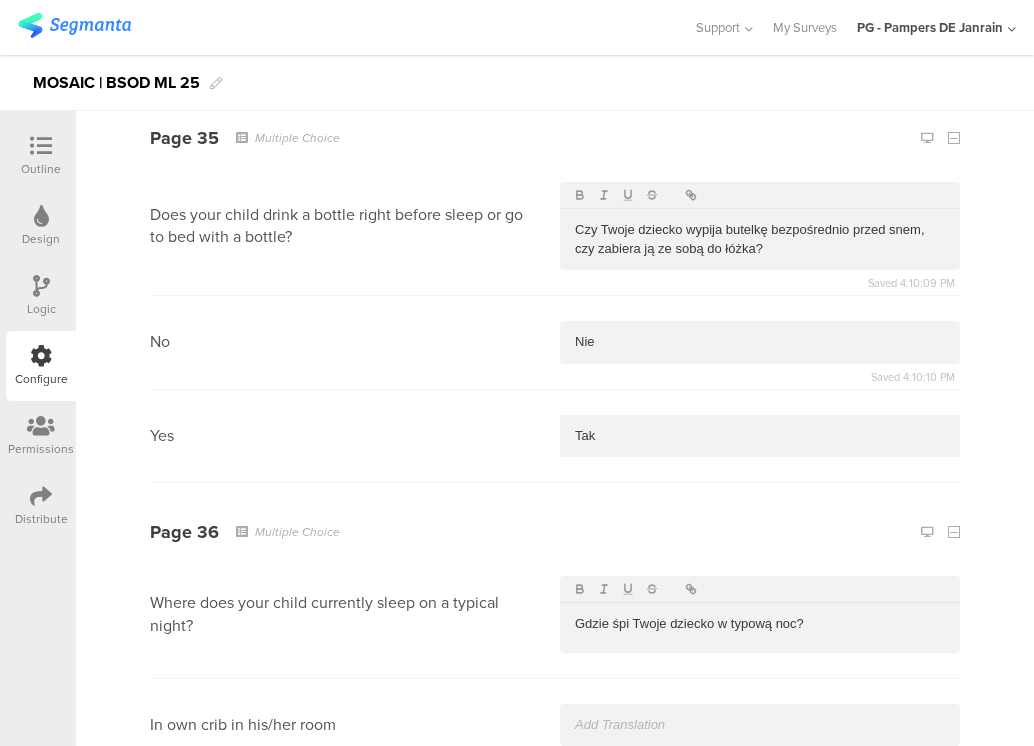 type 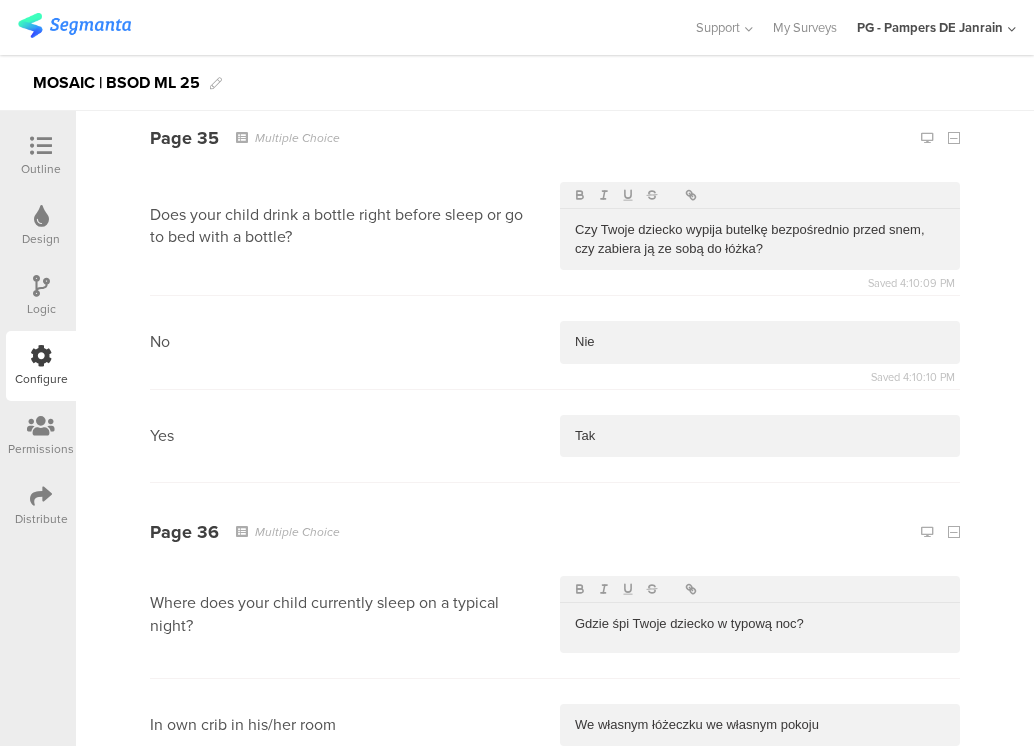 click at bounding box center (760, 818) 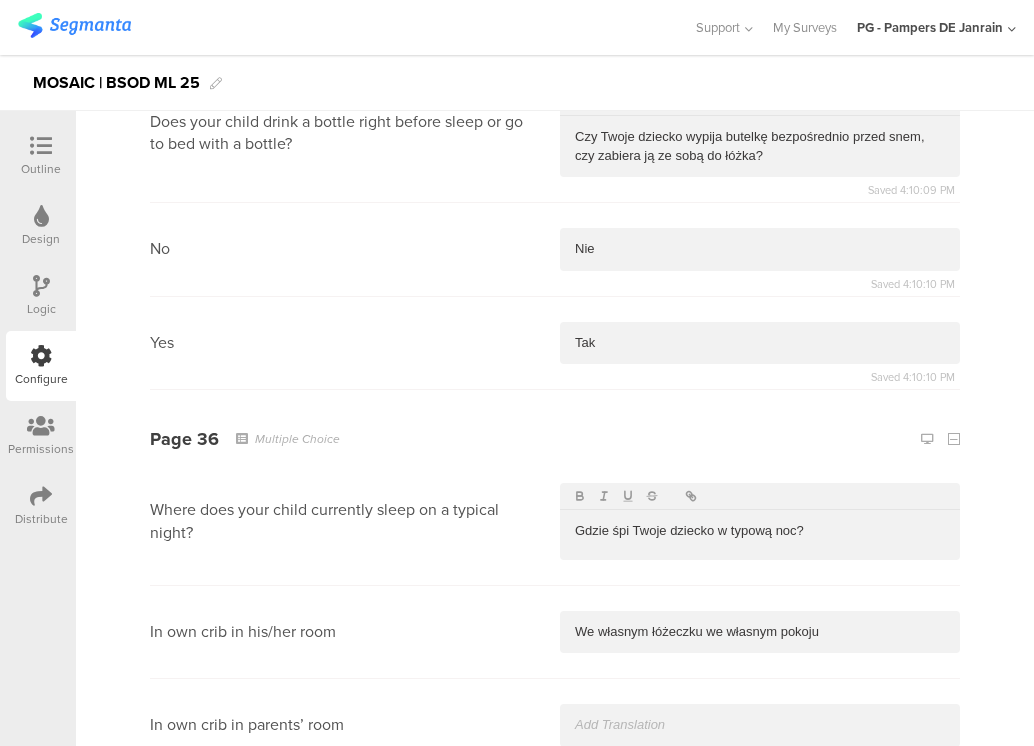 type 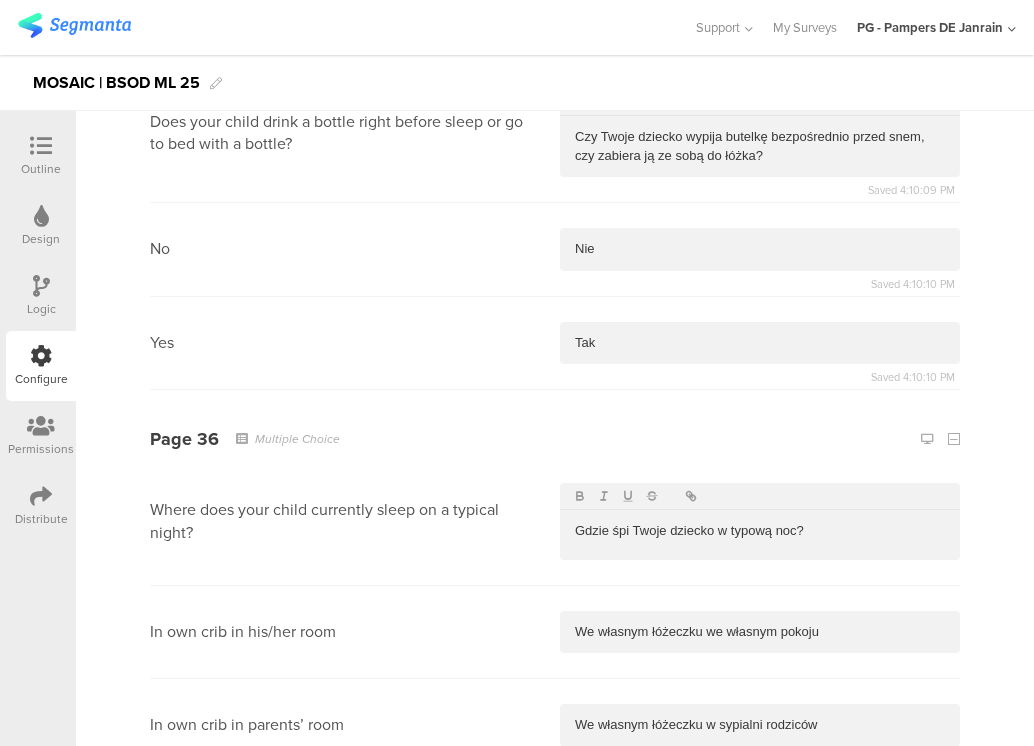 click at bounding box center (760, 819) 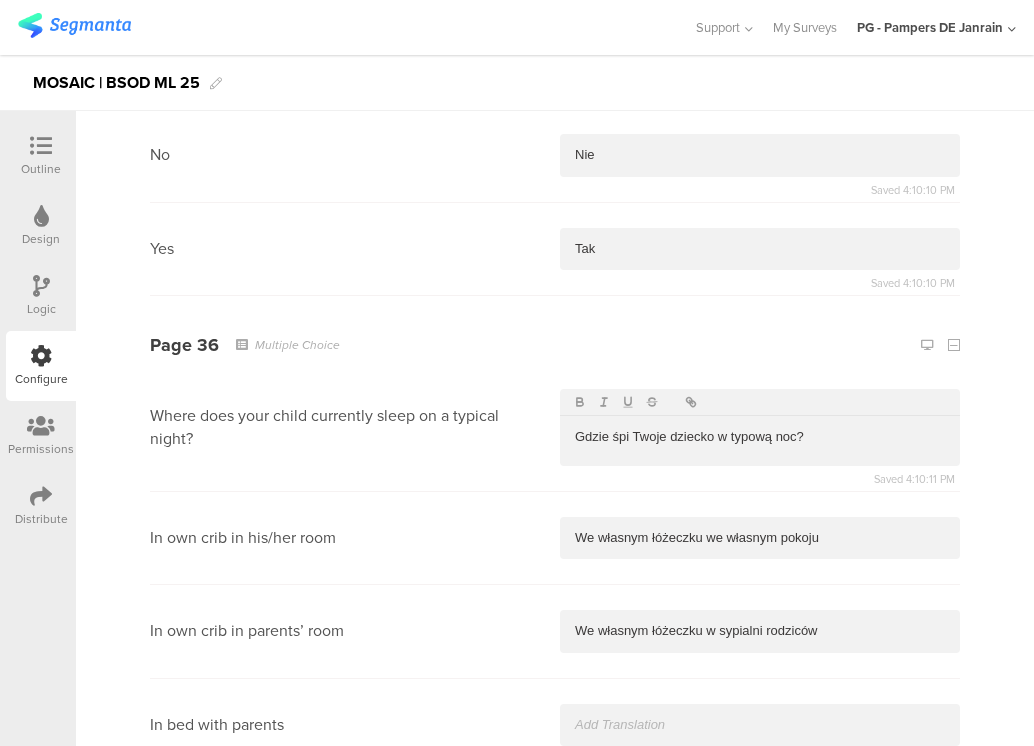 type 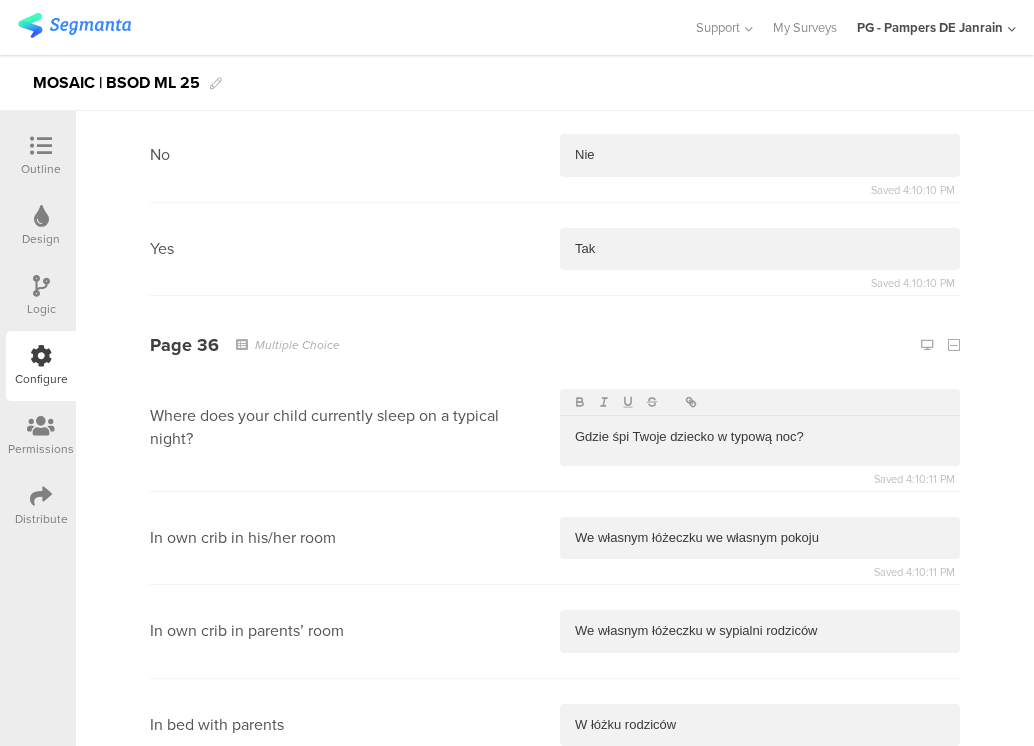 click at bounding box center (760, 818) 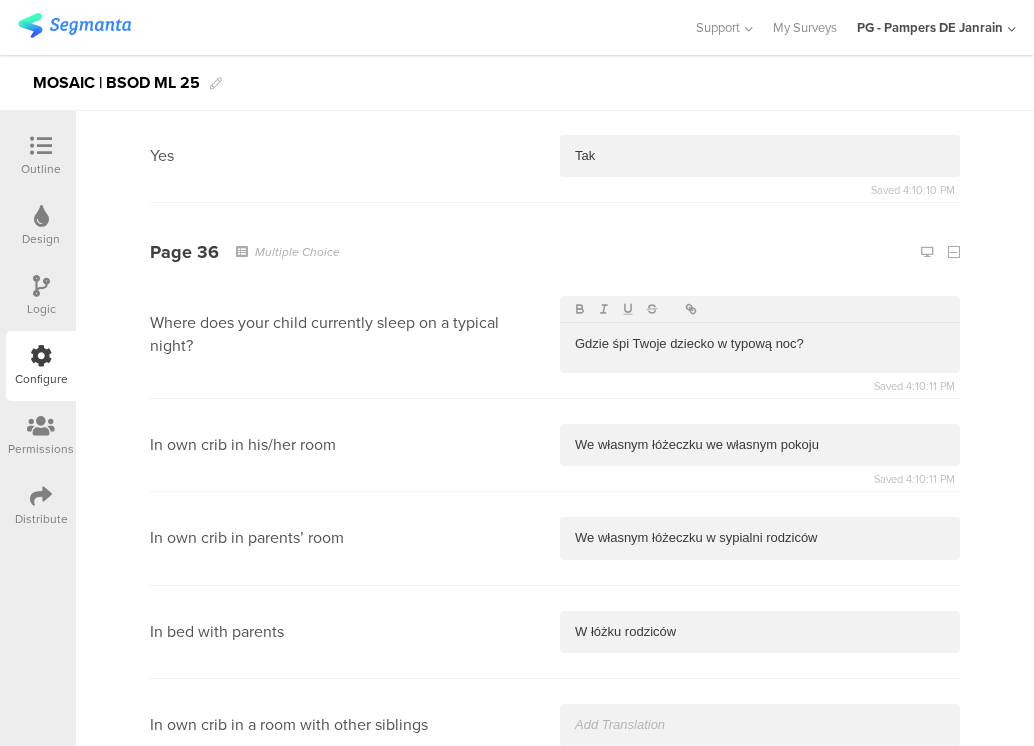type 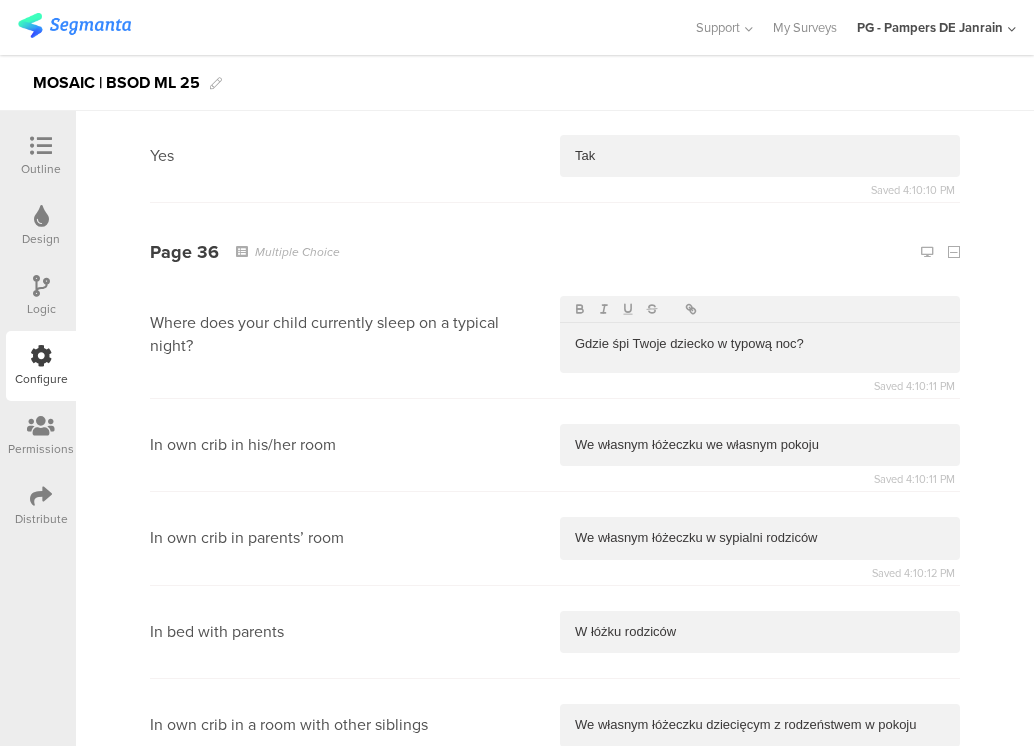 click at bounding box center [760, 819] 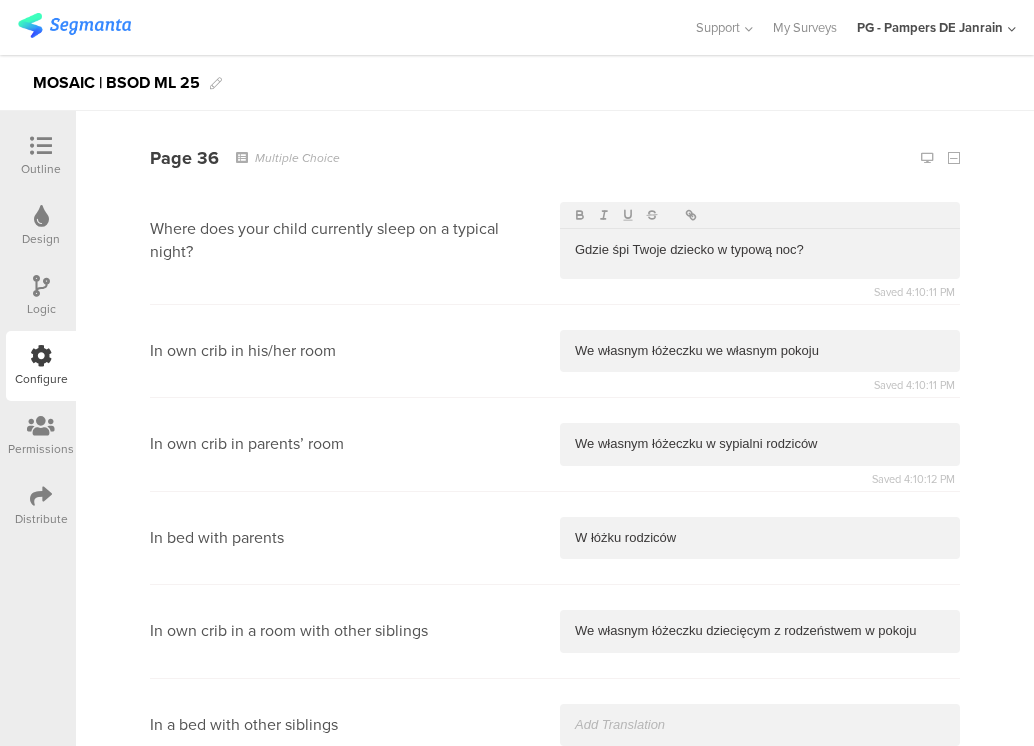 type 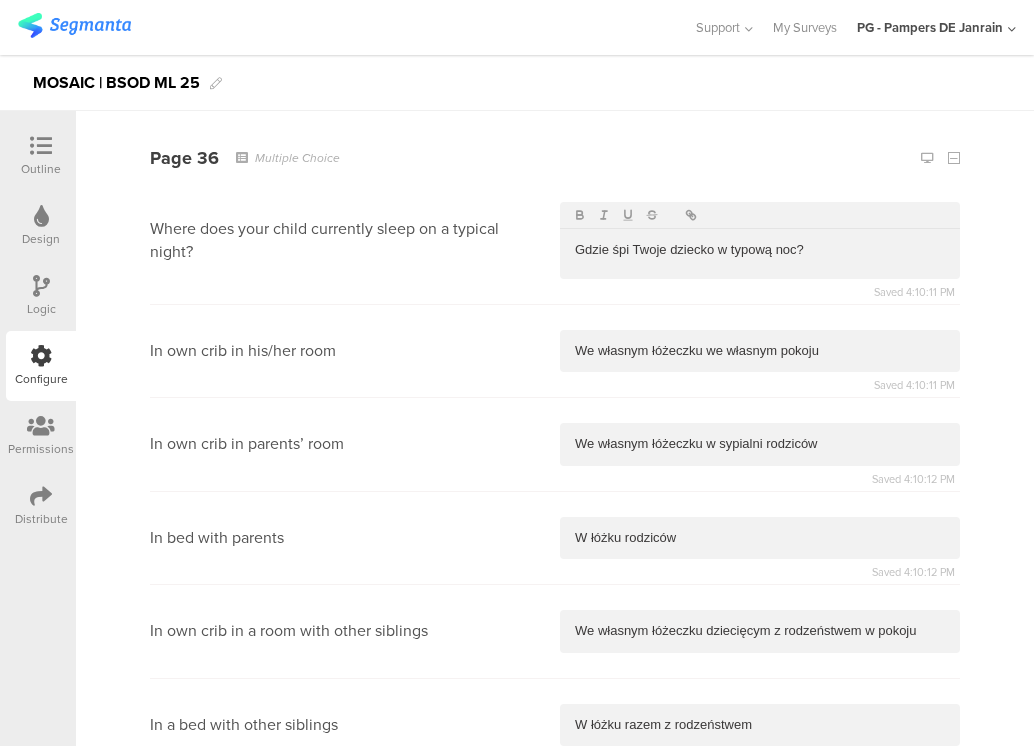 click at bounding box center [760, 913] 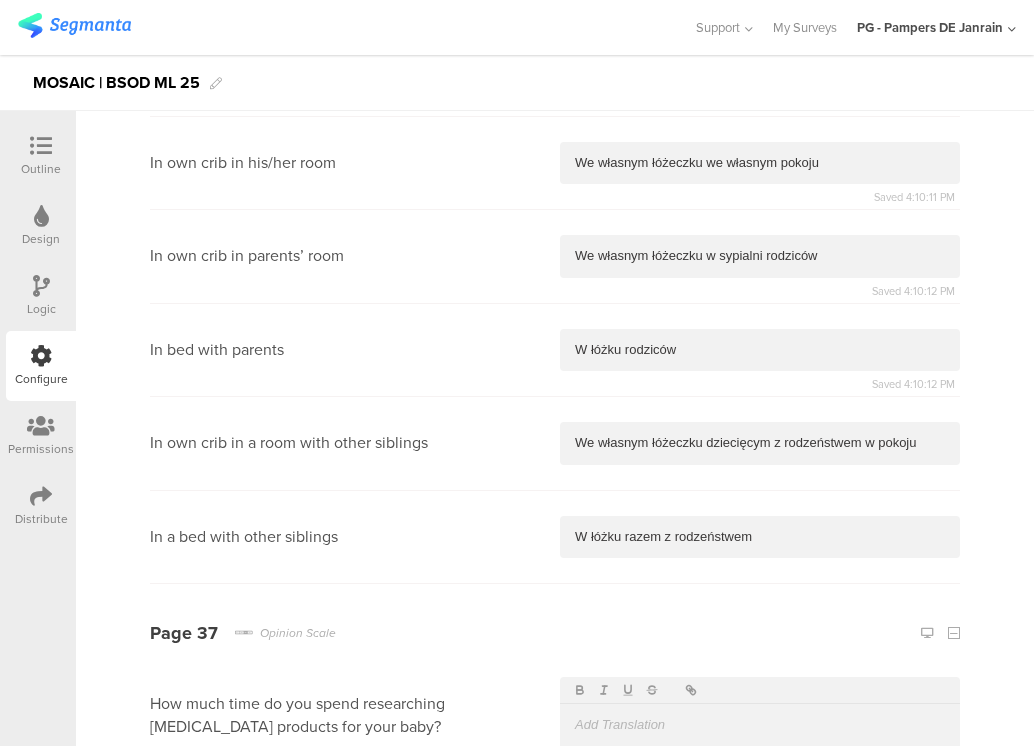 type 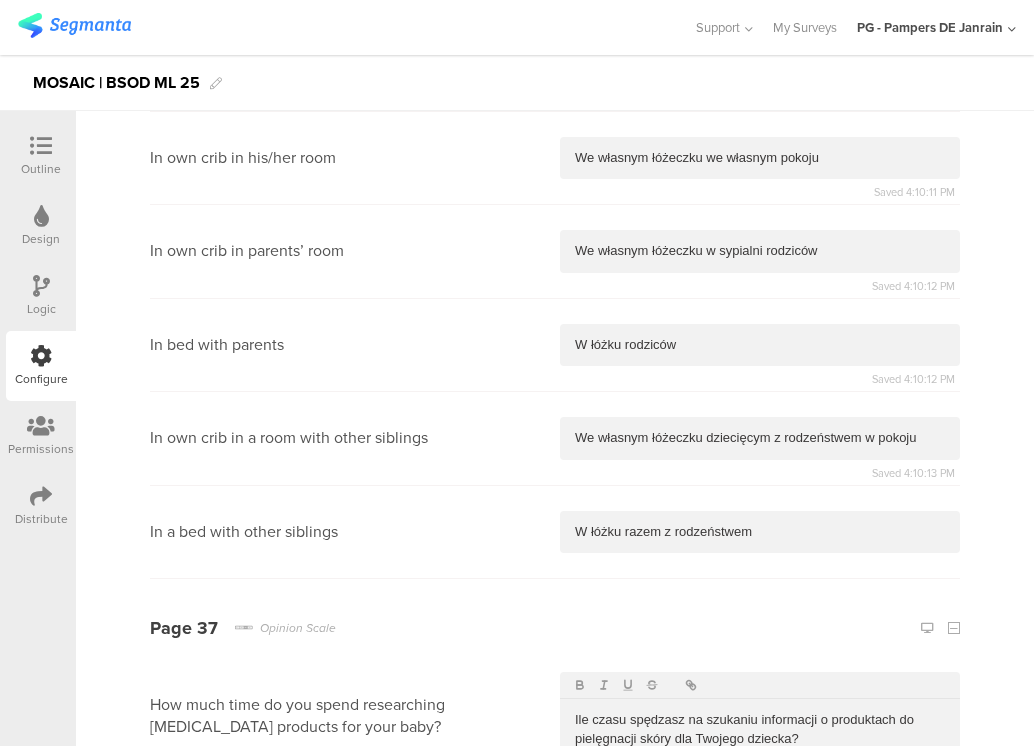 click at bounding box center (760, 1394) 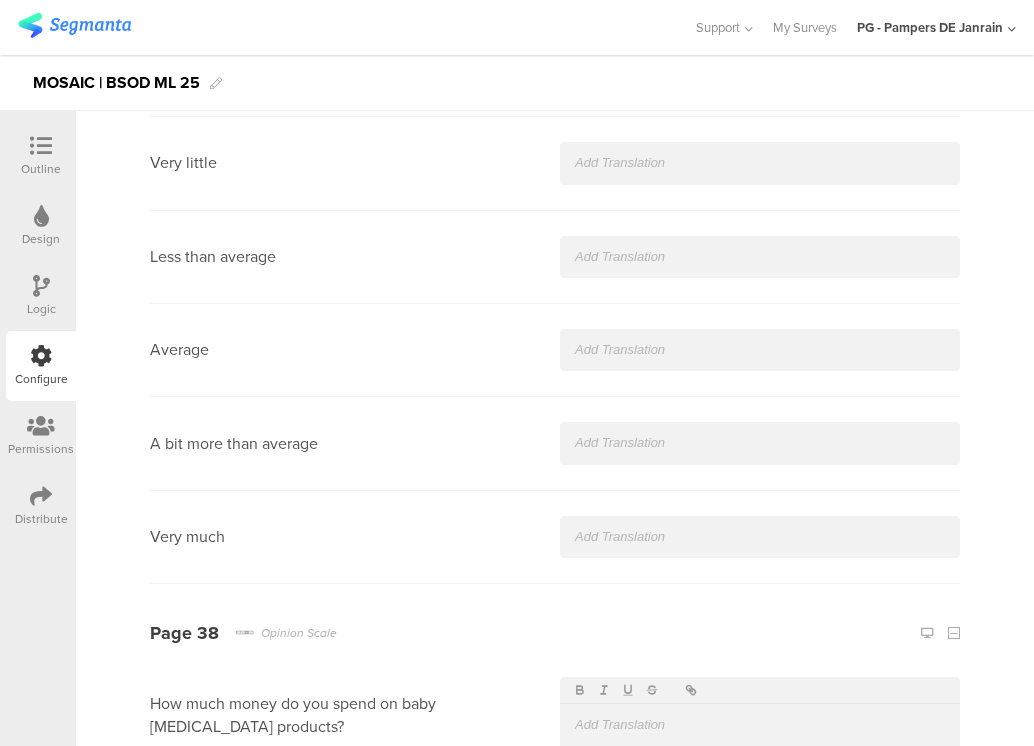 type 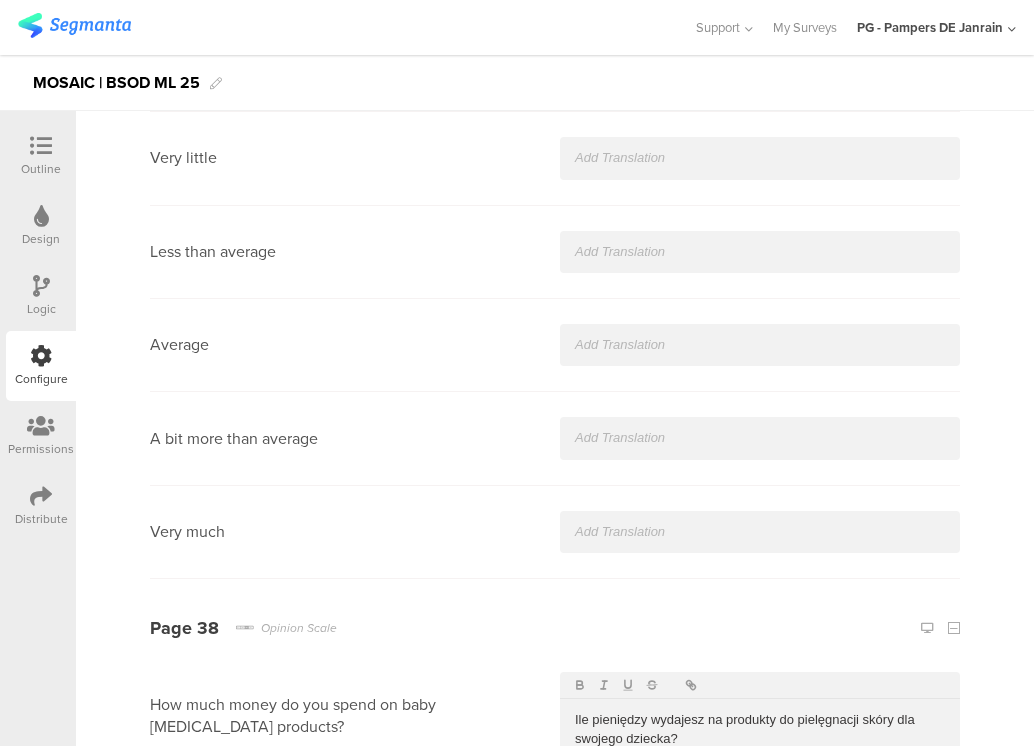 click at bounding box center (760, 1395) 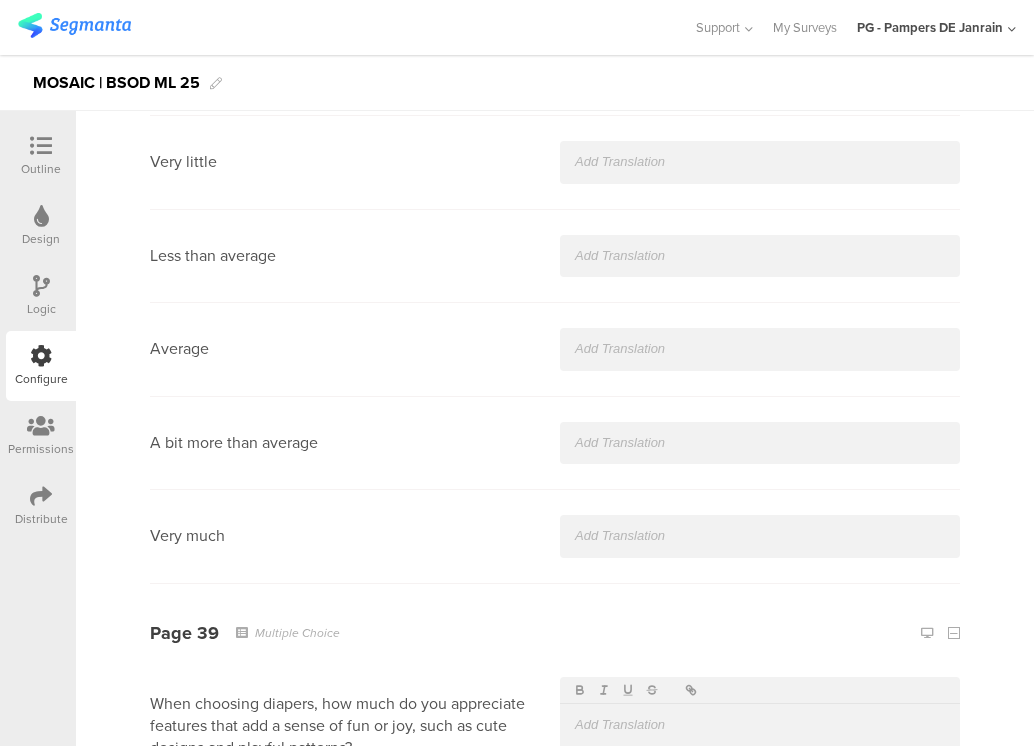 type 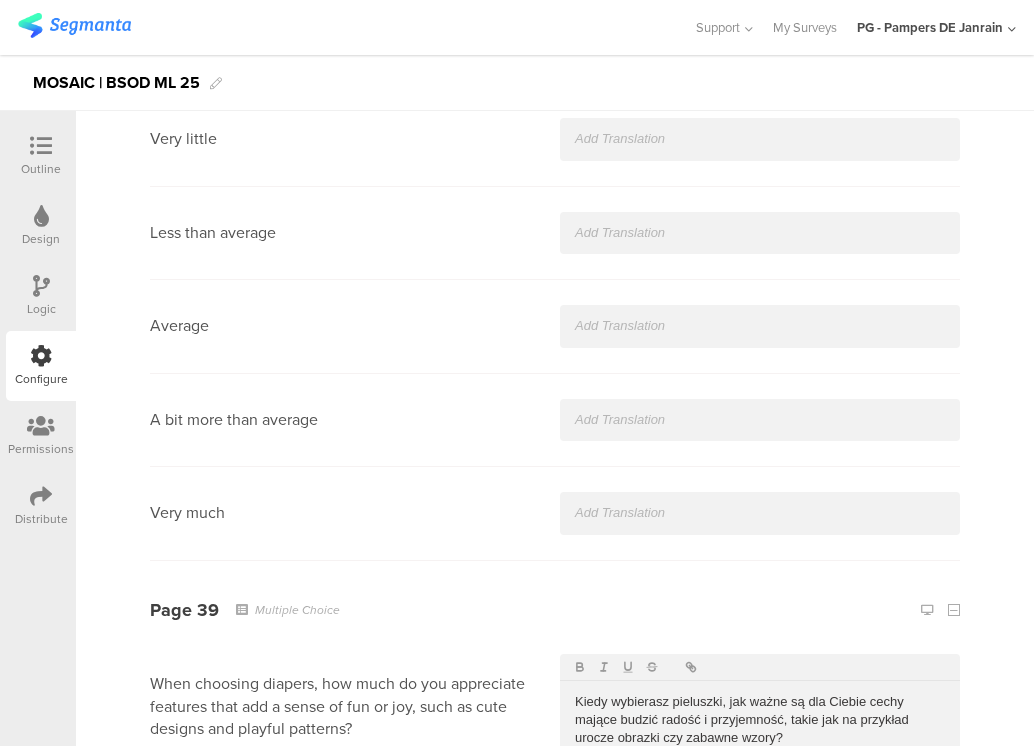click at bounding box center (760, 832) 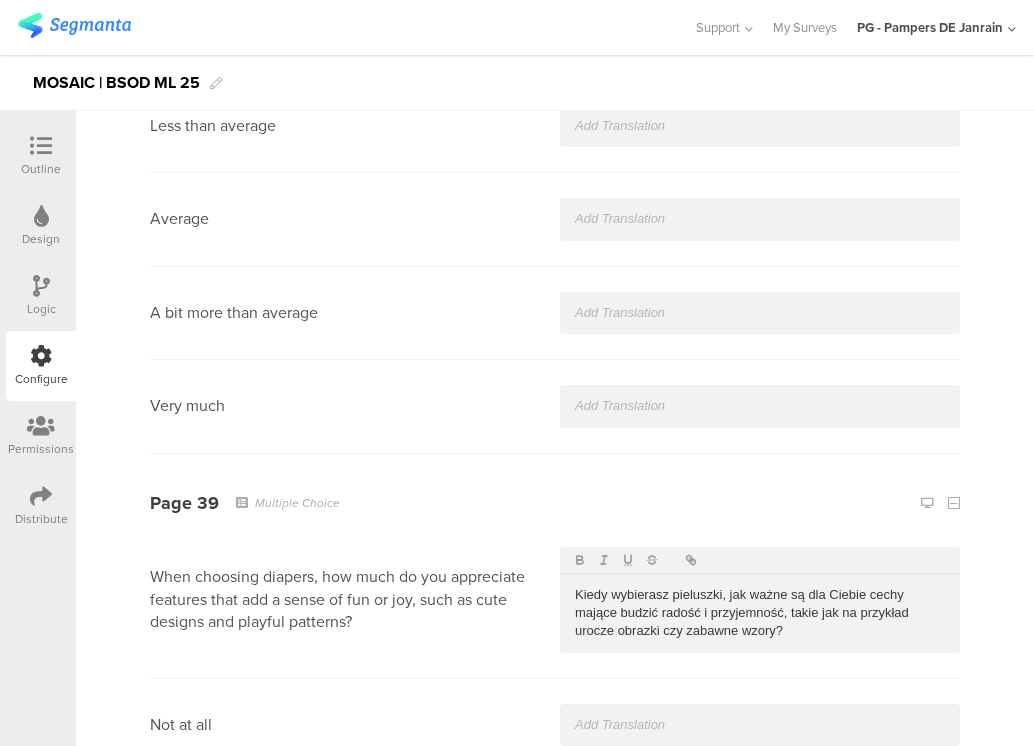 type 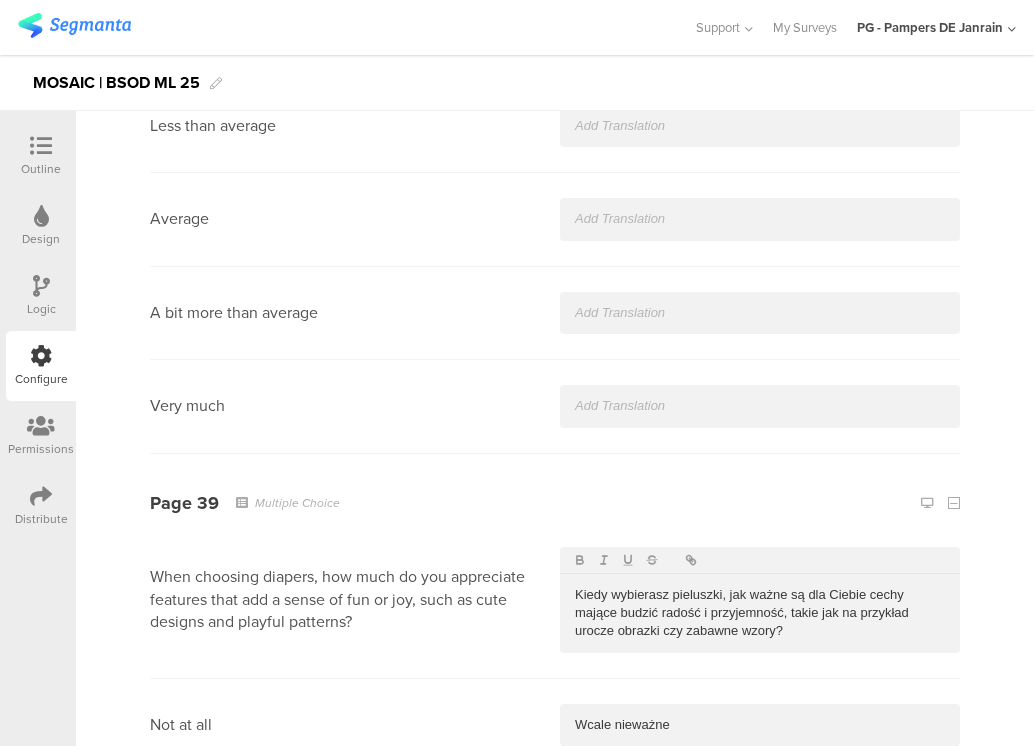 click at bounding box center [760, 818] 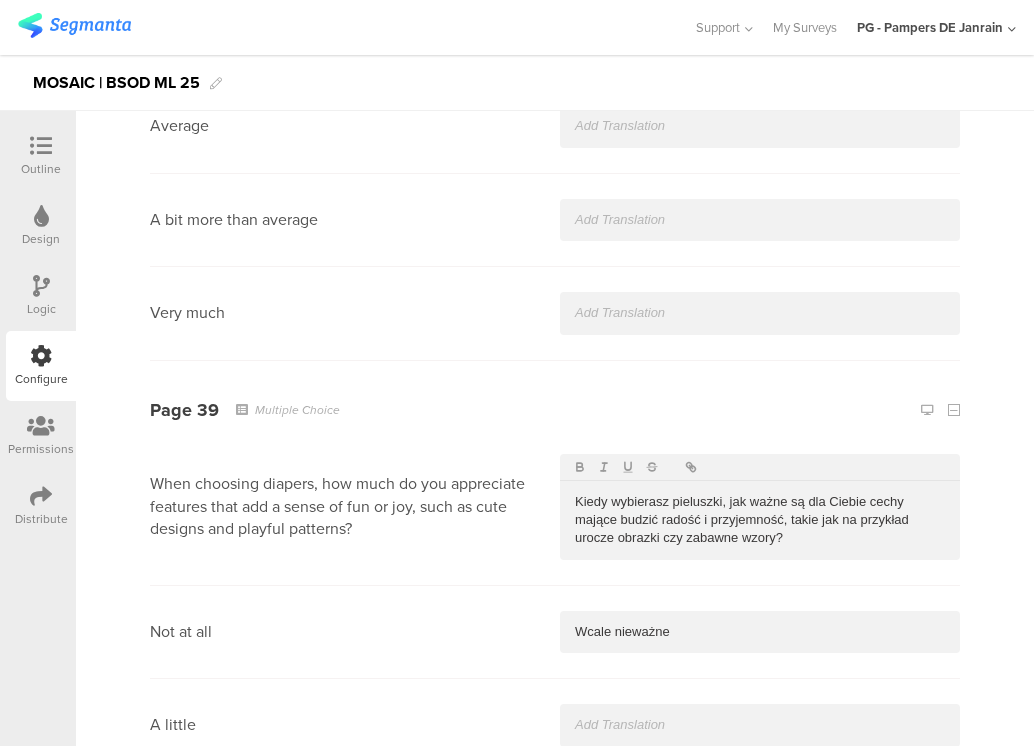 type 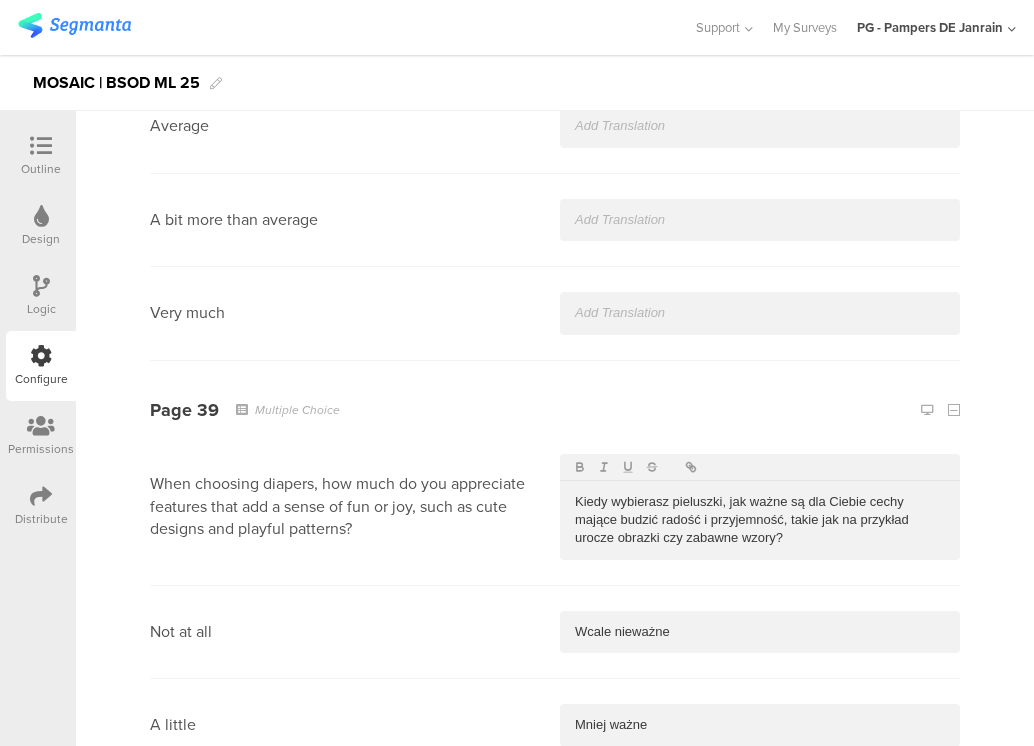 click at bounding box center [760, 819] 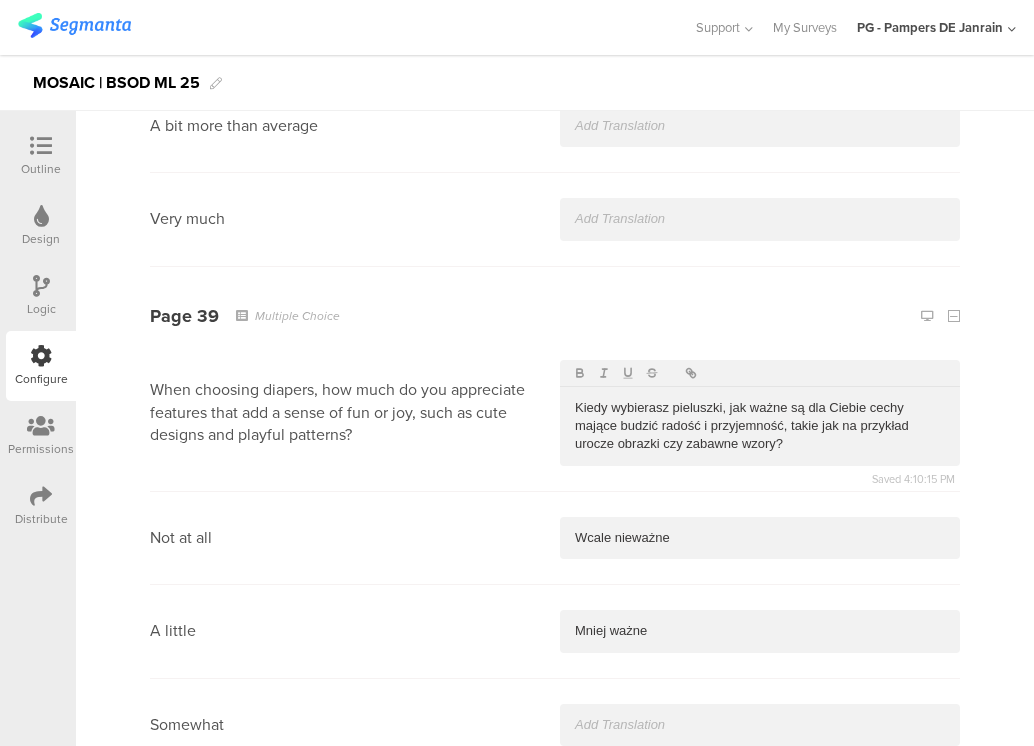 type 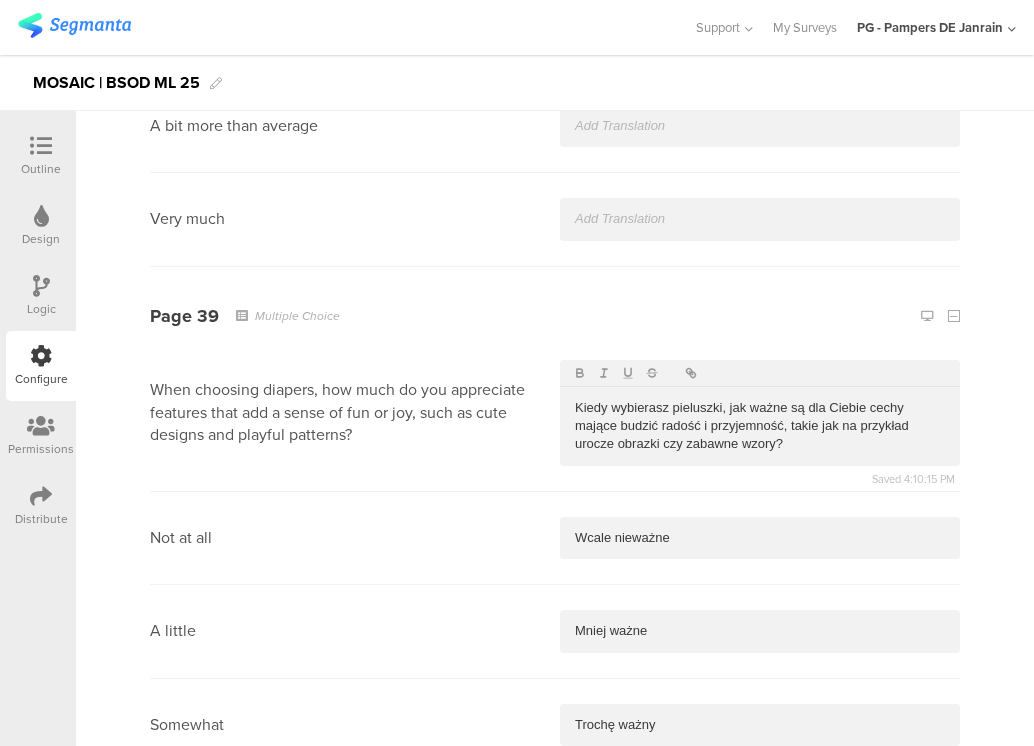click at bounding box center (760, 818) 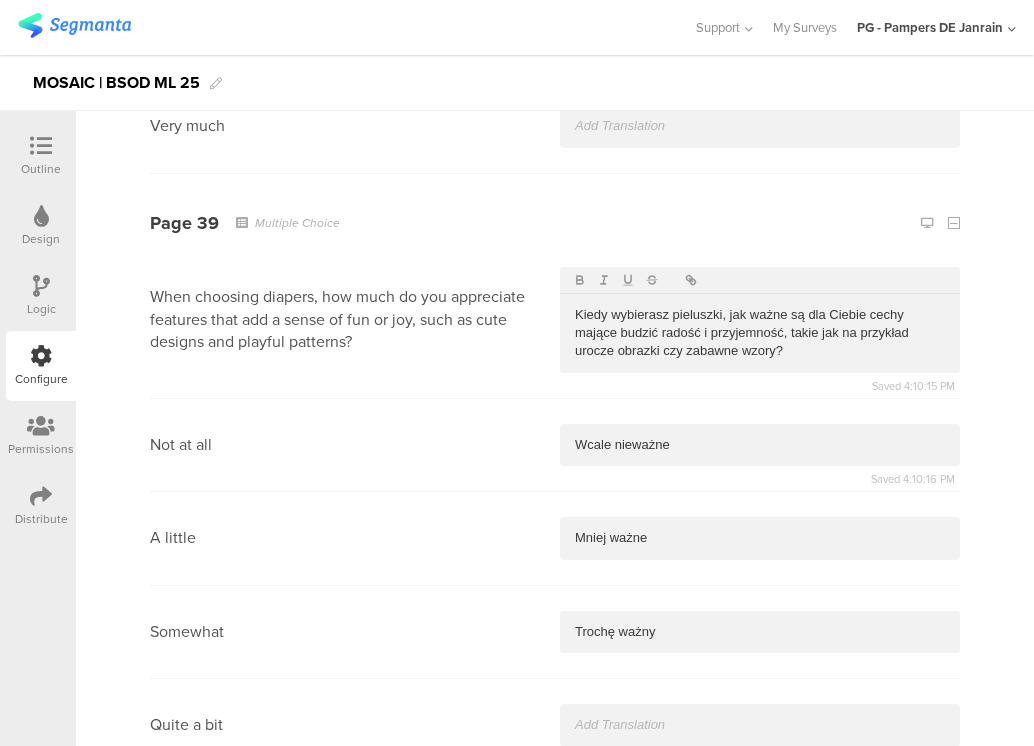 type 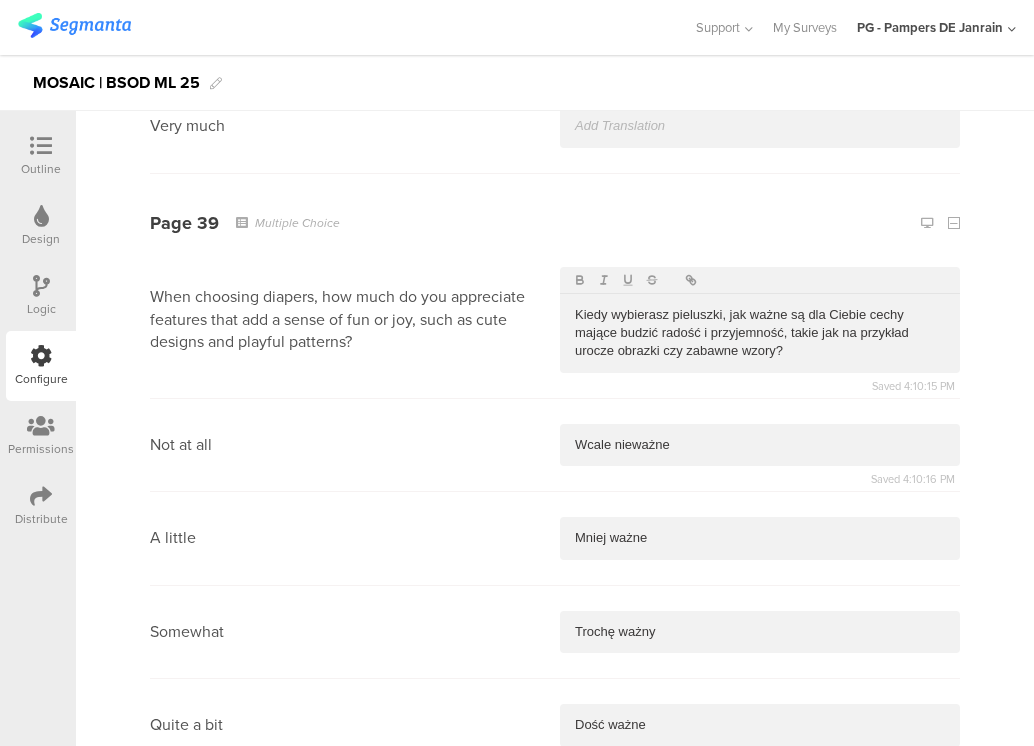 click at bounding box center (760, 819) 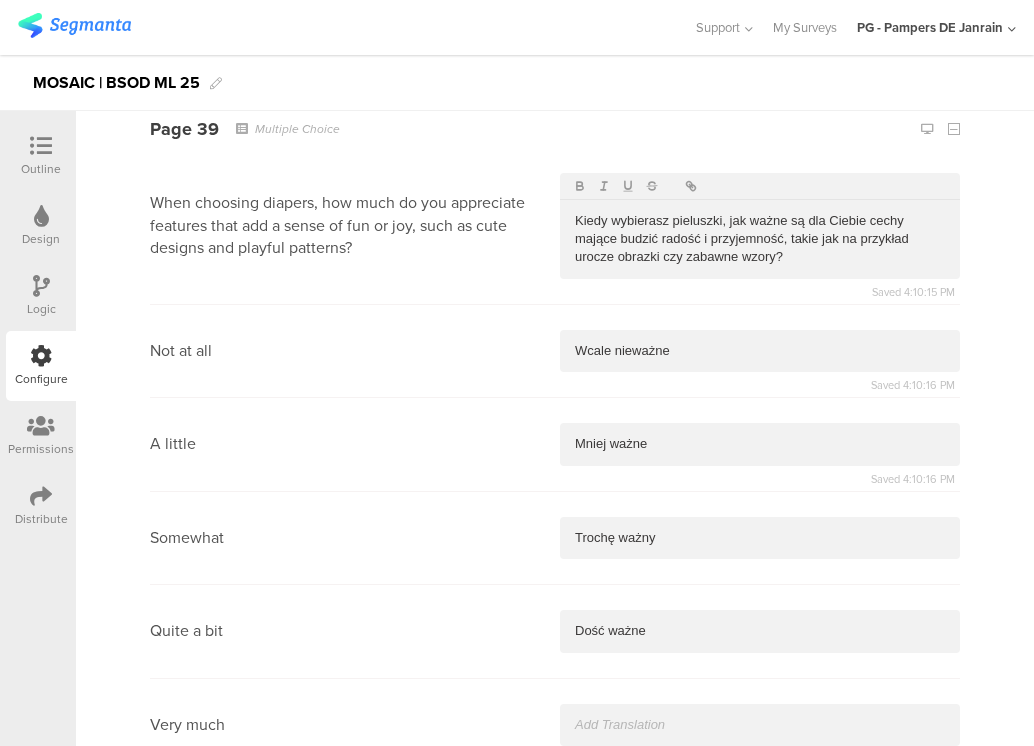 type 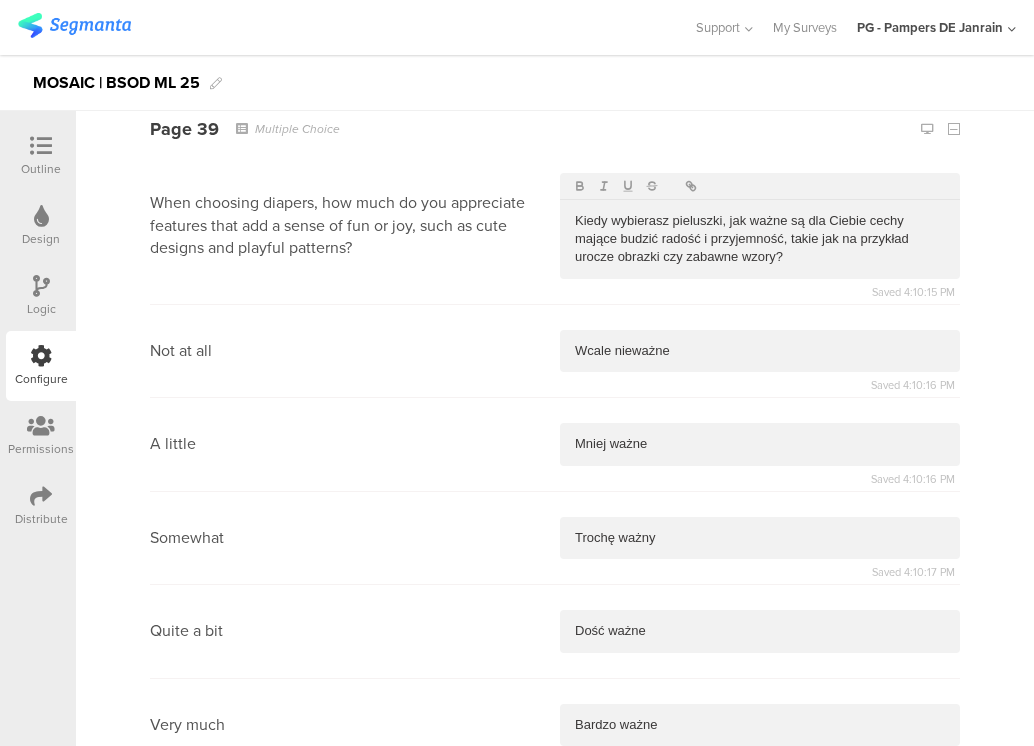 click at bounding box center (760, 913) 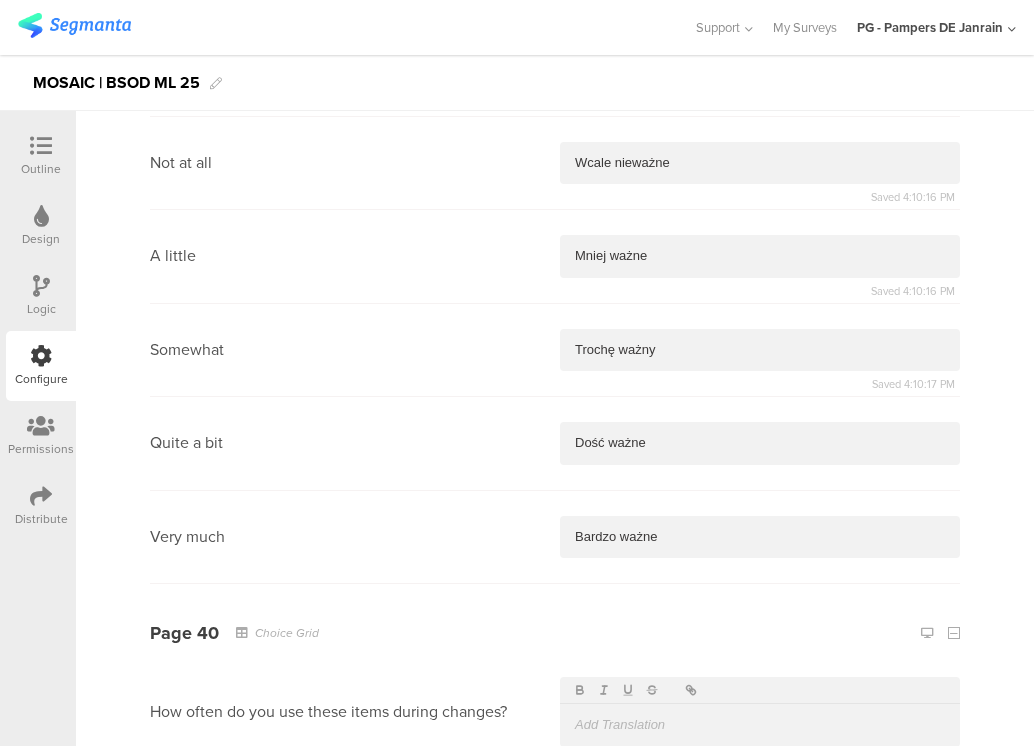 type 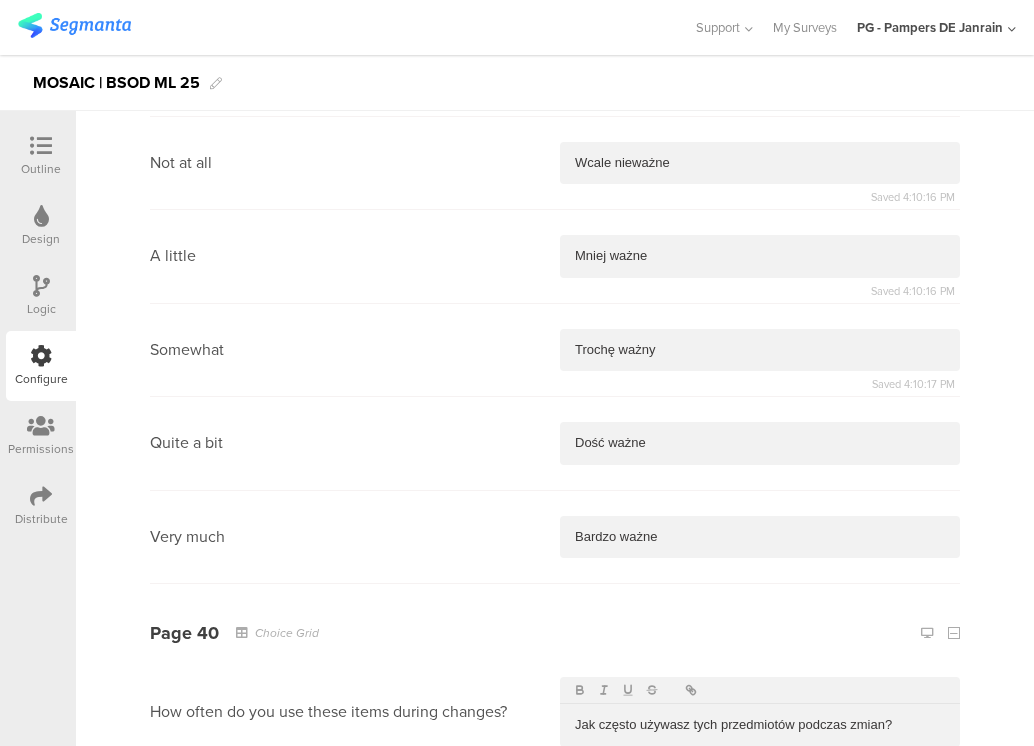 click at bounding box center (760, 819) 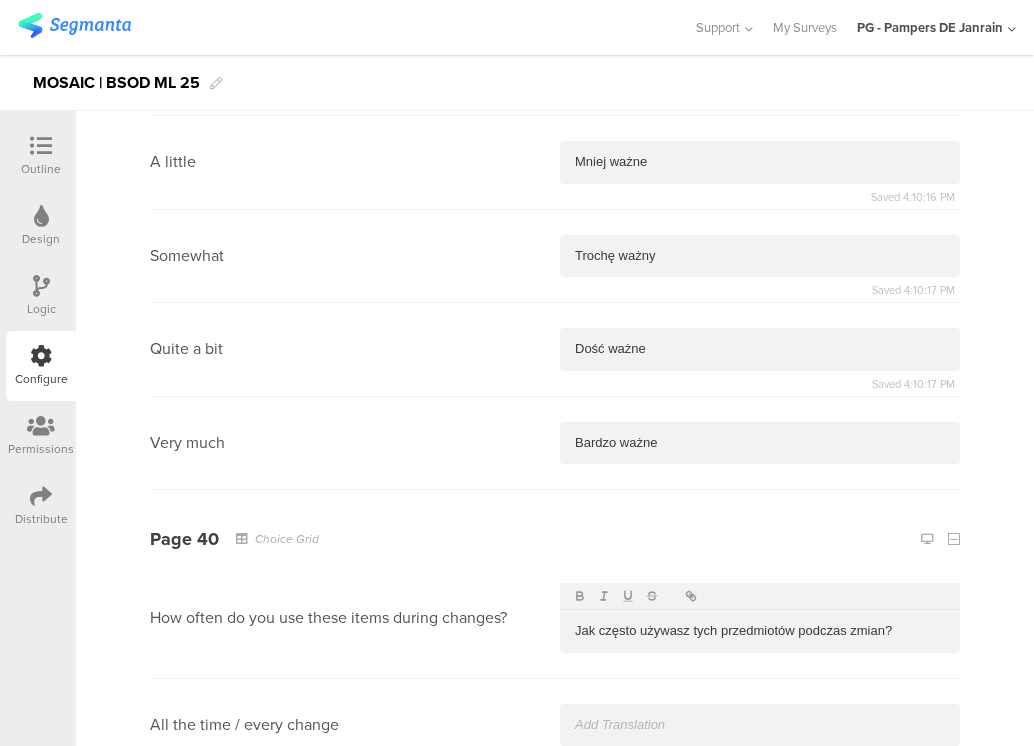 type 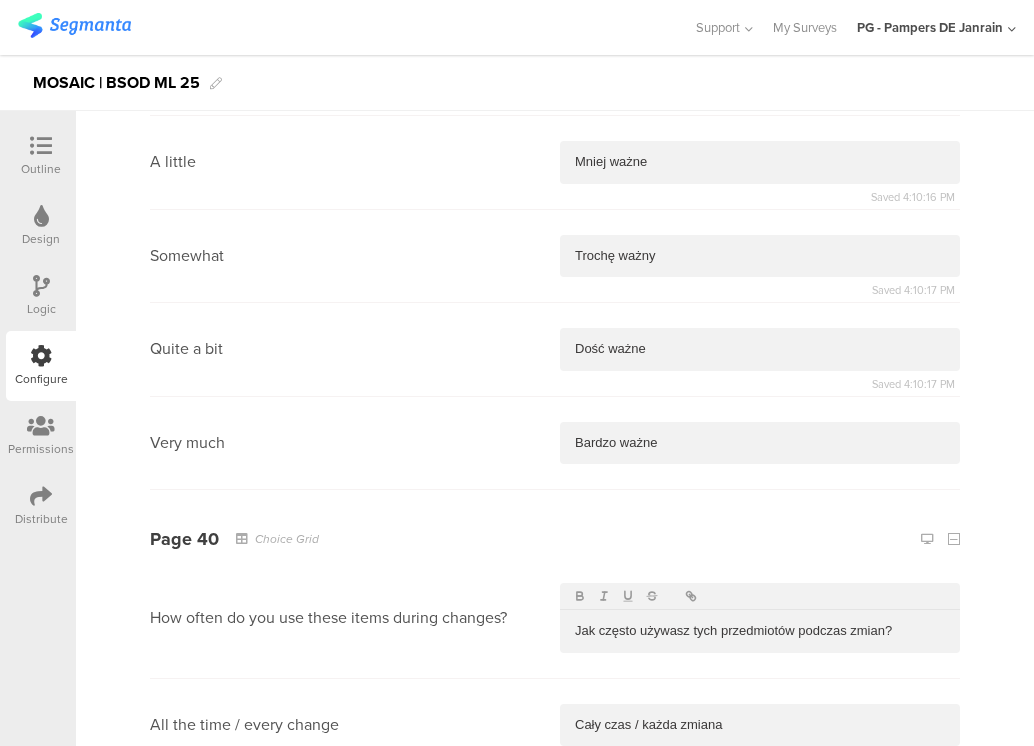click at bounding box center (760, 818) 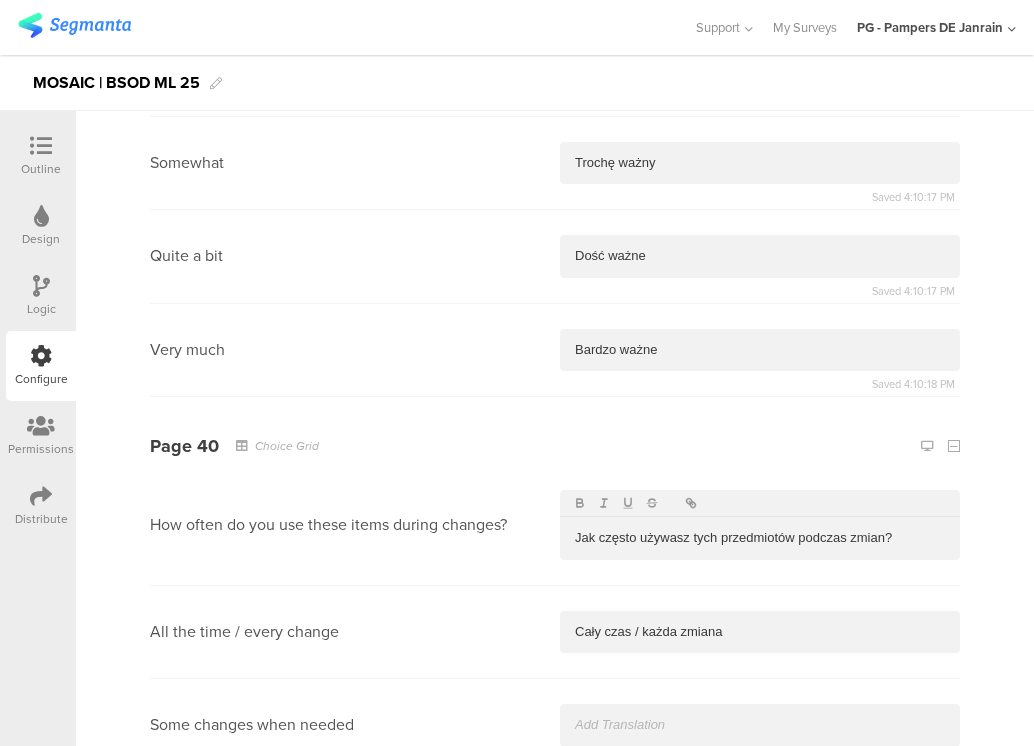 type 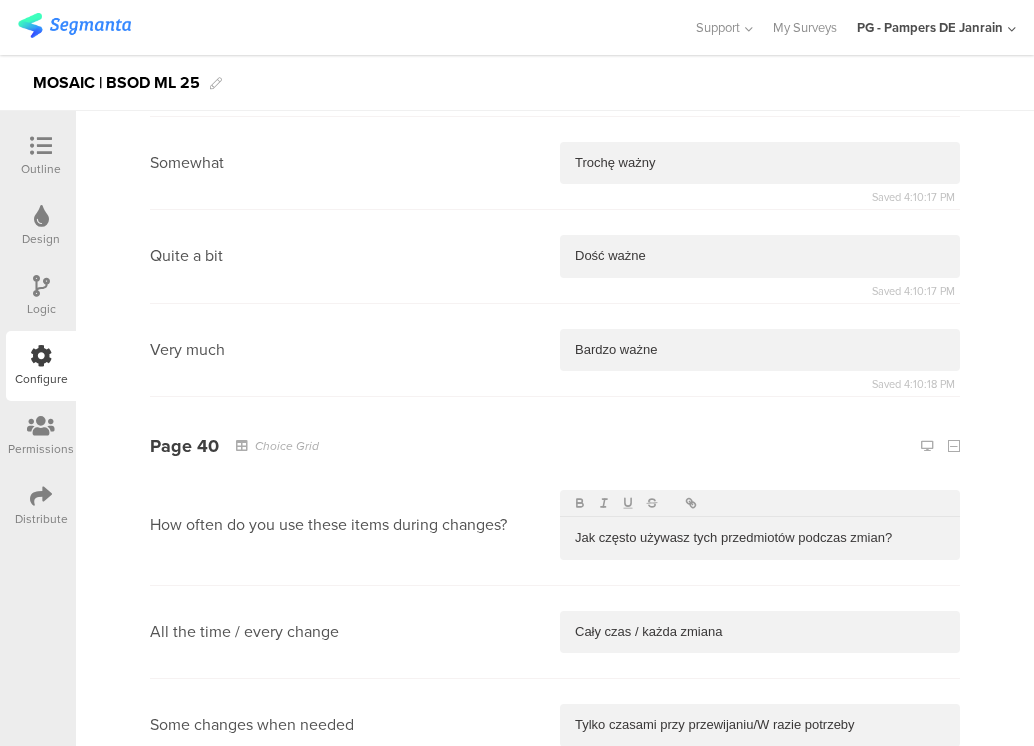 click at bounding box center [760, 819] 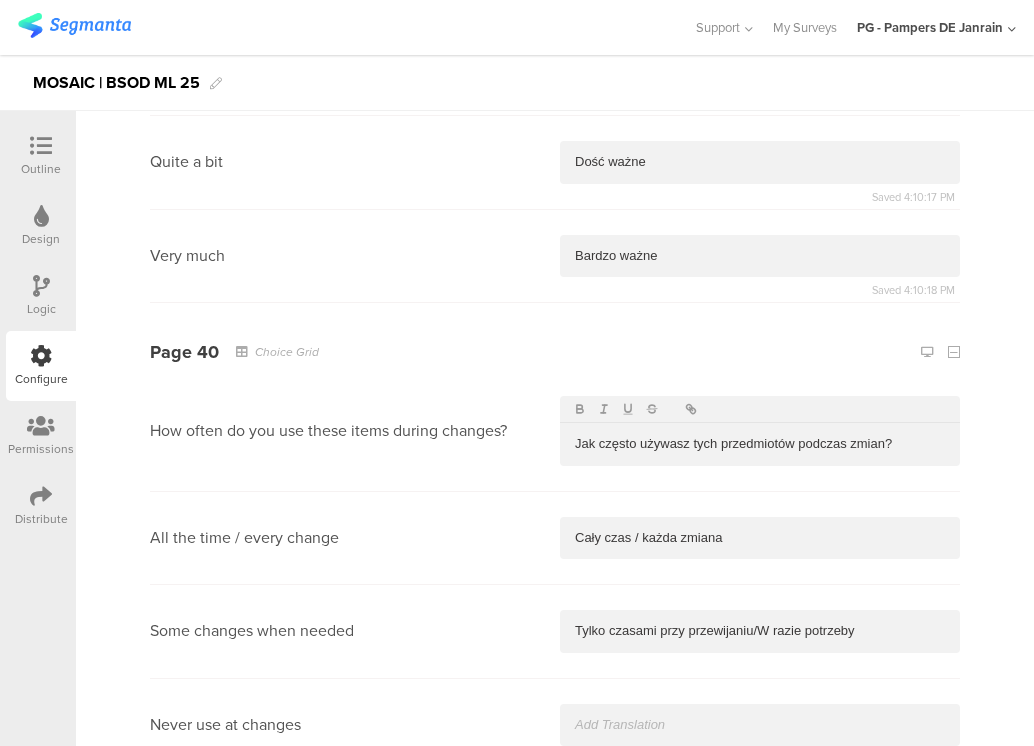 type 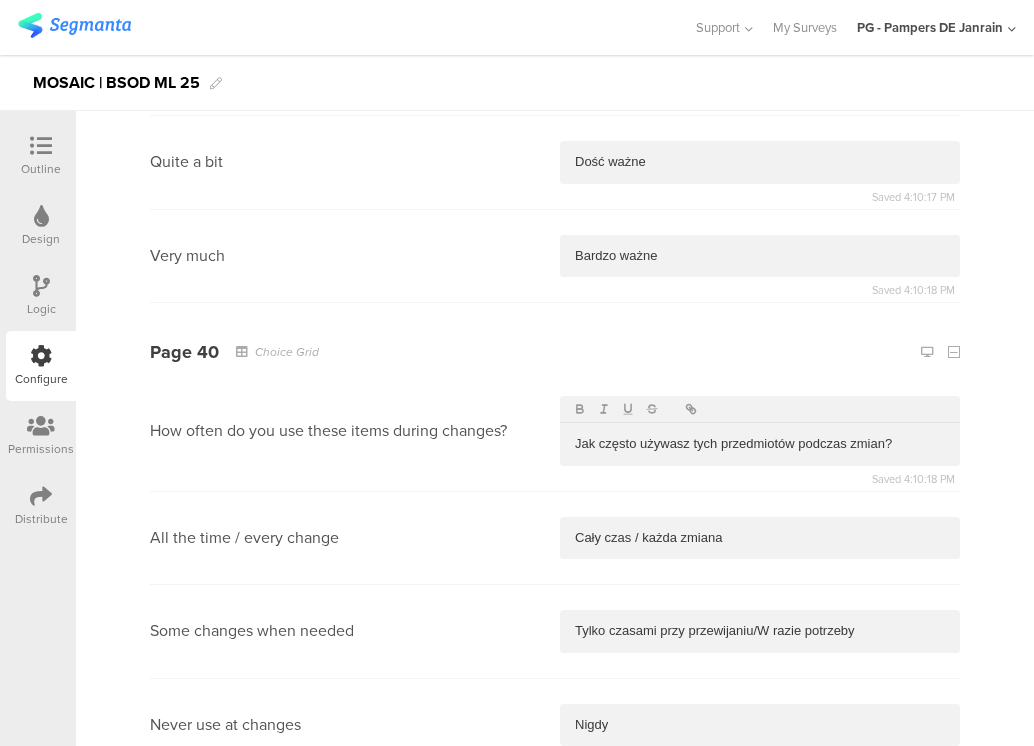 click at bounding box center [760, 1636] 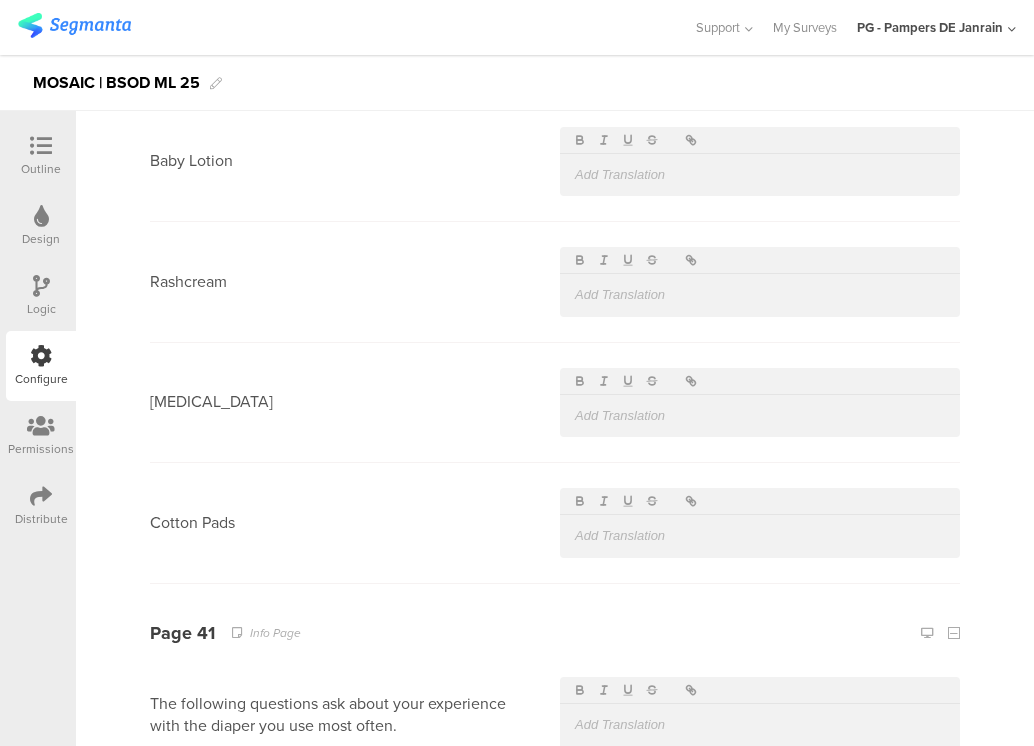 type 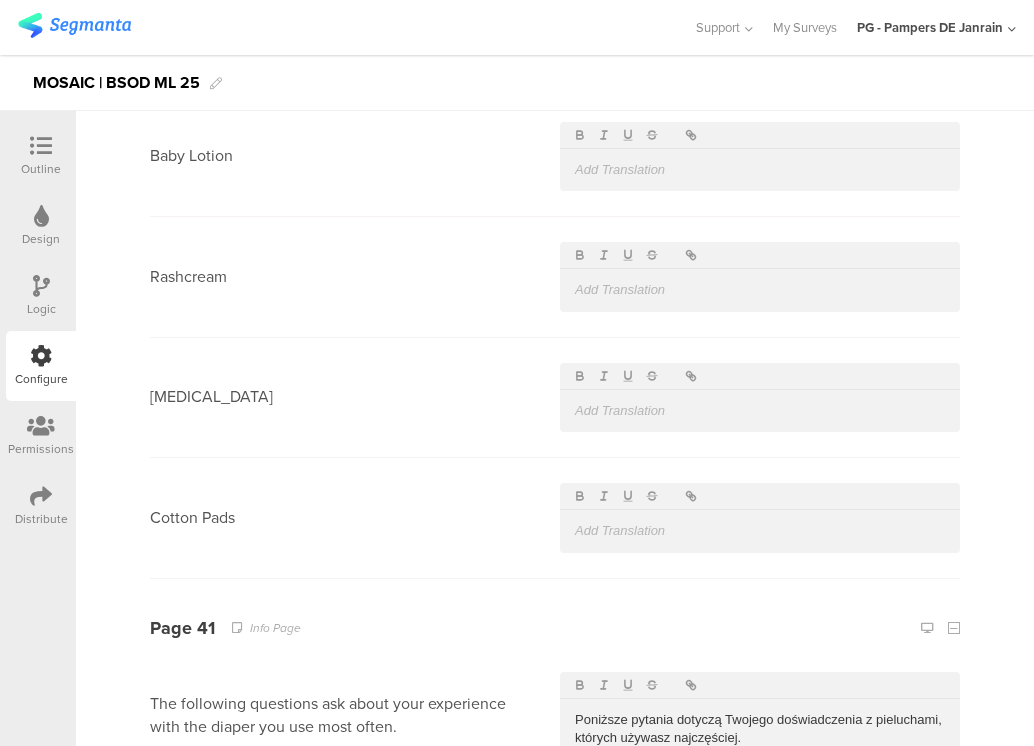 click at bounding box center (760, 927) 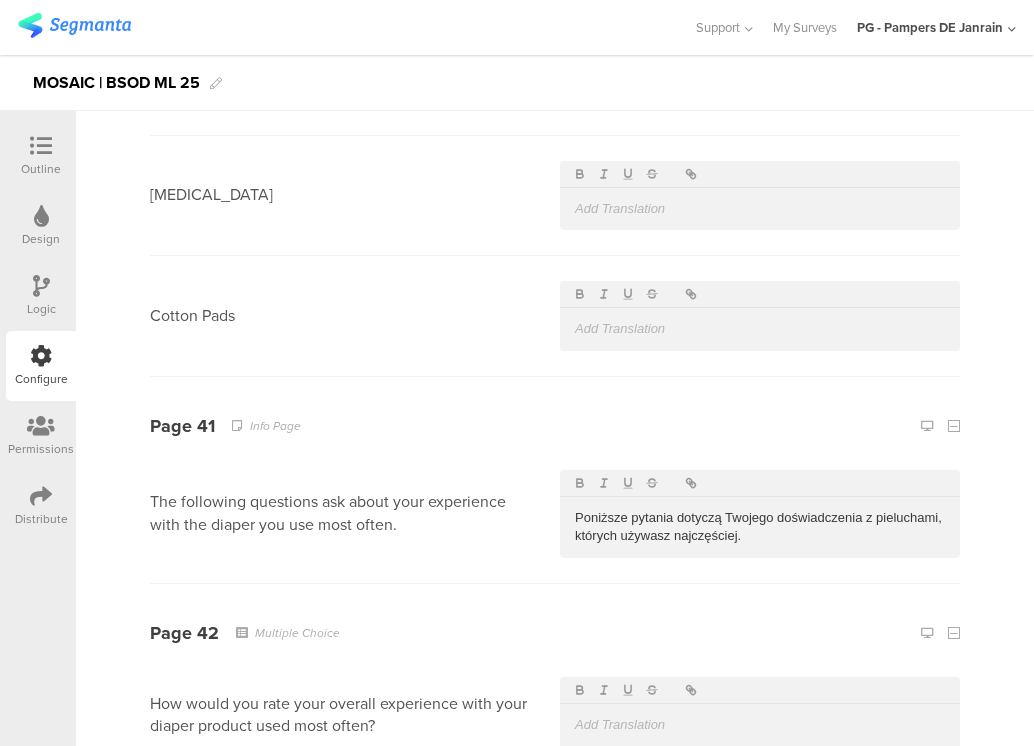 type 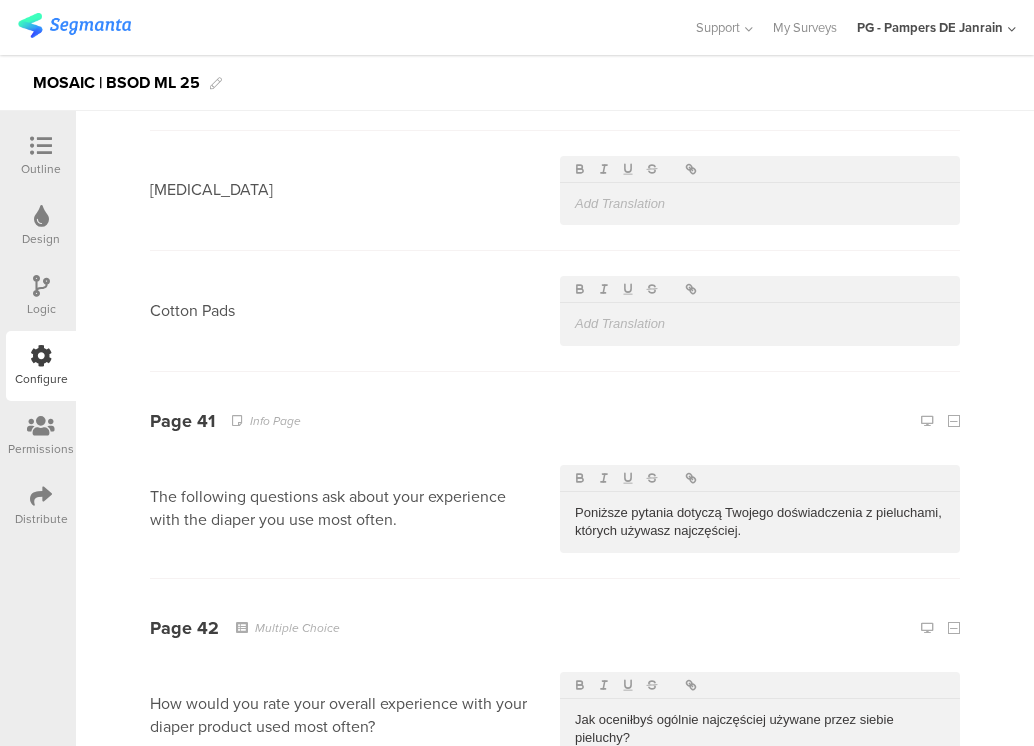 click at bounding box center [760, 832] 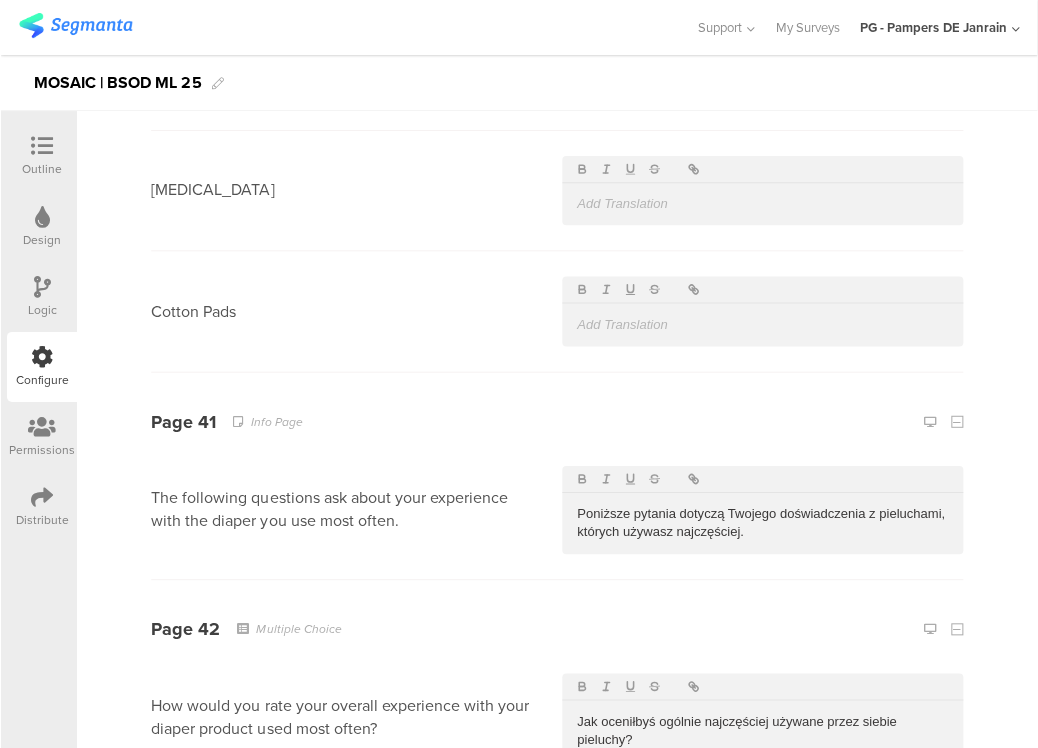 scroll, scrollTop: 26198, scrollLeft: 0, axis: vertical 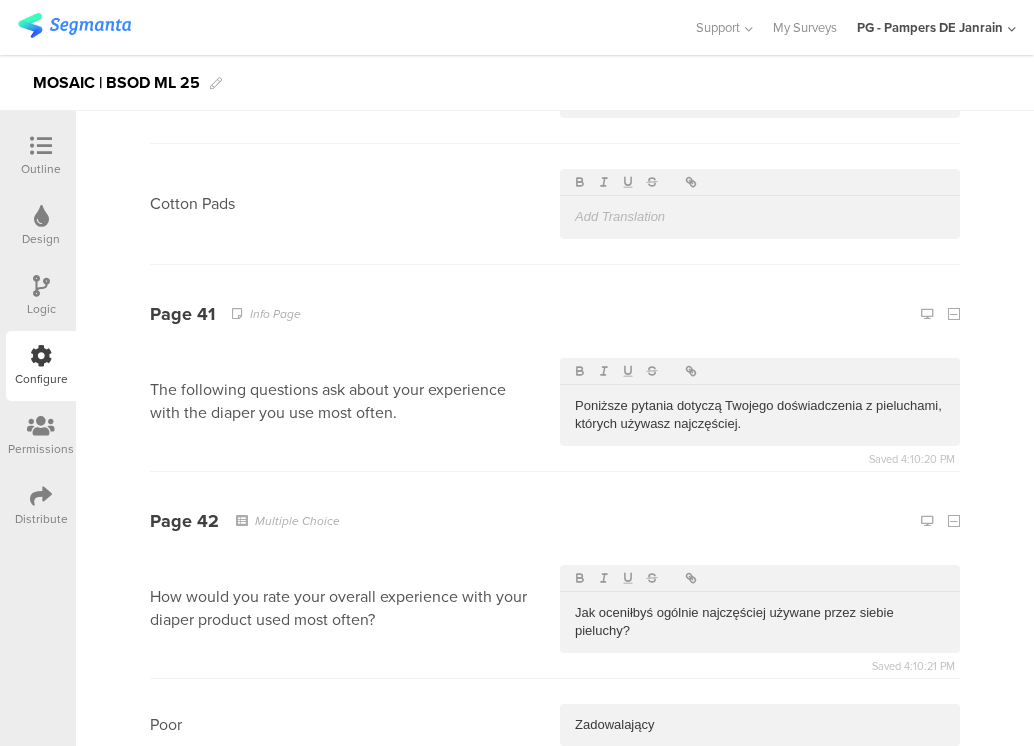 click at bounding box center [760, 818] 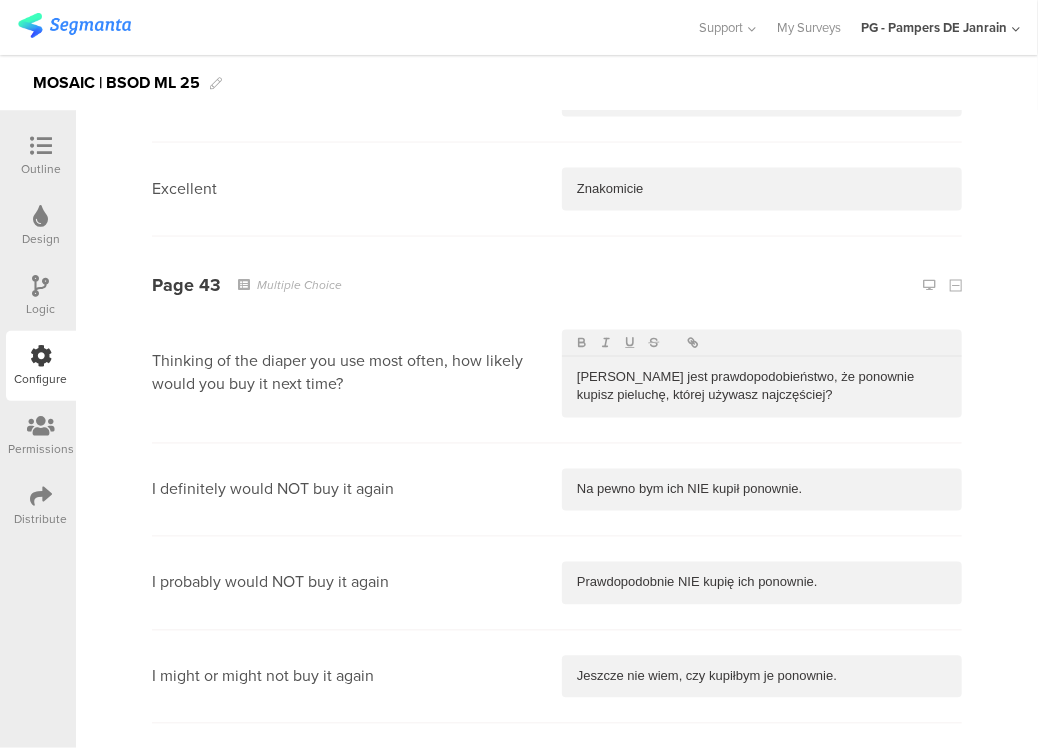 click at bounding box center [762, 864] 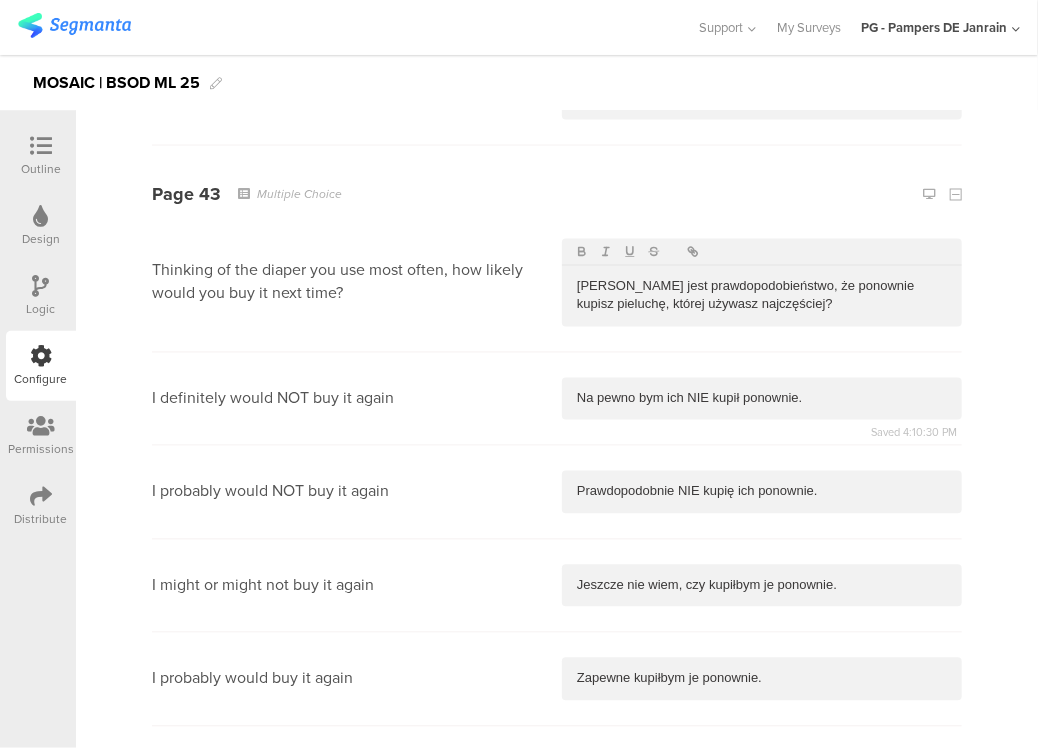 click at bounding box center (762, 961) 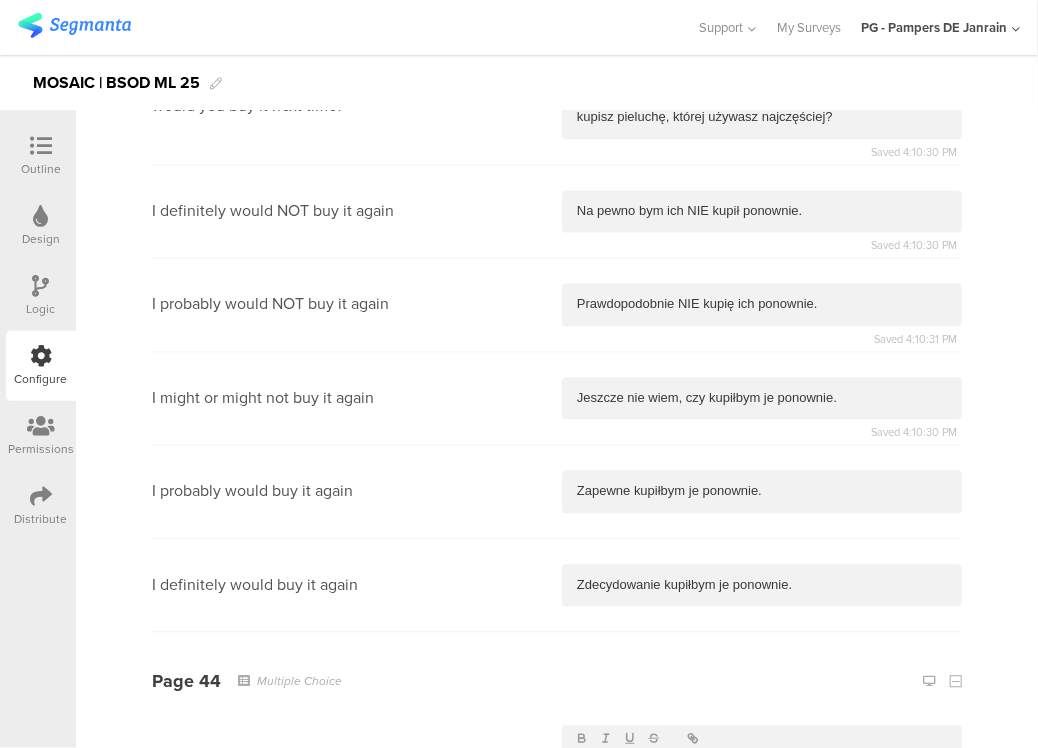 click at bounding box center (762, 866) 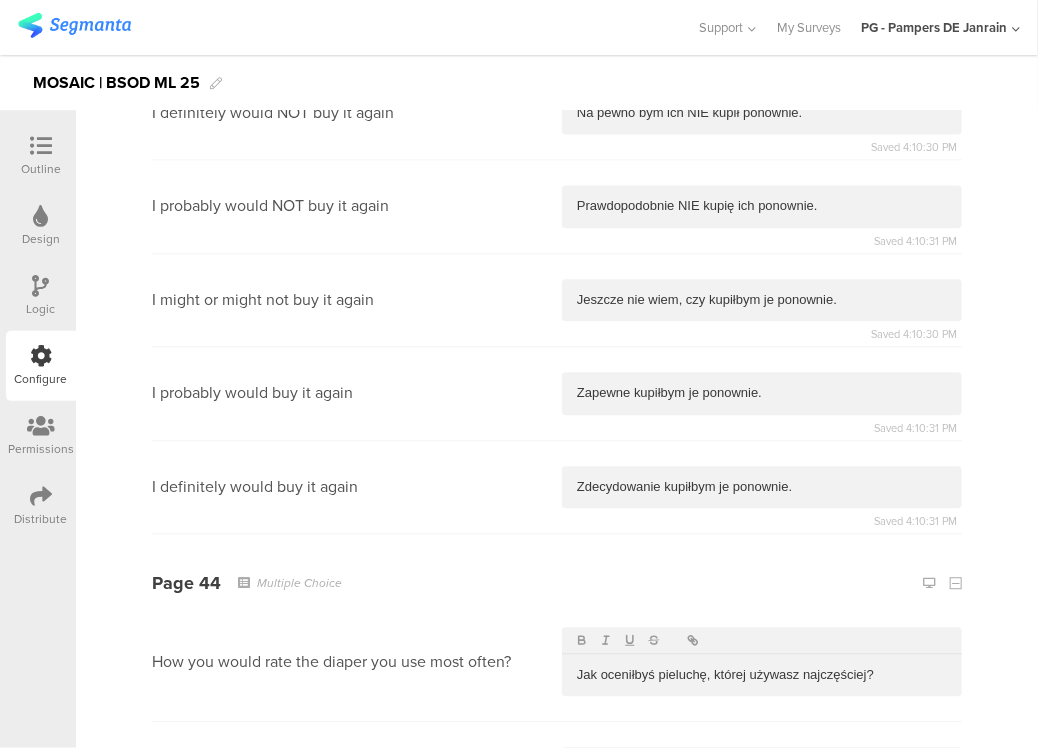 click at bounding box center [762, 880] 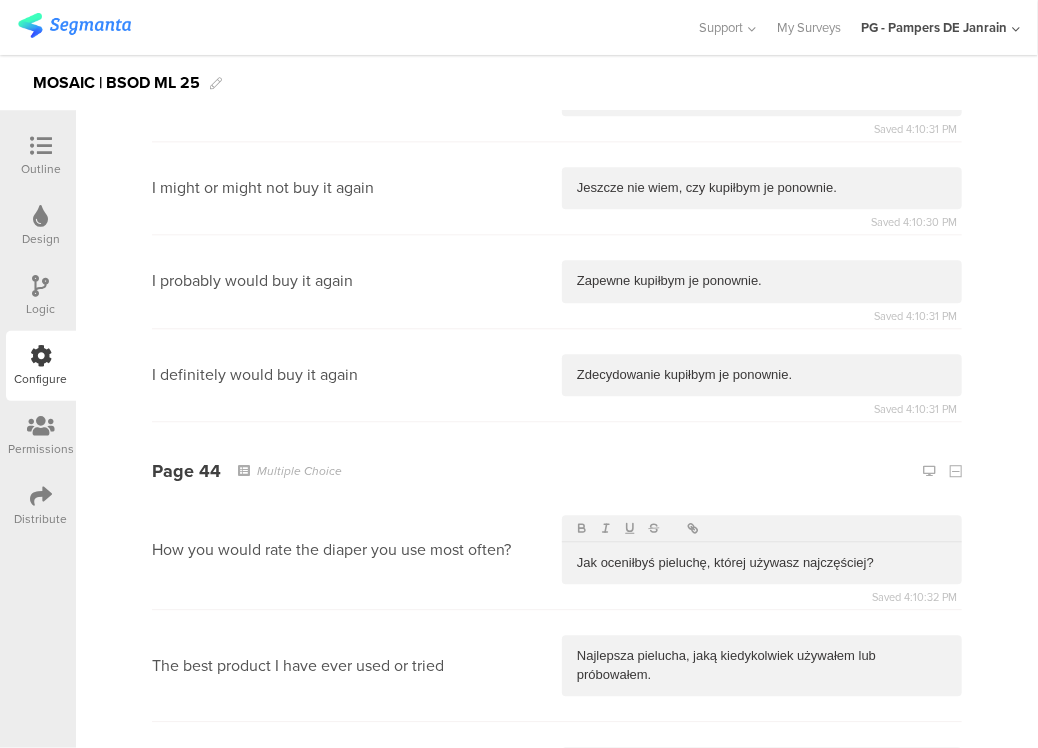 click at bounding box center [762, 880] 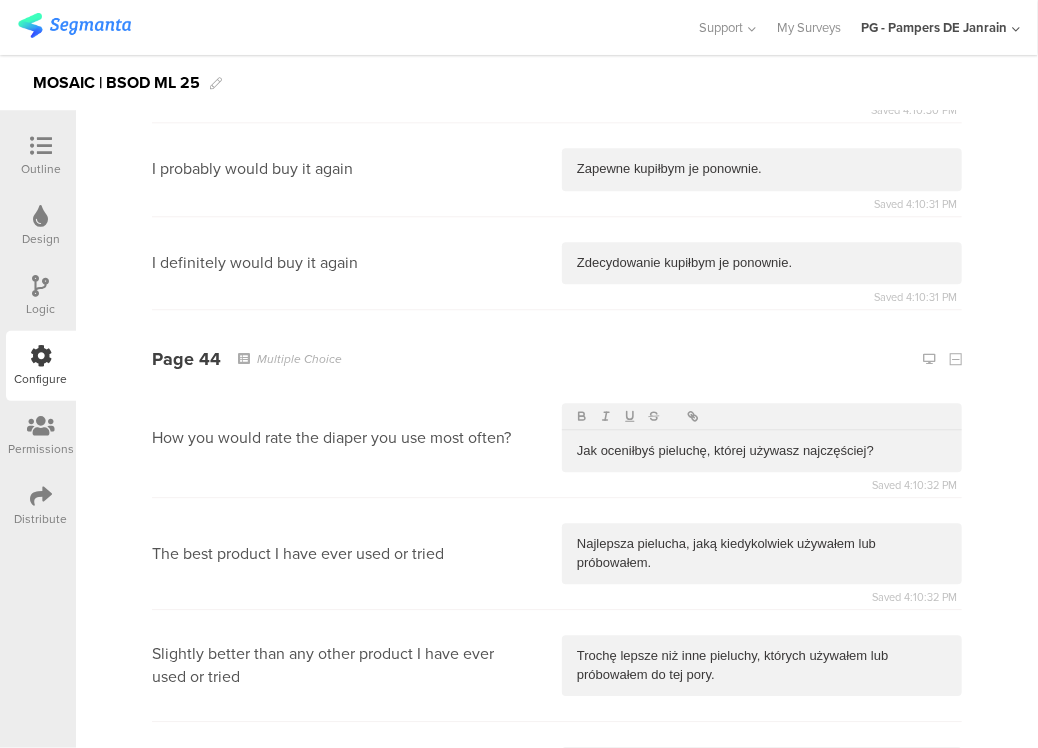 click at bounding box center [762, 880] 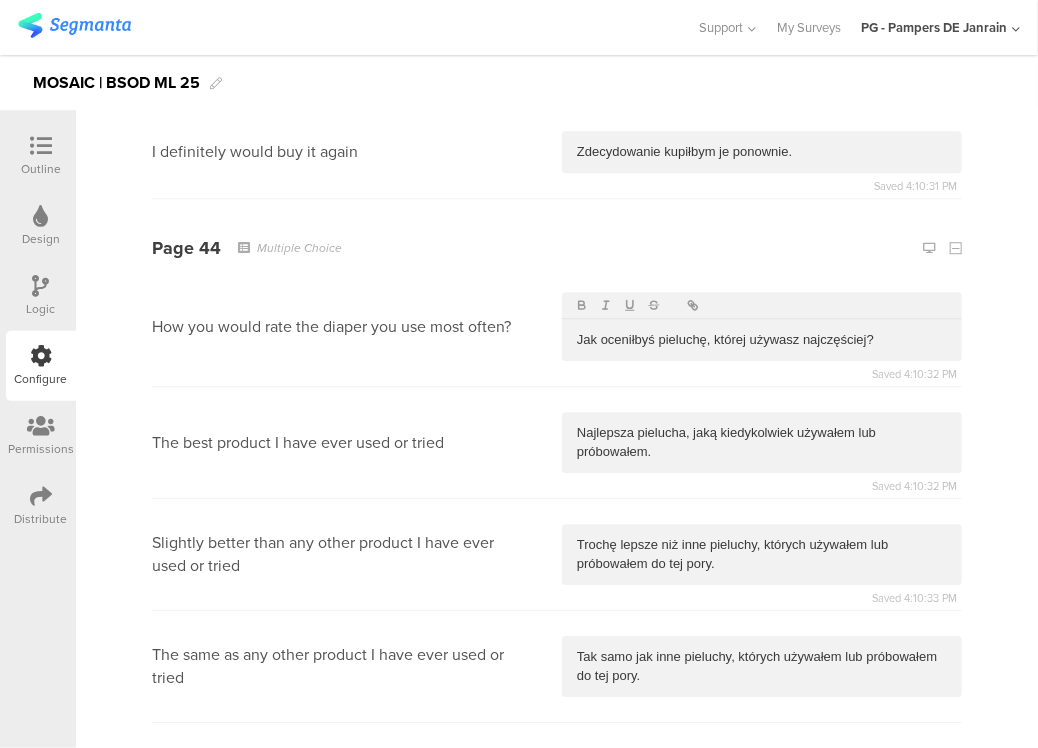 click at bounding box center [762, 881] 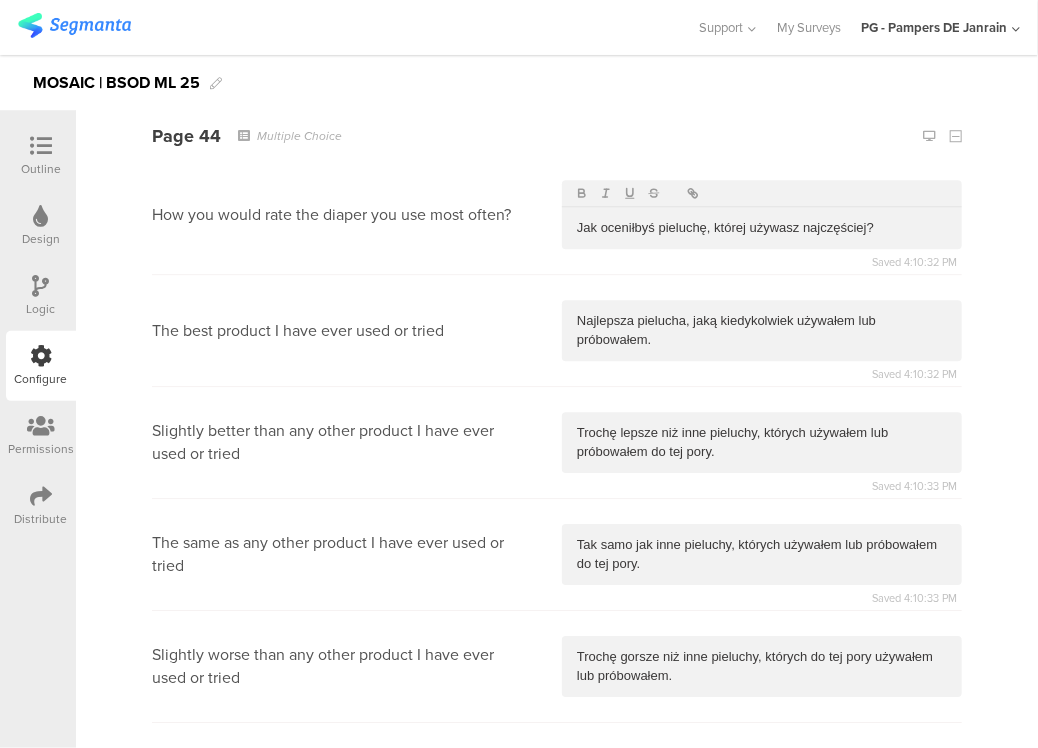 click at bounding box center [762, 976] 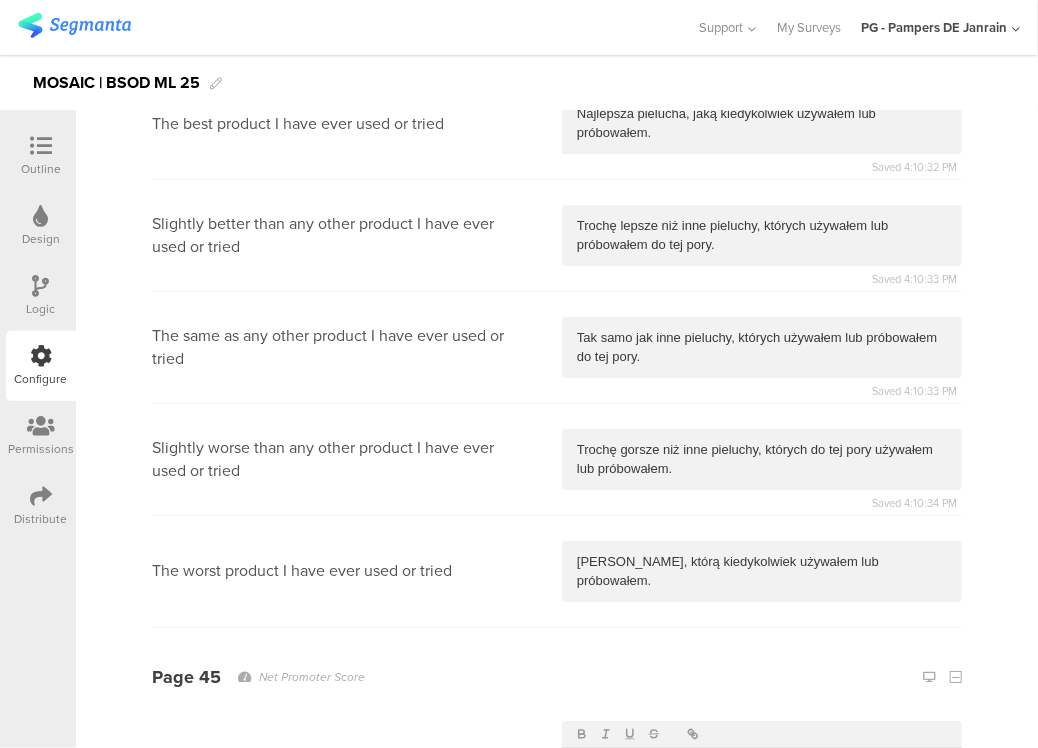 click at bounding box center (762, 1163) 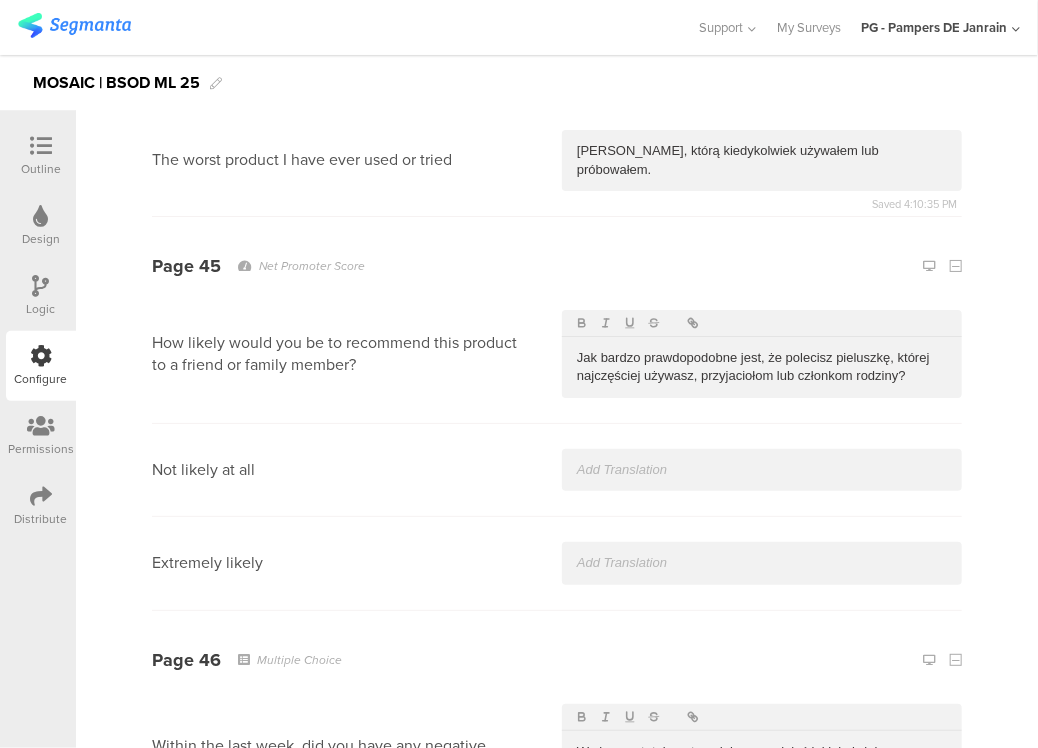click at bounding box center [762, 909] 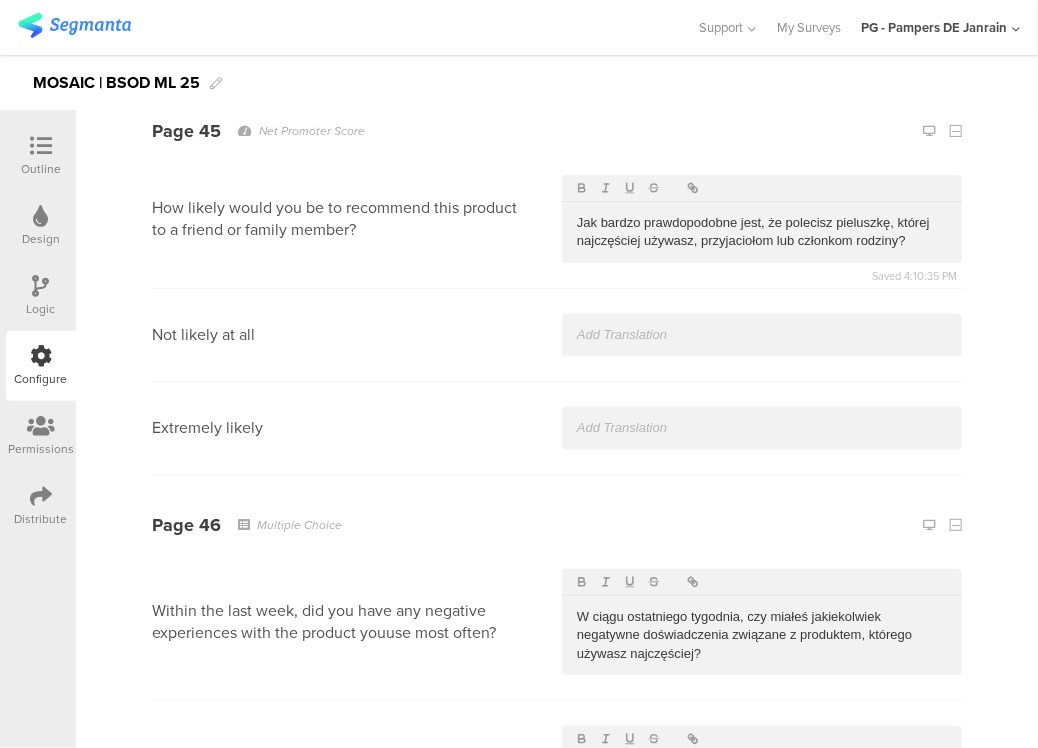 click at bounding box center (762, 868) 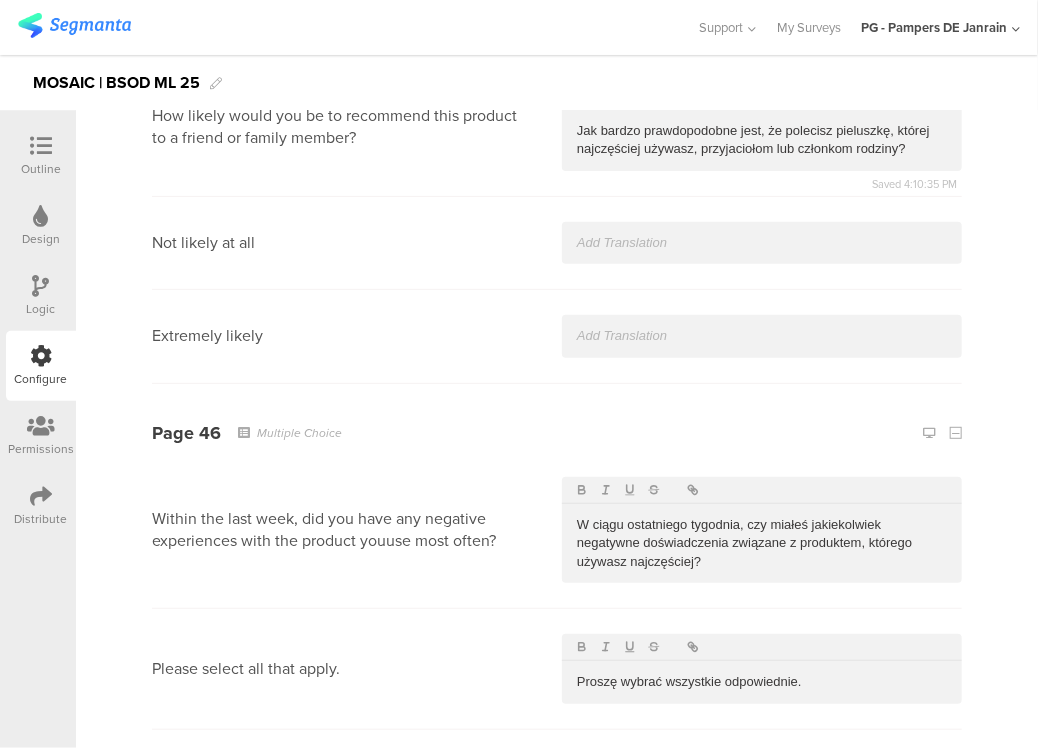 click at bounding box center [762, 871] 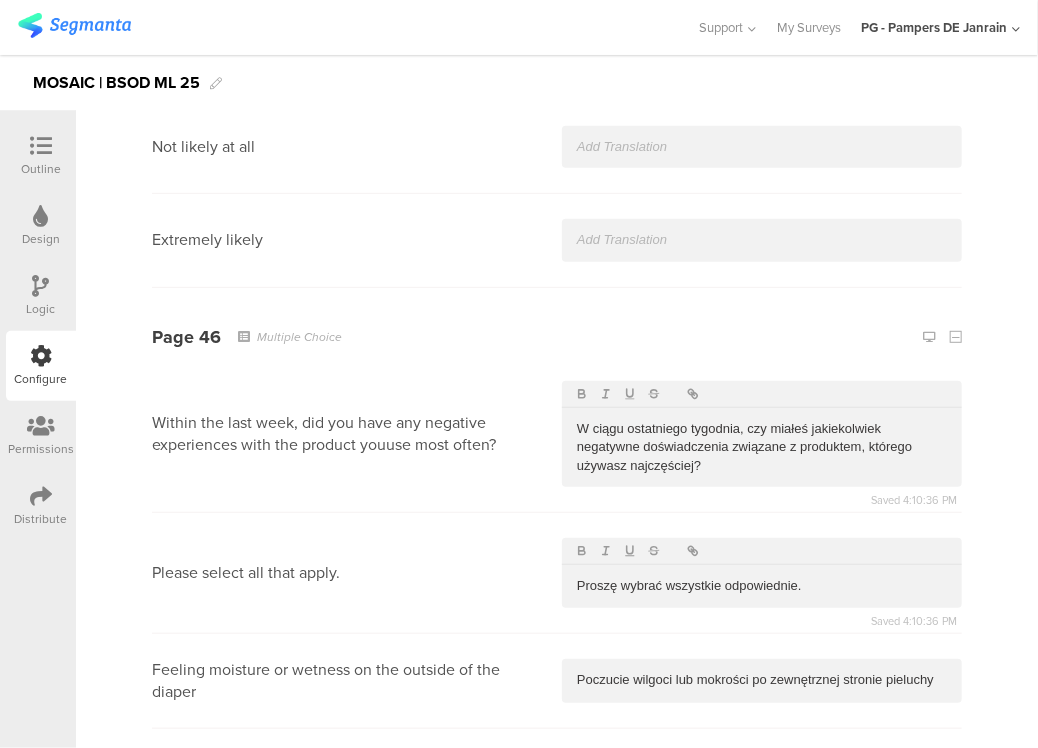 click at bounding box center [762, 871] 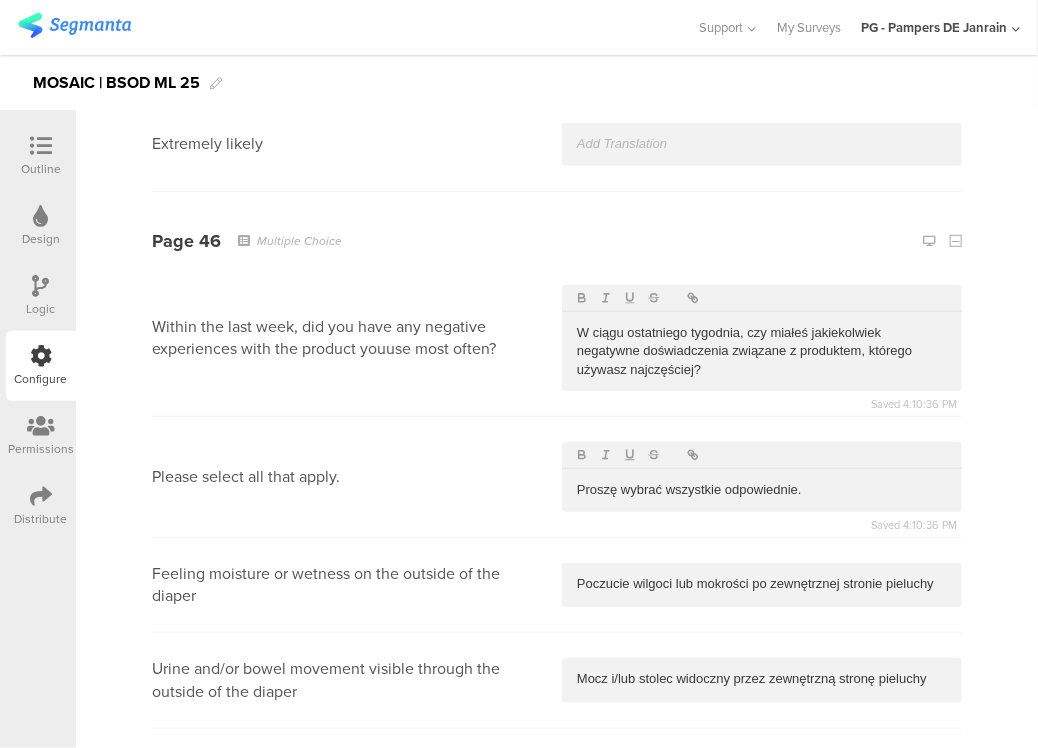 click at bounding box center (762, 869) 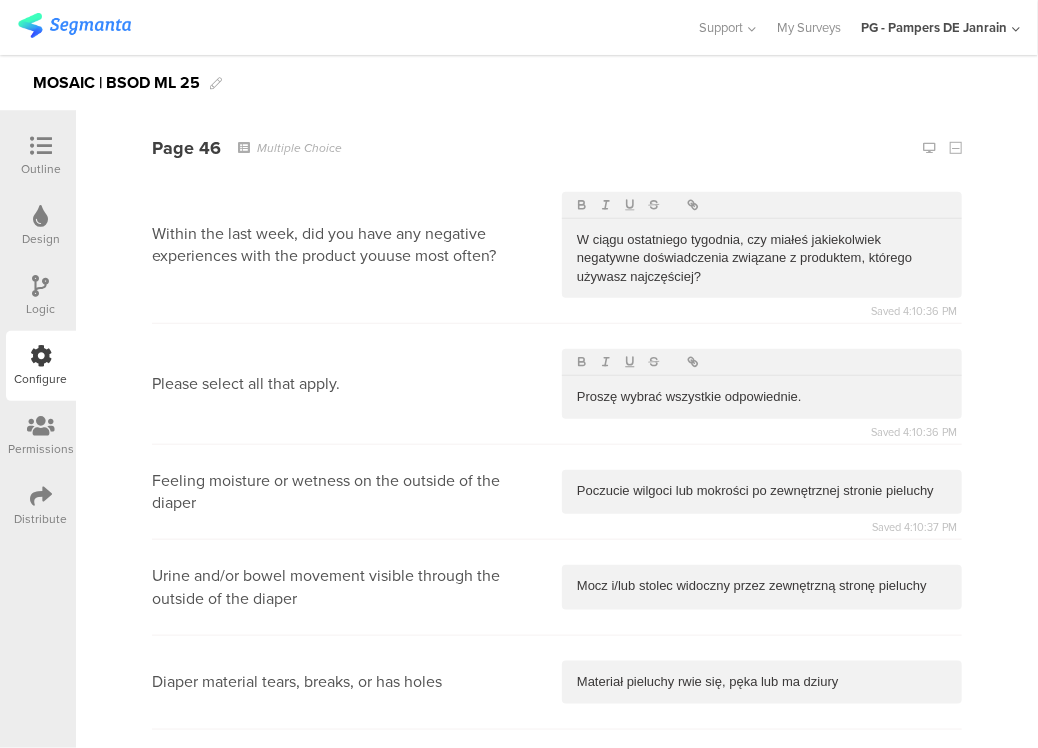 click at bounding box center [762, 869] 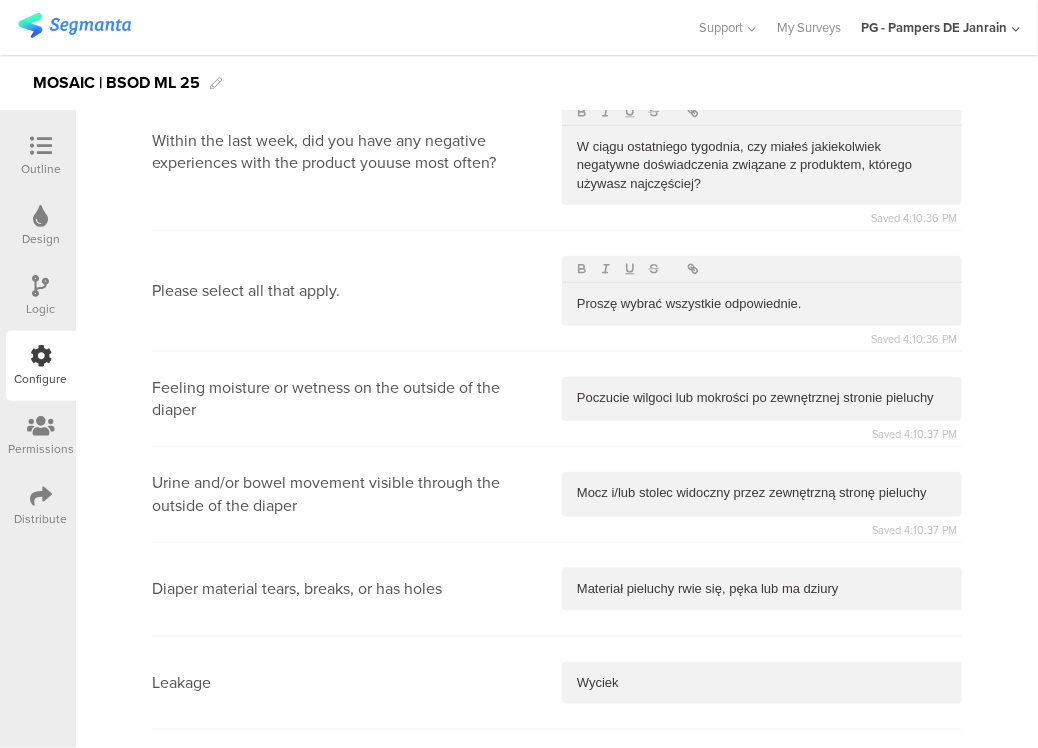 click at bounding box center [762, 870] 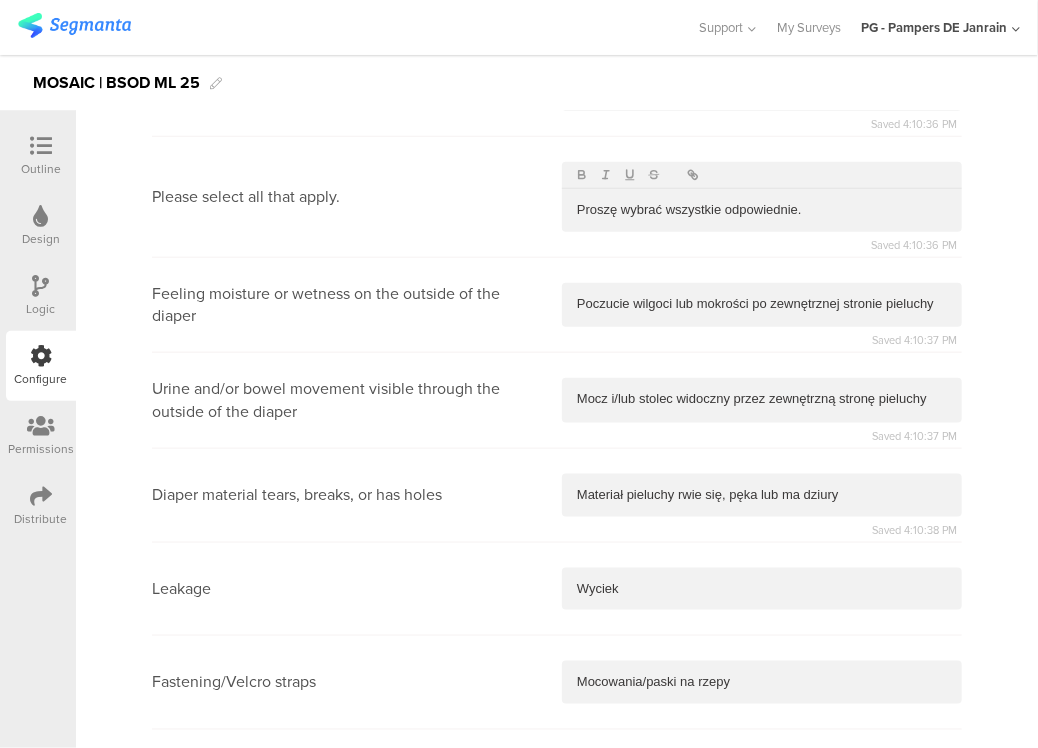 click at bounding box center [762, 869] 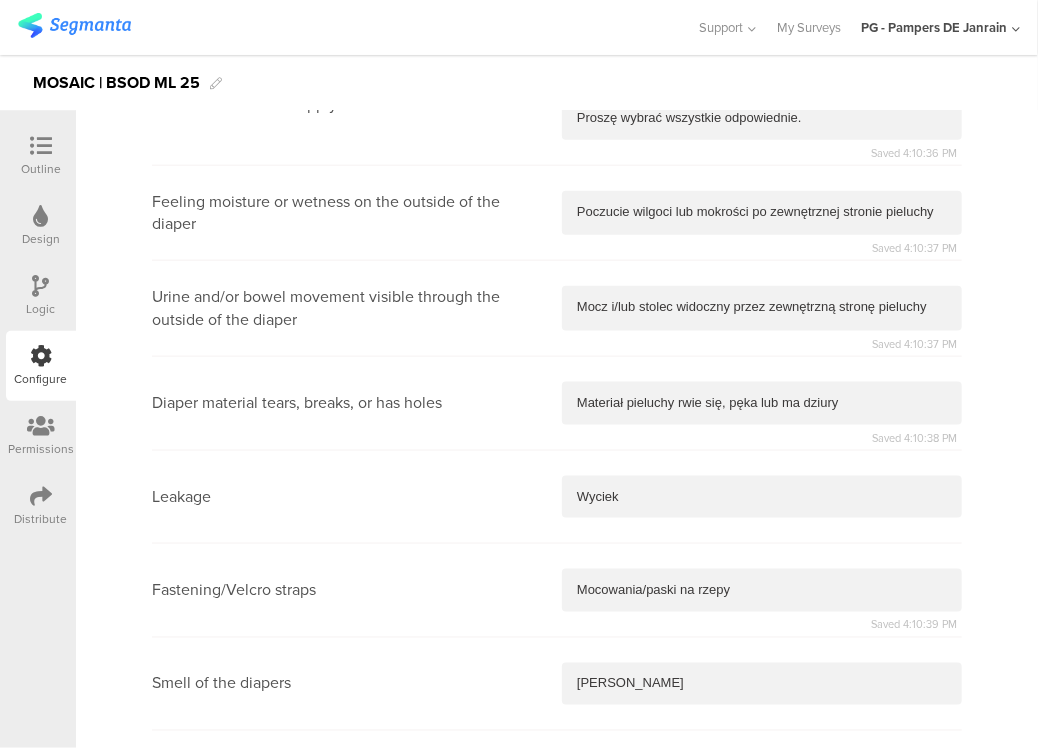 click at bounding box center [762, 870] 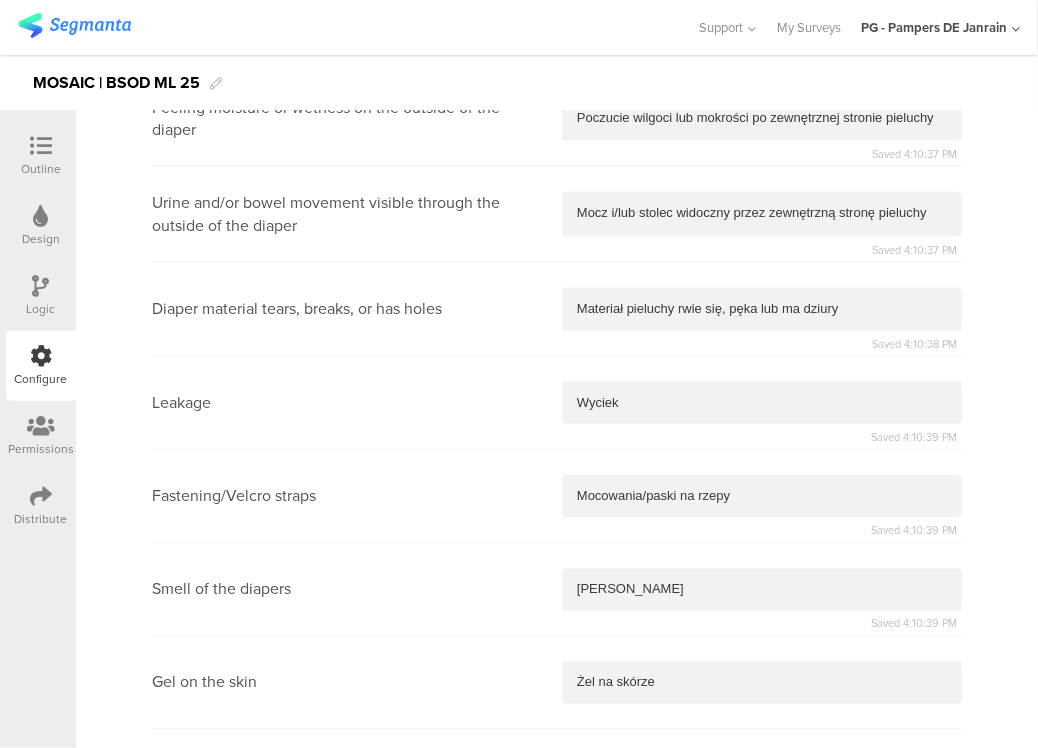 click at bounding box center (762, 963) 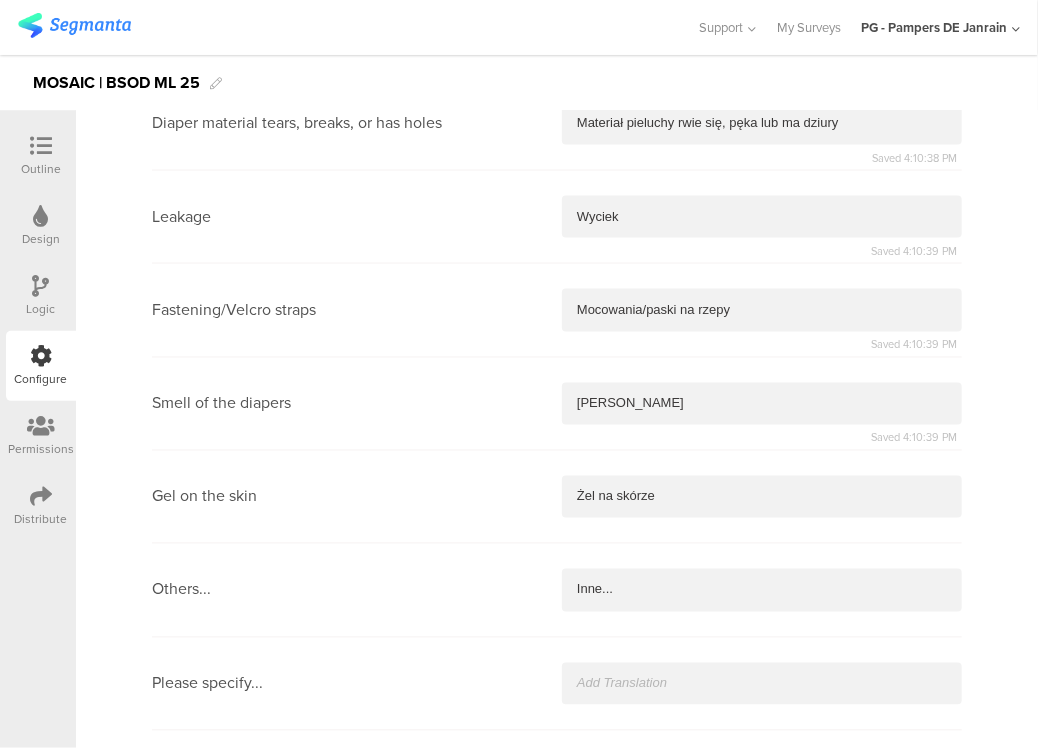 click at bounding box center (762, 966) 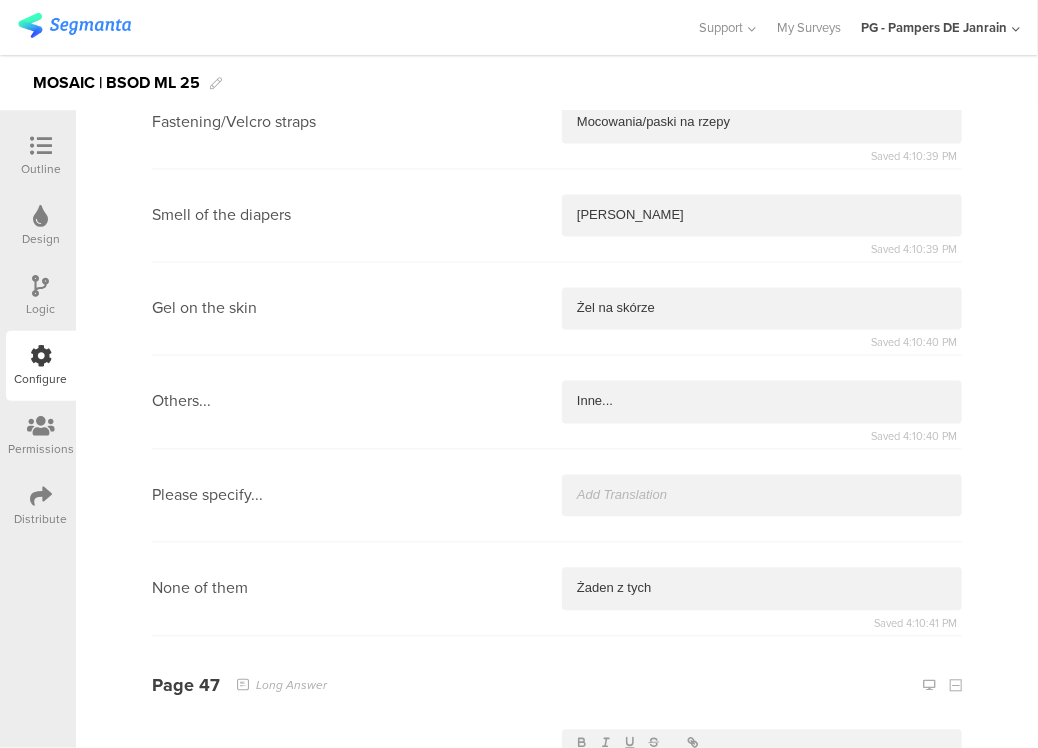 click at bounding box center (762, 966) 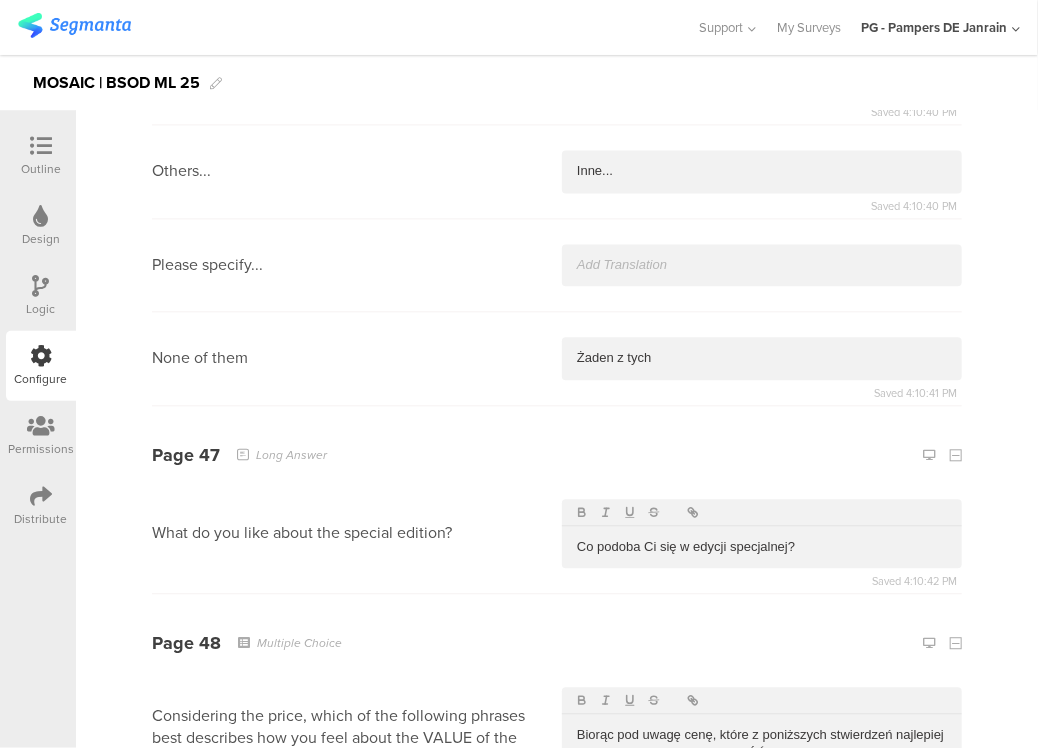 click at bounding box center (762, 884) 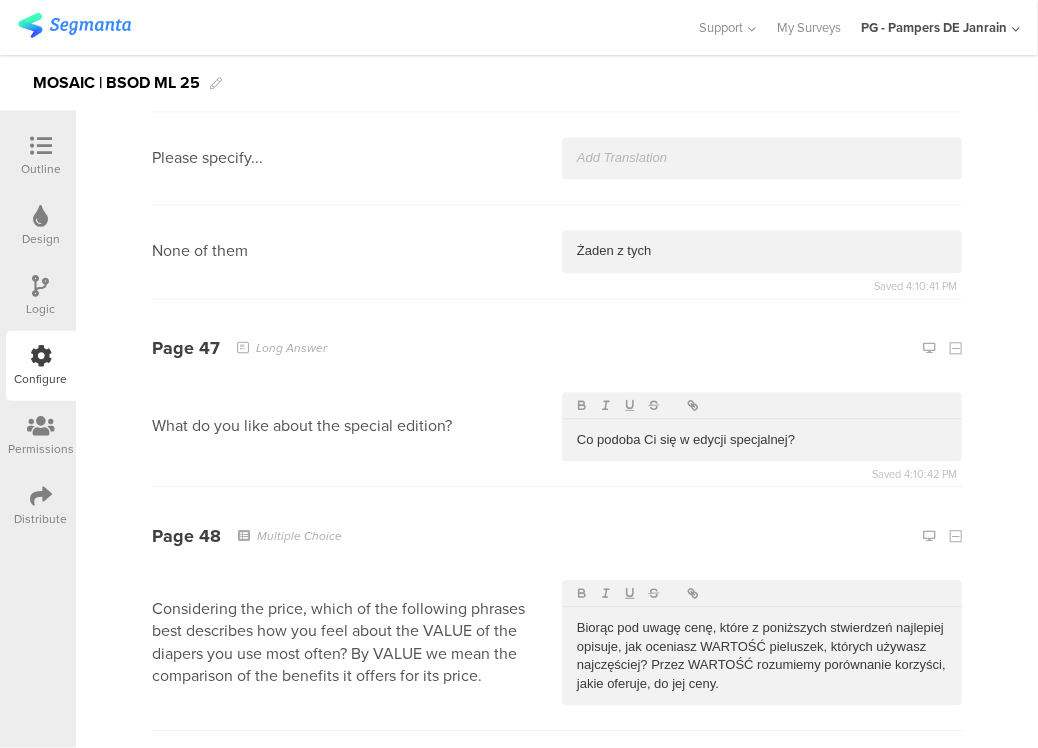 click at bounding box center (762, 870) 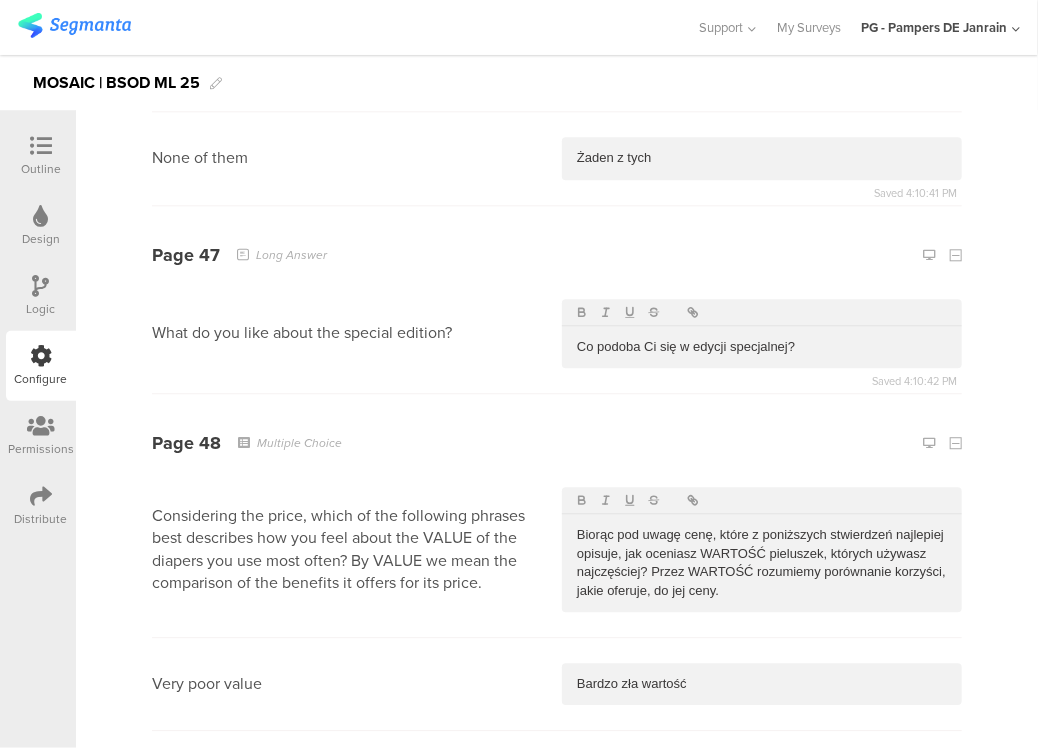 click at bounding box center (762, 871) 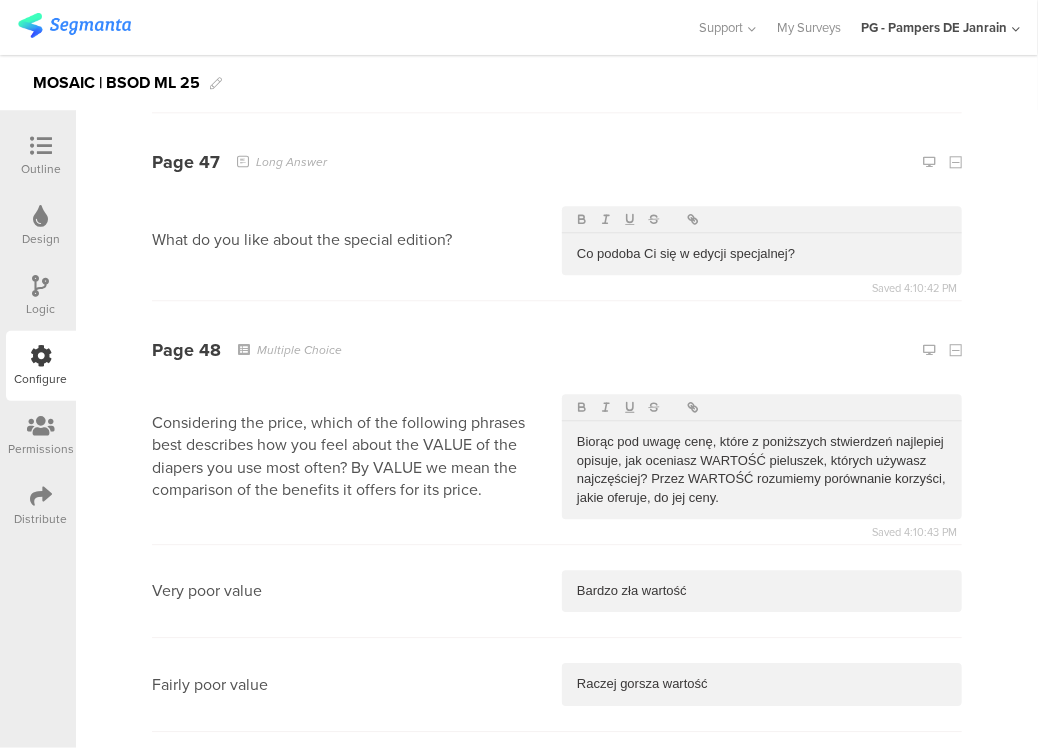 click at bounding box center [762, 871] 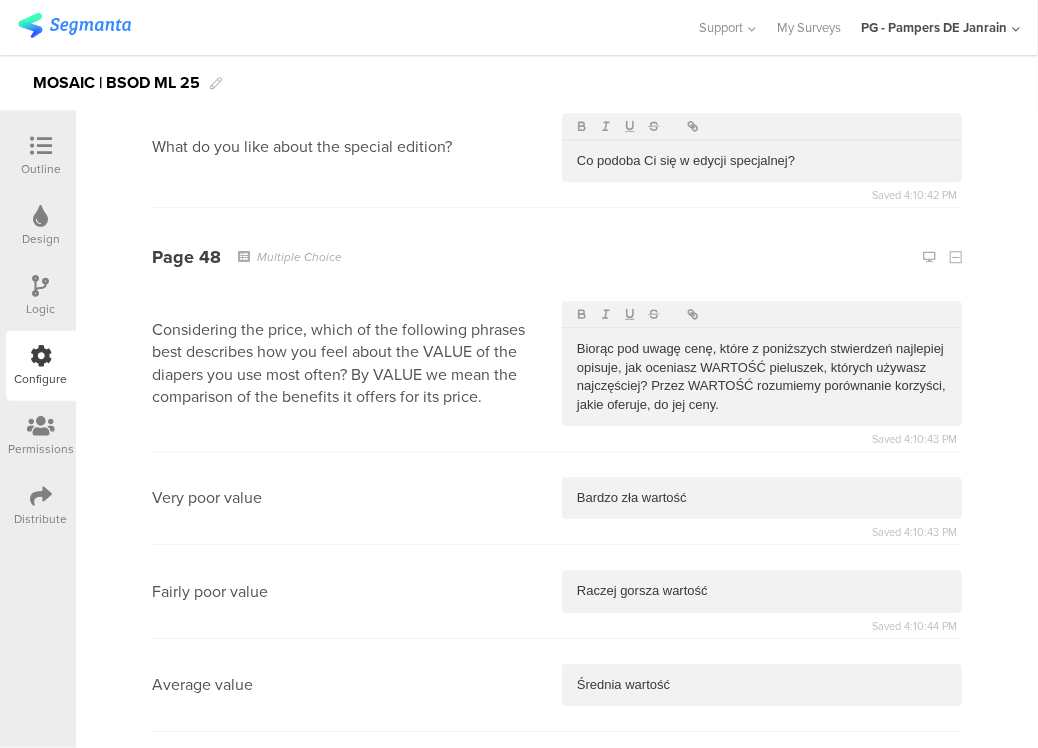 click at bounding box center (762, 872) 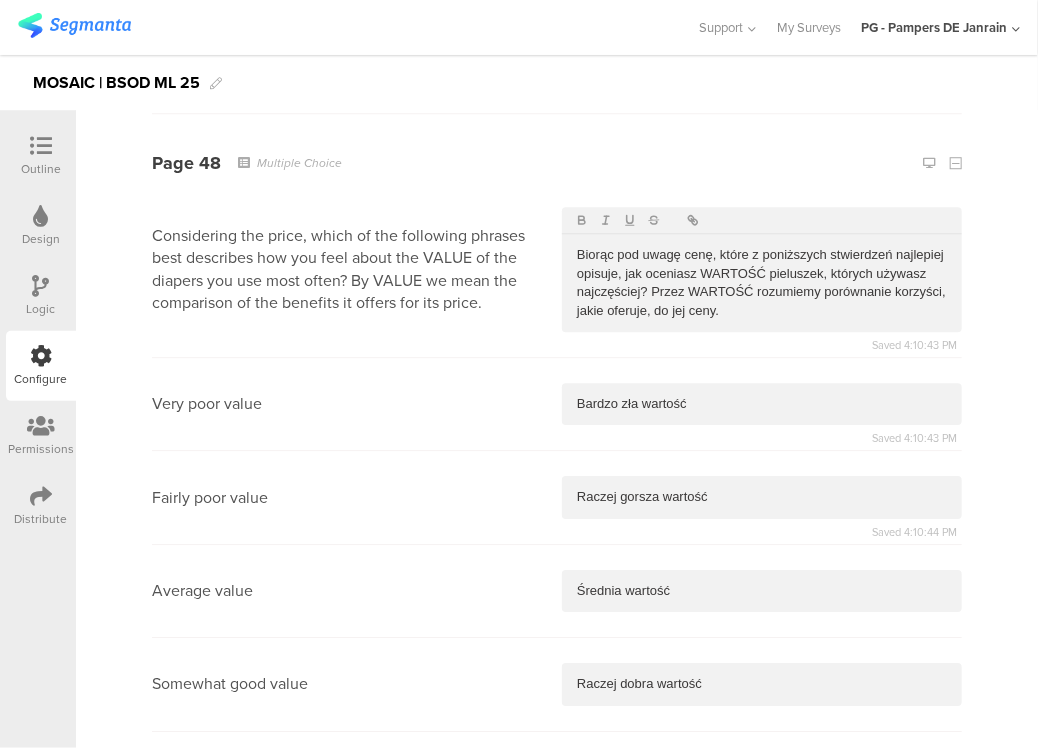 click at bounding box center [762, 966] 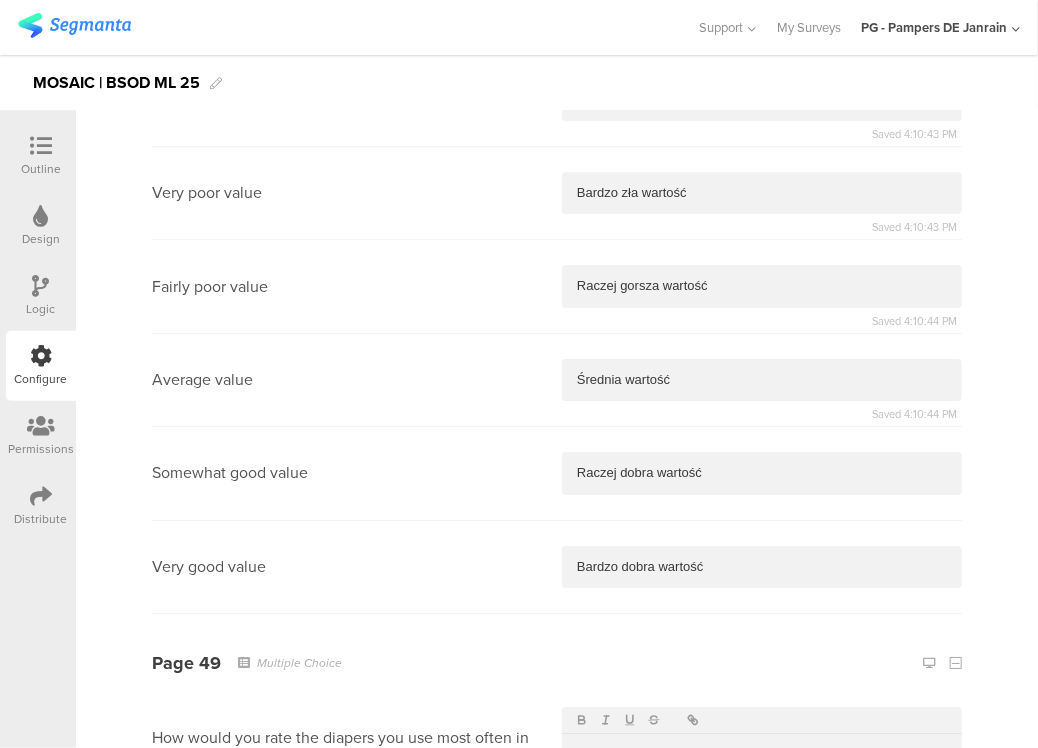 click at bounding box center (762, 886) 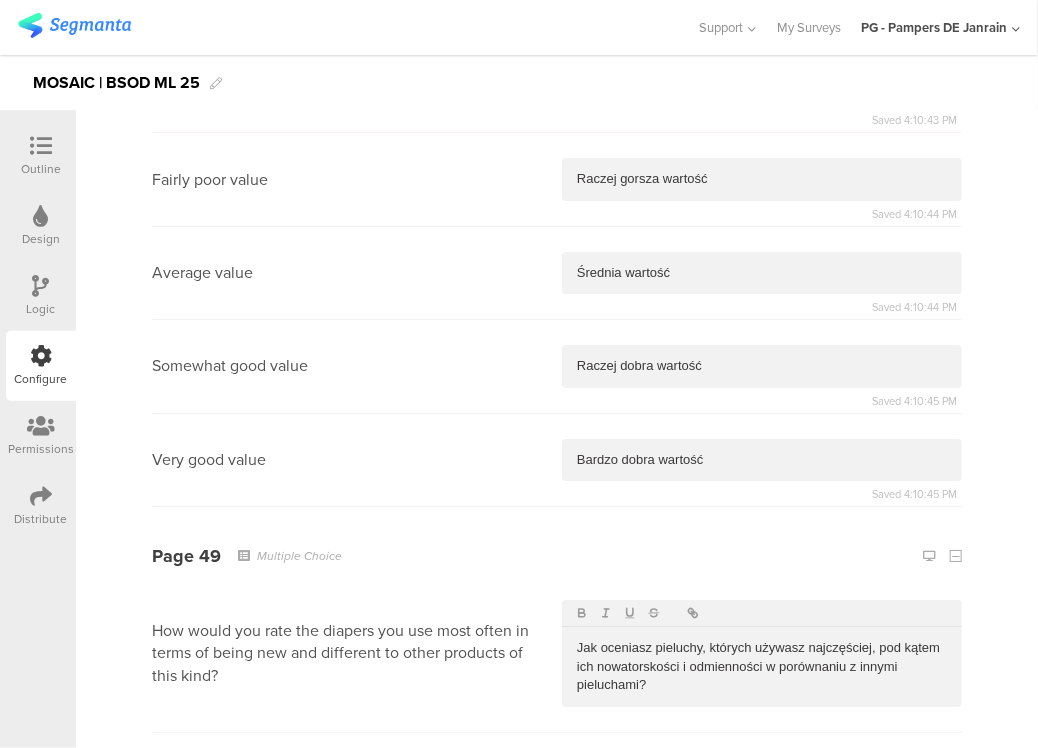 click at bounding box center [762, 872] 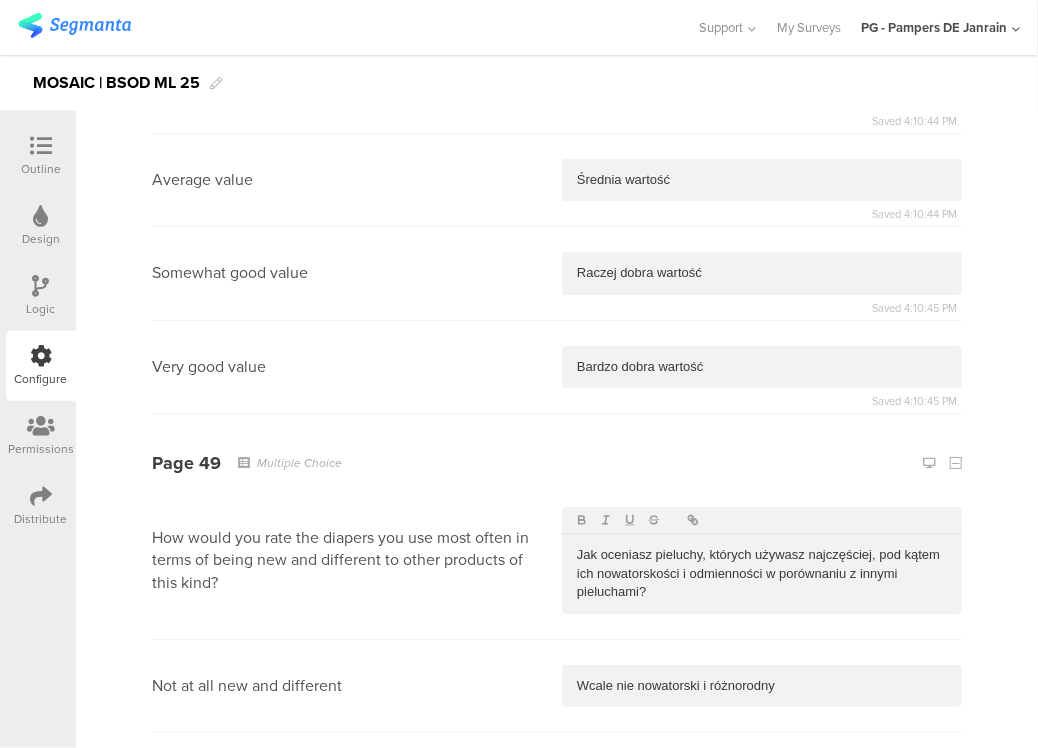 click at bounding box center [762, 873] 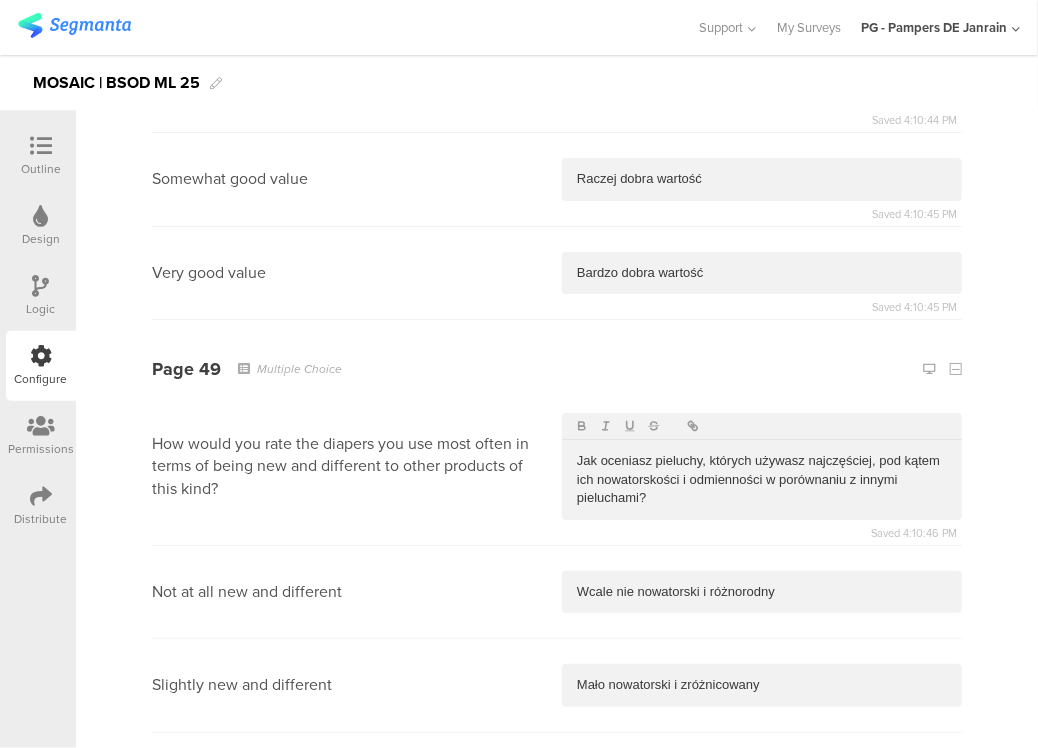 click at bounding box center [762, 872] 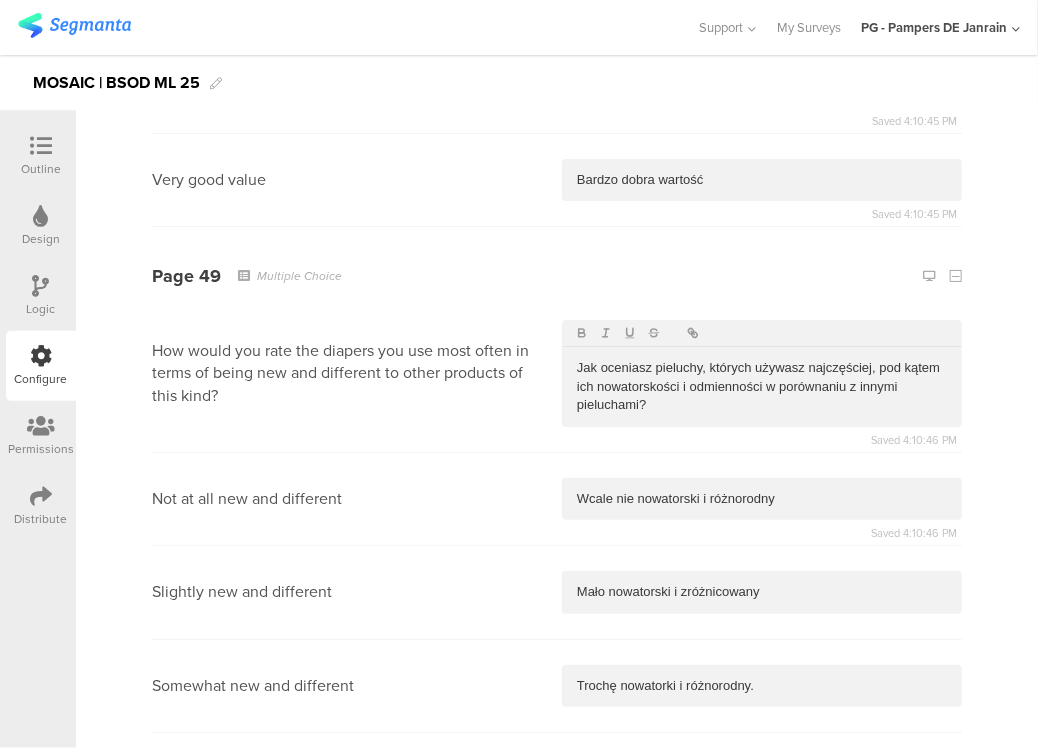 click at bounding box center (762, 872) 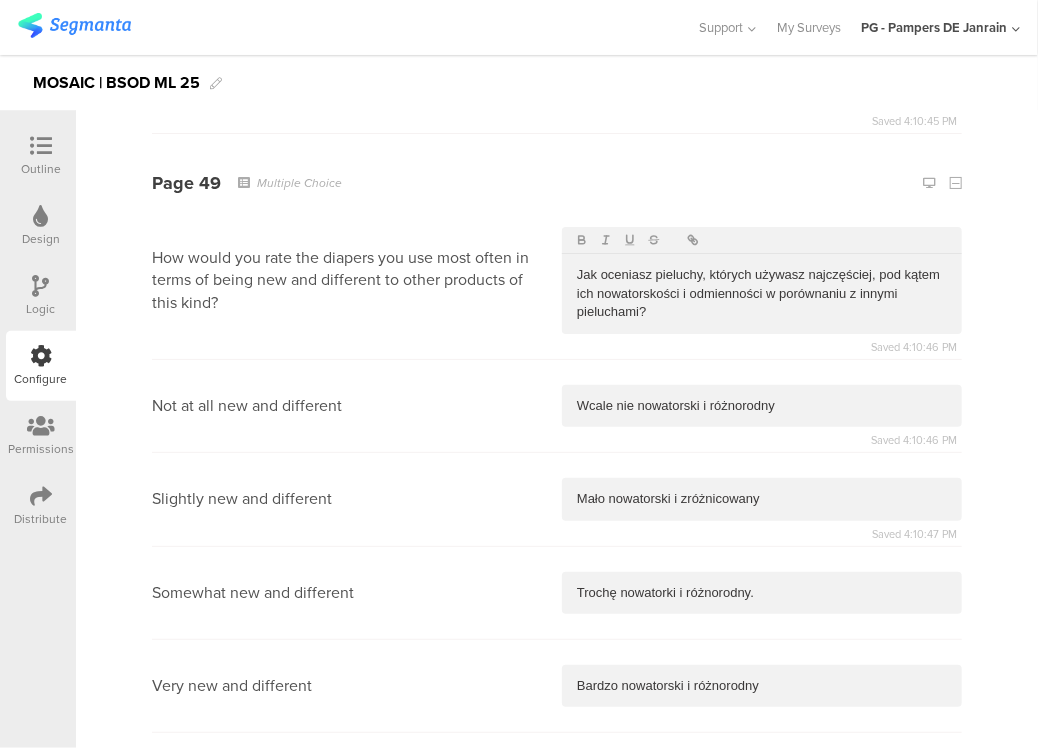 click at bounding box center [762, 968] 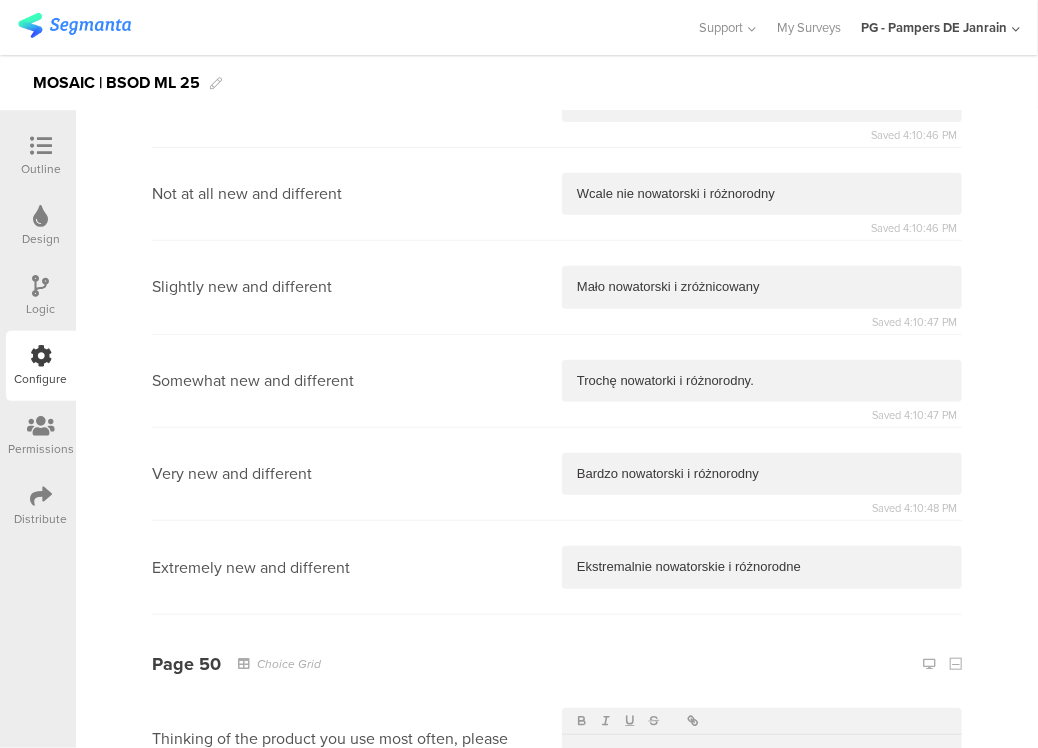 click at bounding box center (762, 886) 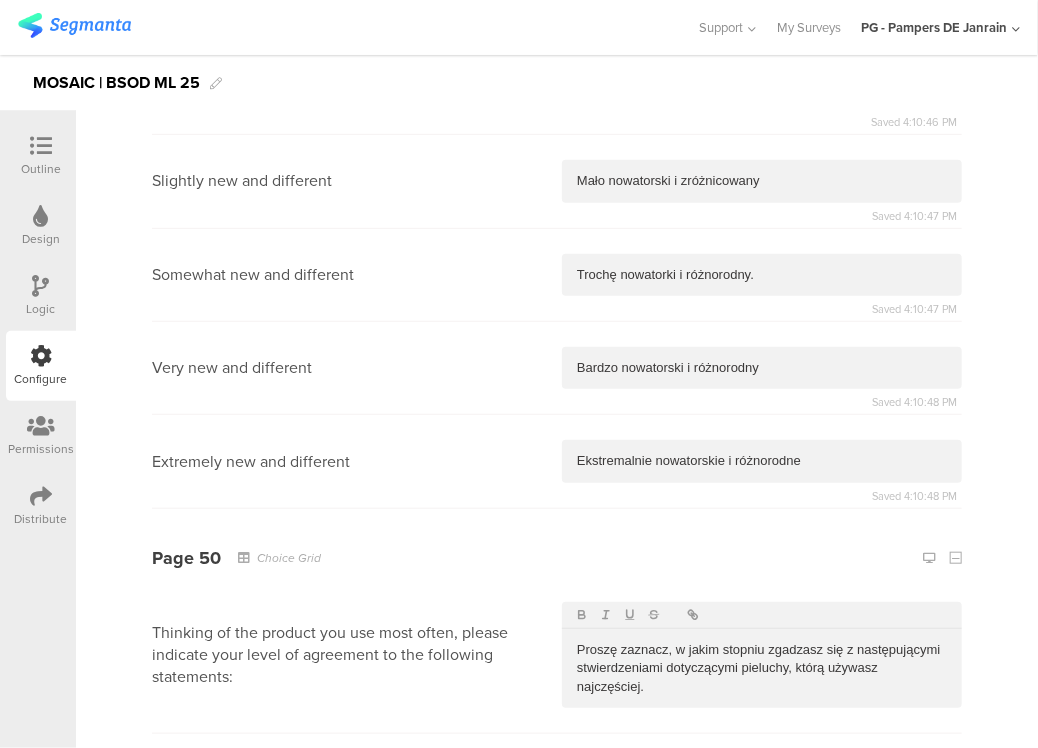 click at bounding box center [762, 874] 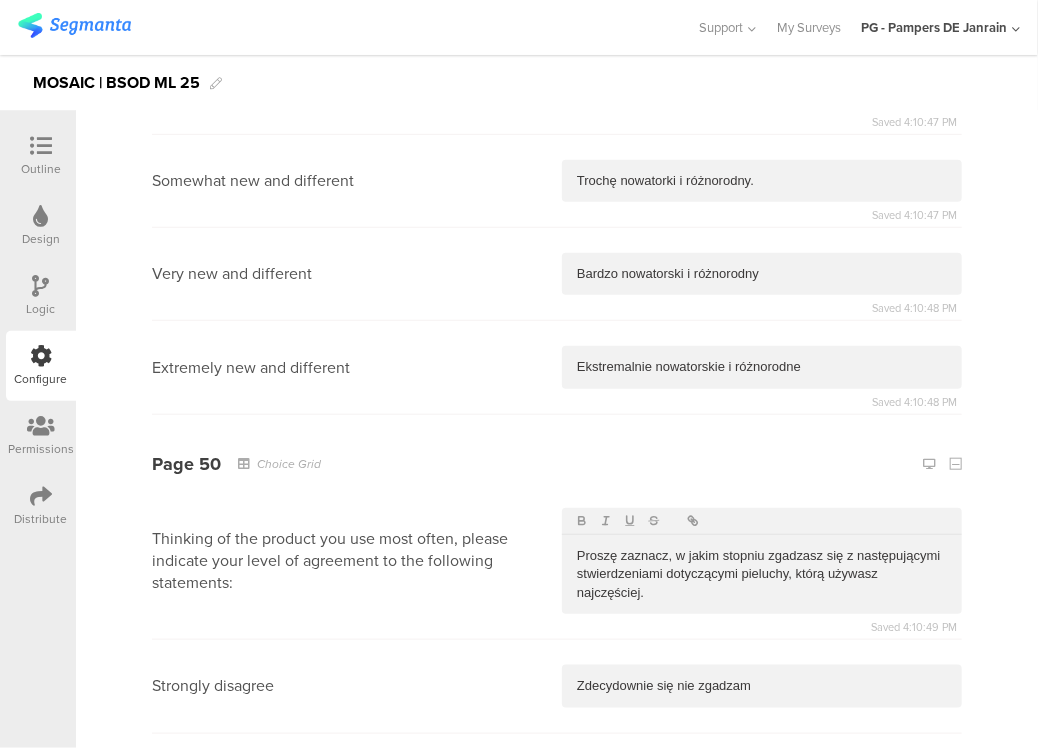 click at bounding box center [762, 873] 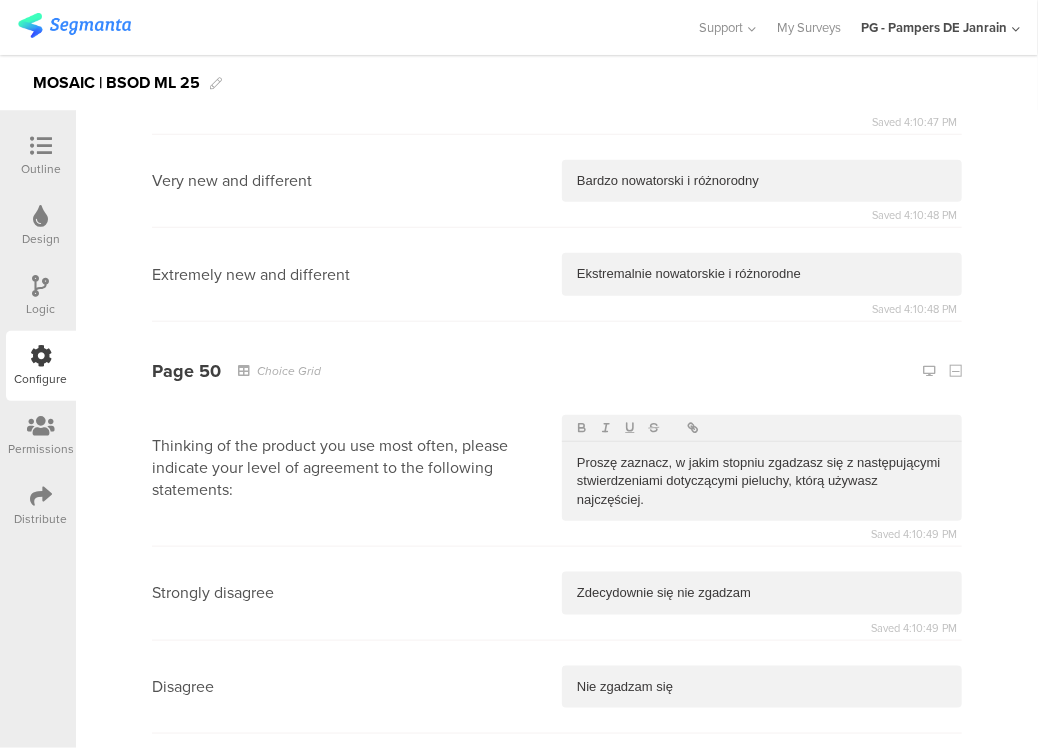 click at bounding box center (762, 874) 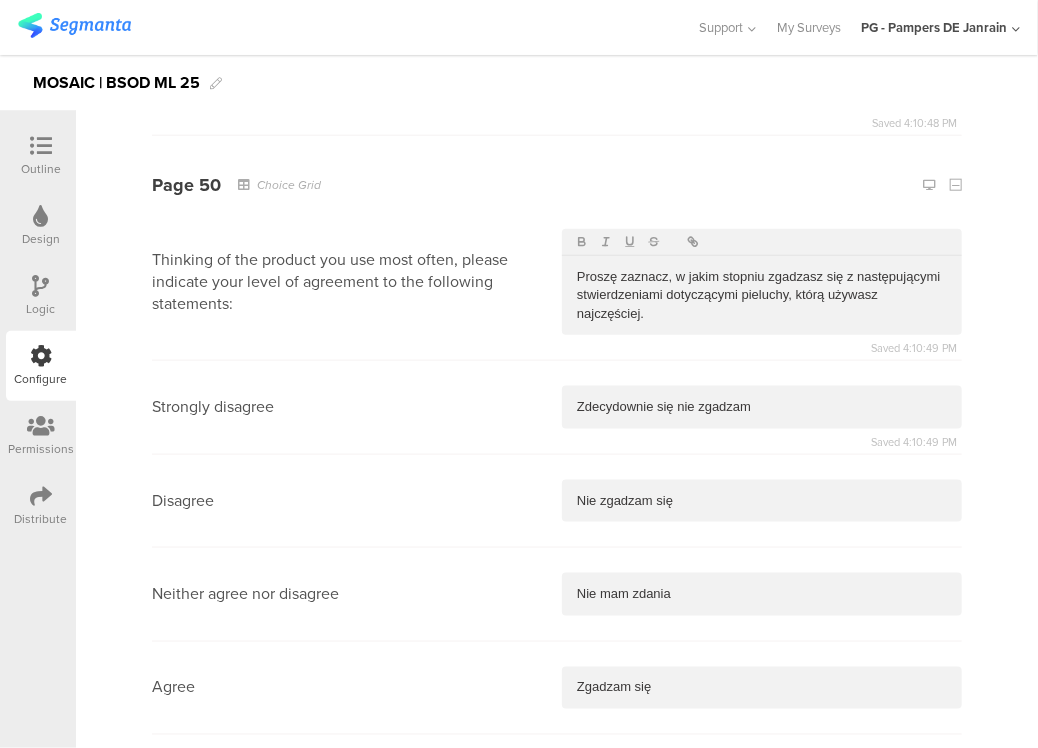 click at bounding box center [762, 781] 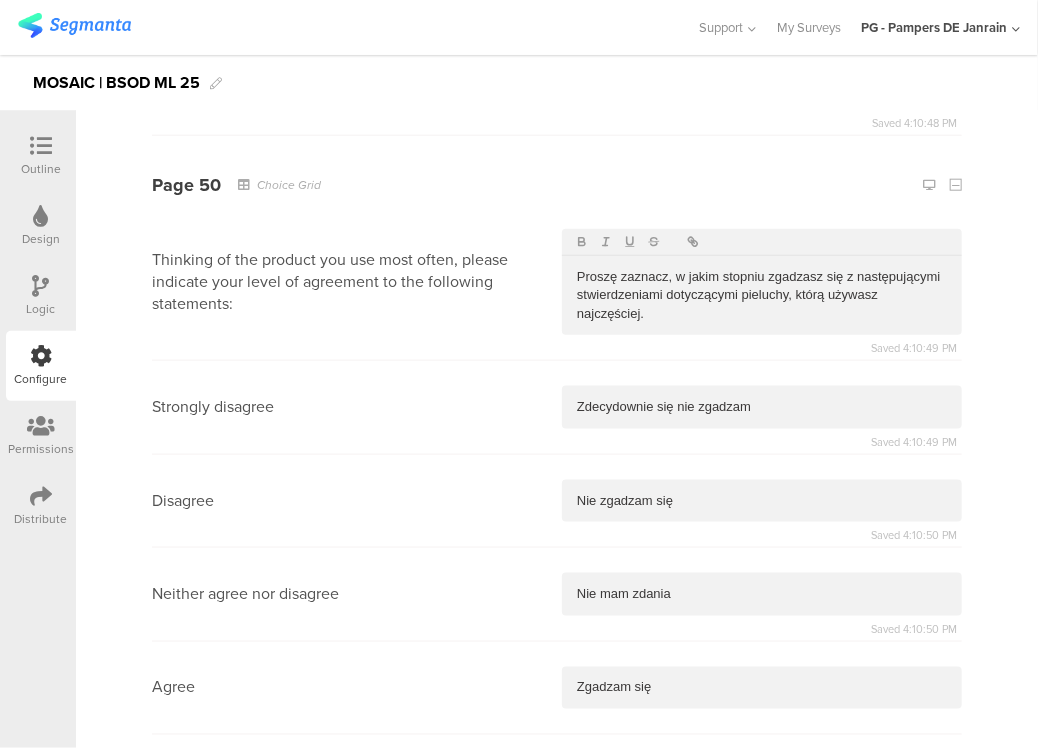 click at bounding box center (762, 1594) 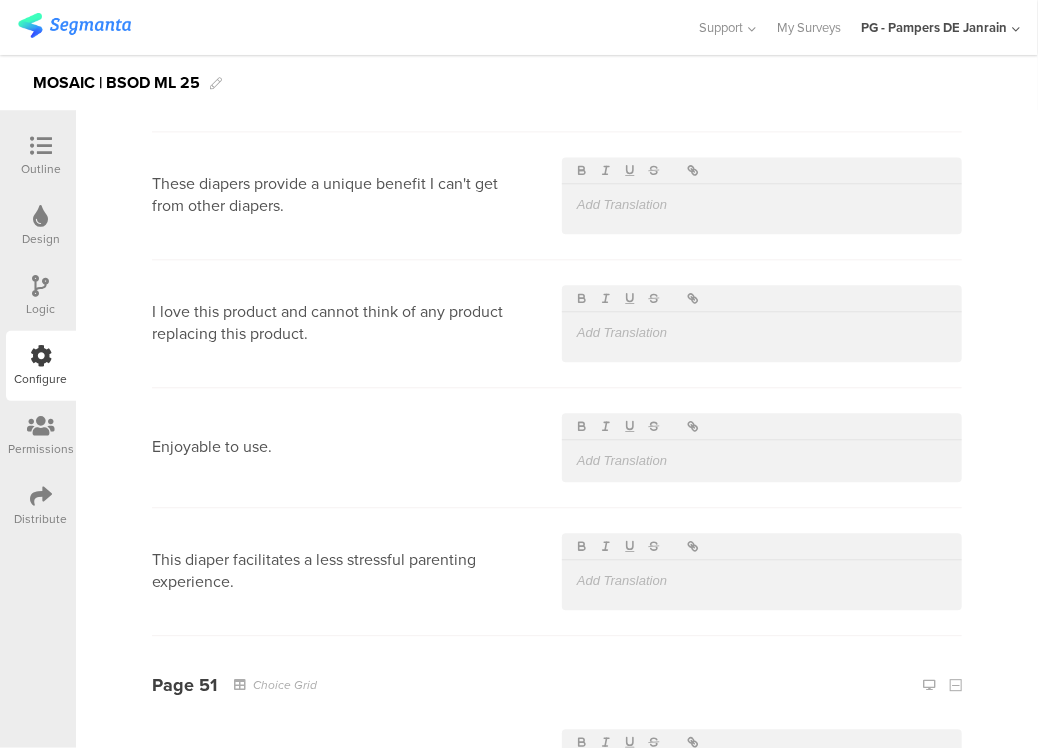 click at bounding box center [762, 889] 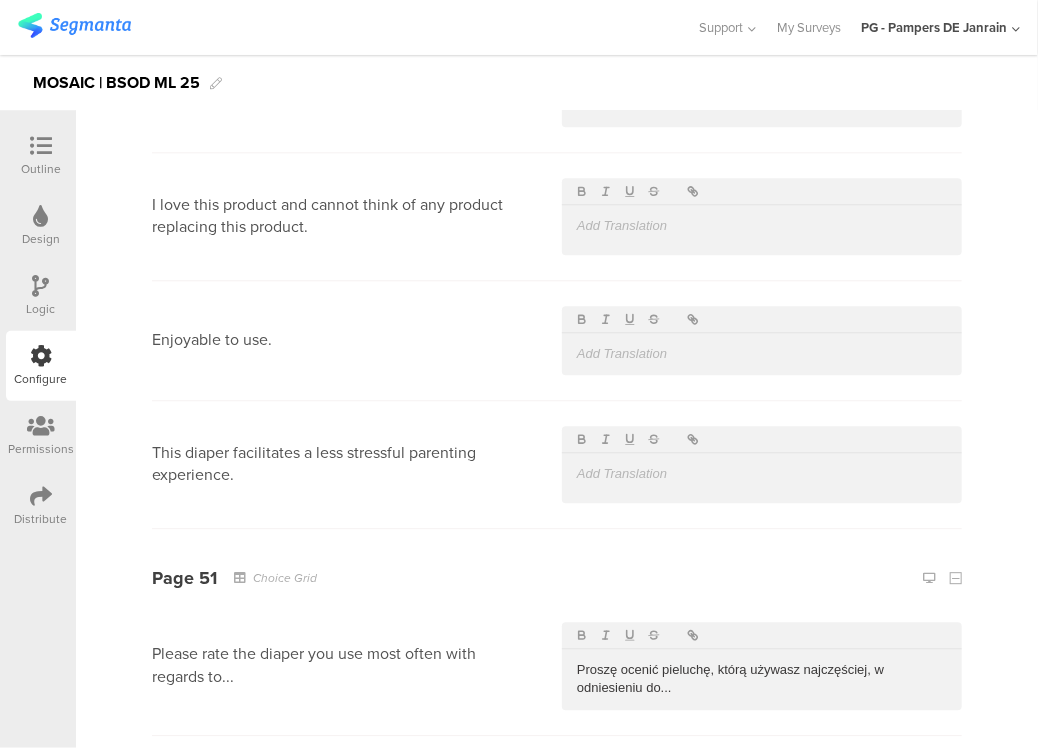 click at bounding box center [762, 875] 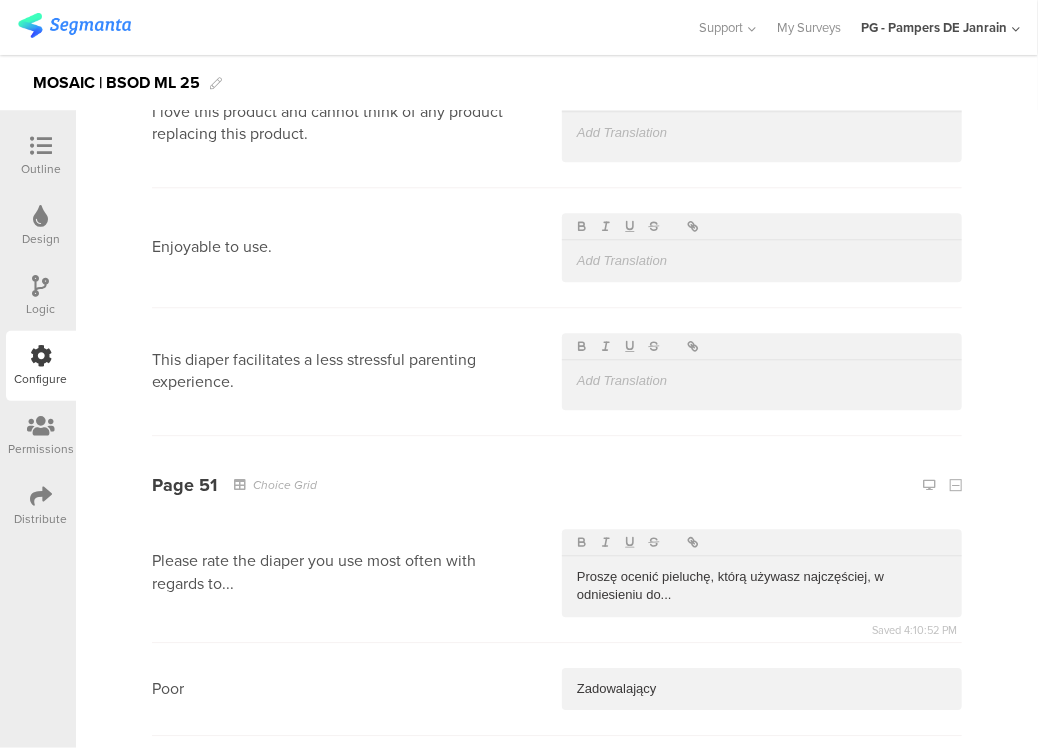 click at bounding box center (762, 876) 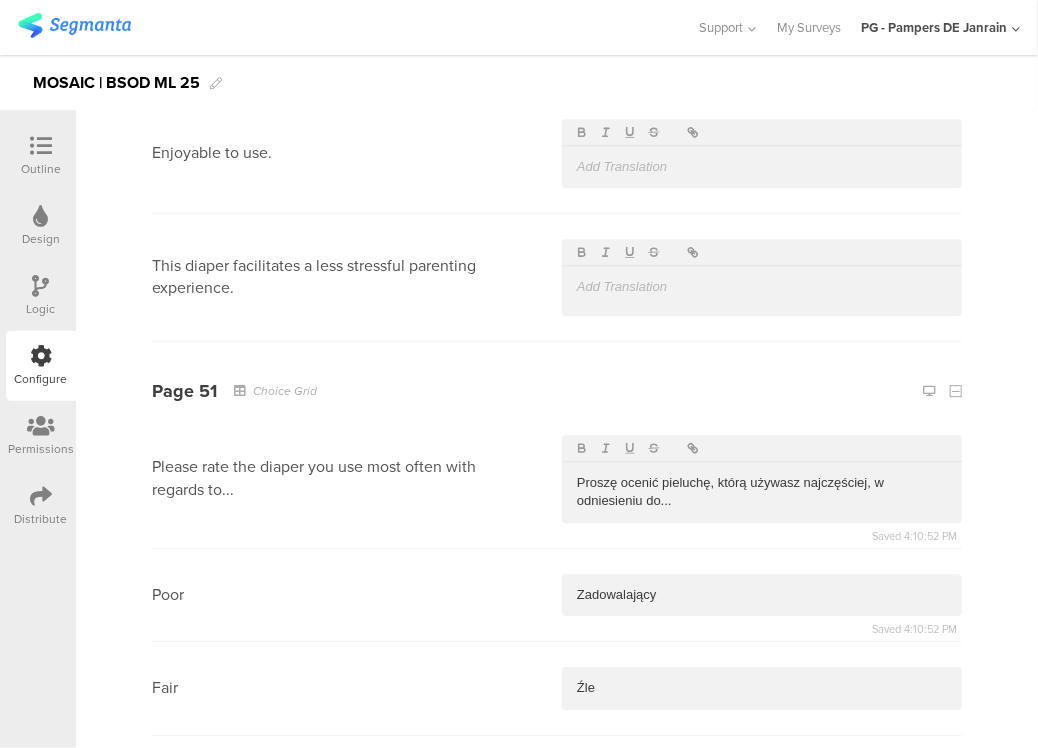 click at bounding box center [762, 875] 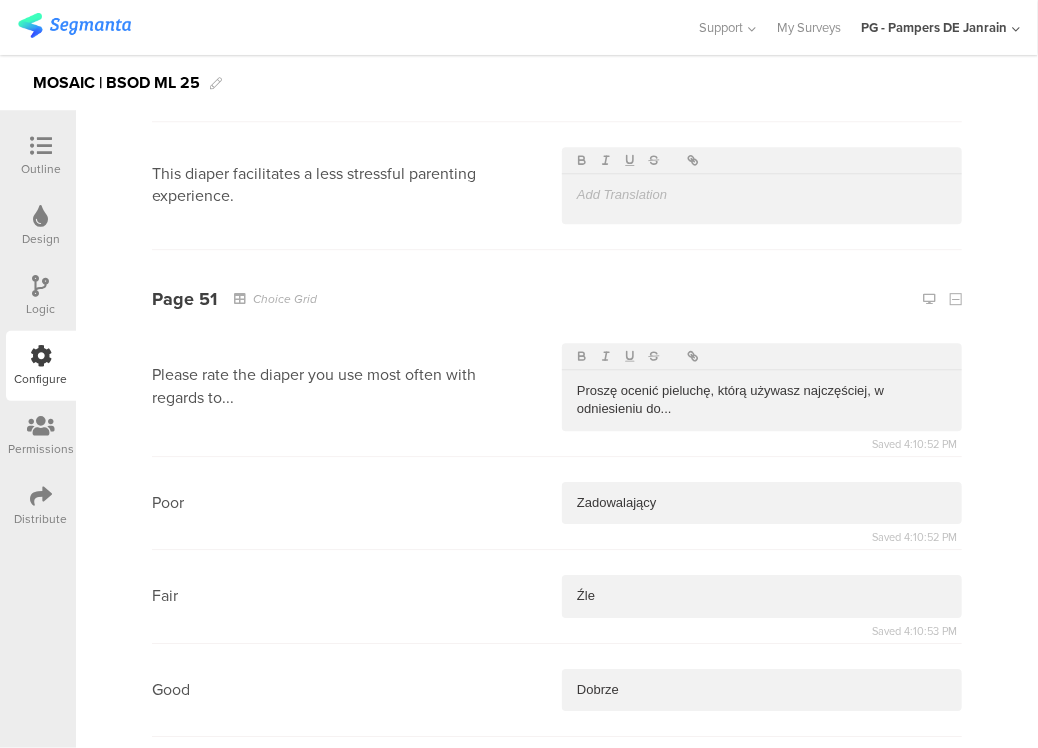 click at bounding box center [762, 877] 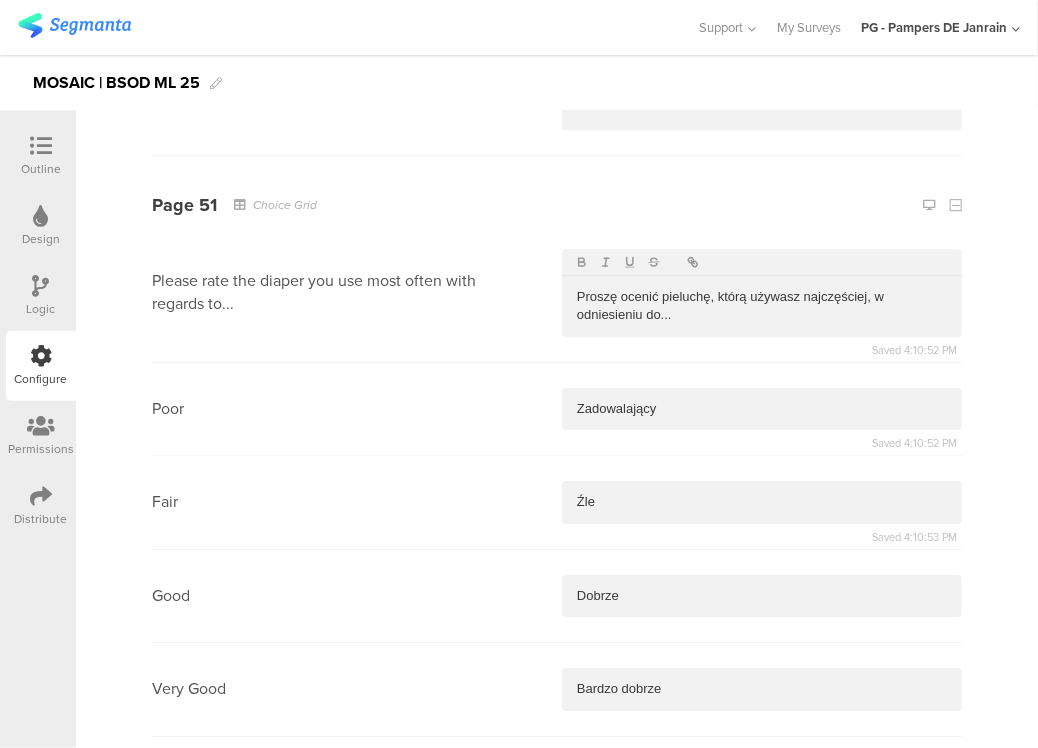 click at bounding box center [762, 3026] 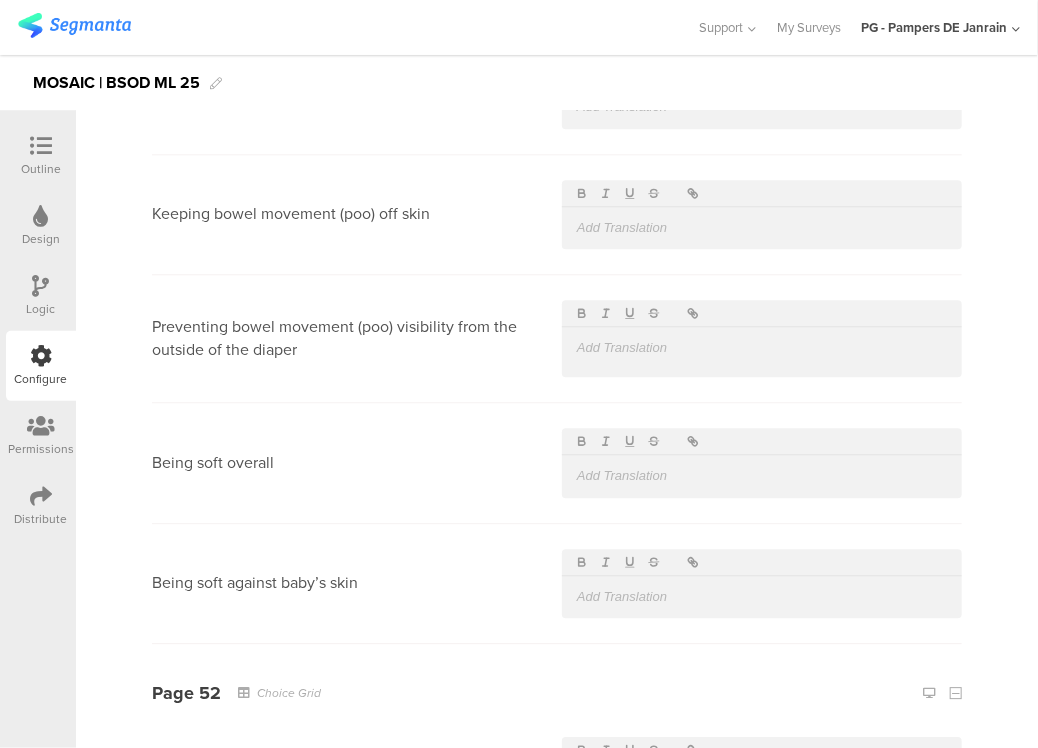 click at bounding box center (762, 878) 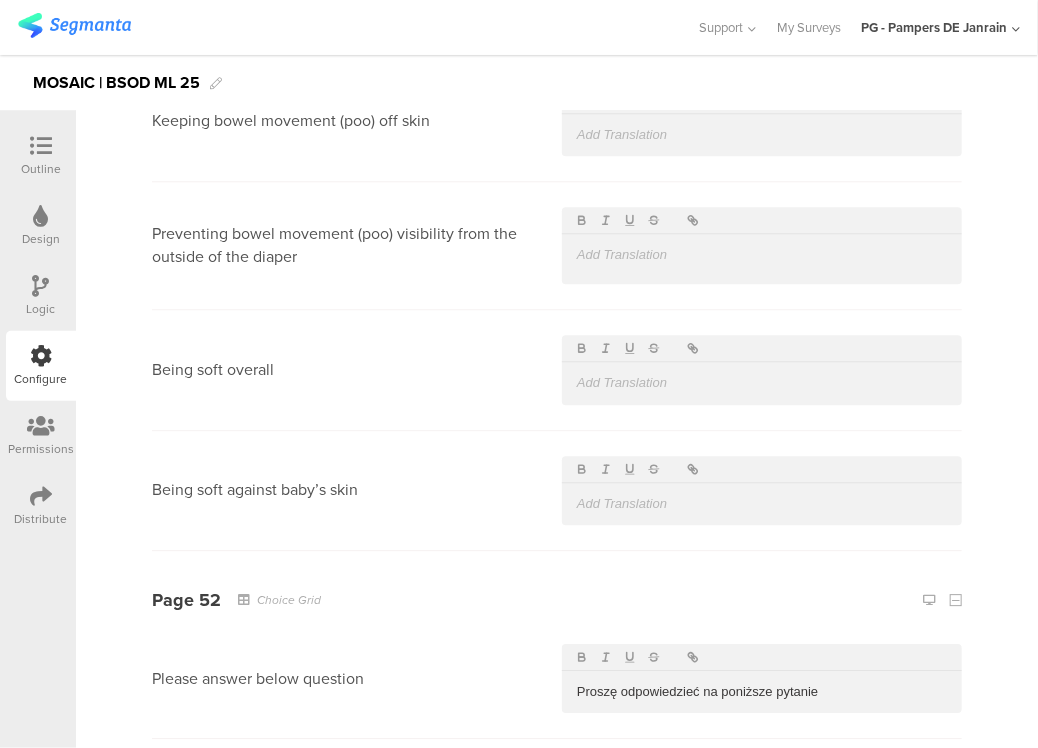 click at bounding box center [762, 879] 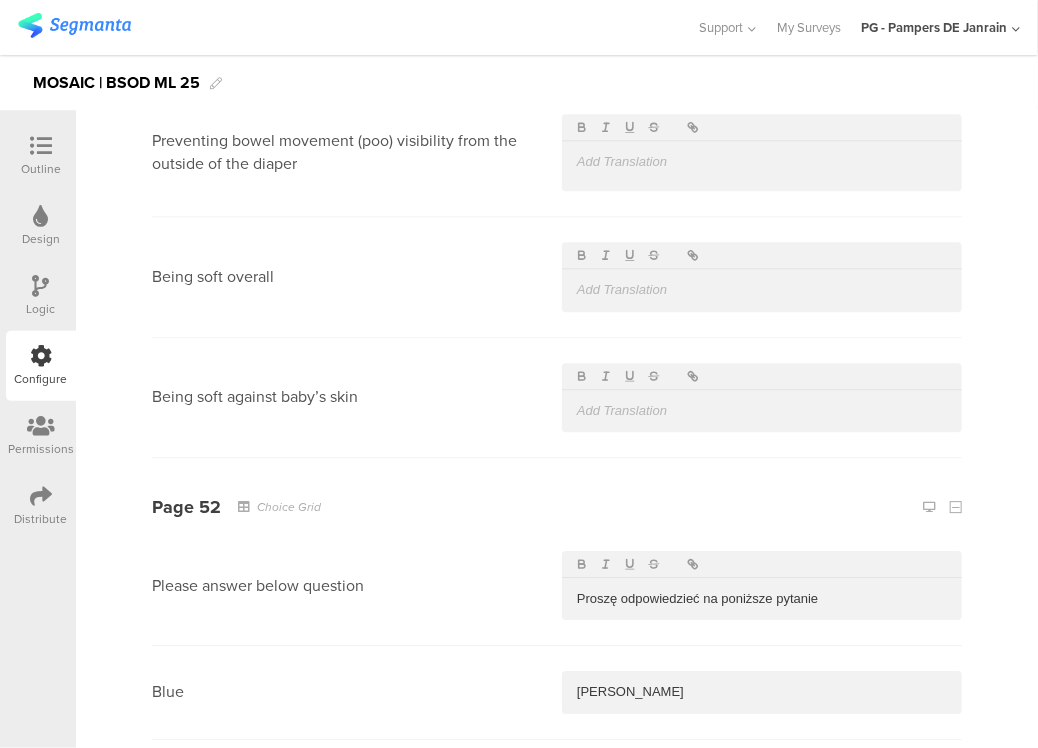 click at bounding box center (762, 879) 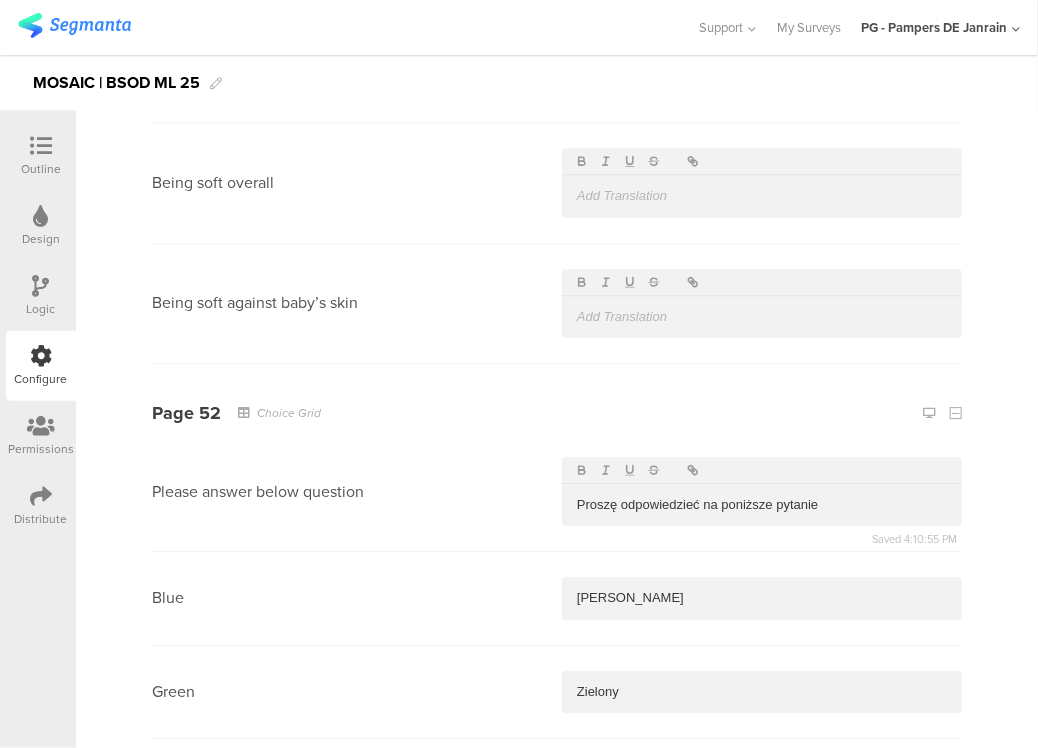 click at bounding box center [762, 879] 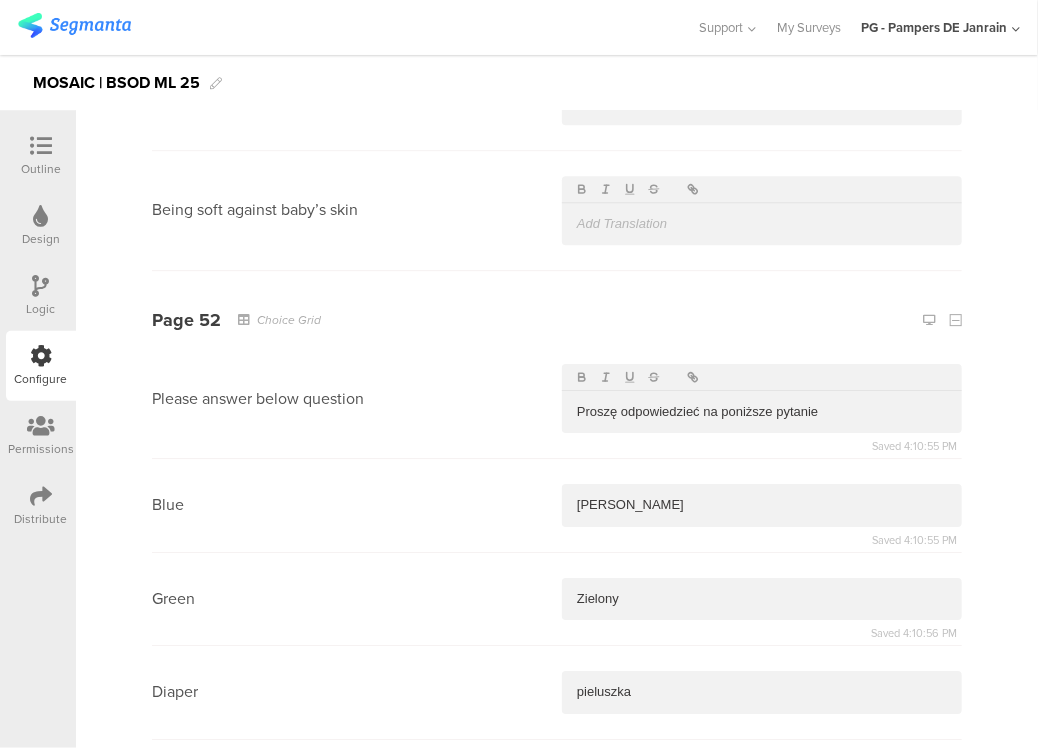 click at bounding box center (762, 879) 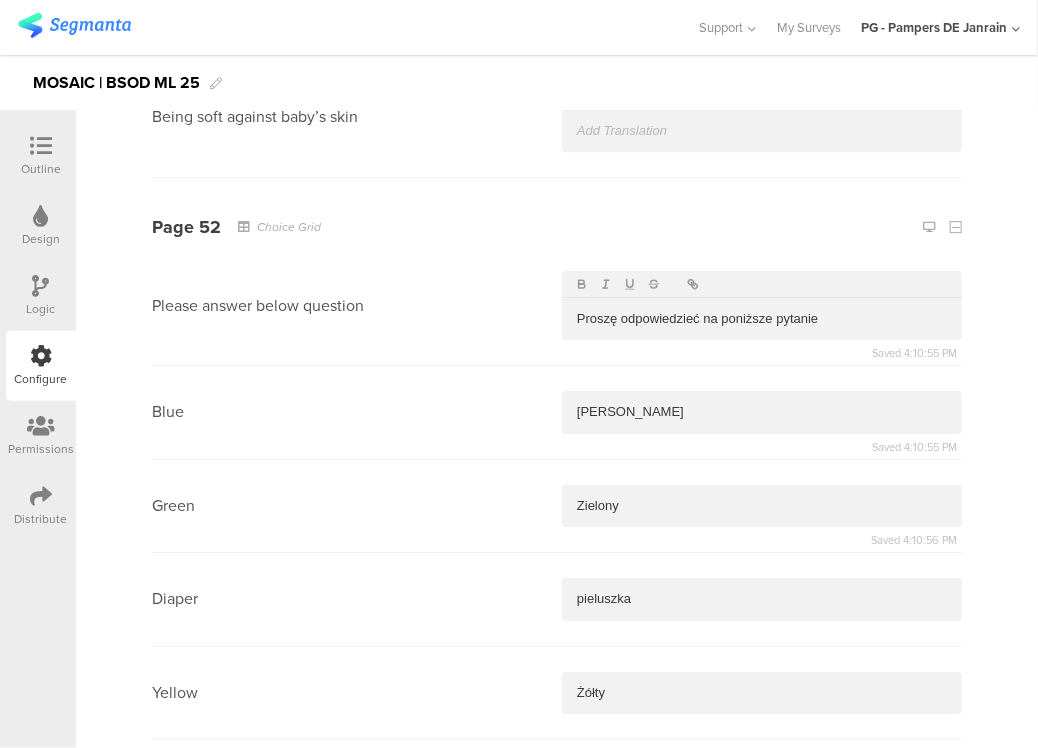 click at bounding box center (762, 1103) 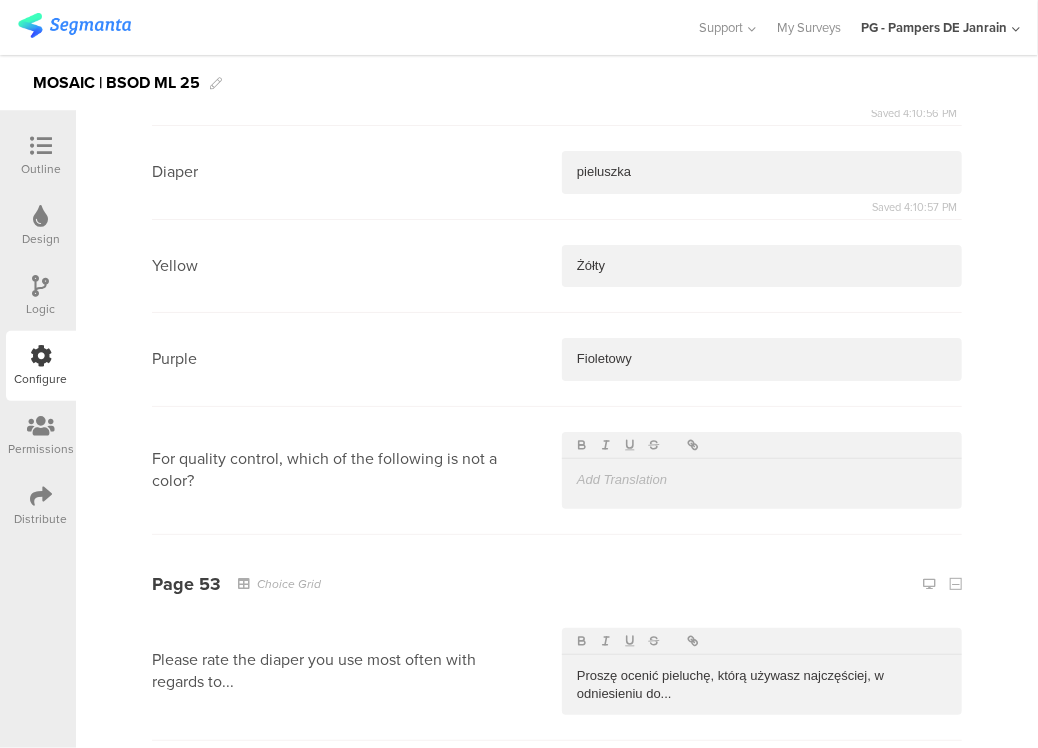 click at bounding box center [762, 787] 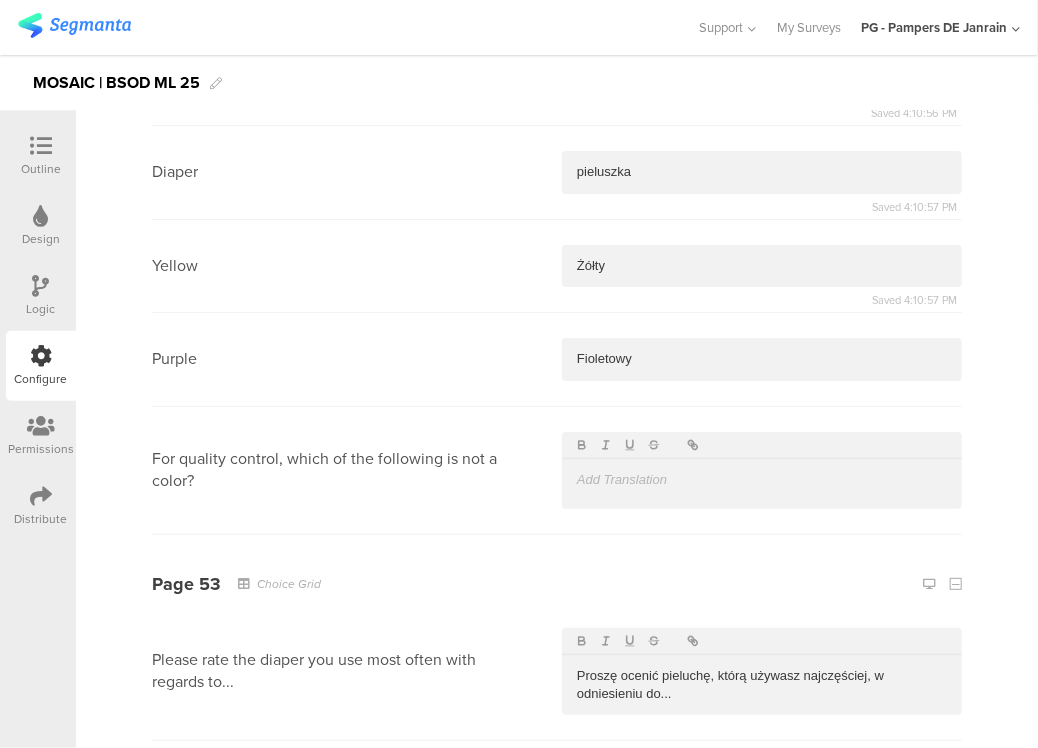 click at bounding box center (762, 881) 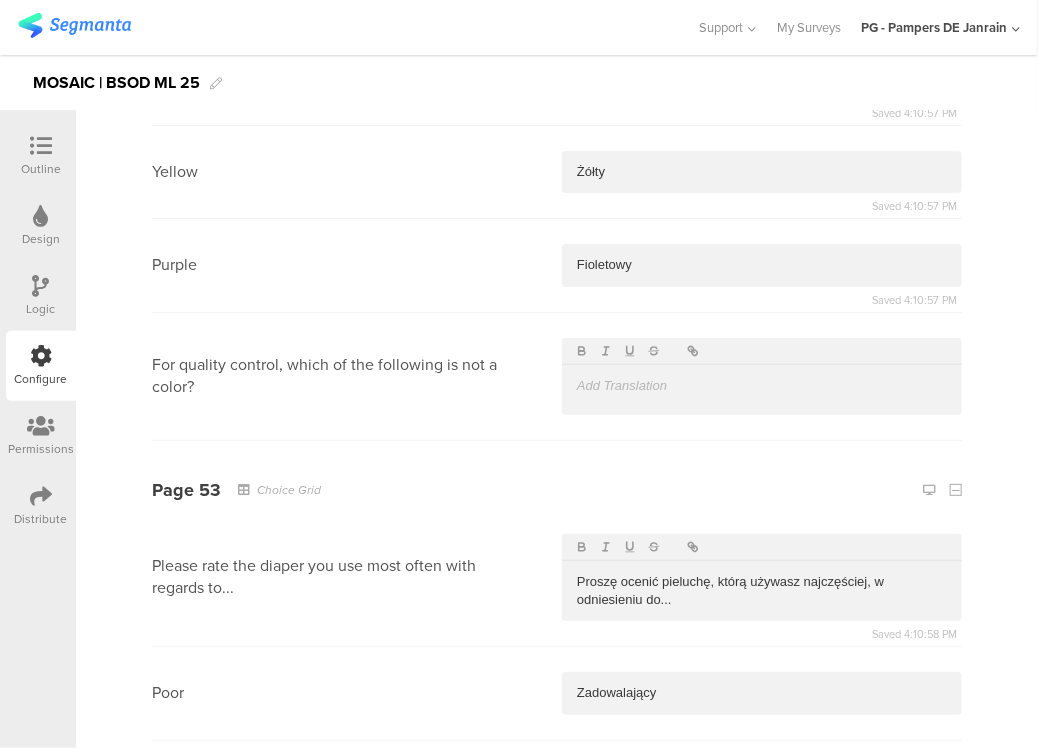 click at bounding box center [762, 880] 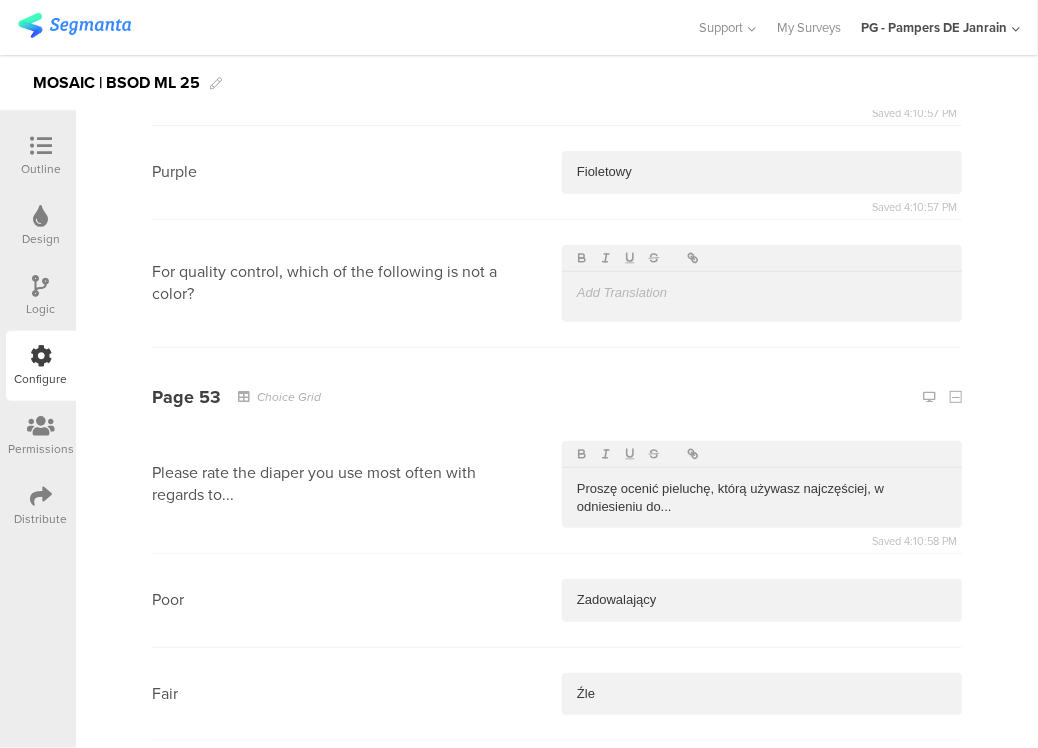 click at bounding box center [762, 881] 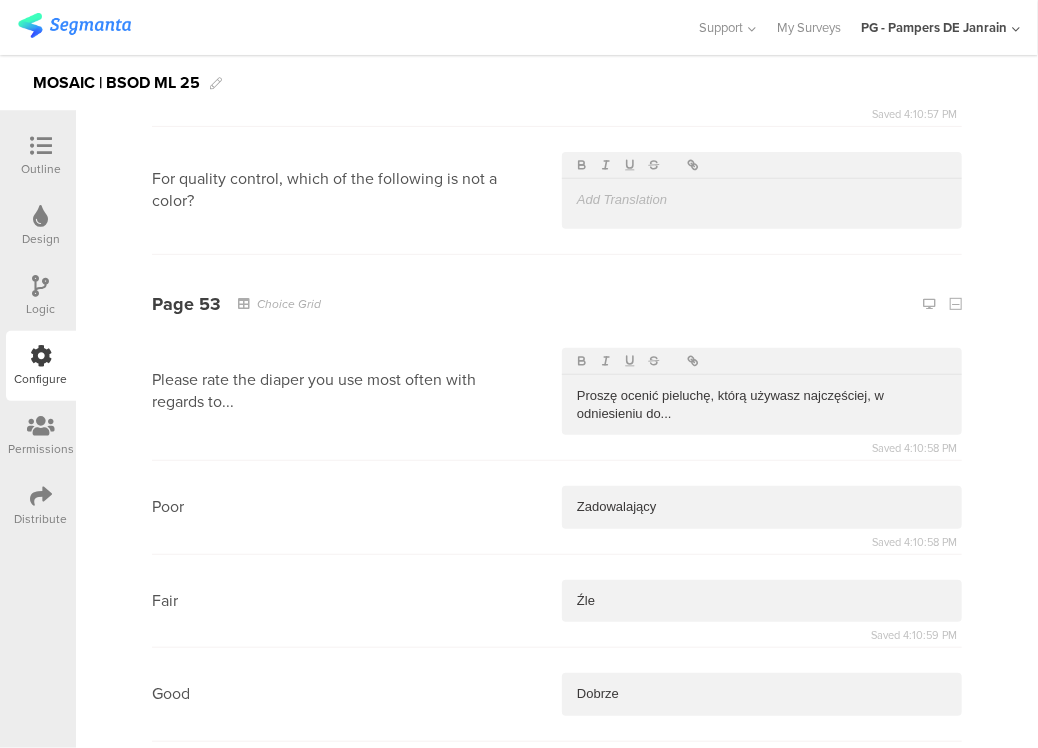 click at bounding box center [762, 881] 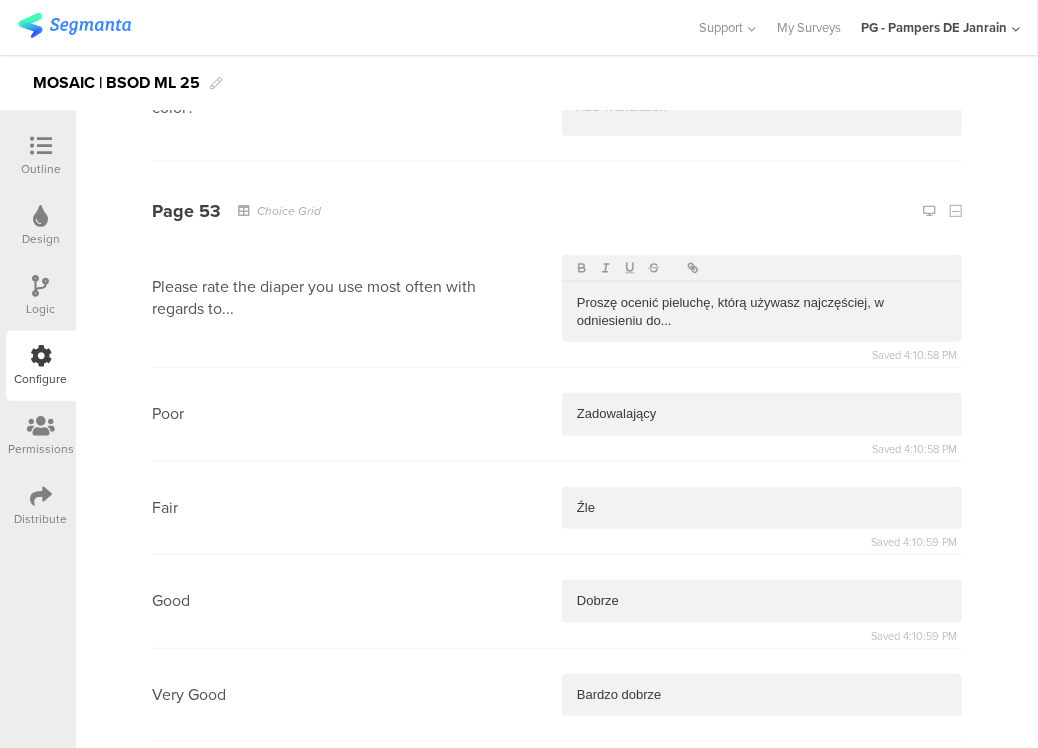 click at bounding box center (762, 3076) 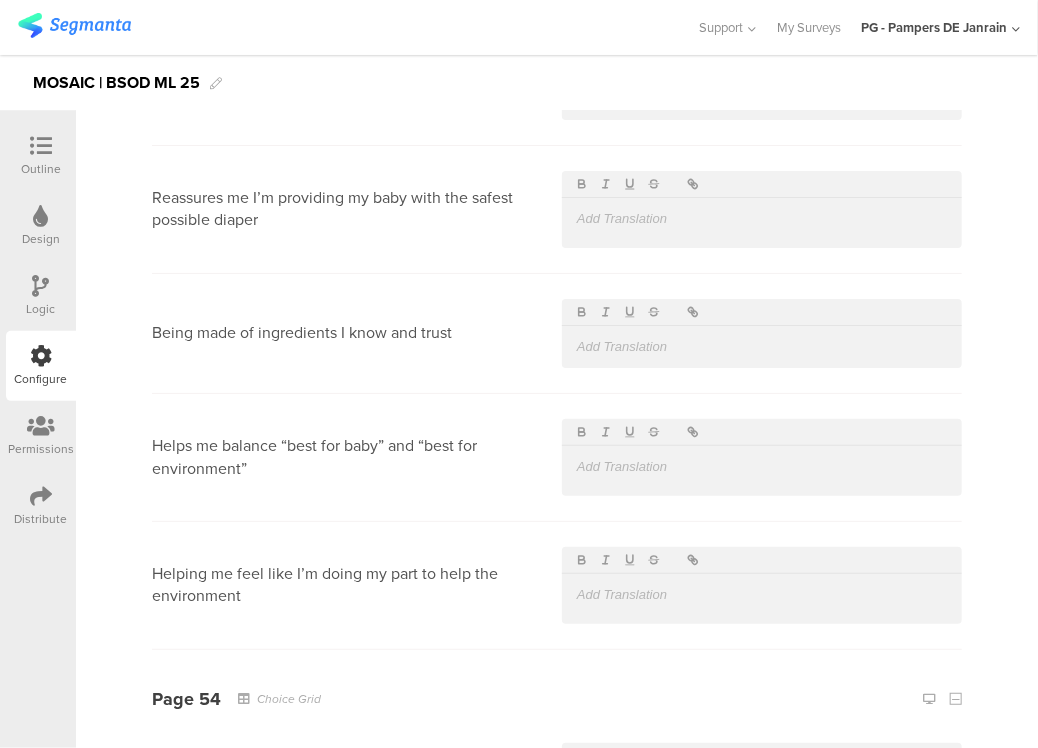 click at bounding box center [762, 891] 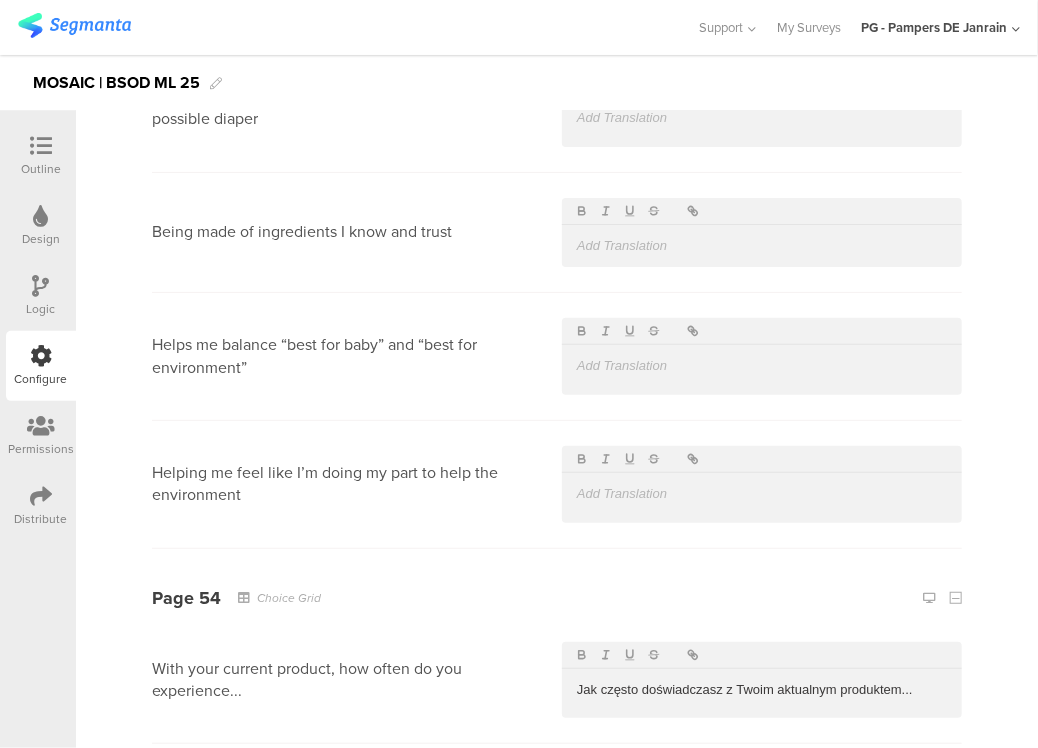 click at bounding box center (762, 884) 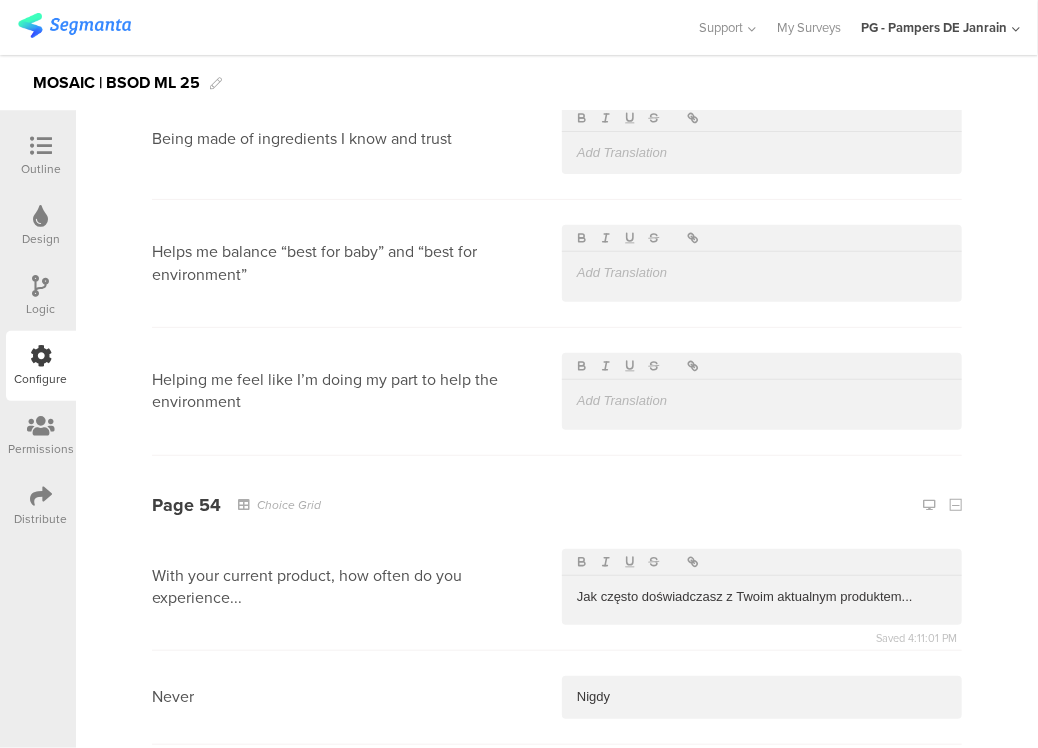 click at bounding box center [762, 884] 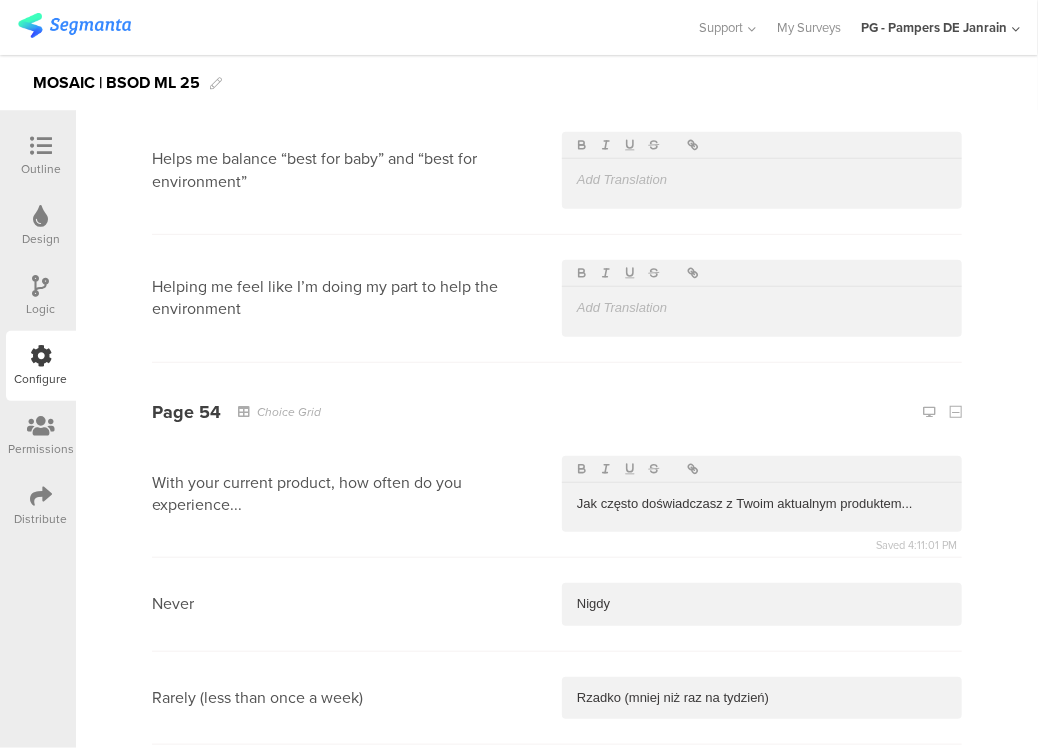 click at bounding box center (762, 885) 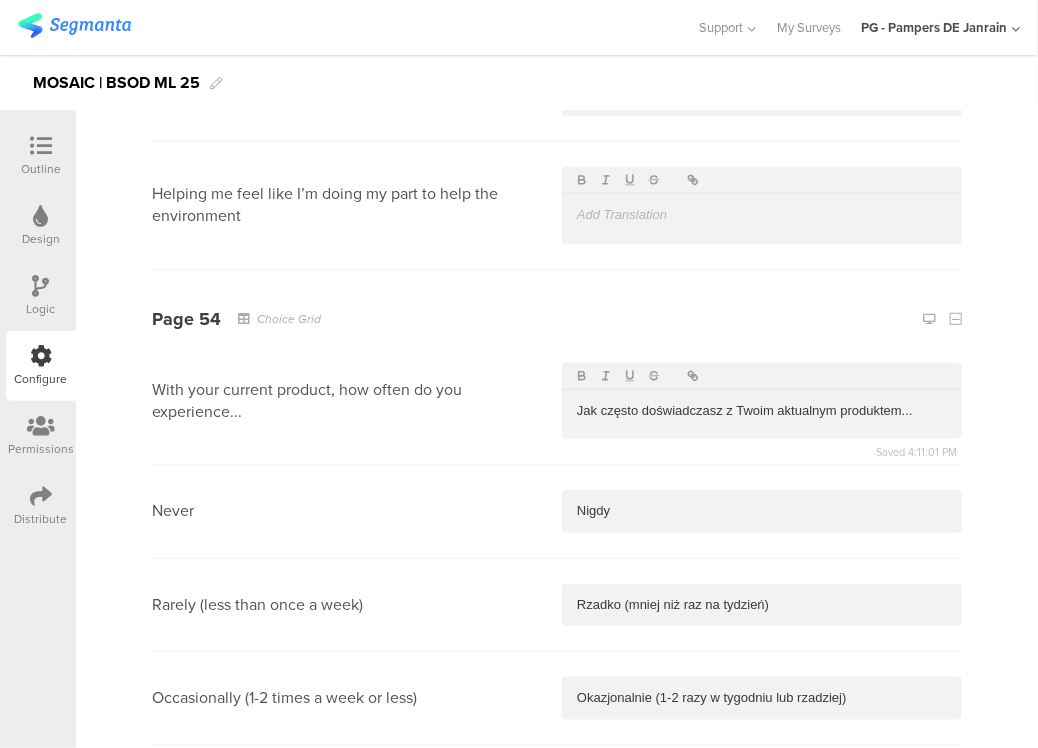 click at bounding box center [762, 1342] 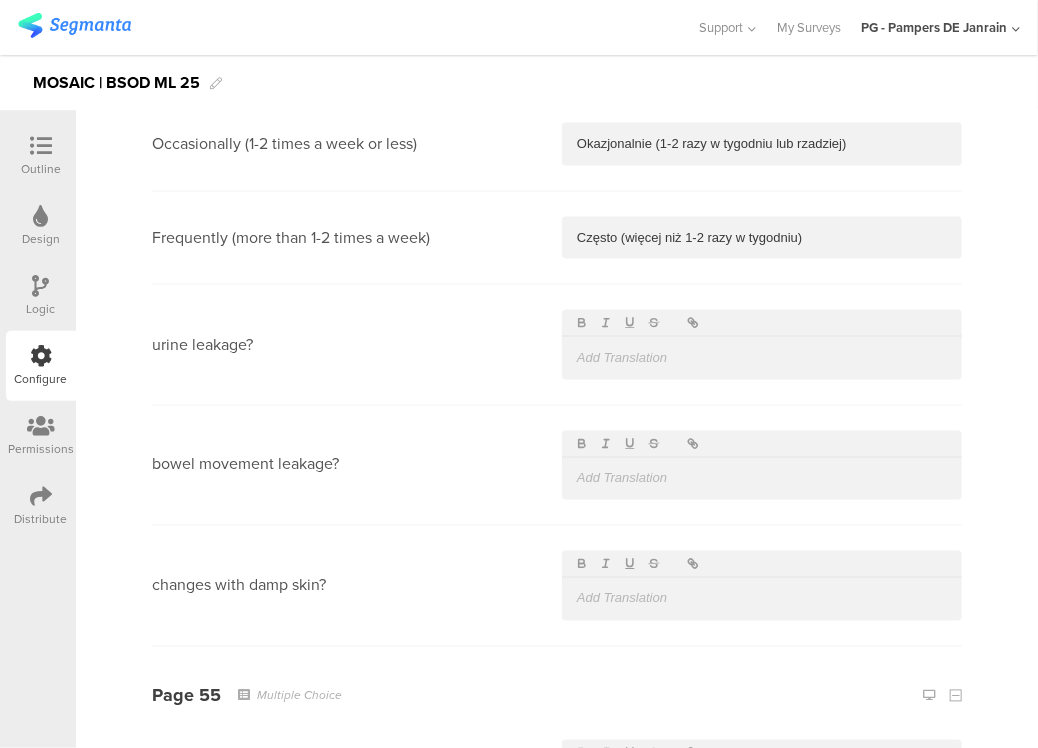 click at bounding box center (762, 900) 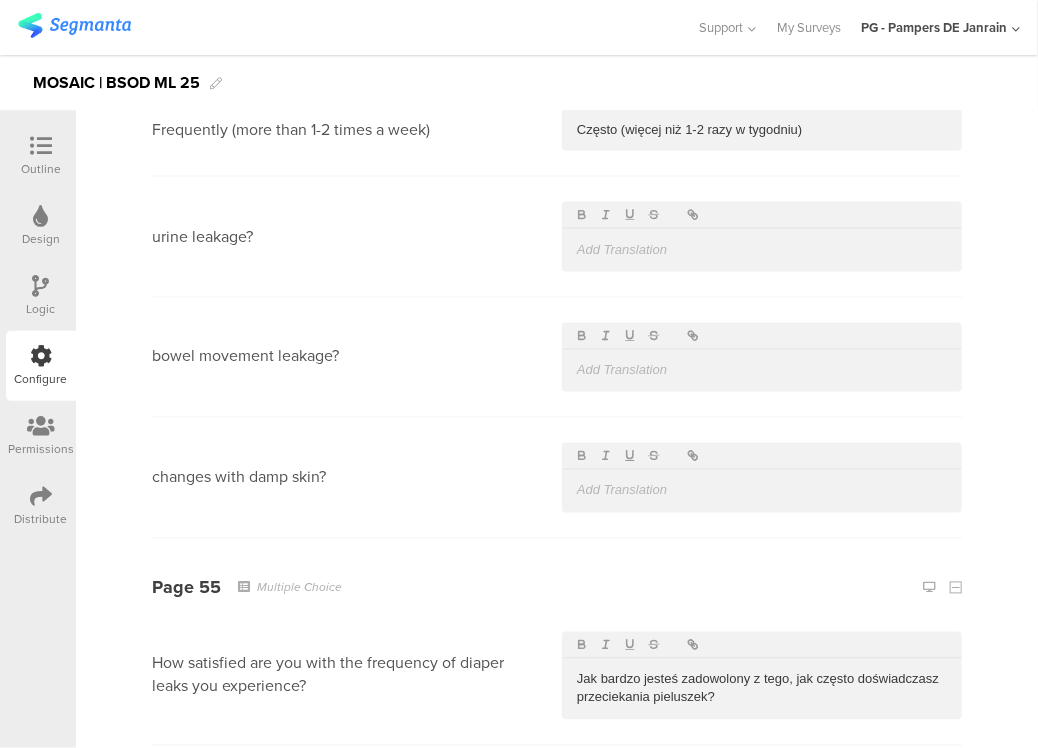 click at bounding box center (762, 885) 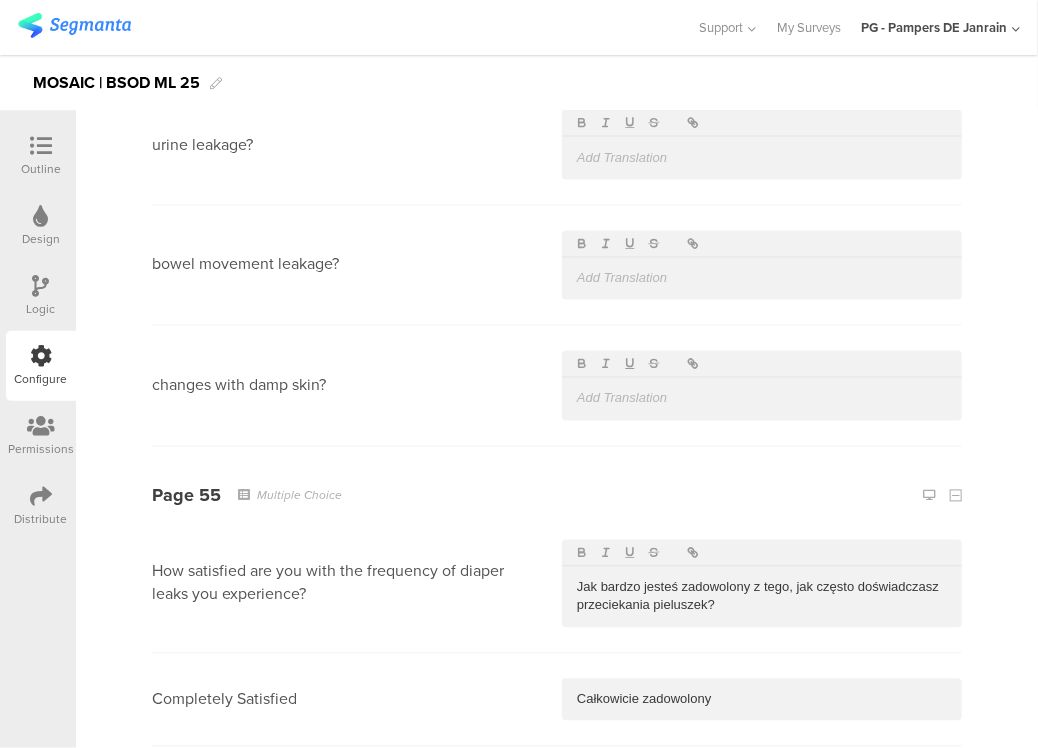 click at bounding box center (762, 886) 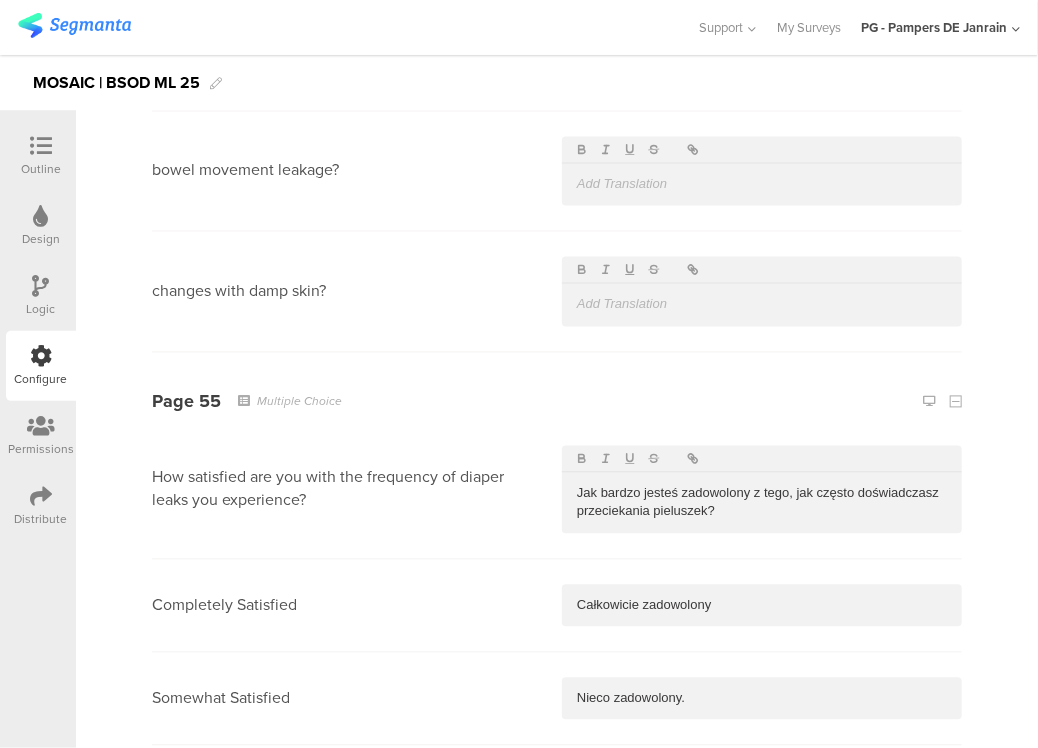 click at bounding box center (762, 886) 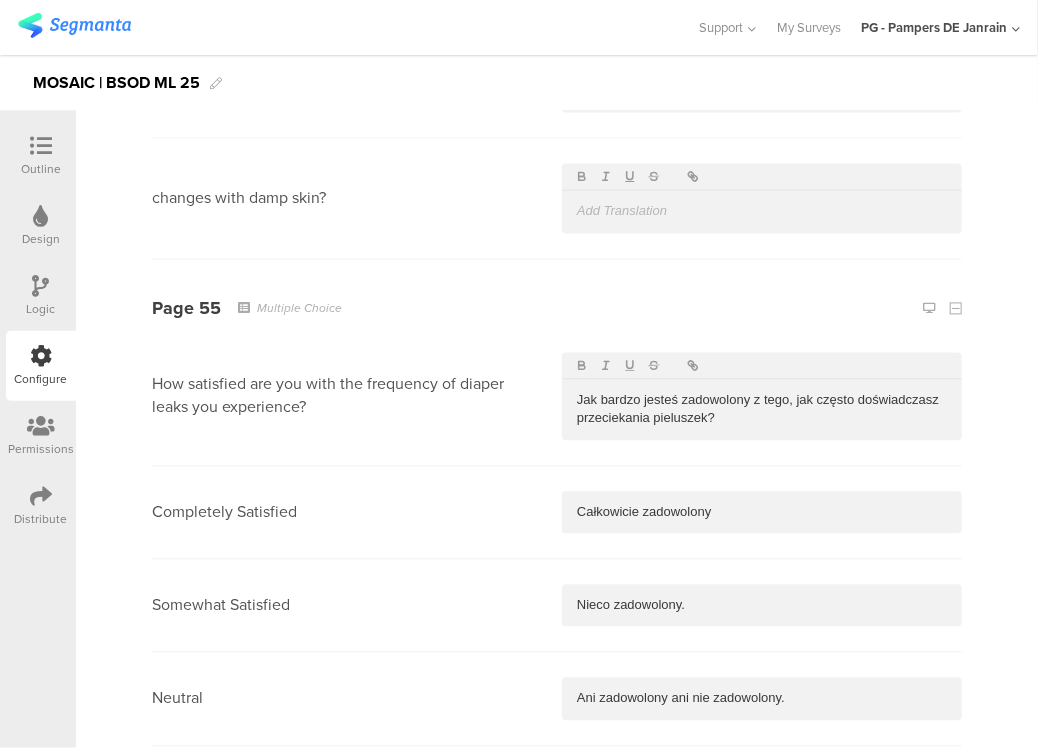 click at bounding box center [762, 886] 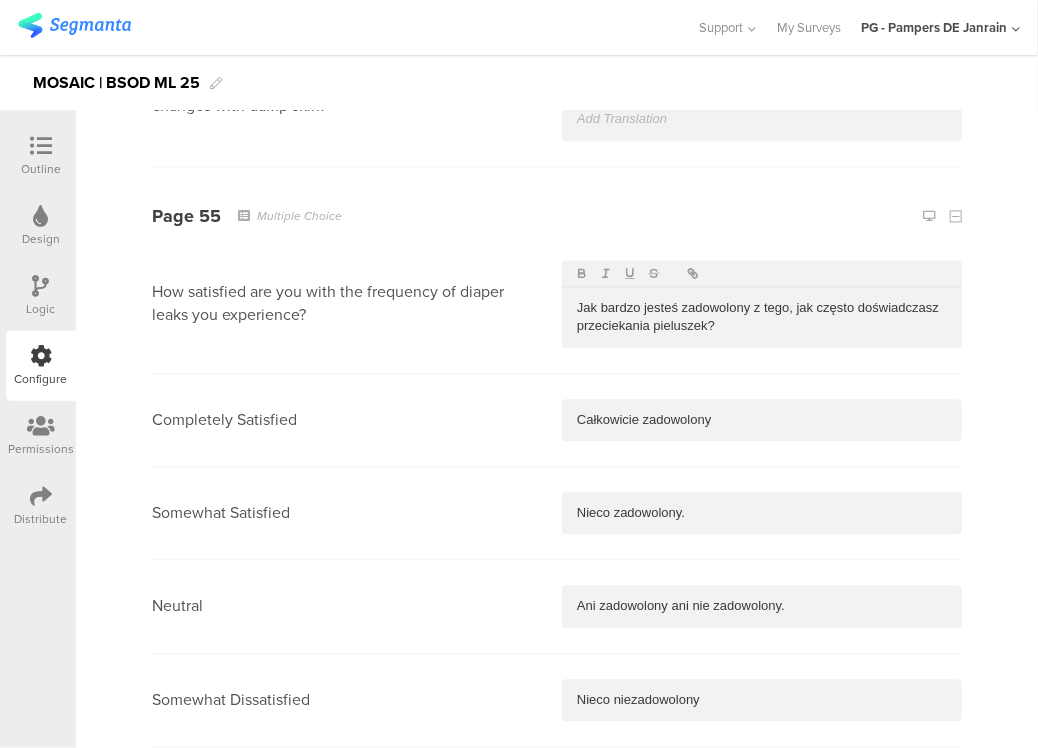 click at bounding box center [762, 982] 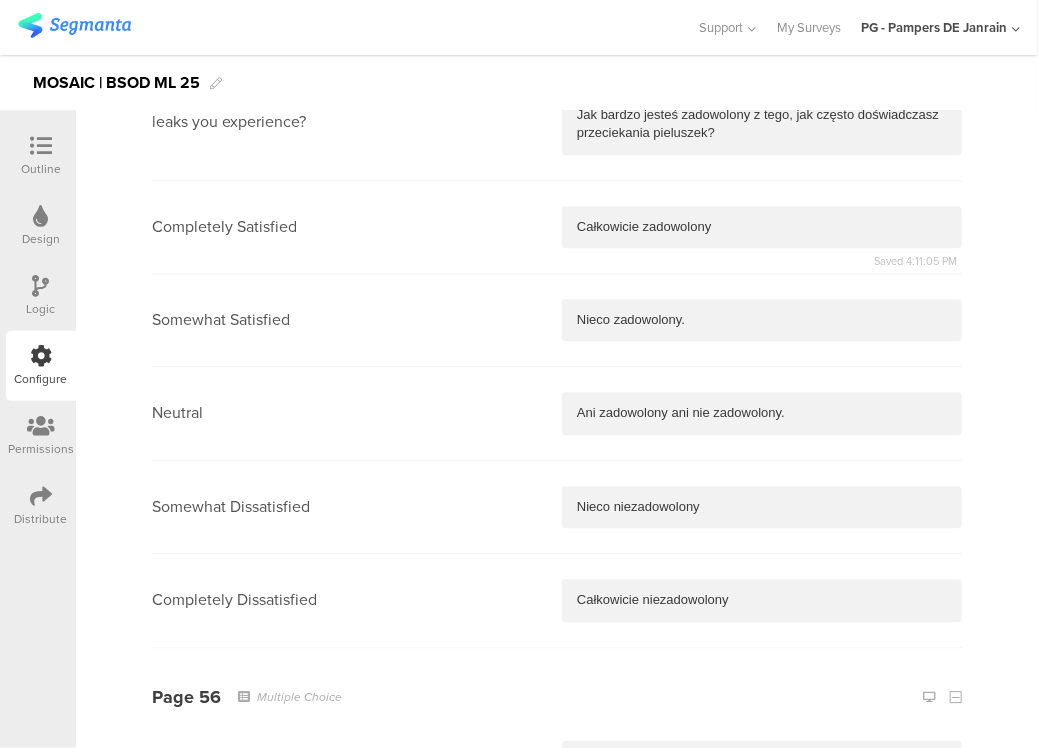 click at bounding box center [762, 901] 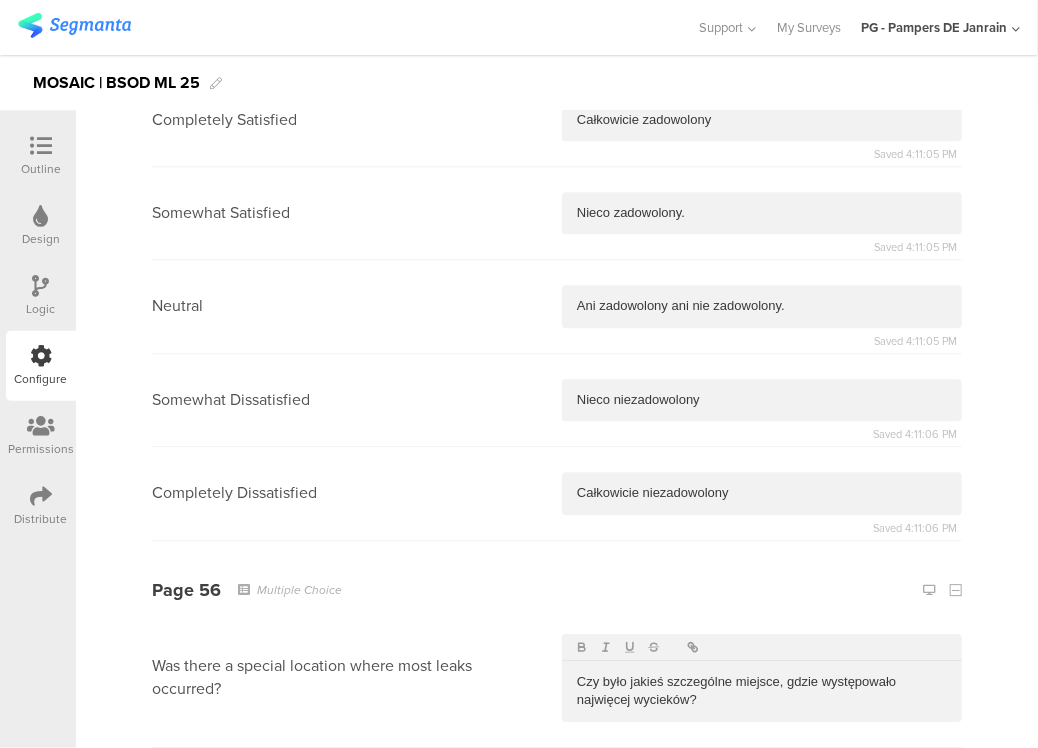 click at bounding box center (762, 887) 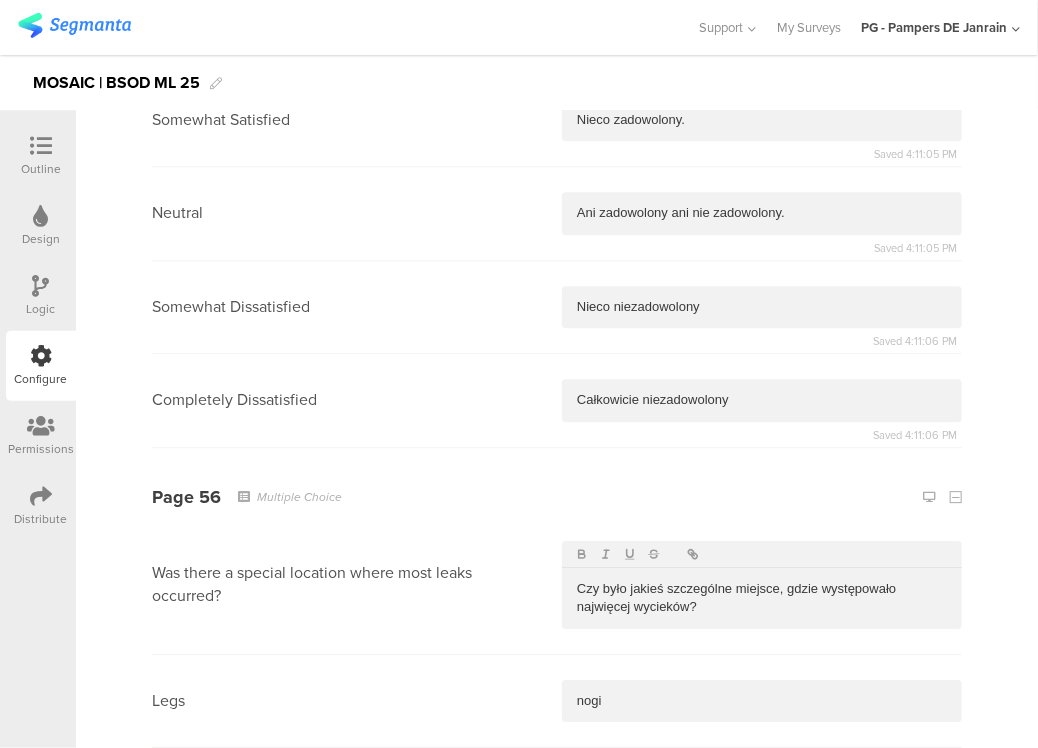 click at bounding box center [762, 888] 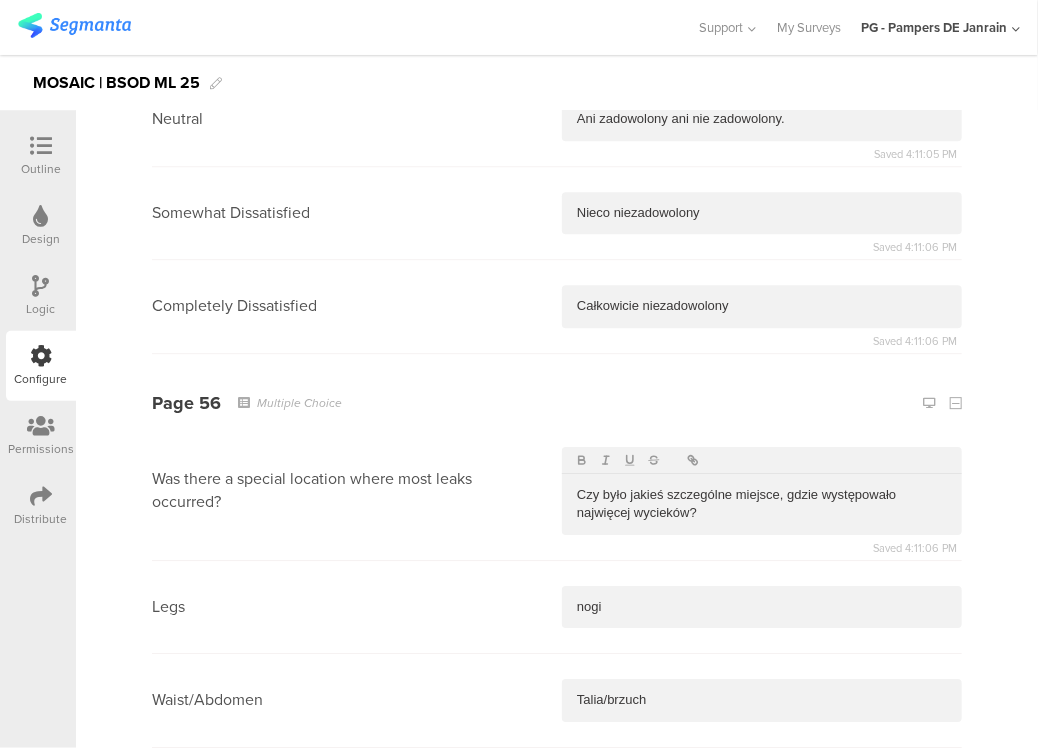 click at bounding box center [762, 887] 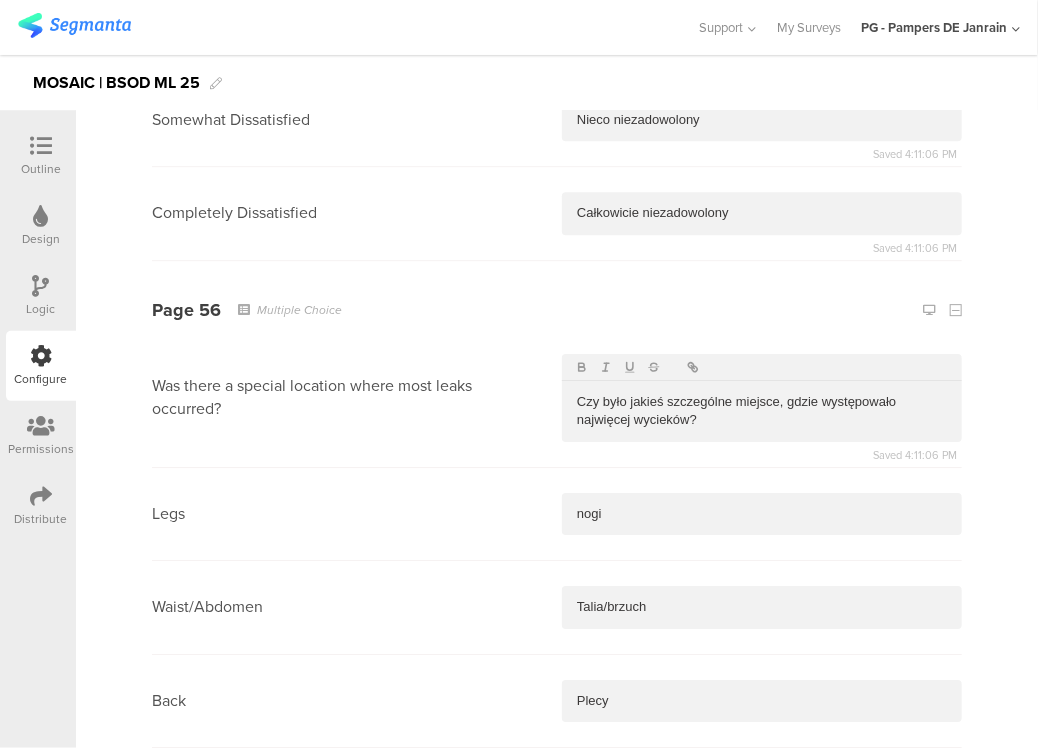 click at bounding box center [762, 981] 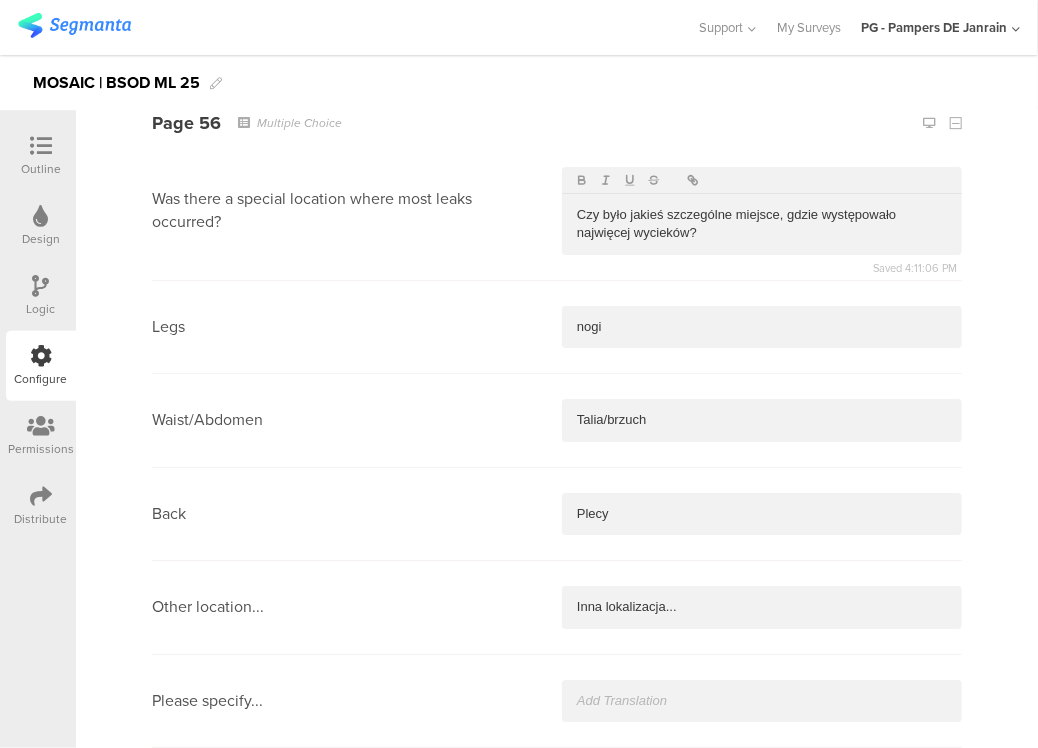 click at bounding box center (762, 982) 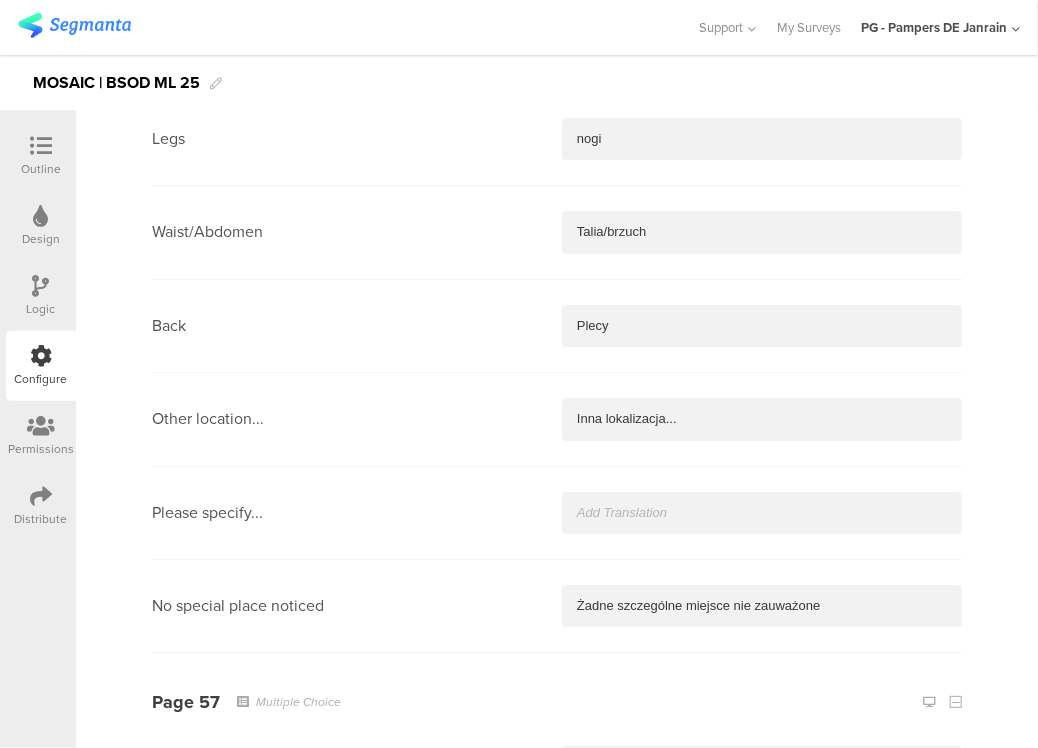 click at bounding box center [762, 888] 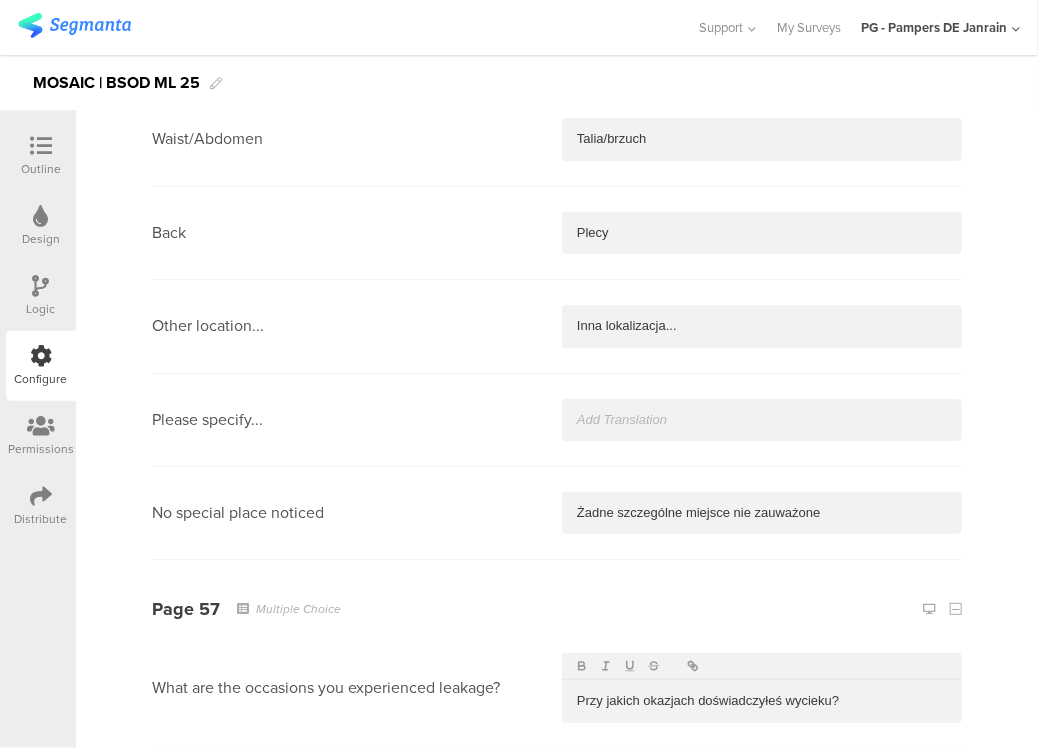 click at bounding box center (762, 888) 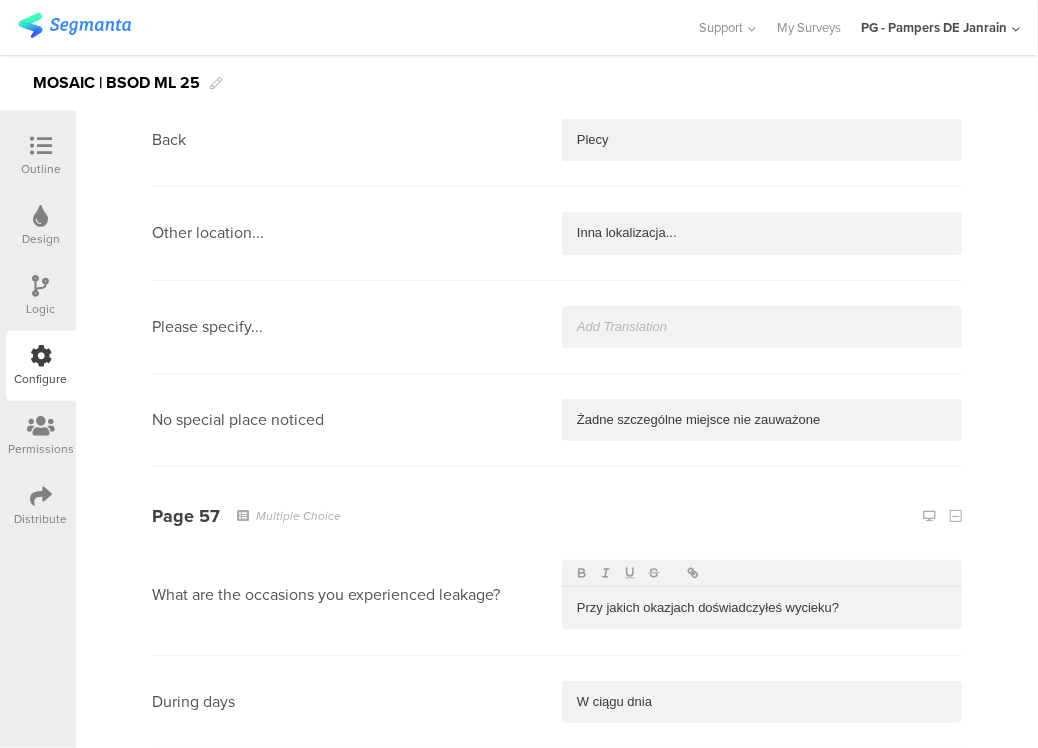 click at bounding box center [762, 889] 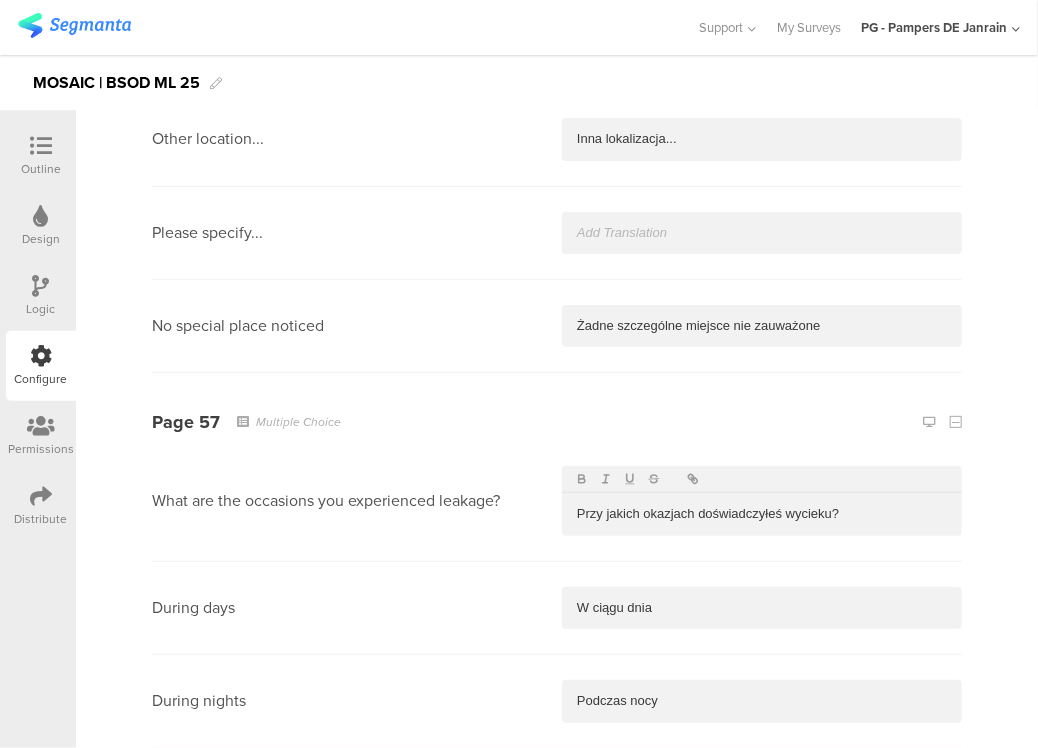 click at bounding box center (762, 1077) 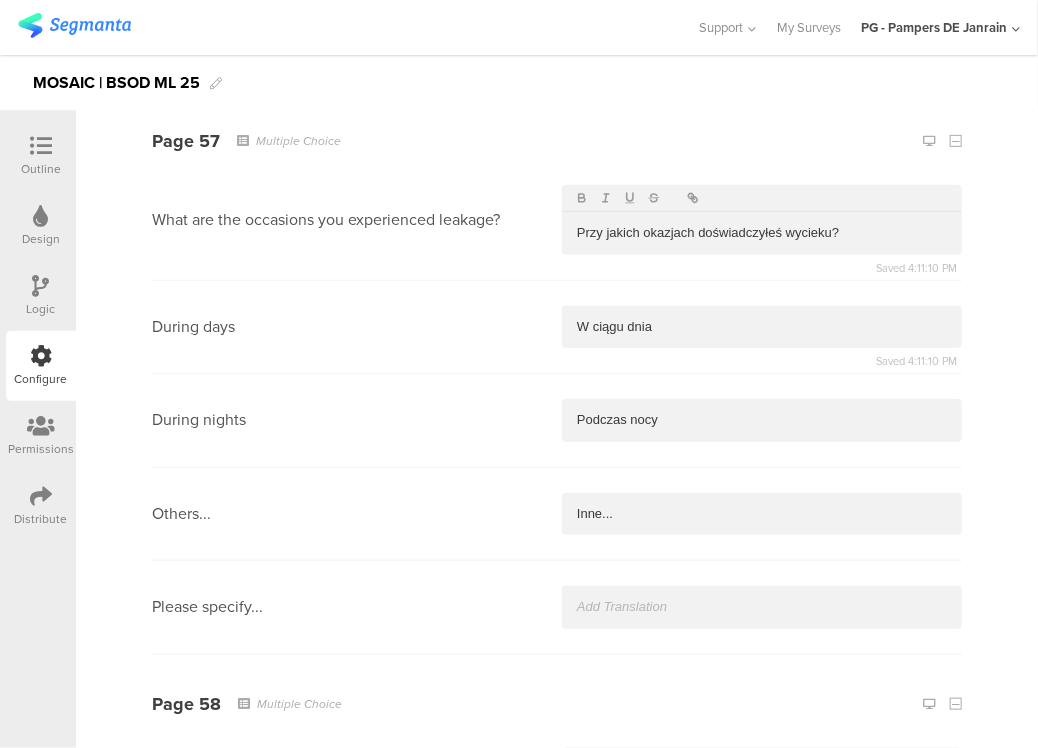 click at bounding box center (762, 889) 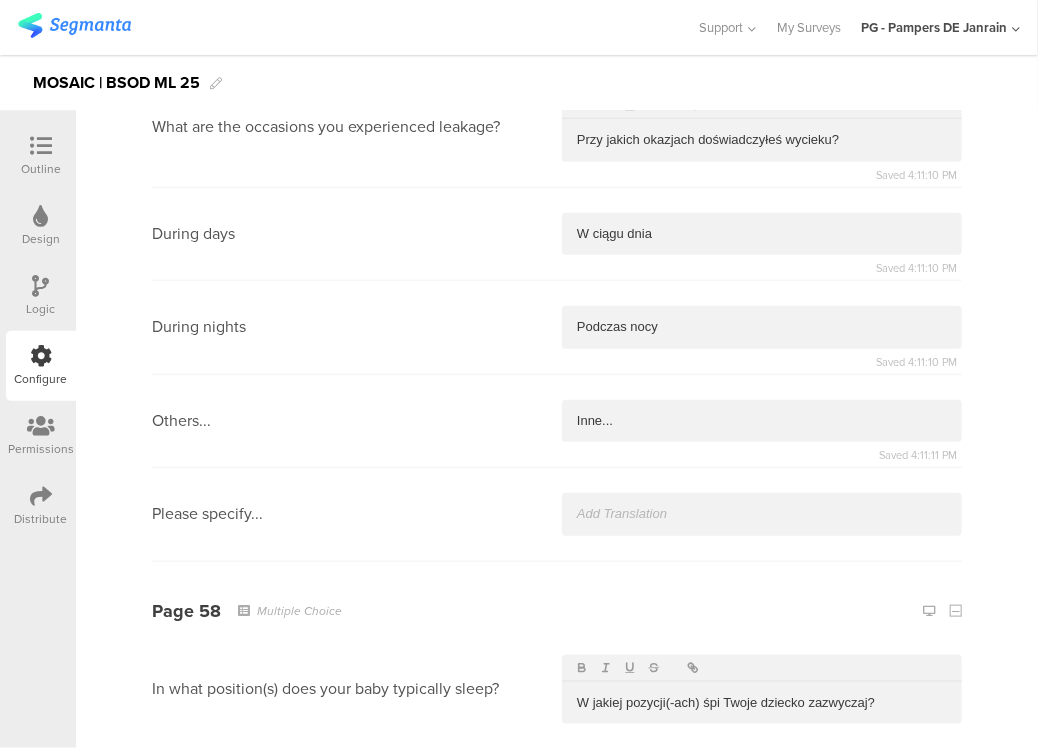 click at bounding box center [762, 890] 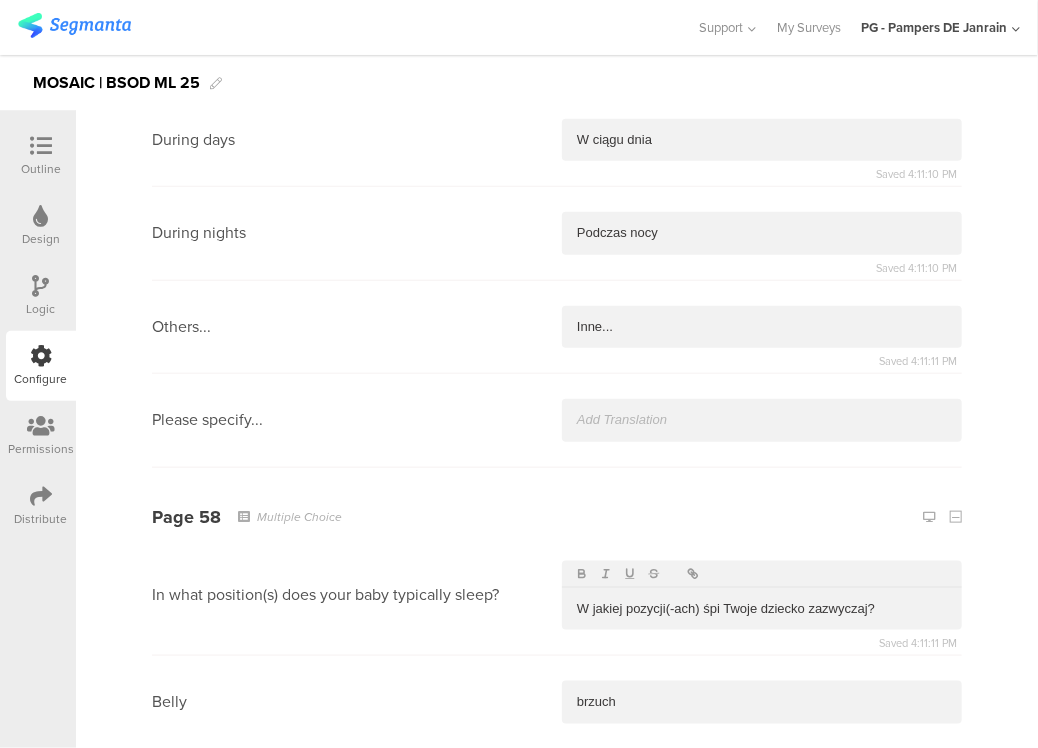 click at bounding box center (762, 889) 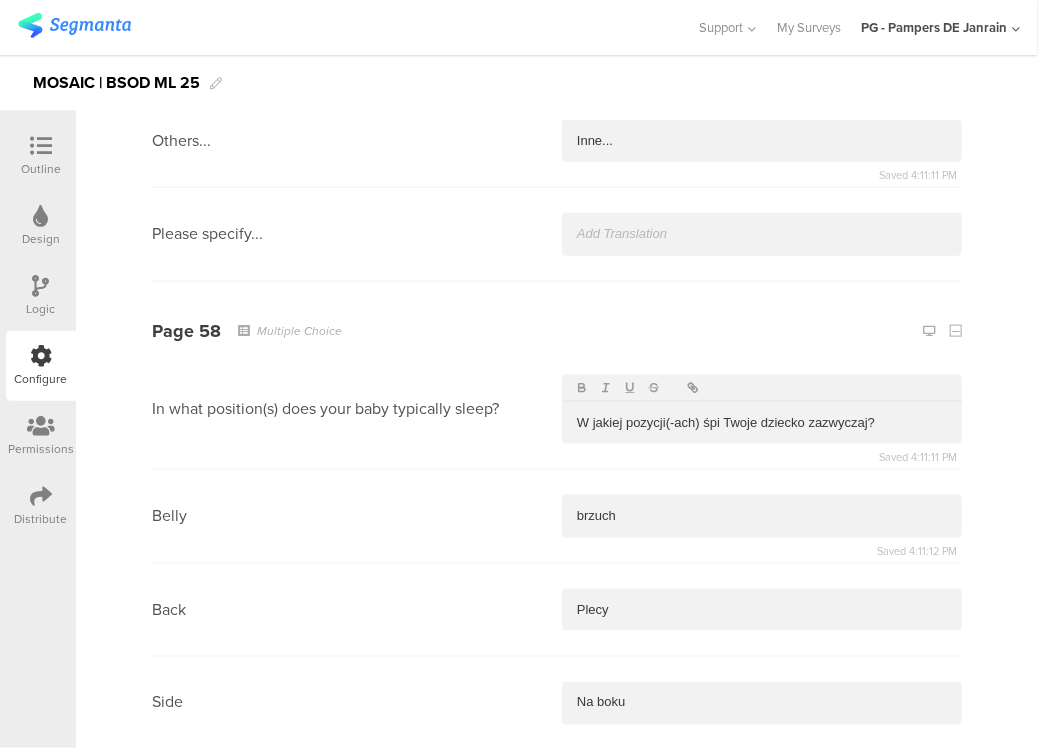 click at bounding box center (762, 985) 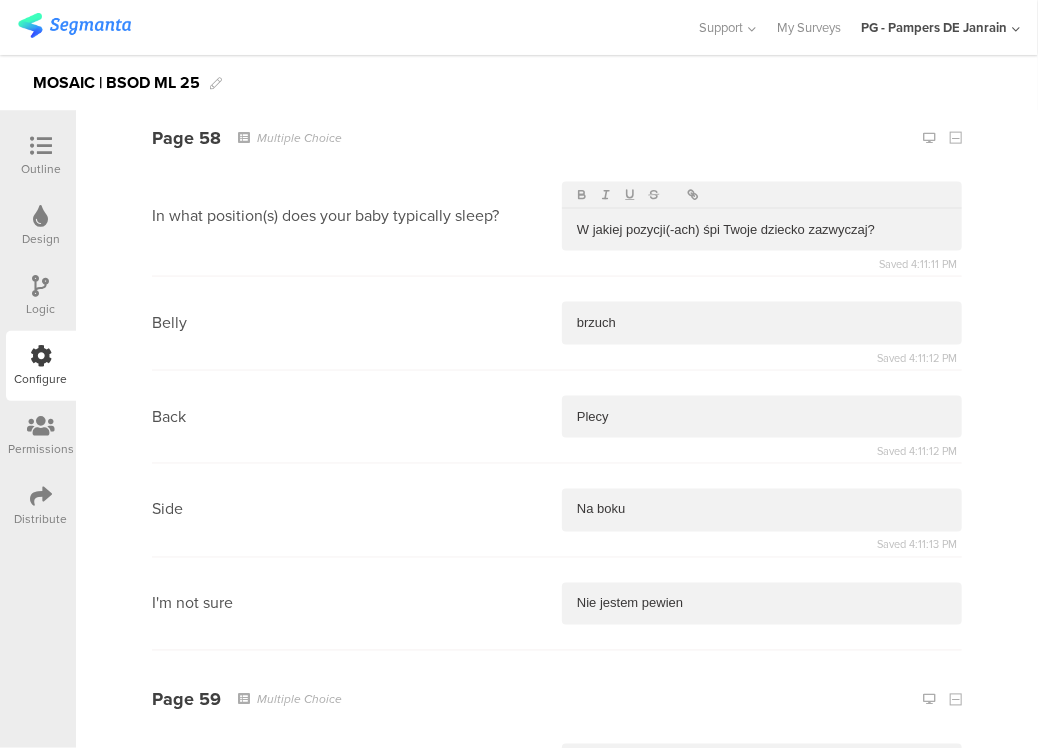 click at bounding box center (762, 904) 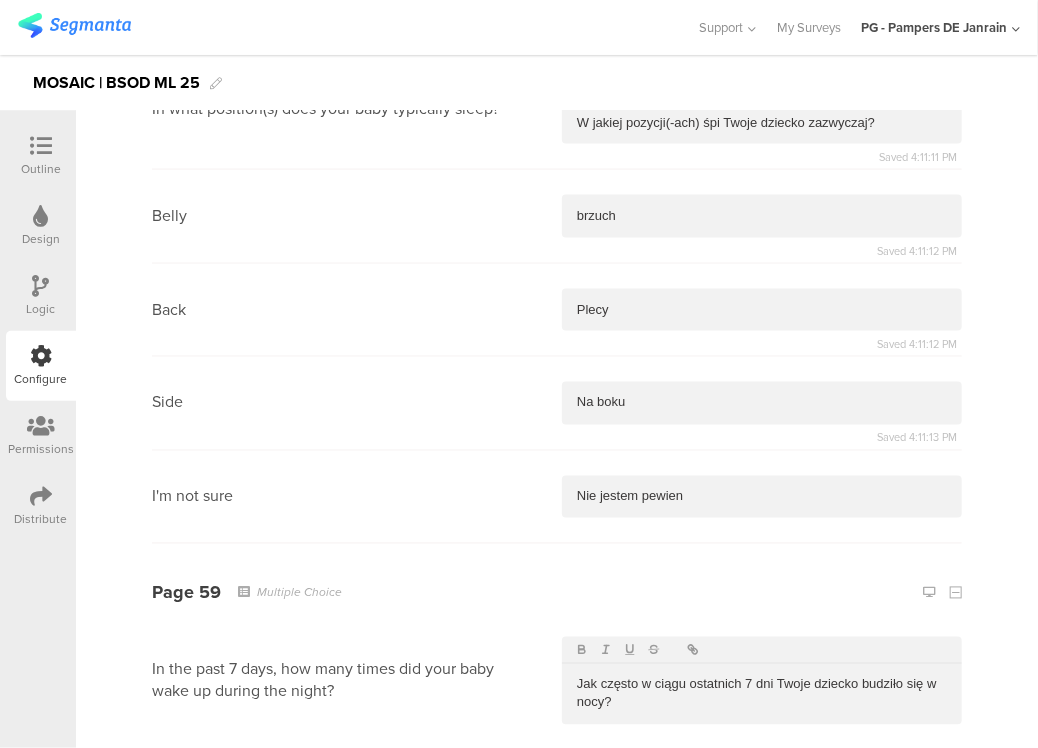 click at bounding box center [762, 890] 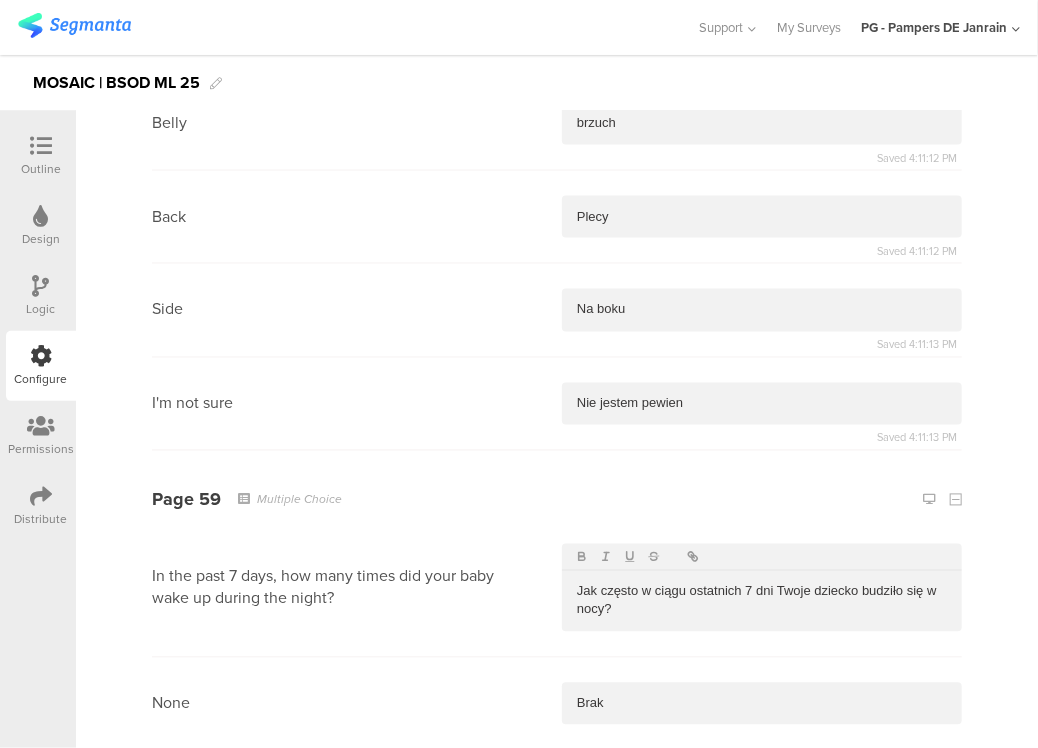 click at bounding box center [762, 891] 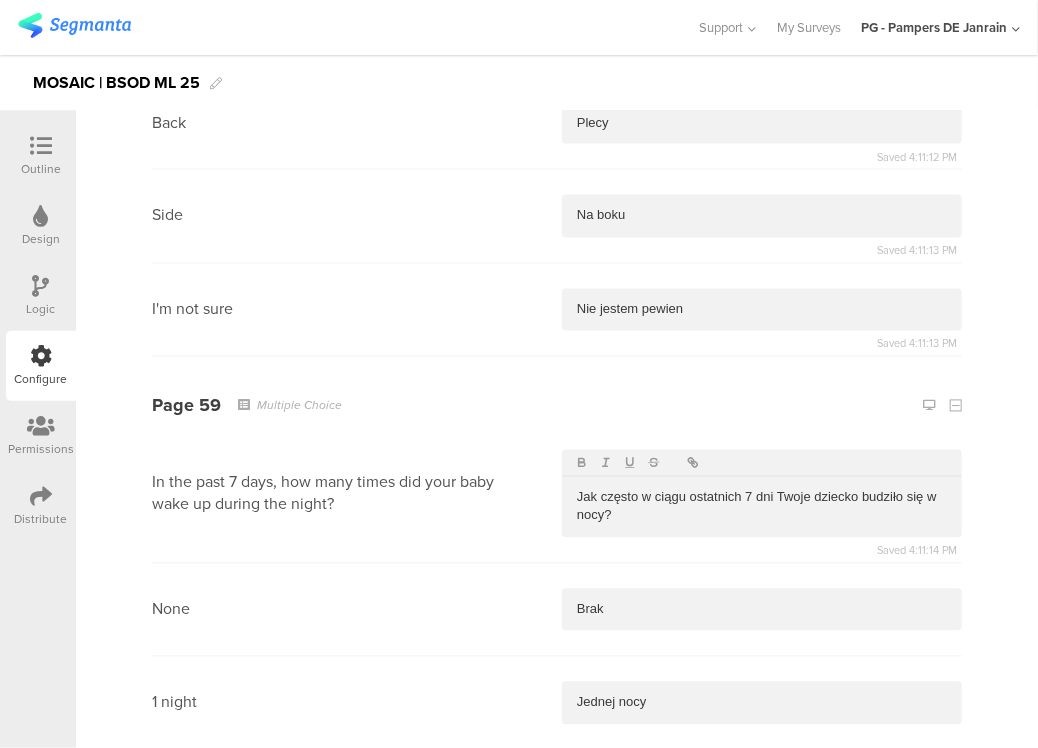 click at bounding box center [762, 890] 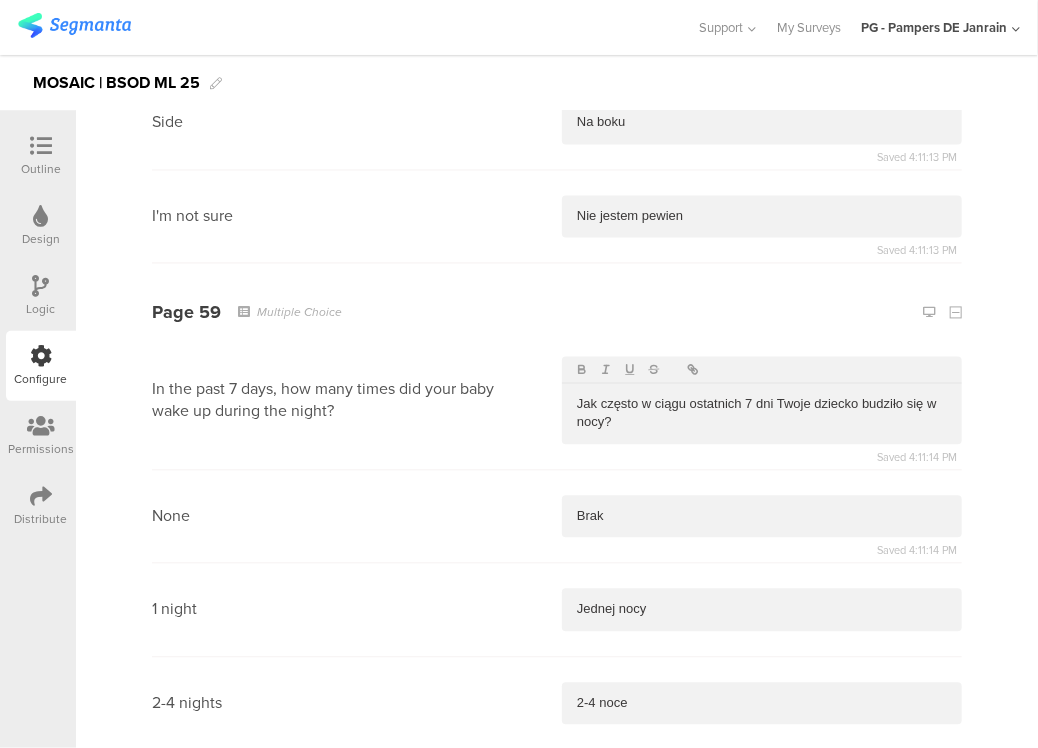 click at bounding box center [762, 986] 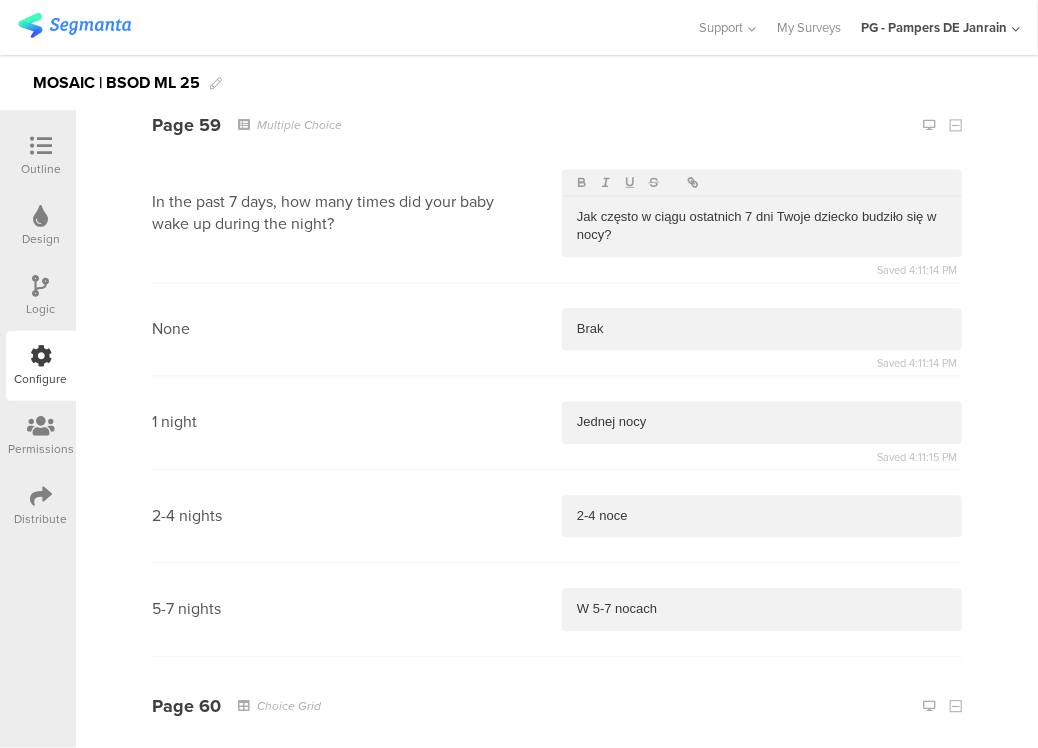click at bounding box center [762, 891] 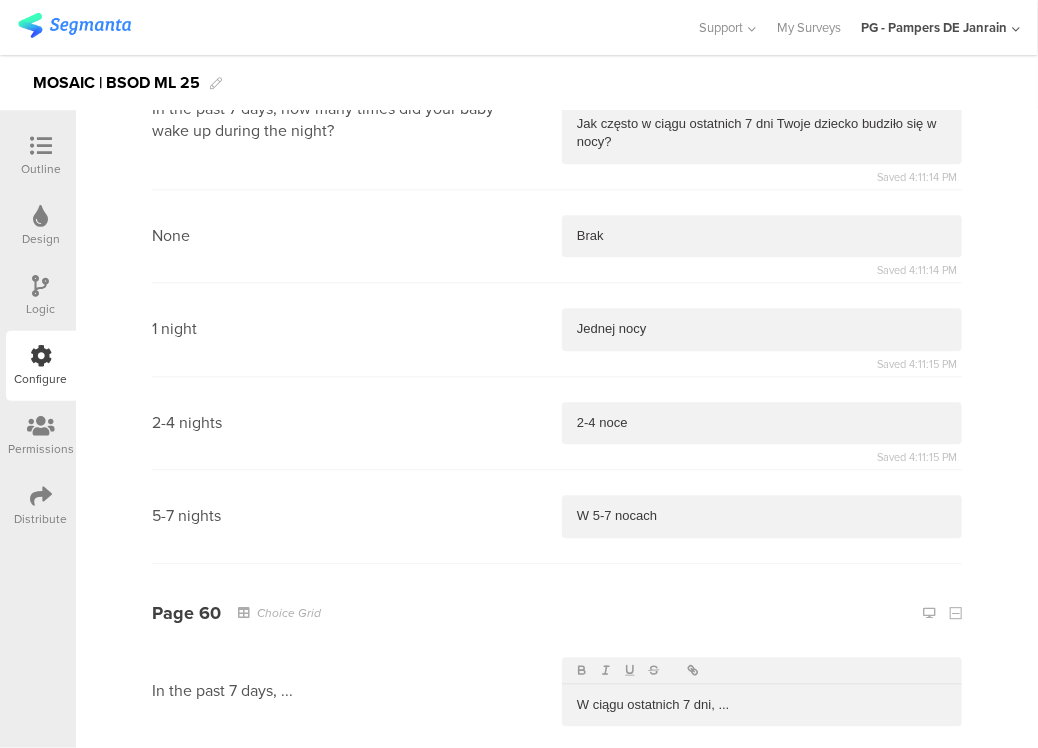 click at bounding box center (762, 892) 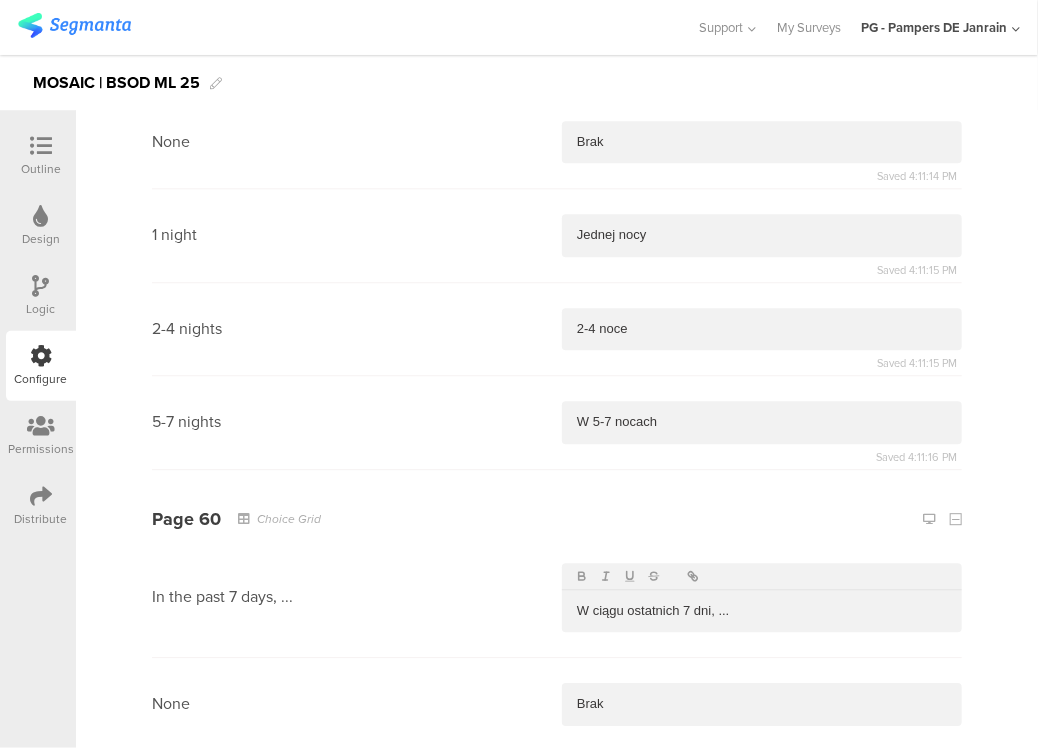 click at bounding box center (762, 891) 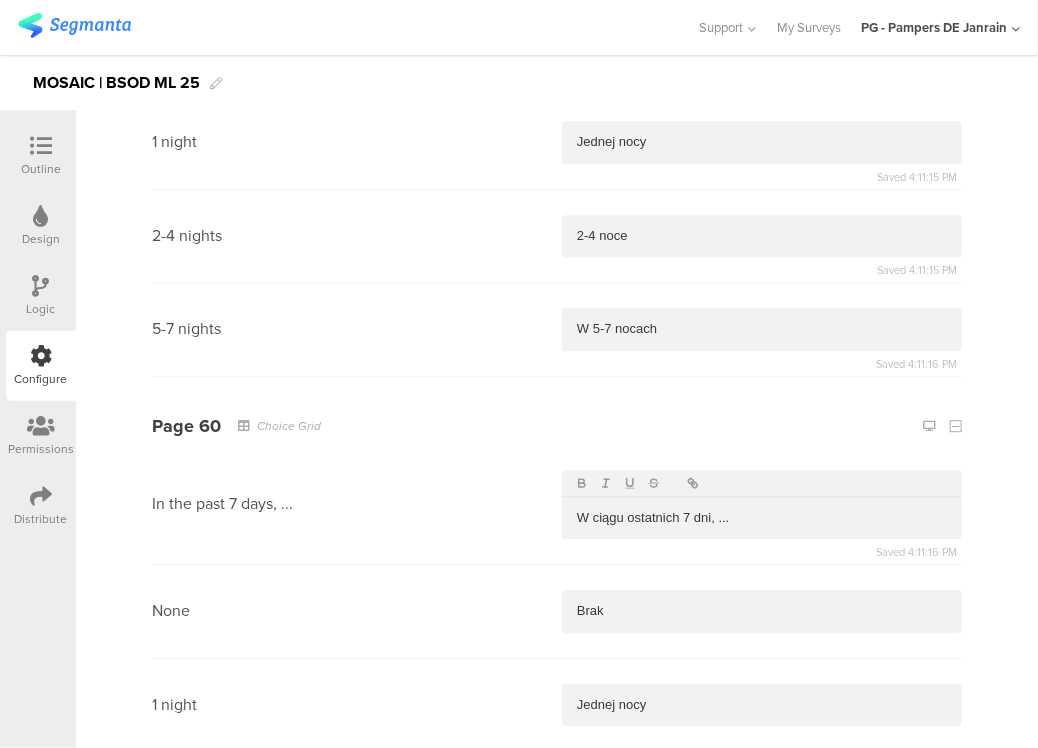click at bounding box center (762, 891) 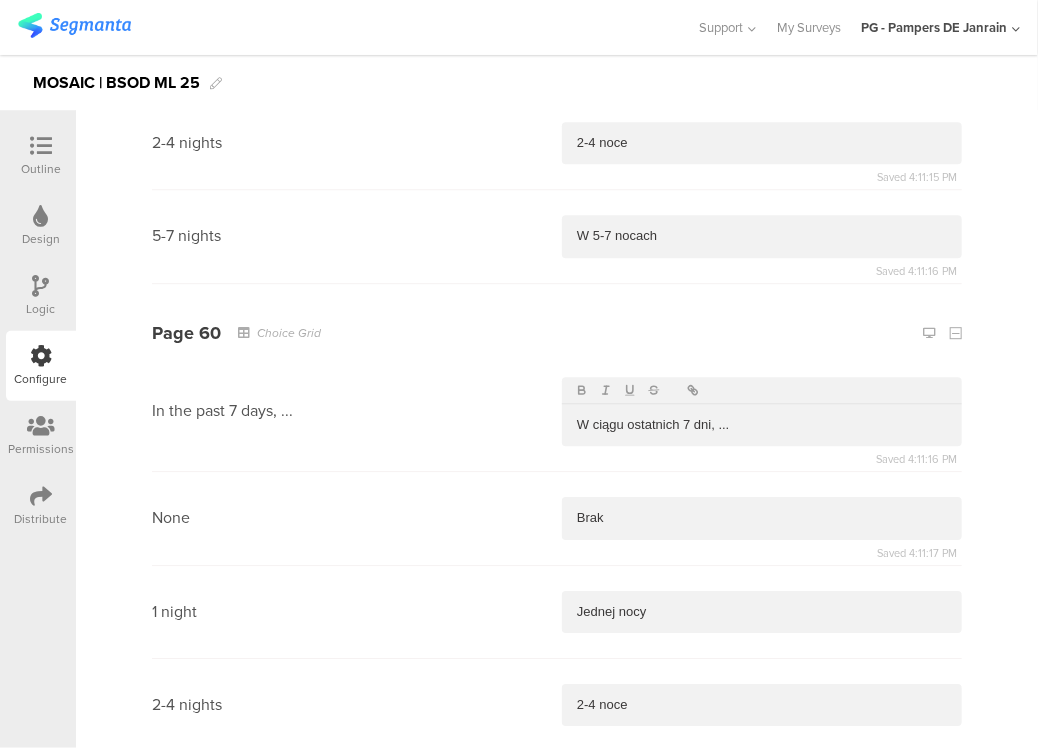 click at bounding box center (762, 1243) 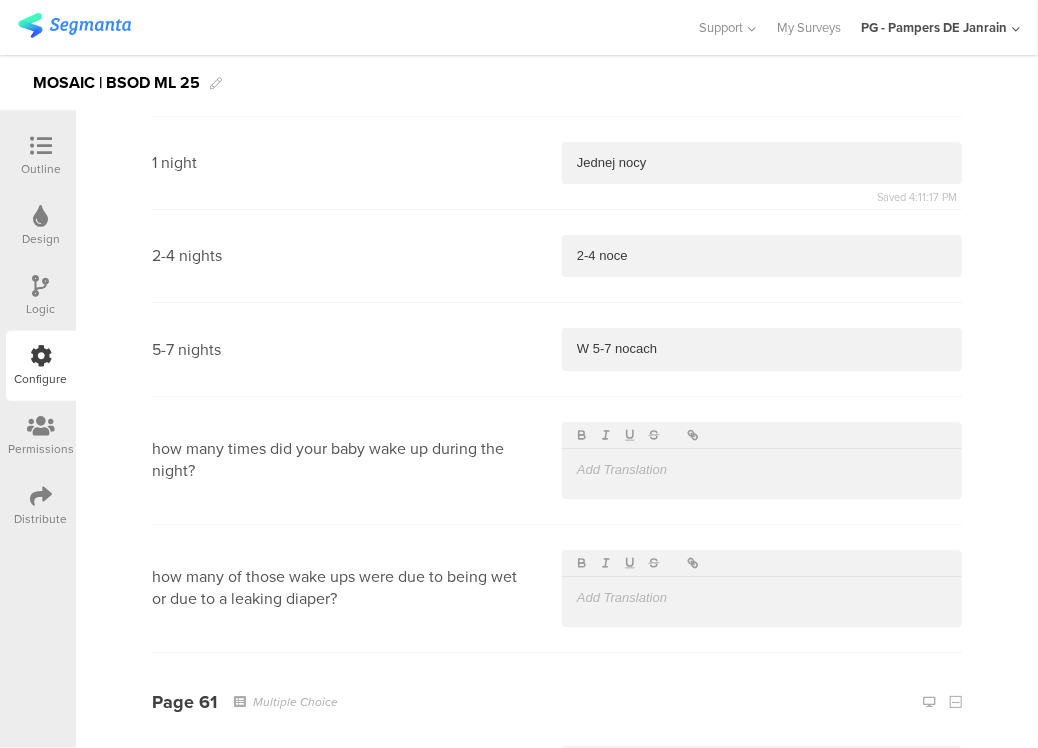 click at bounding box center [762, 905] 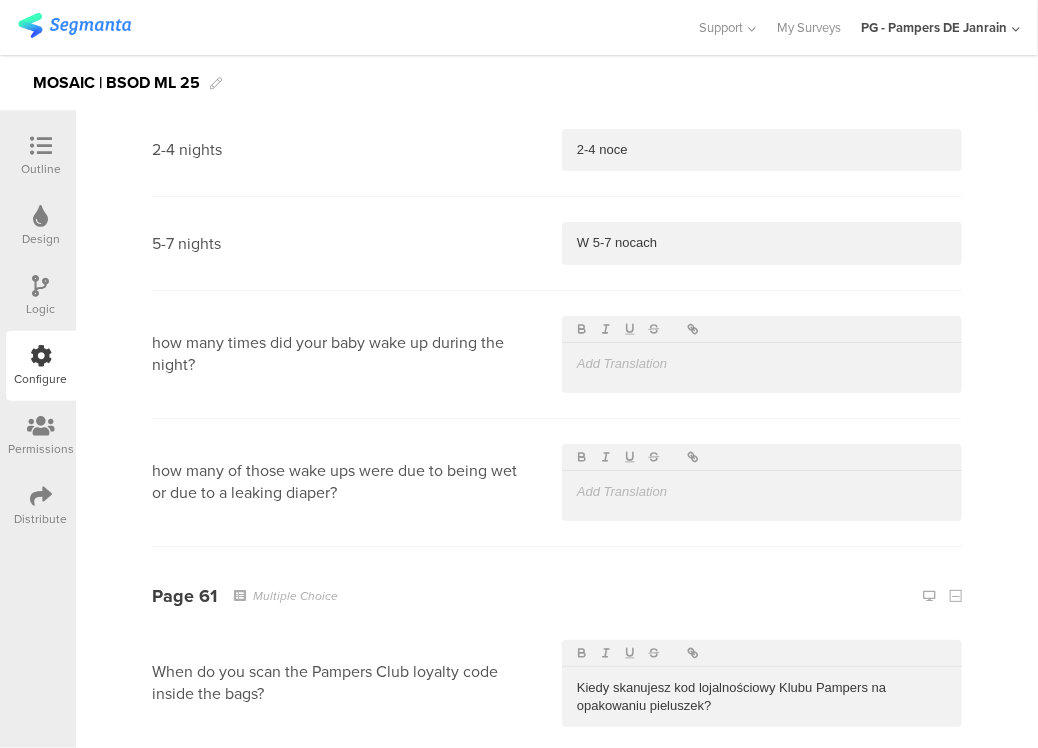 click at bounding box center (762, 893) 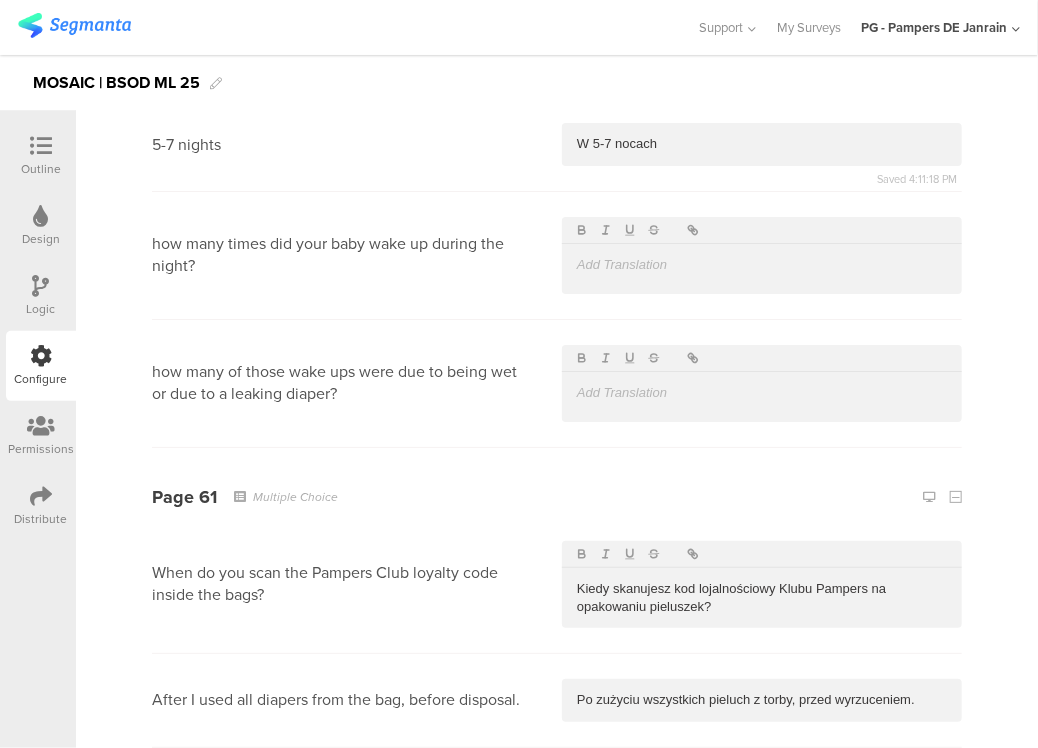 click at bounding box center [762, 906] 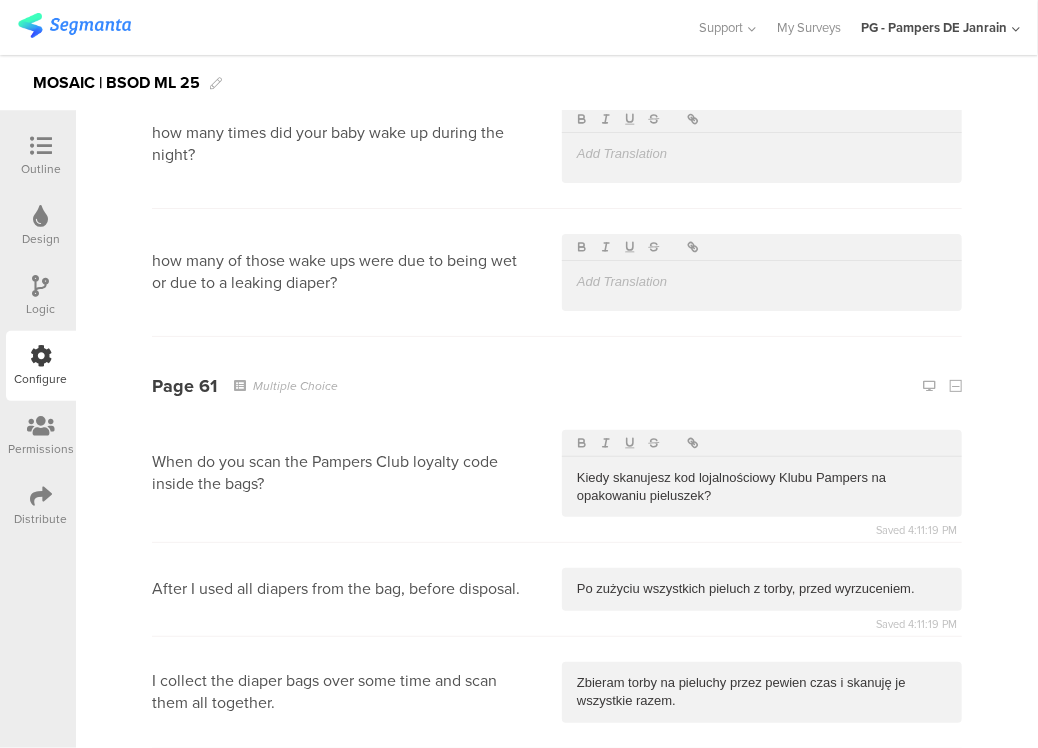 click at bounding box center (762, 907) 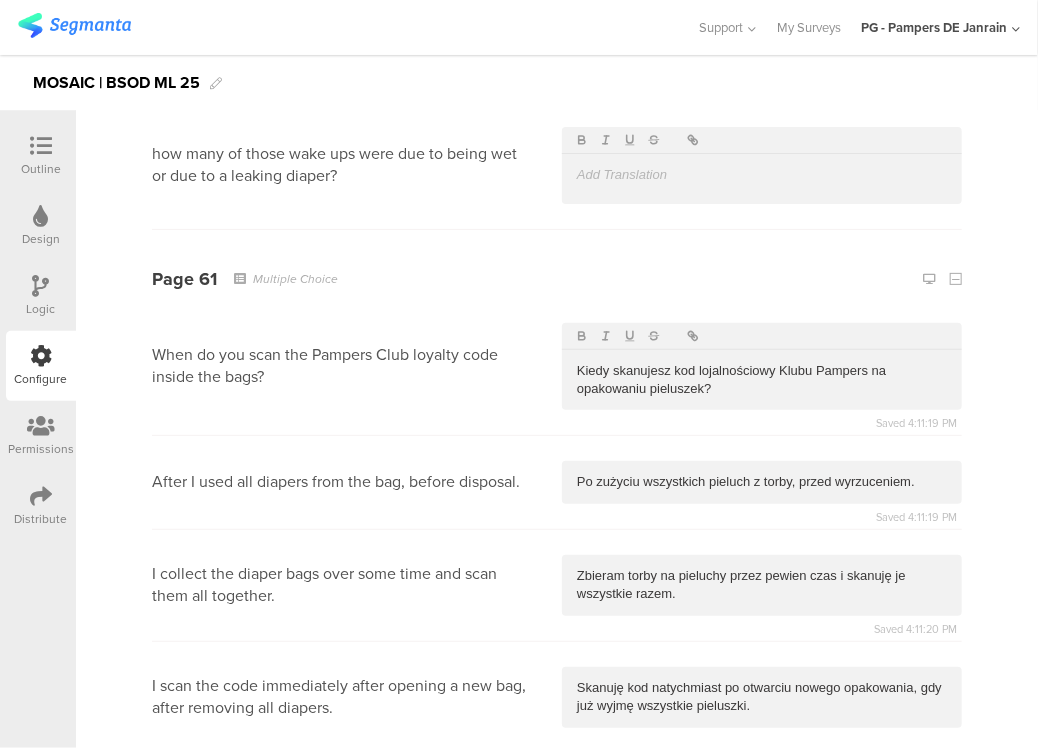 click at bounding box center [762, 1082] 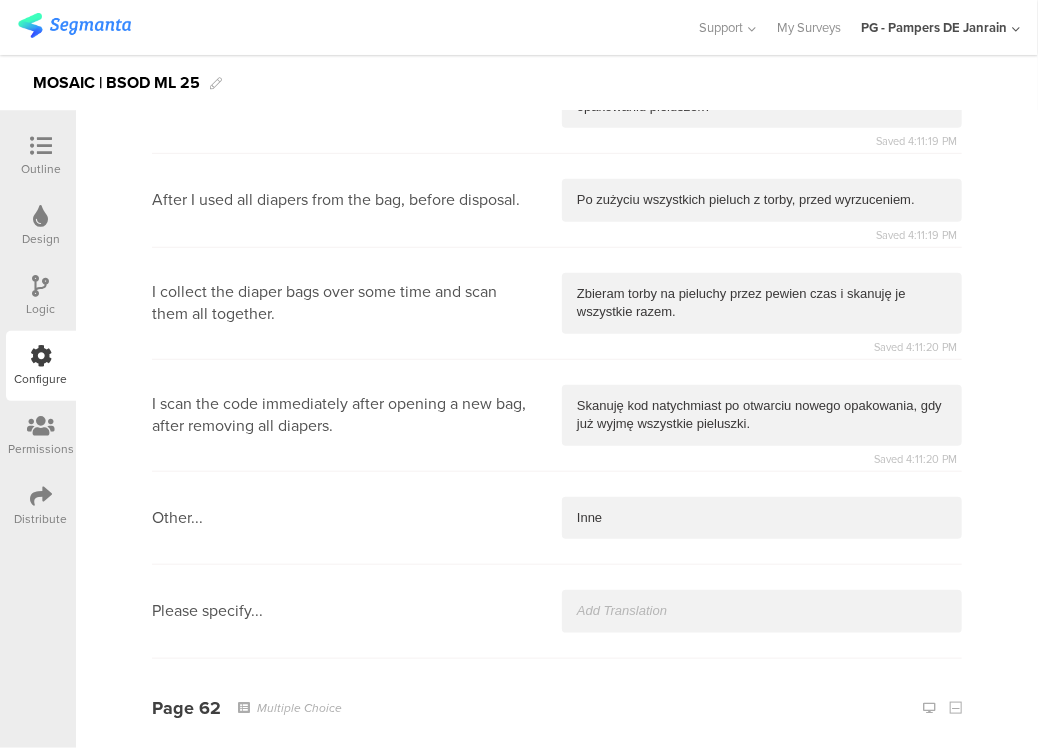 click at bounding box center [762, 900] 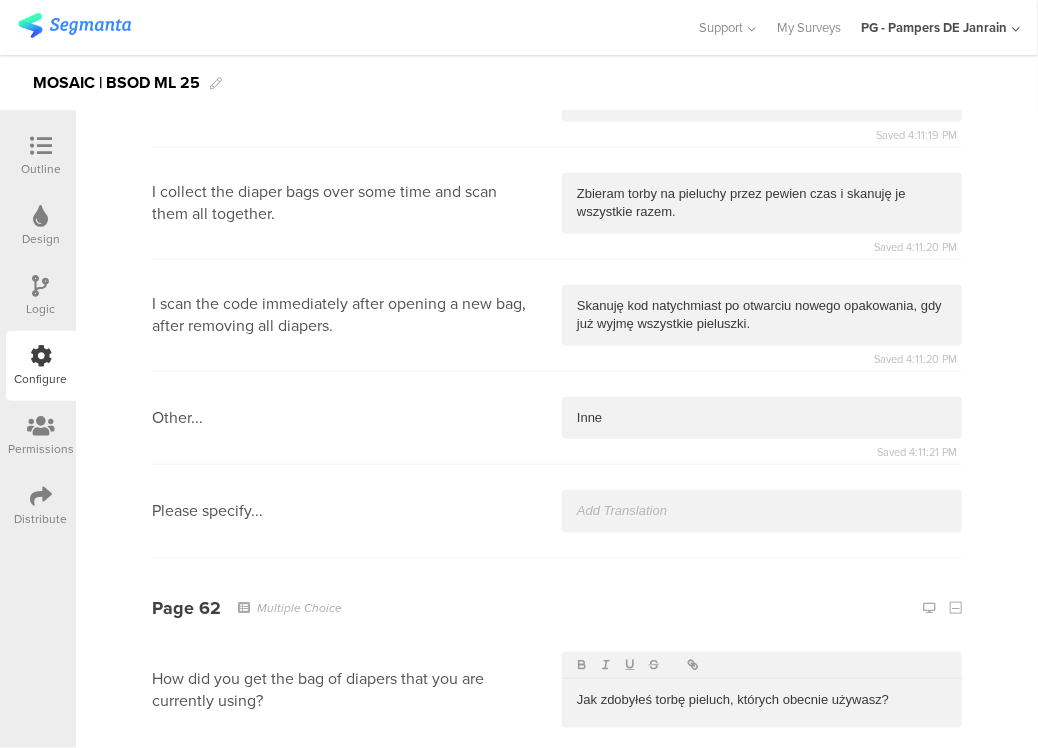 click at bounding box center [762, 894] 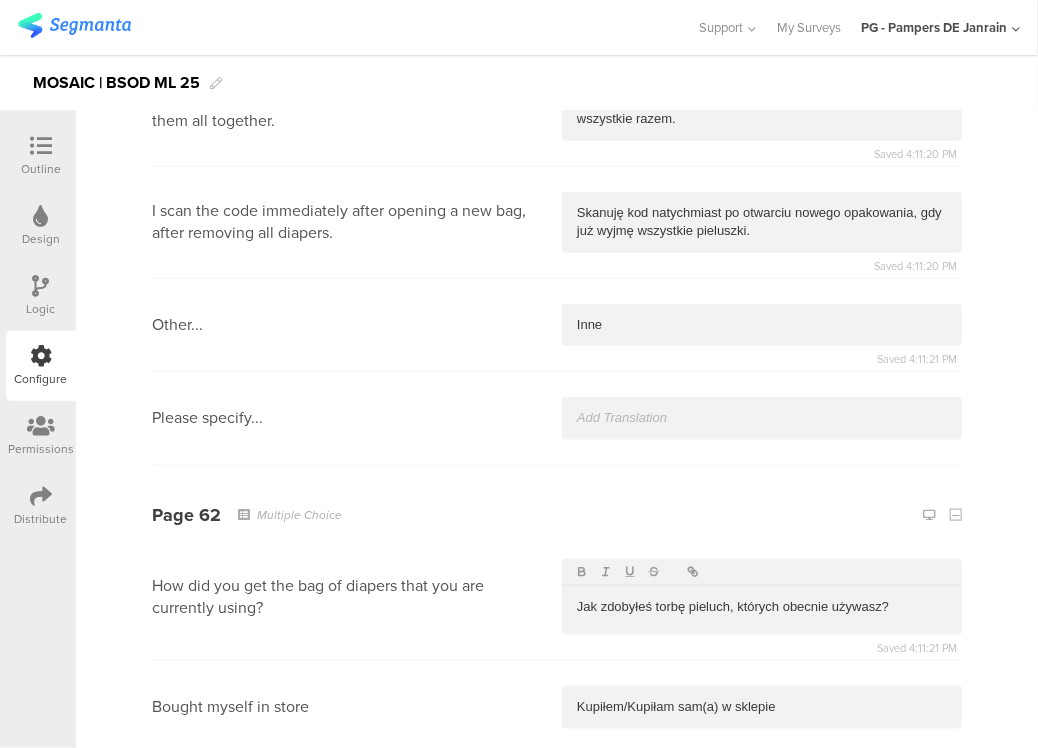 click at bounding box center (762, 894) 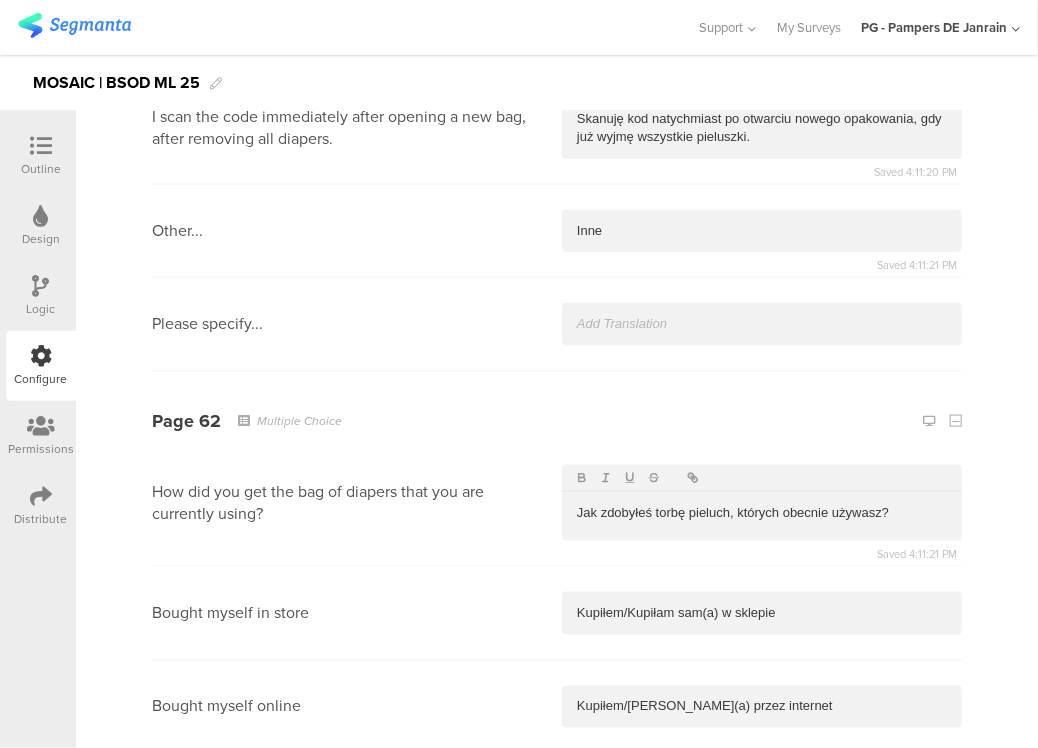 click at bounding box center [762, 894] 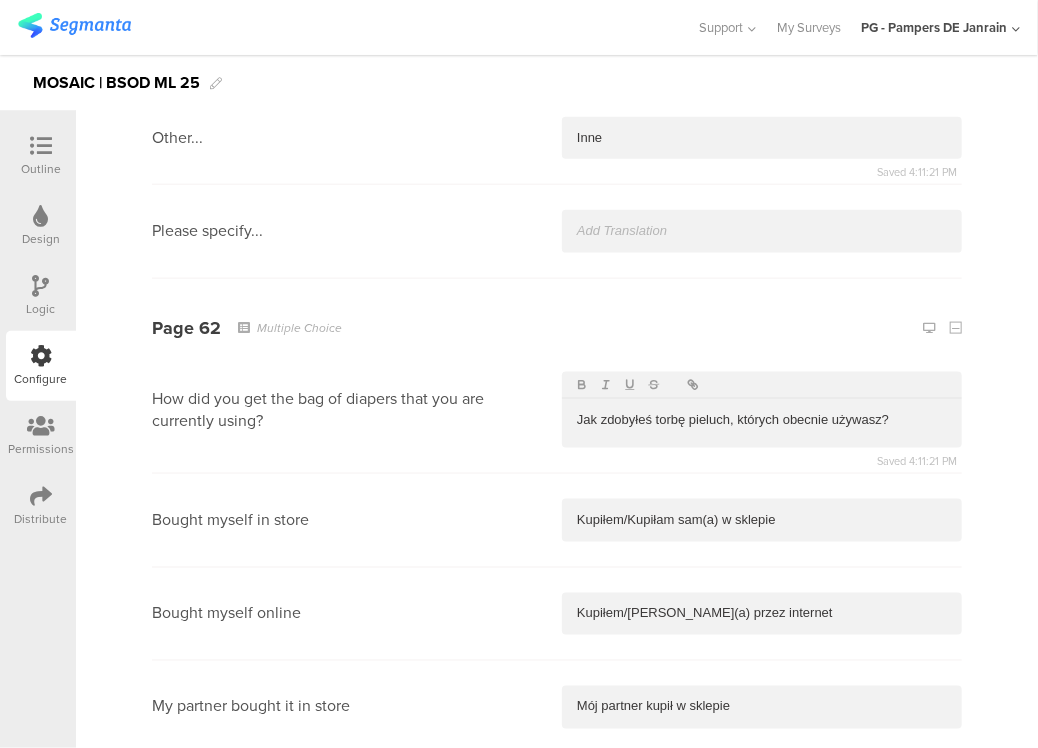click at bounding box center (762, 894) 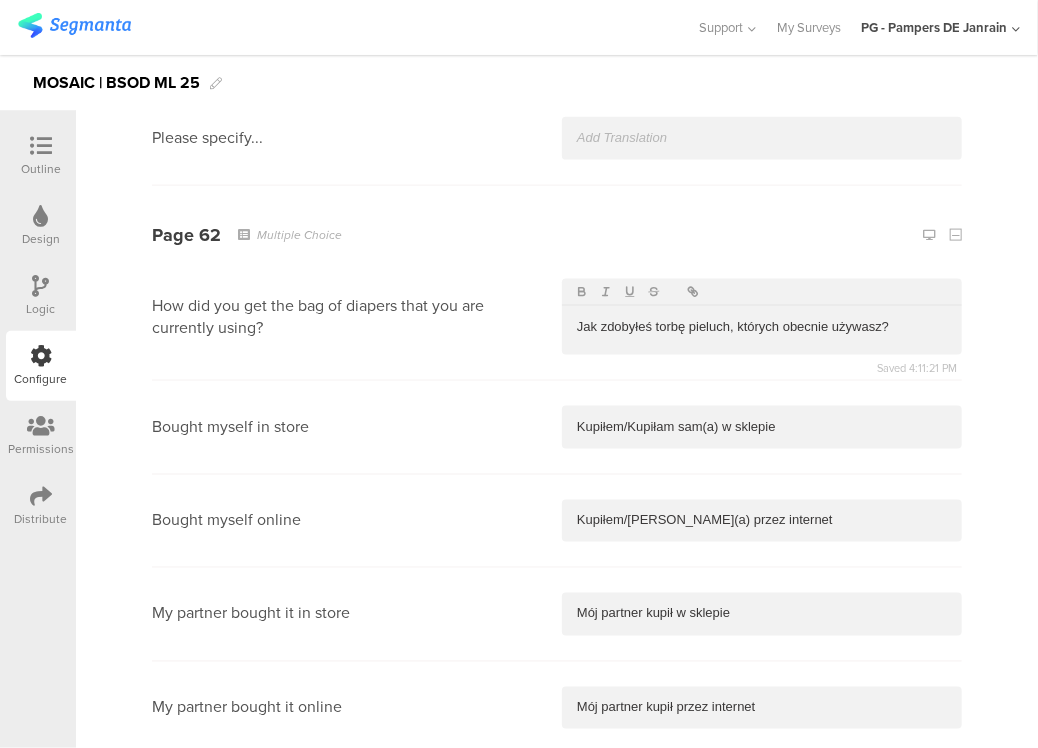 click at bounding box center (762, 990) 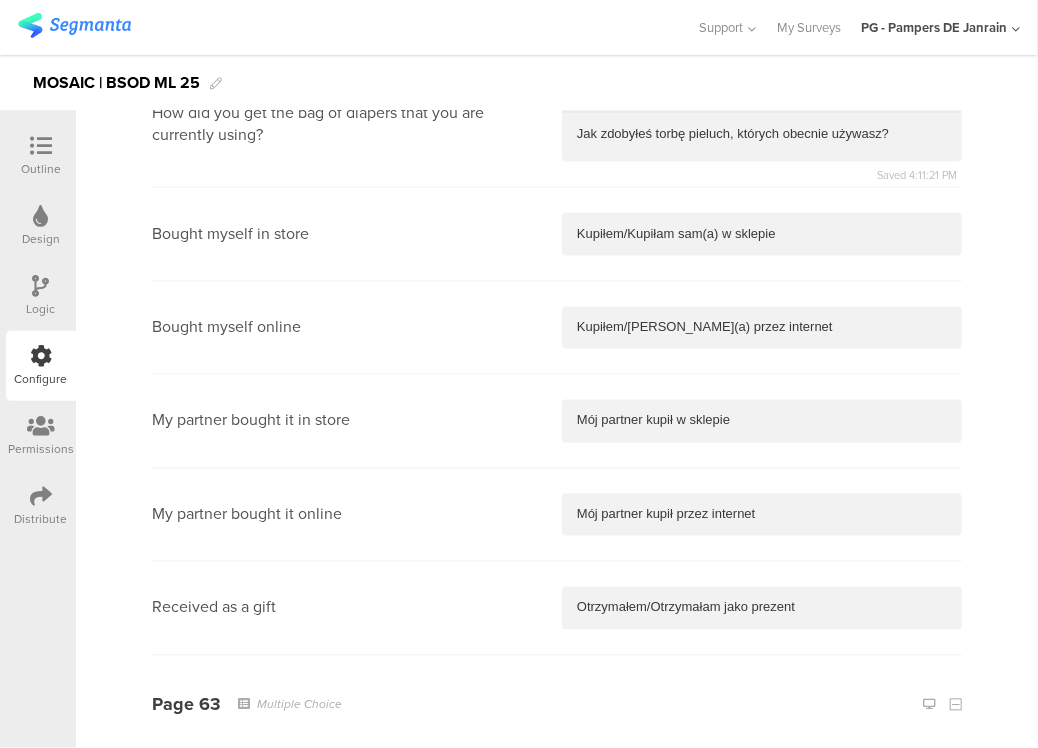 click at bounding box center [762, 927] 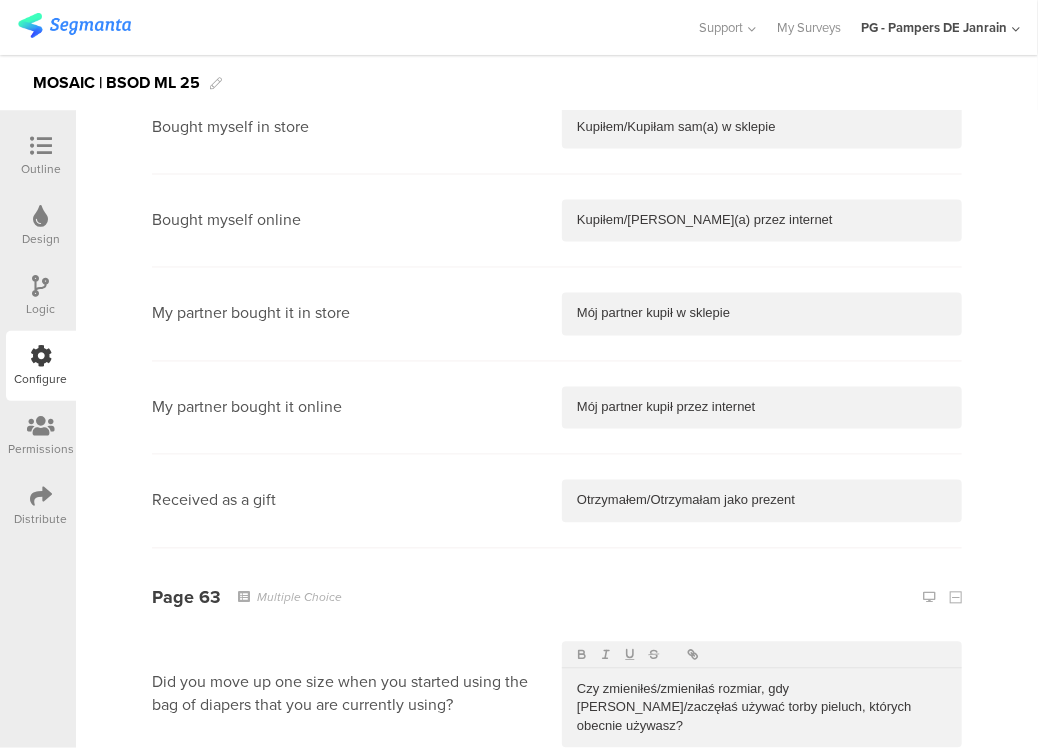 click at bounding box center (762, 913) 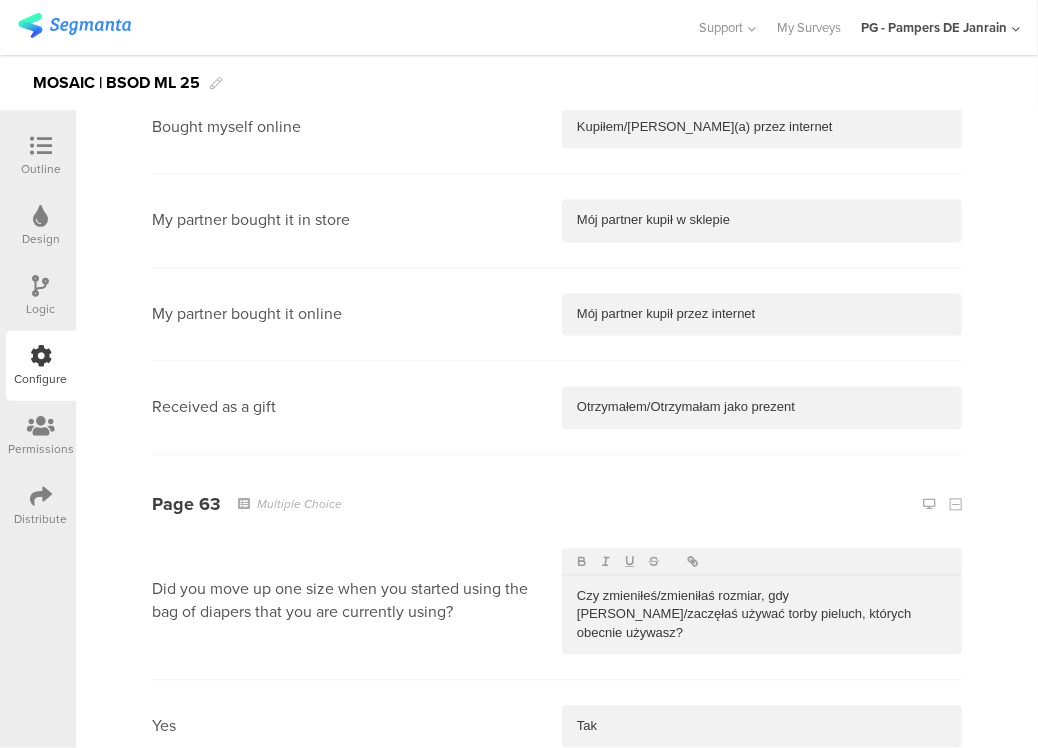 click at bounding box center (762, 1009) 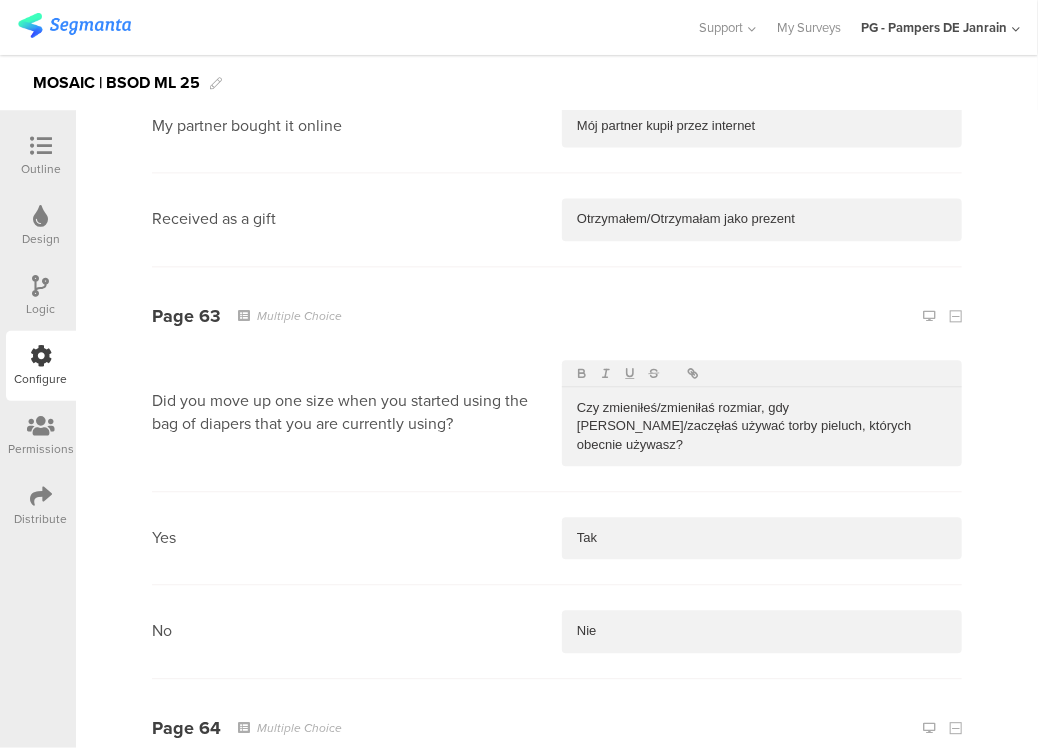 click at bounding box center (762, 921) 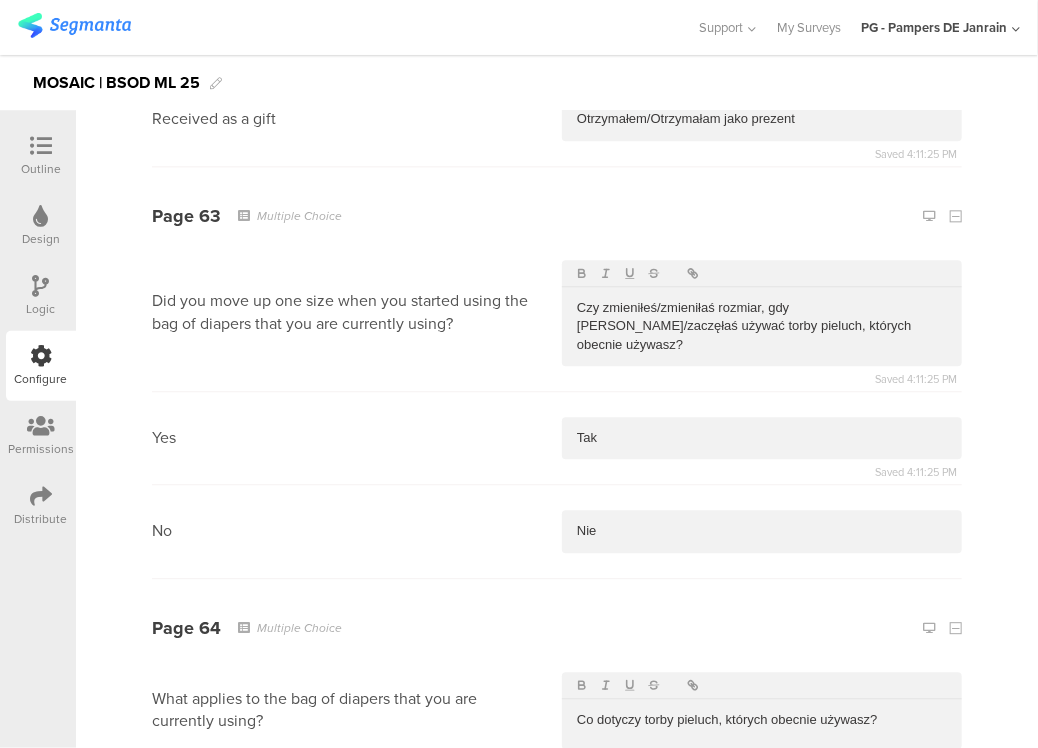 click at bounding box center [762, 914] 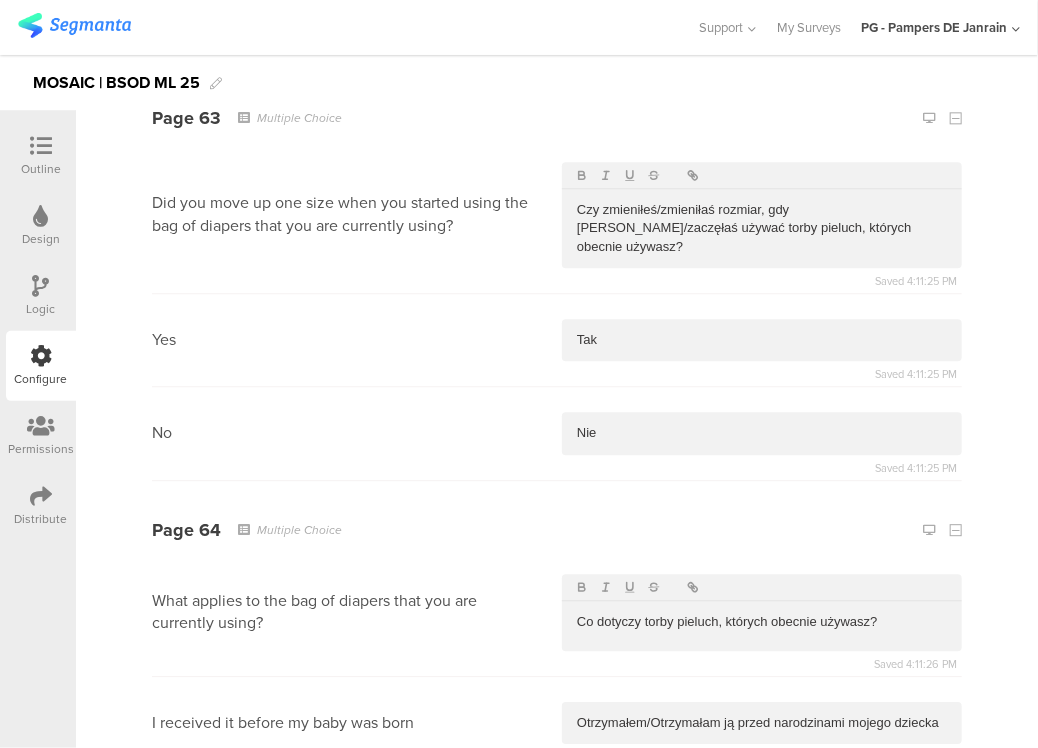 click at bounding box center (762, 928) 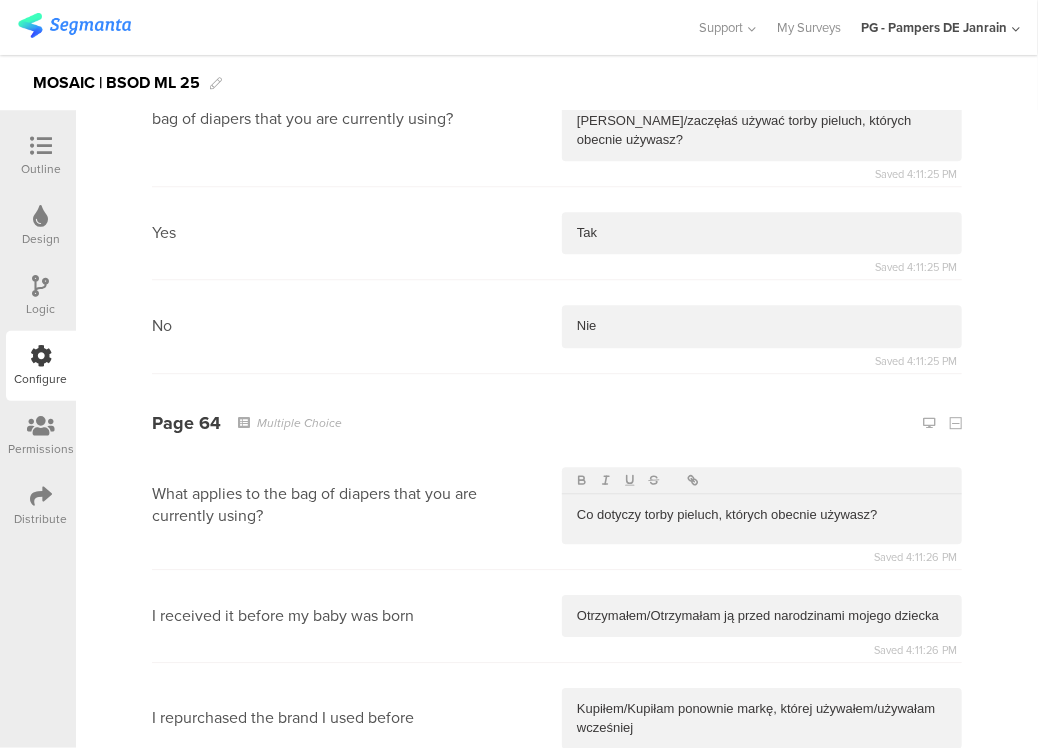 click at bounding box center (762, 1009) 